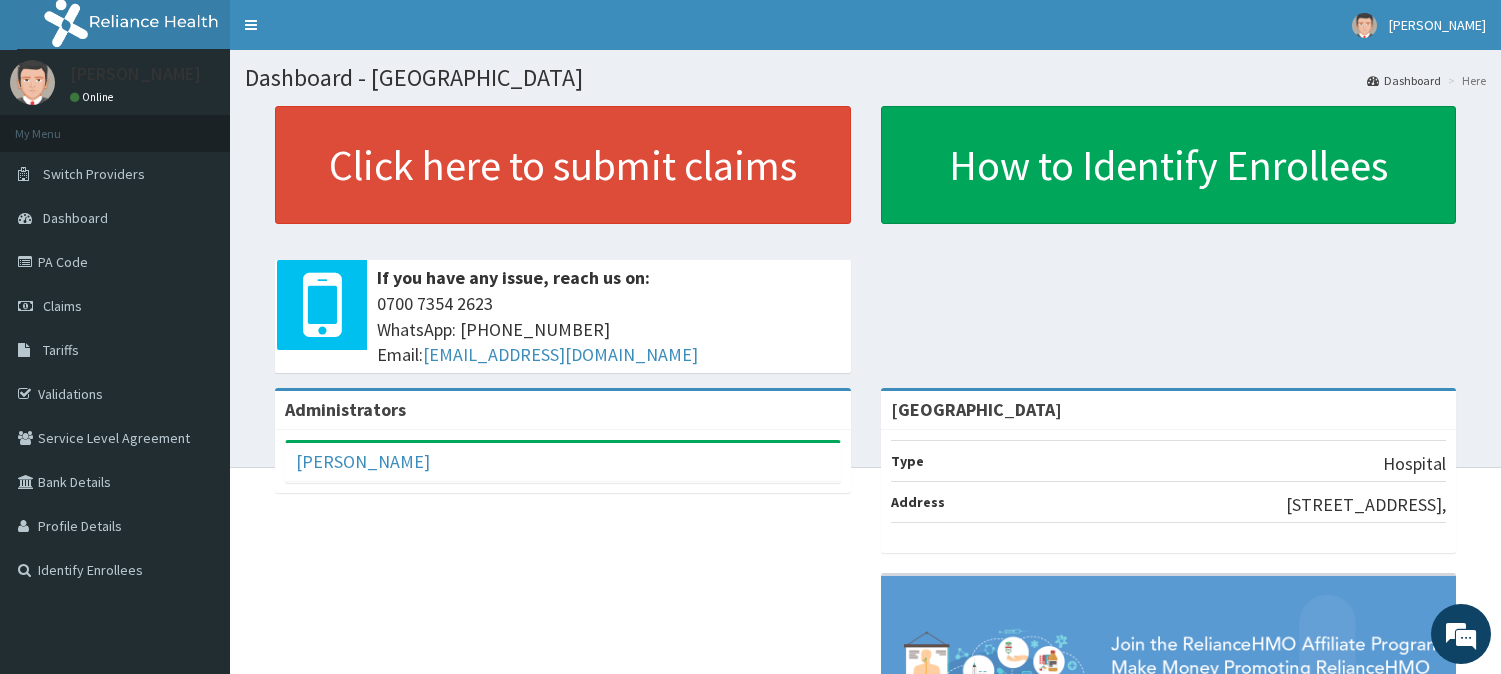 scroll, scrollTop: 0, scrollLeft: 0, axis: both 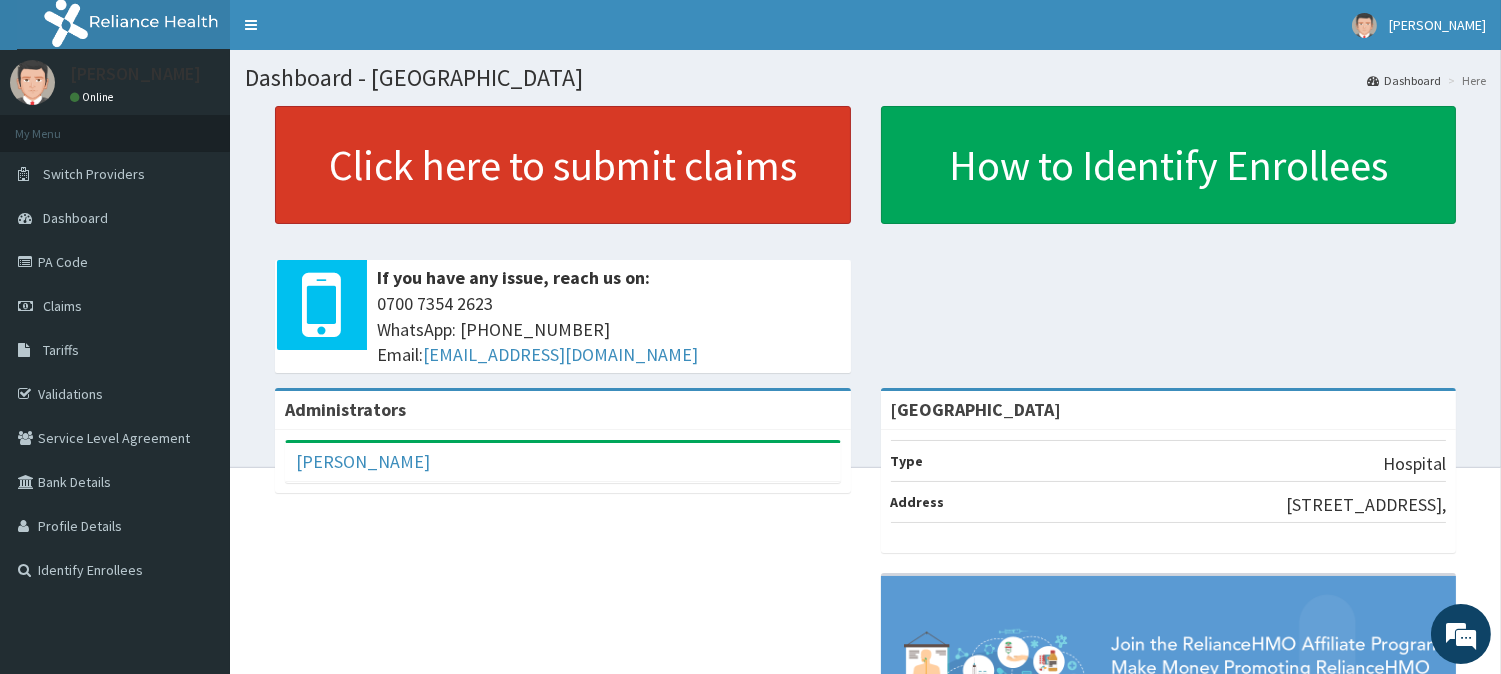 click on "Click here to submit claims" at bounding box center [563, 165] 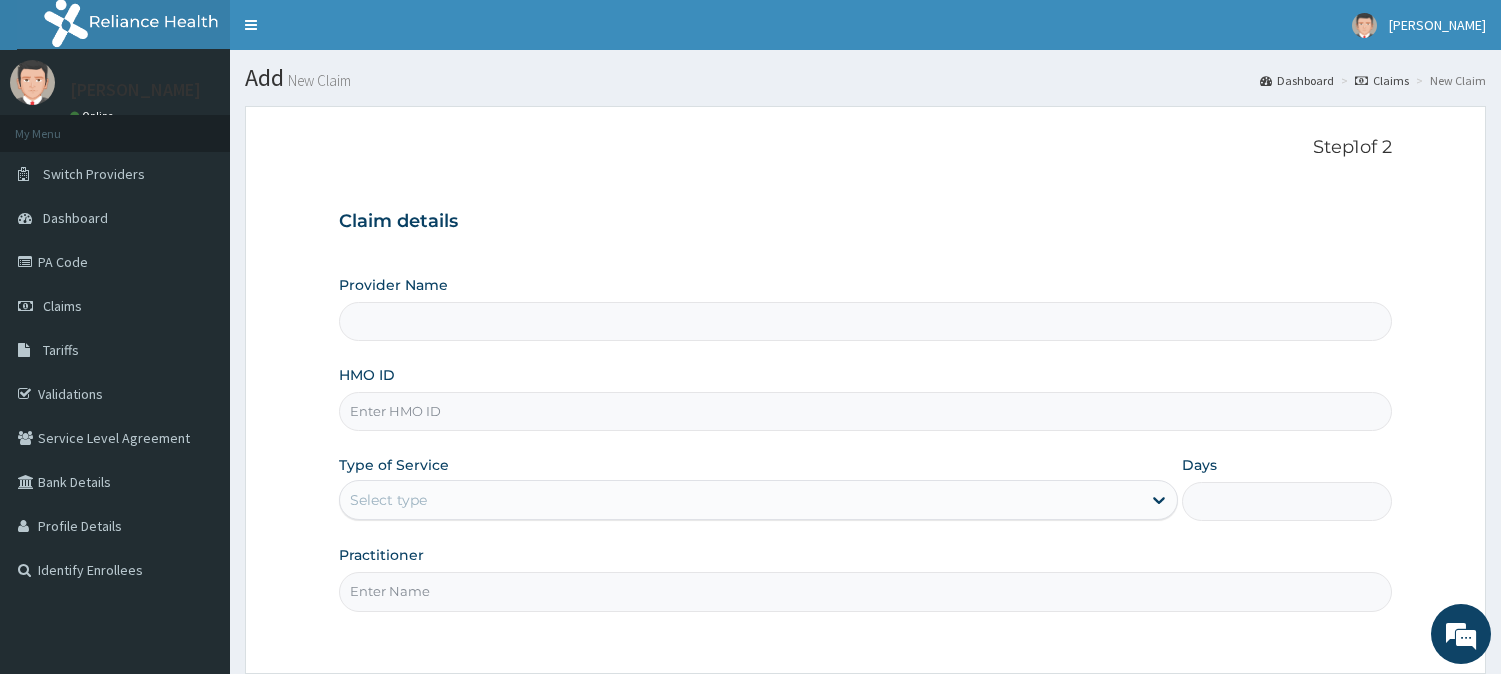 type on "[GEOGRAPHIC_DATA]" 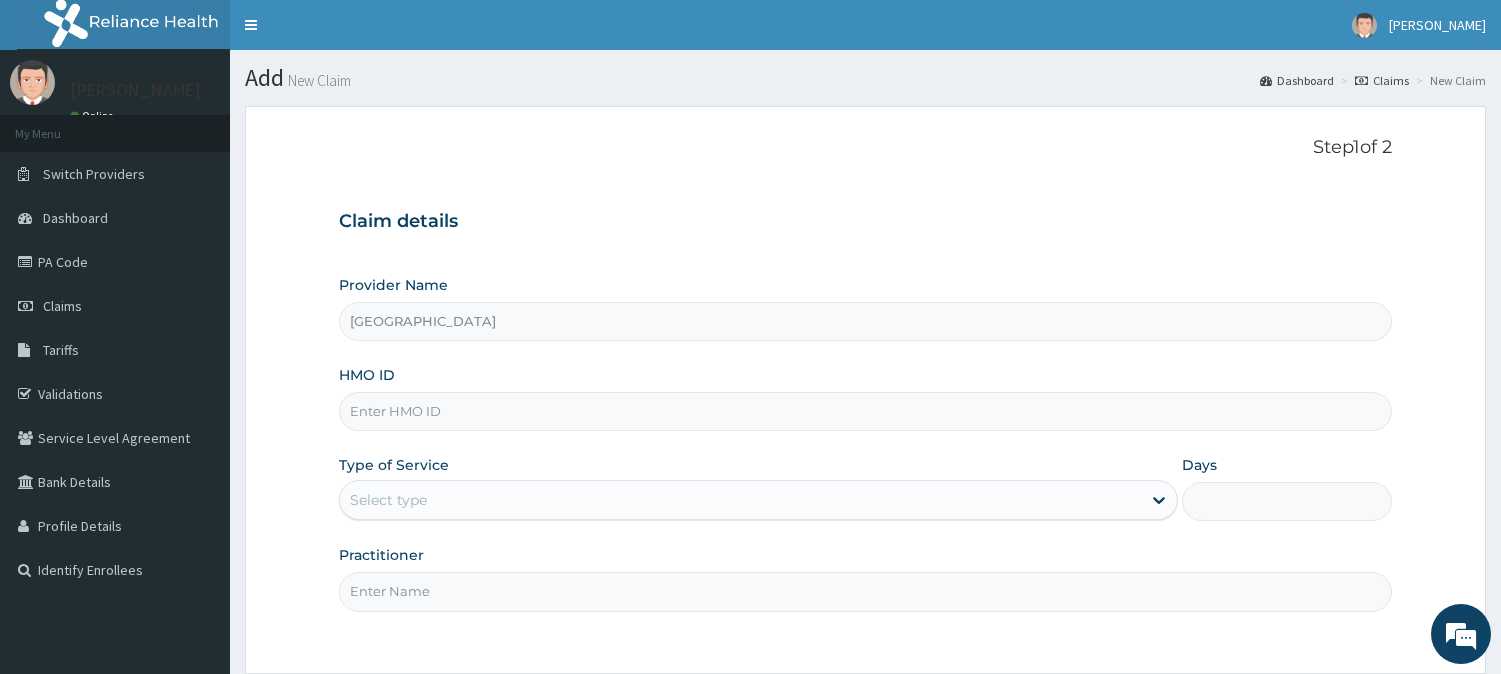 scroll, scrollTop: 0, scrollLeft: 0, axis: both 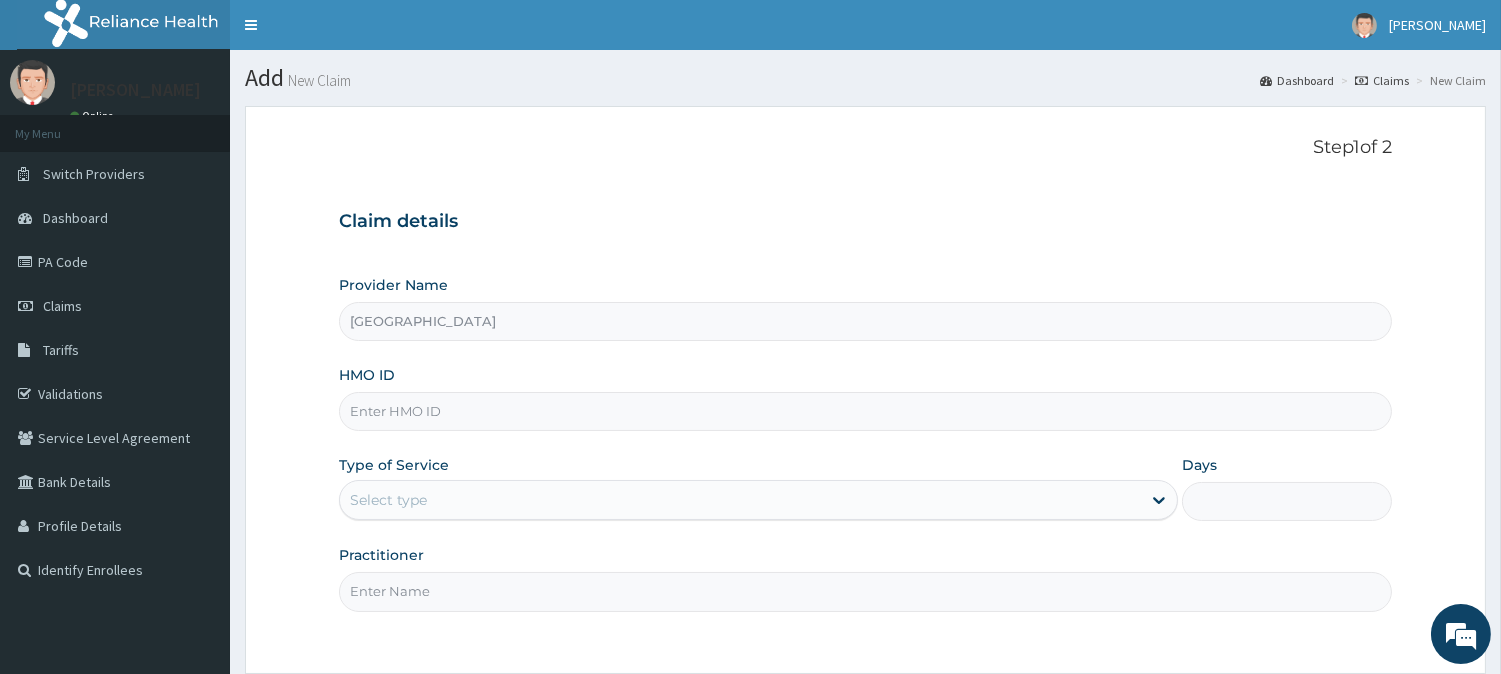 click on "HMO ID" at bounding box center (865, 411) 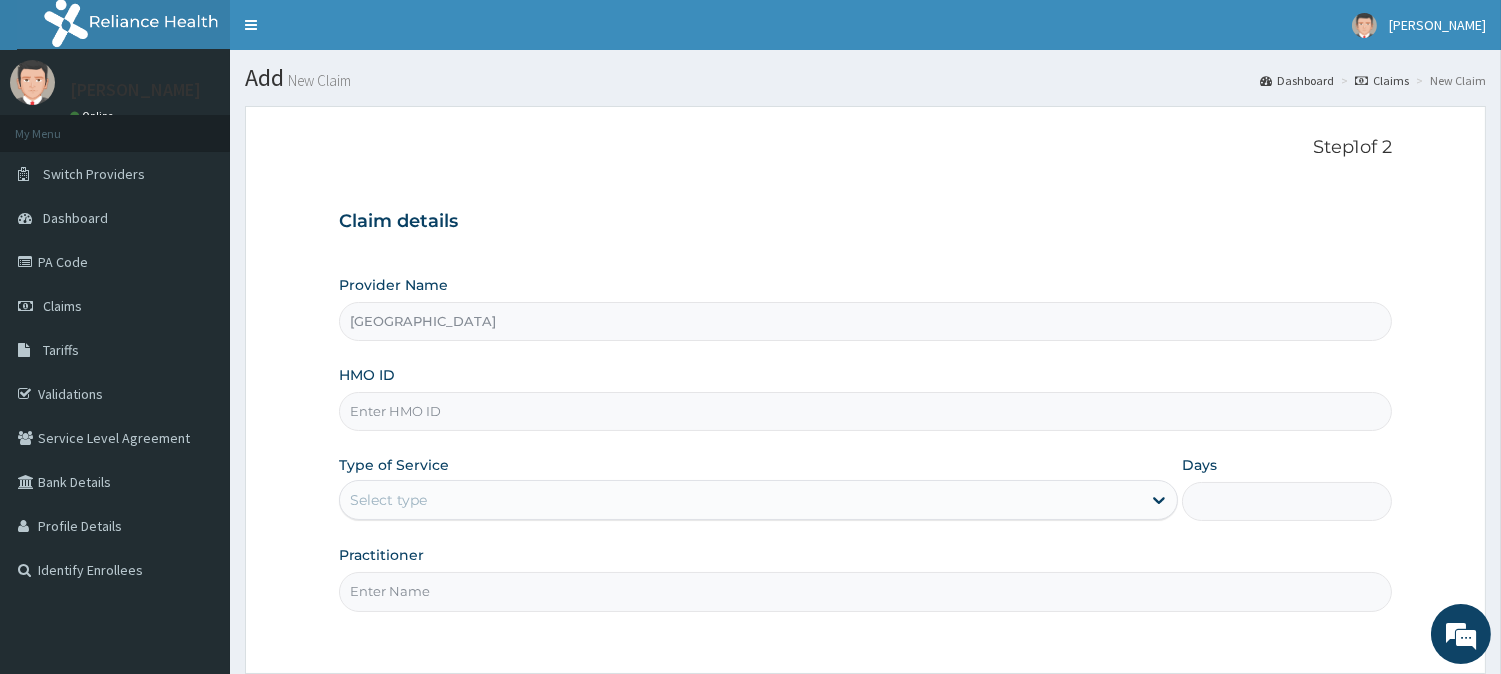 paste on "pht/10130/a" 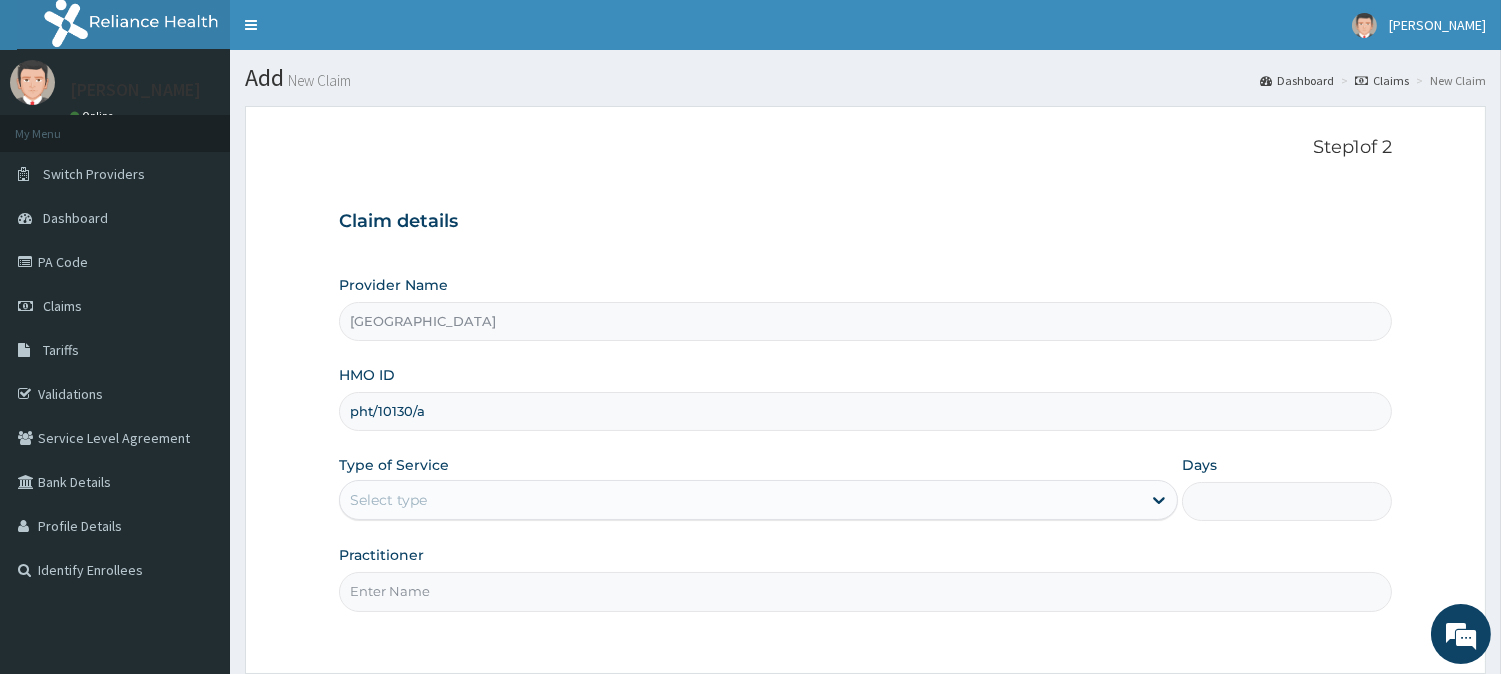type on "pht/10130/a" 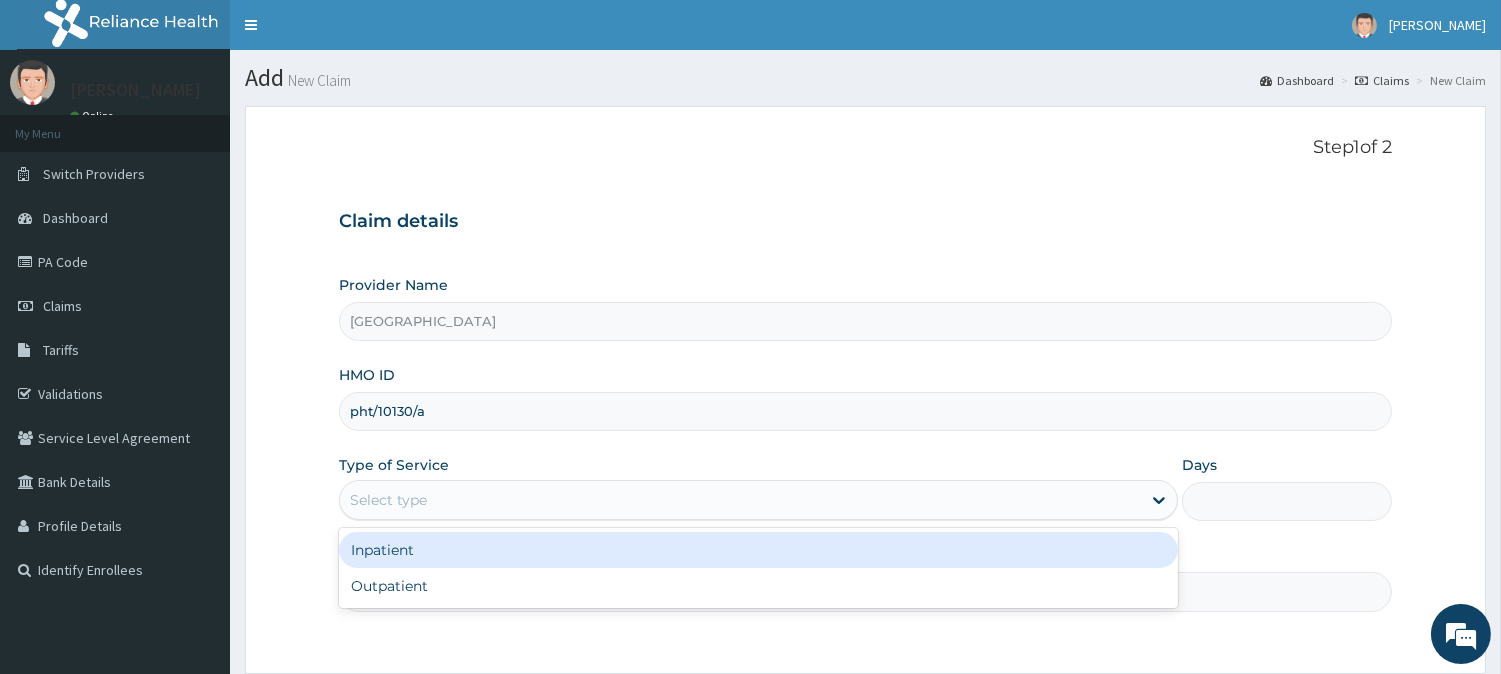 click on "Select type" at bounding box center (740, 500) 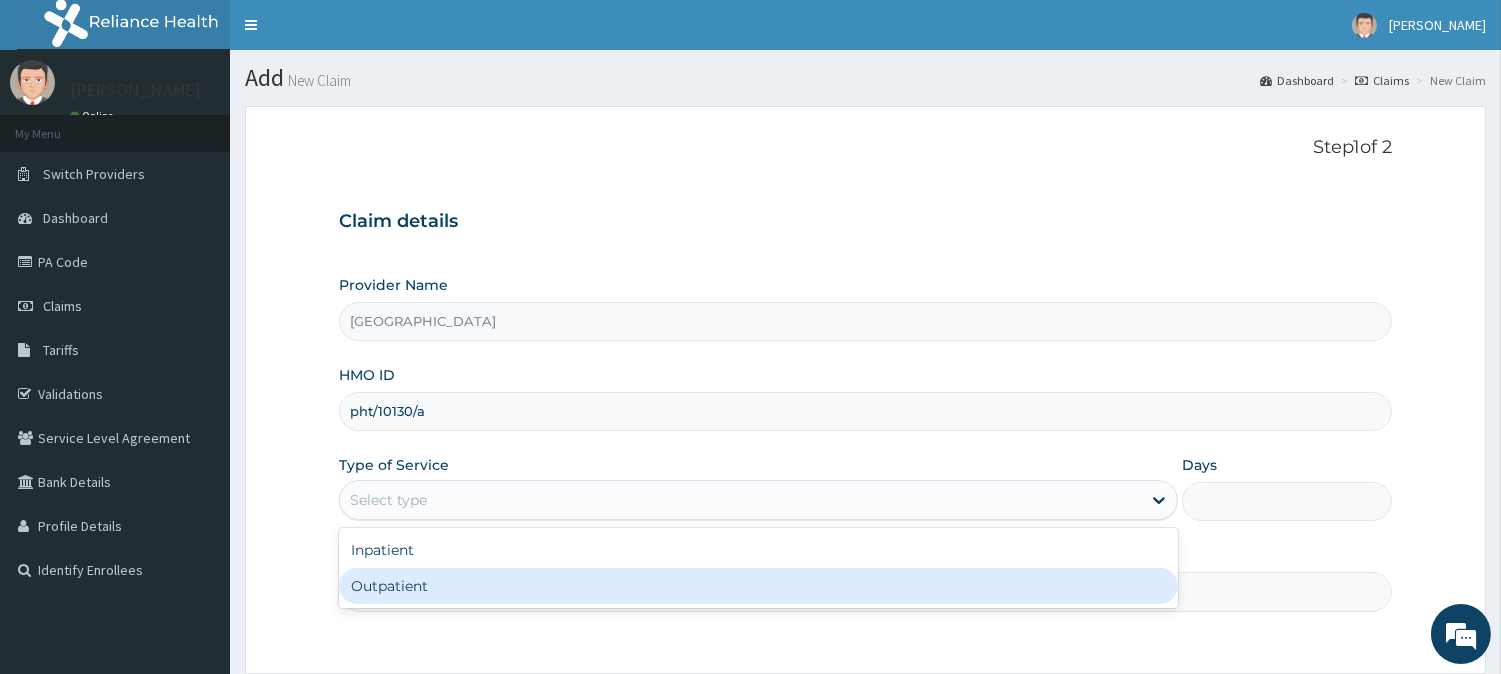 click on "Outpatient" at bounding box center [758, 586] 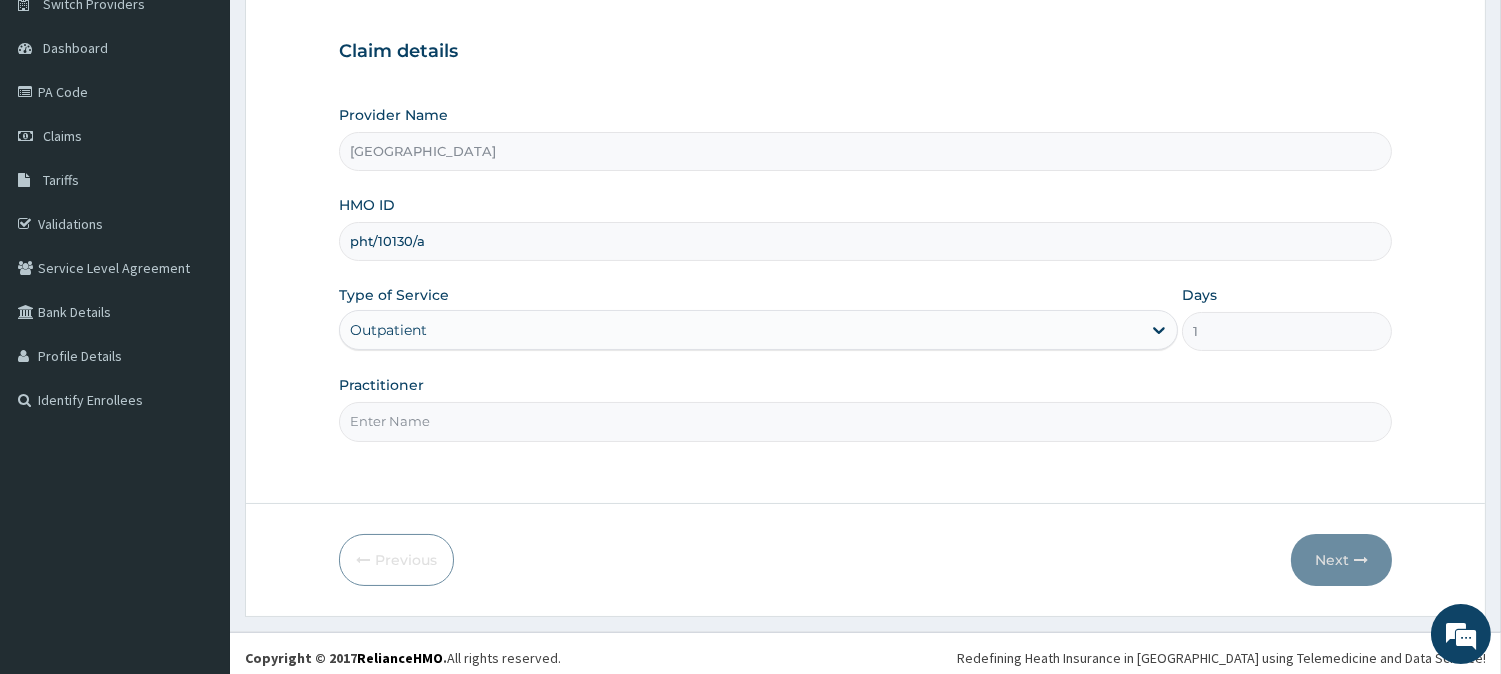 scroll, scrollTop: 178, scrollLeft: 0, axis: vertical 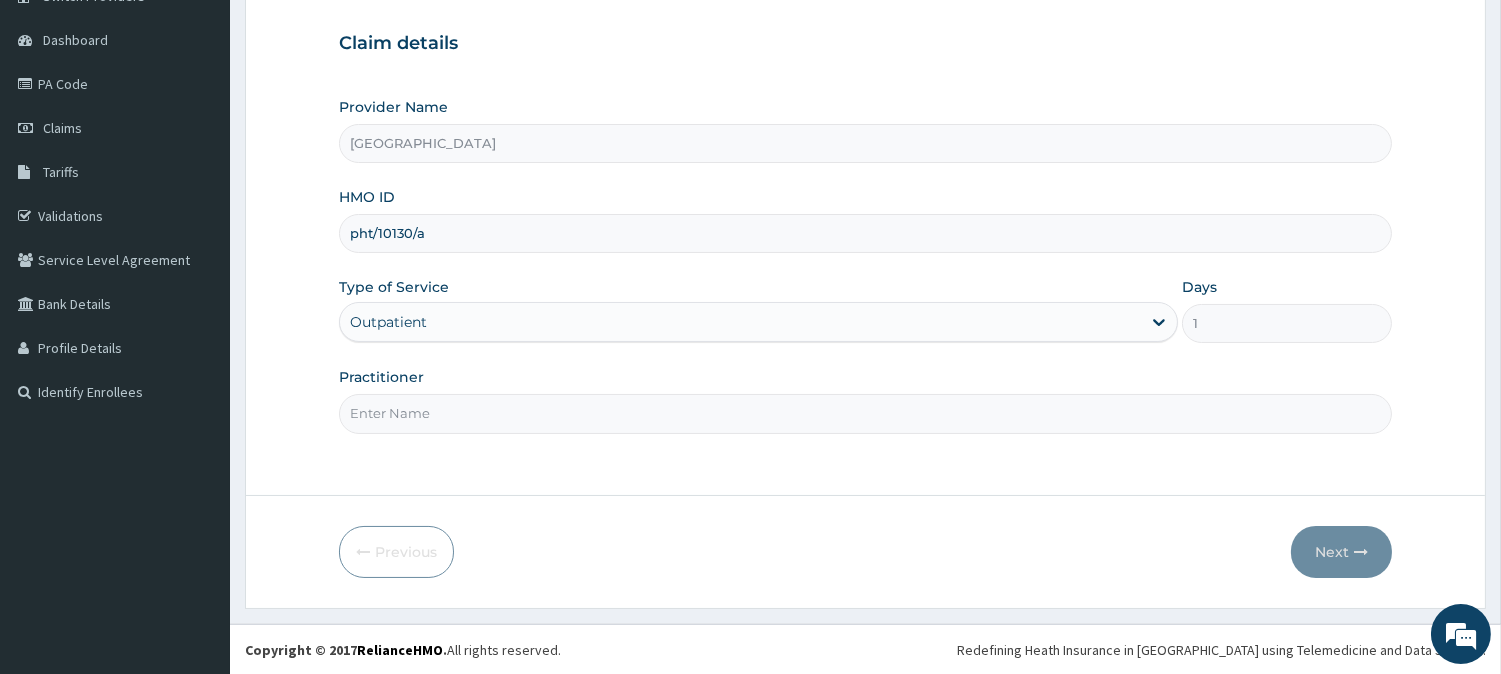 click on "Practitioner" at bounding box center (865, 413) 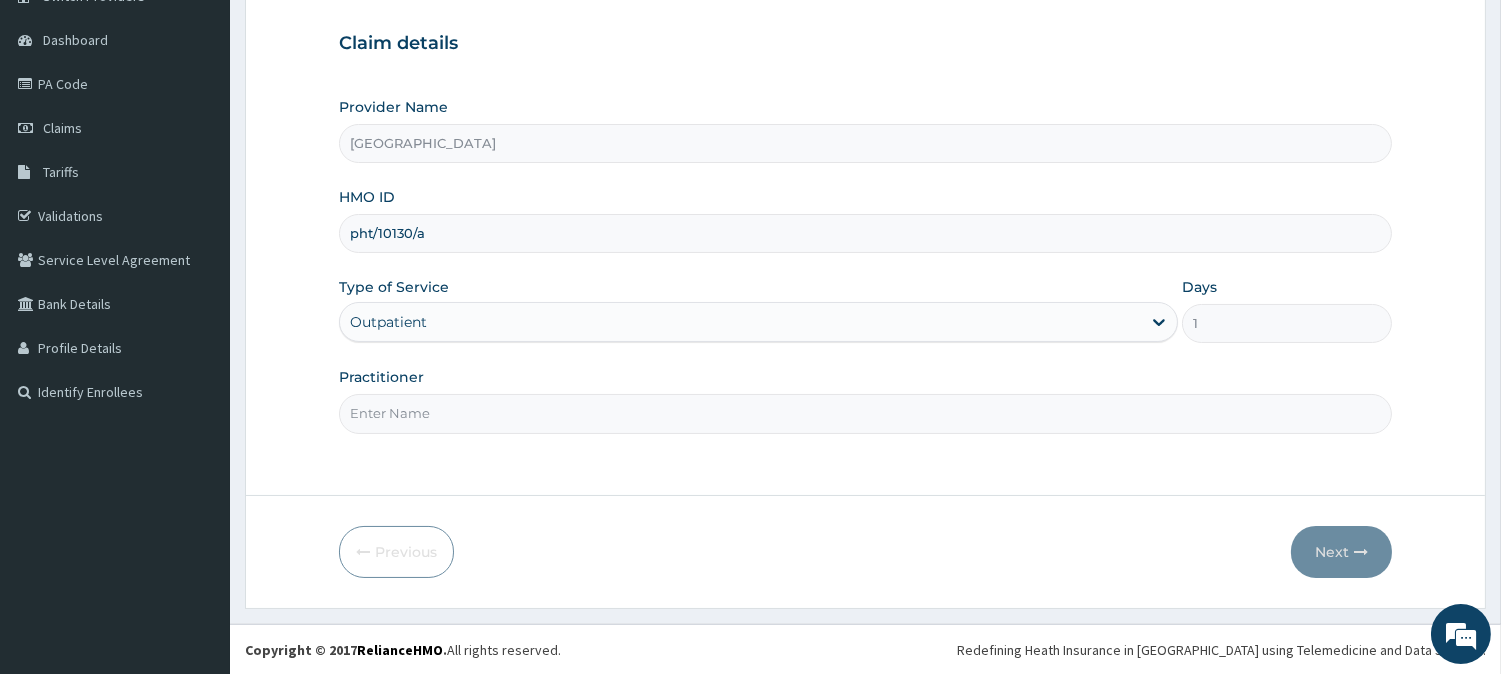 type on "EDOBOR CLEMENT" 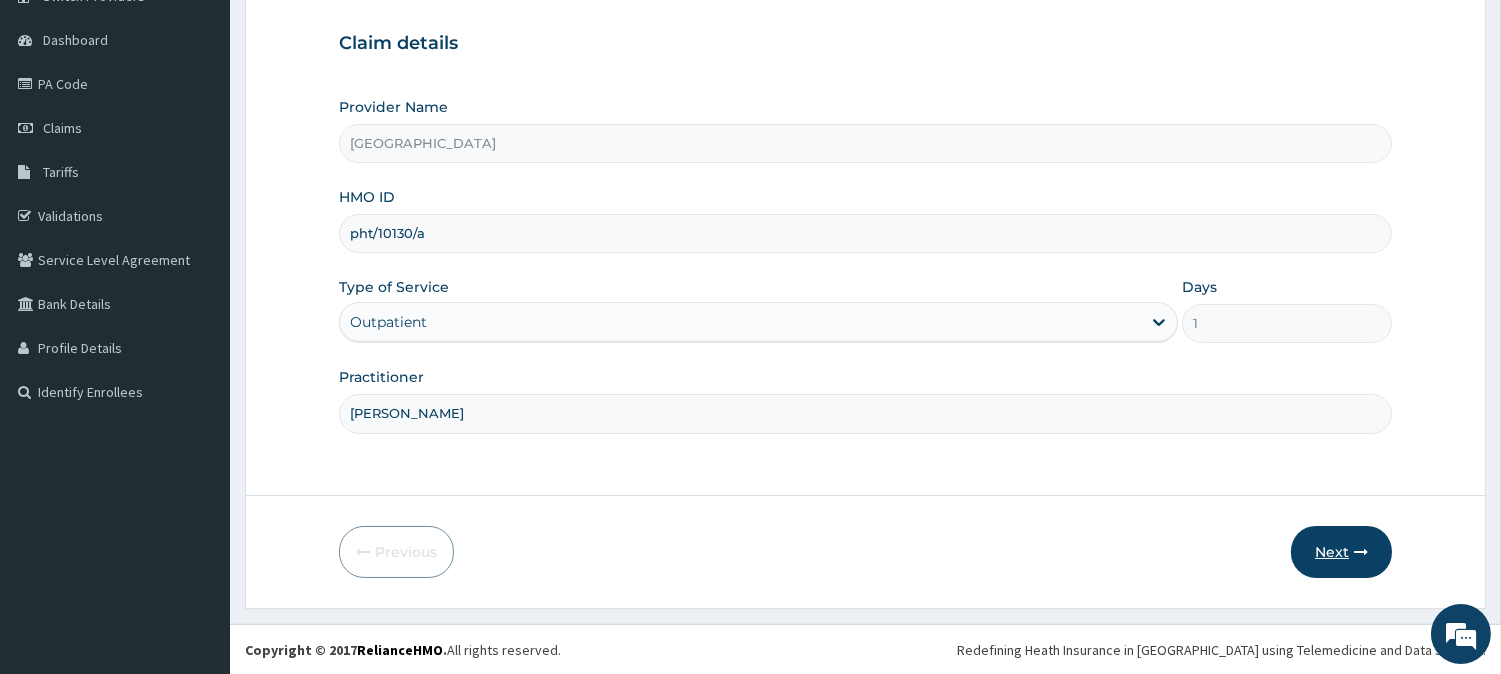 click on "Next" at bounding box center [1341, 552] 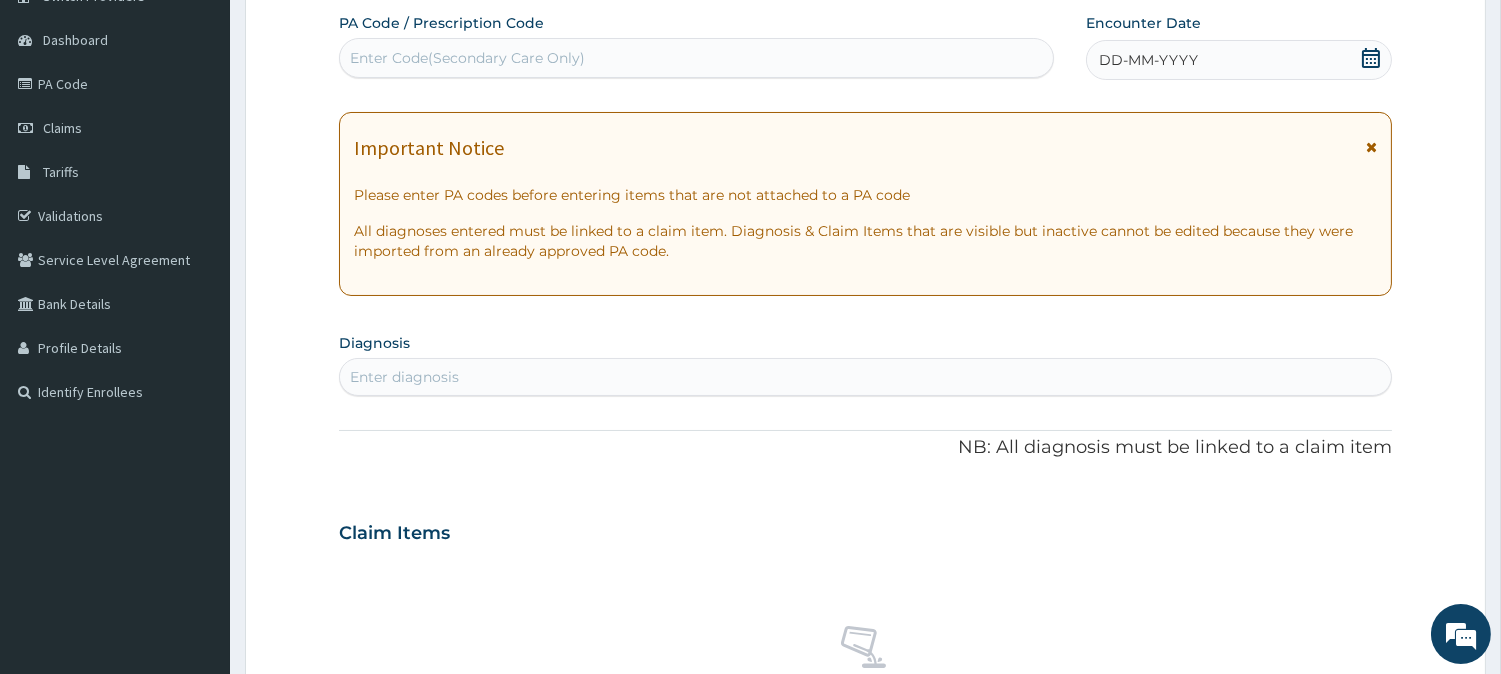 click on "Enter Code(Secondary Care Only)" at bounding box center [467, 58] 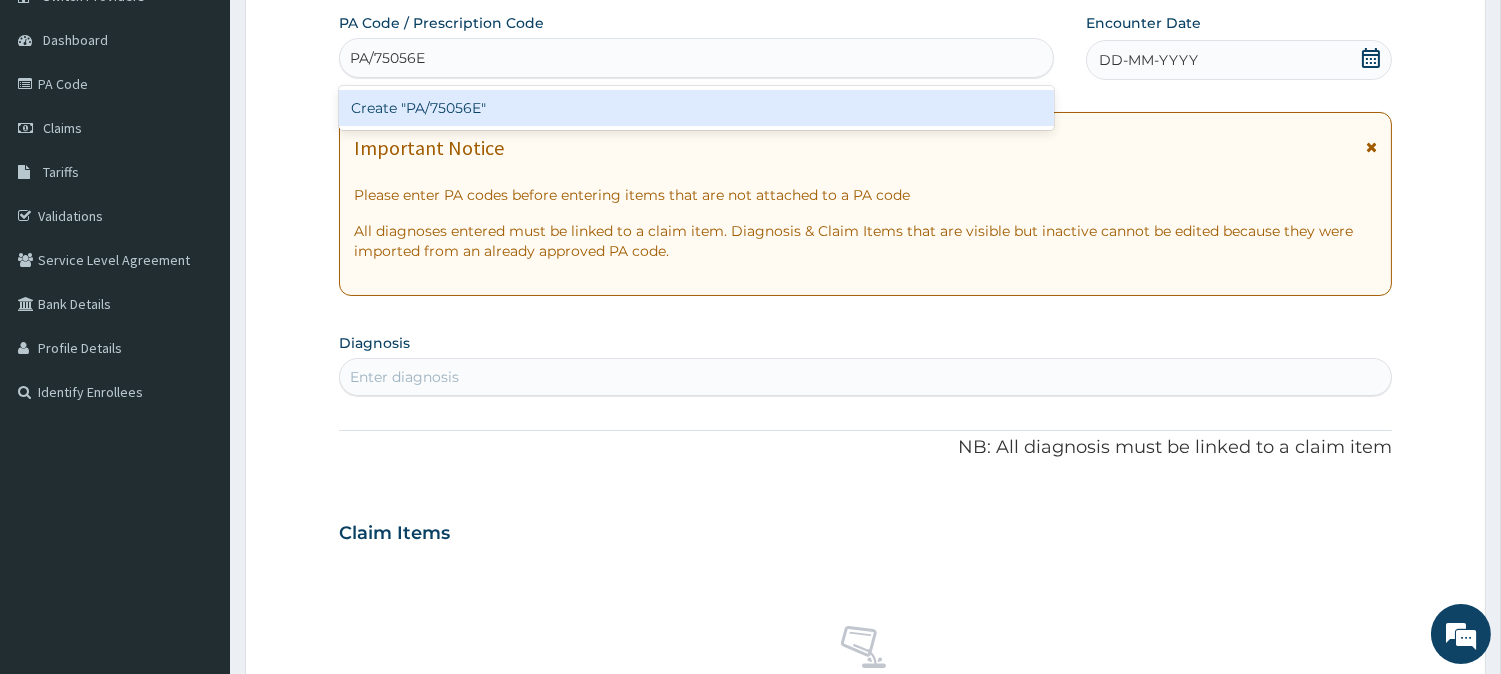 click on "Create "PA/75056E"" at bounding box center (696, 108) 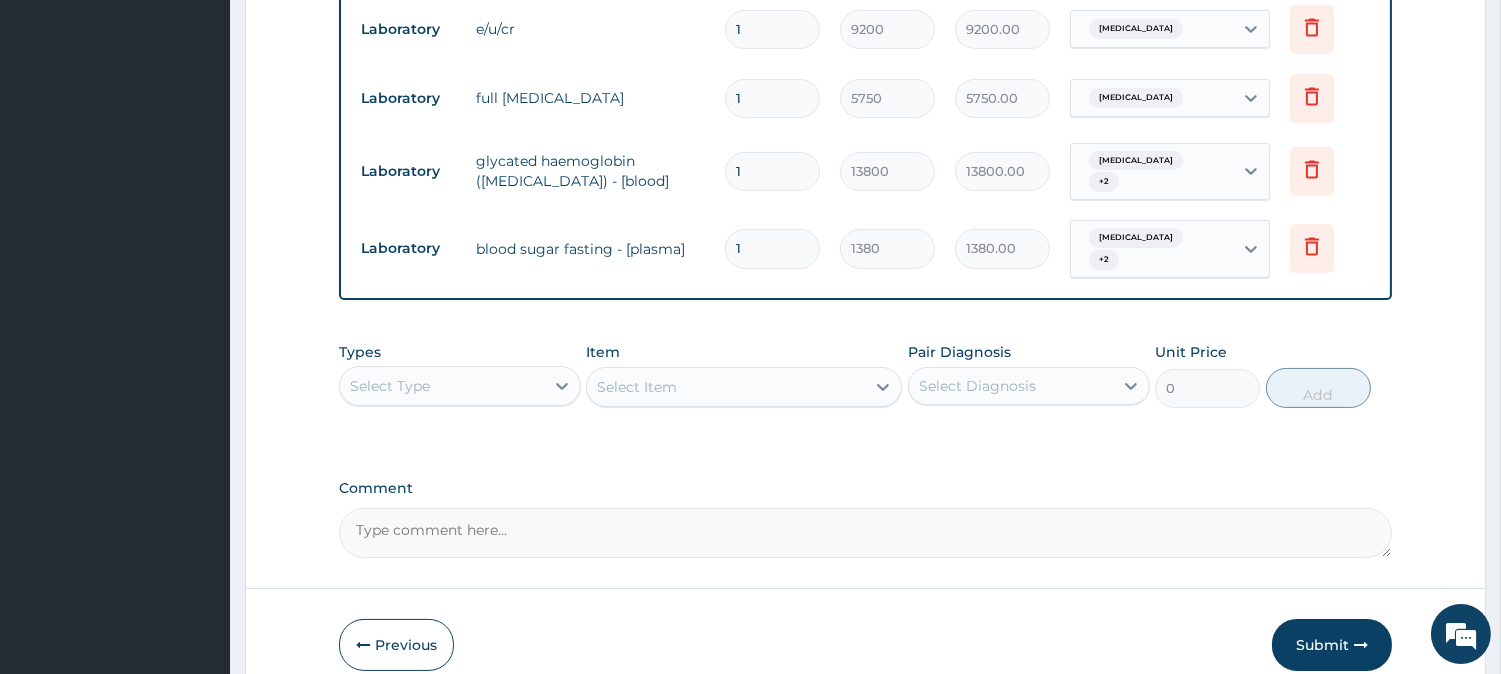 scroll, scrollTop: 768, scrollLeft: 0, axis: vertical 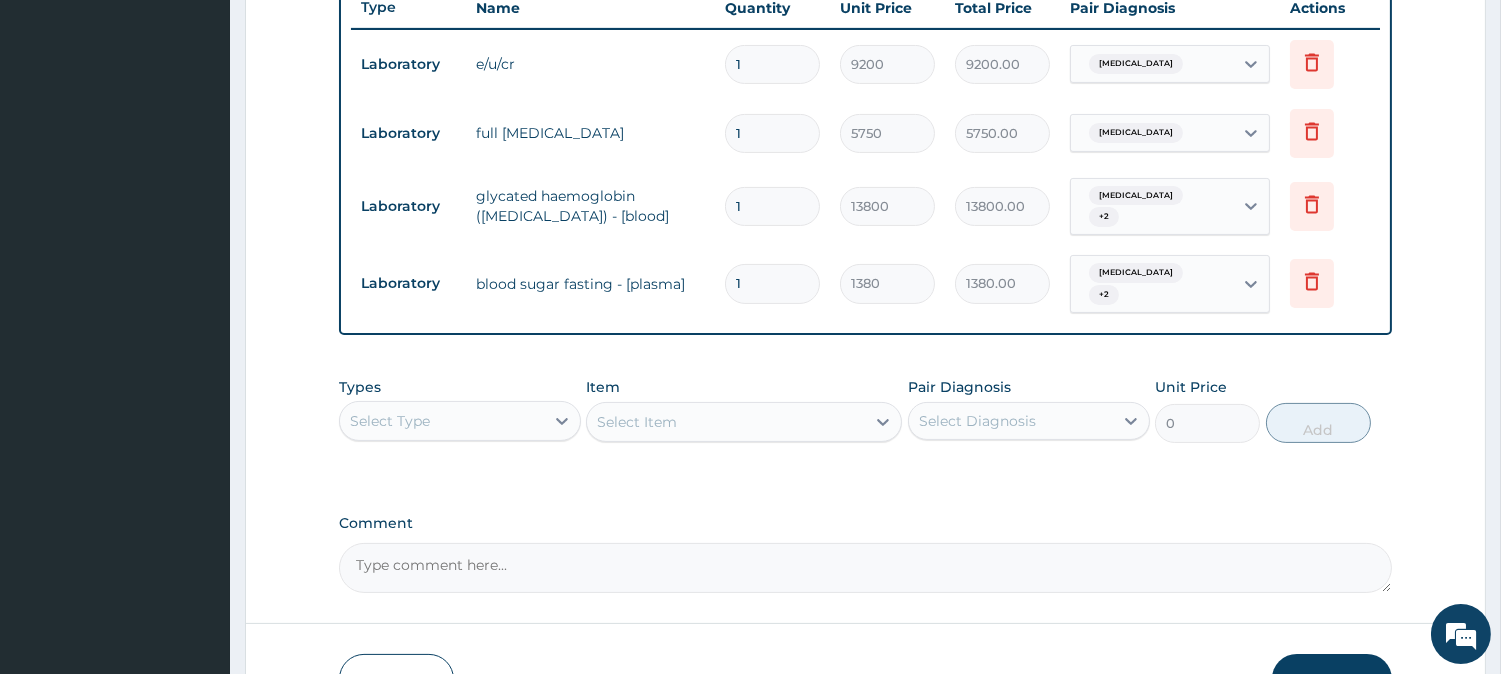 click on "Types Select Type Item Select Item Pair Diagnosis Select Diagnosis Unit Price 0 Add" at bounding box center (865, 410) 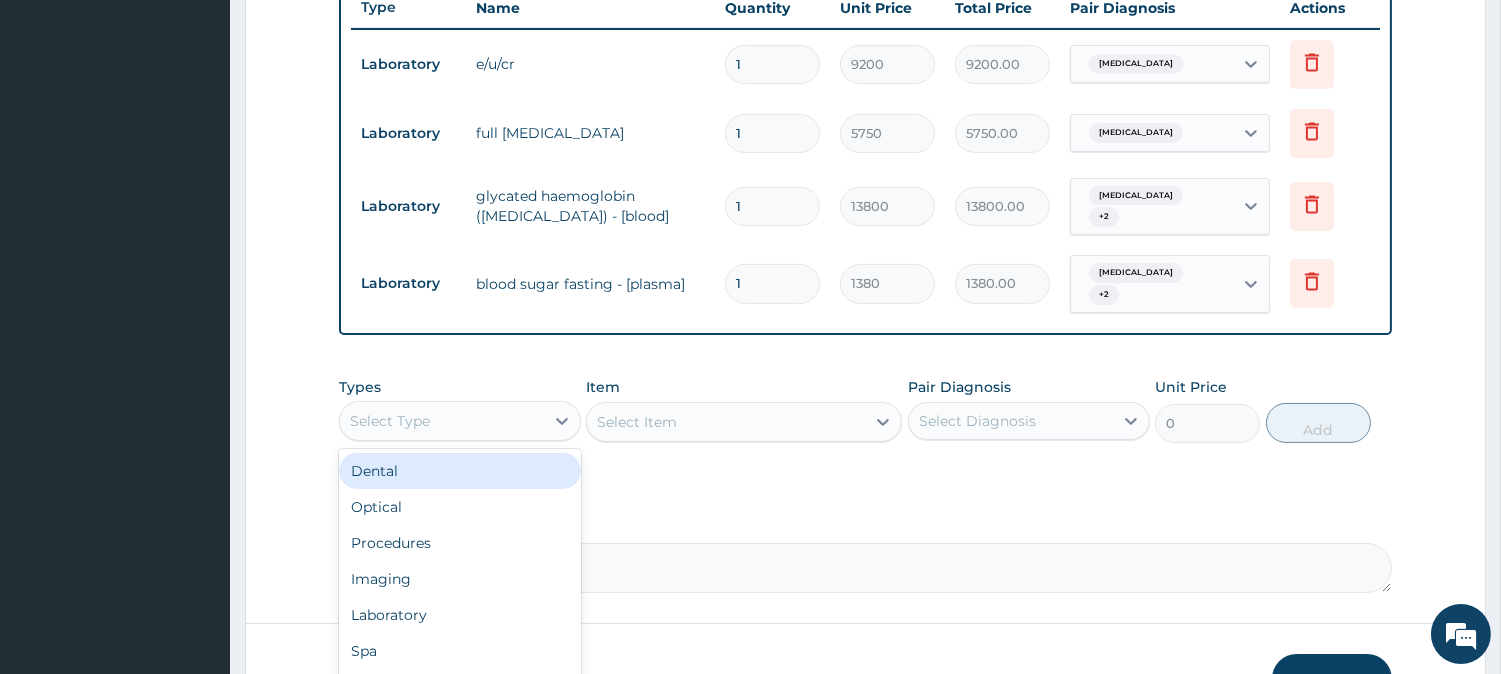 click on "Select Type" at bounding box center [442, 421] 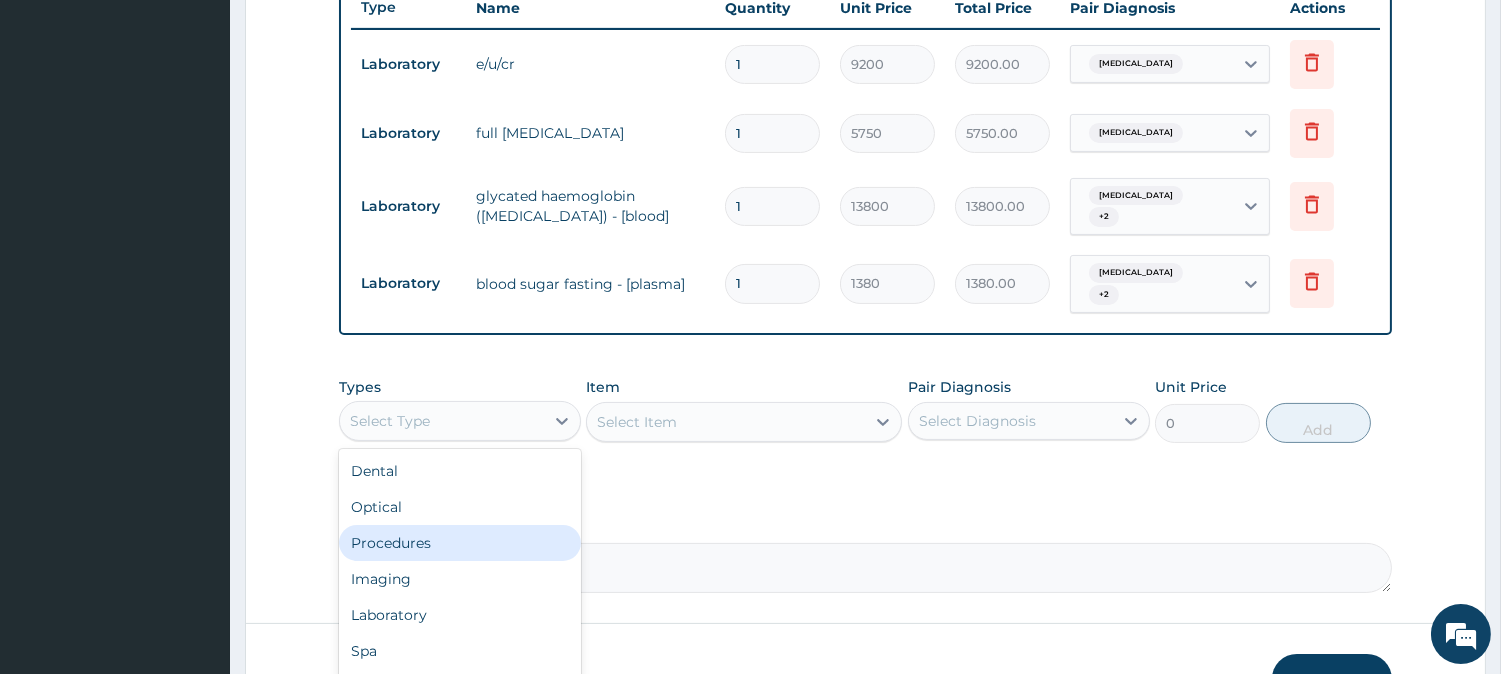 click on "Procedures" at bounding box center (460, 543) 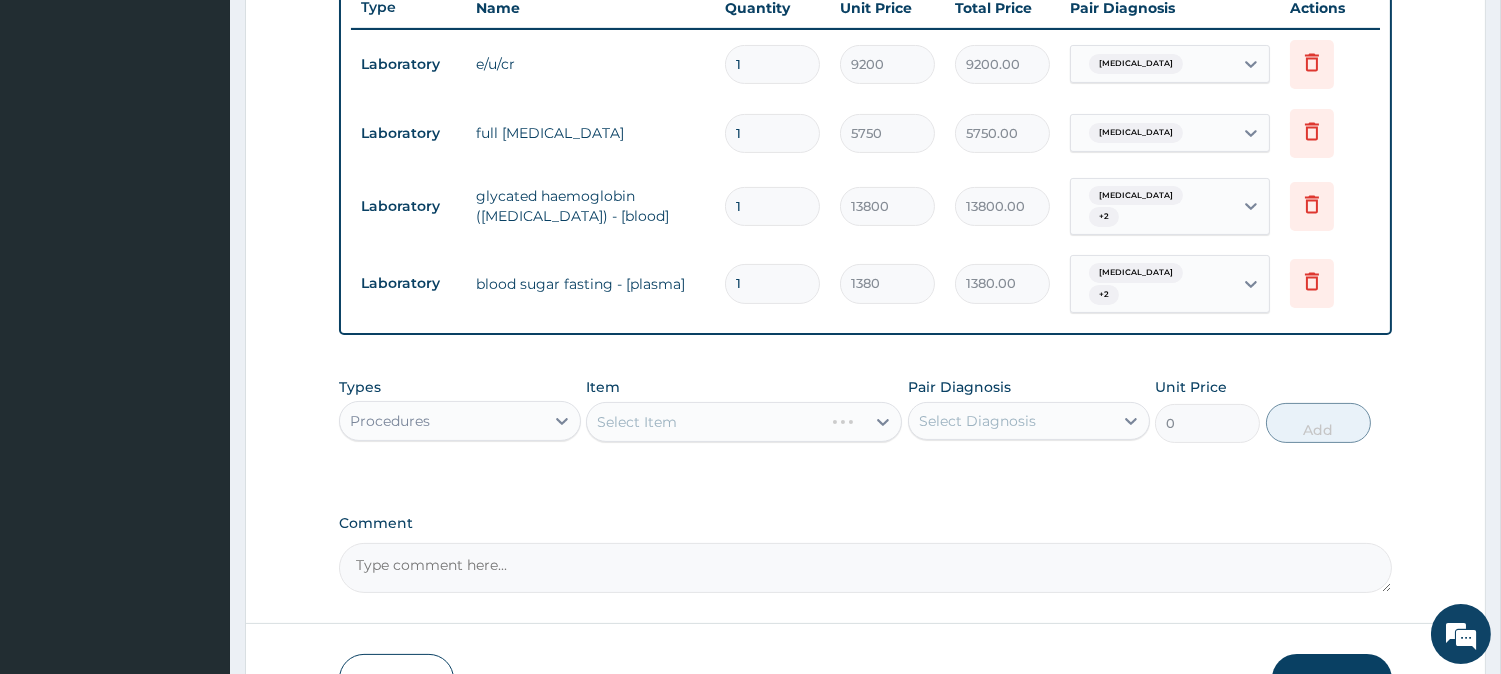 click on "Select Item" at bounding box center [744, 422] 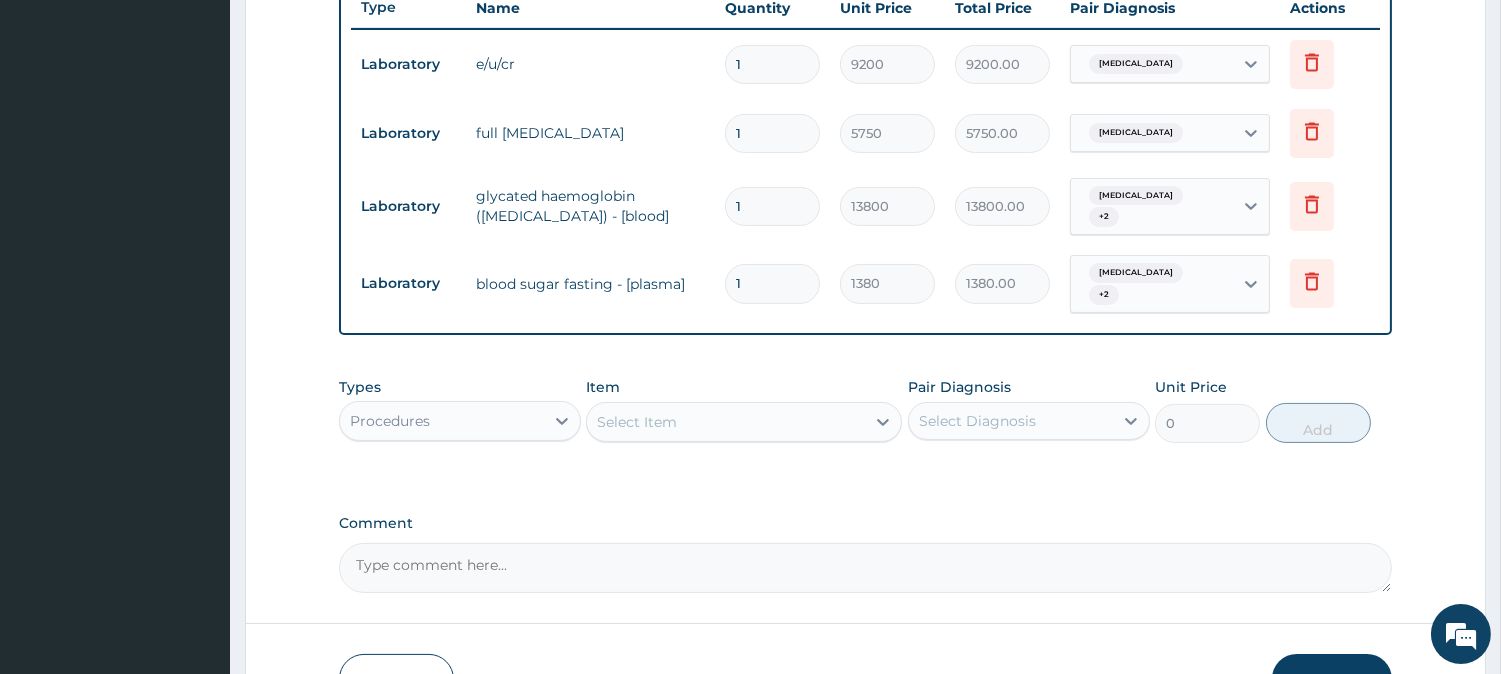 click on "Select Item" at bounding box center [726, 422] 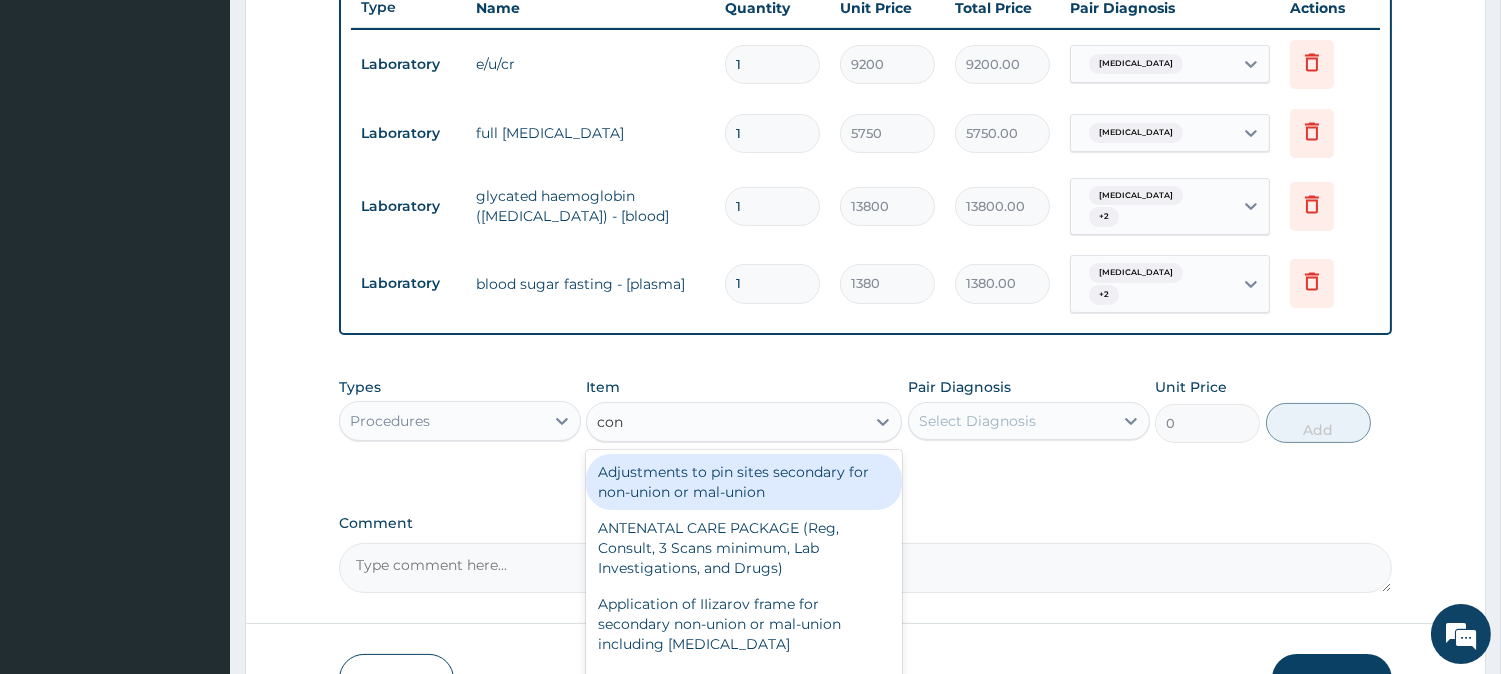type on "cons" 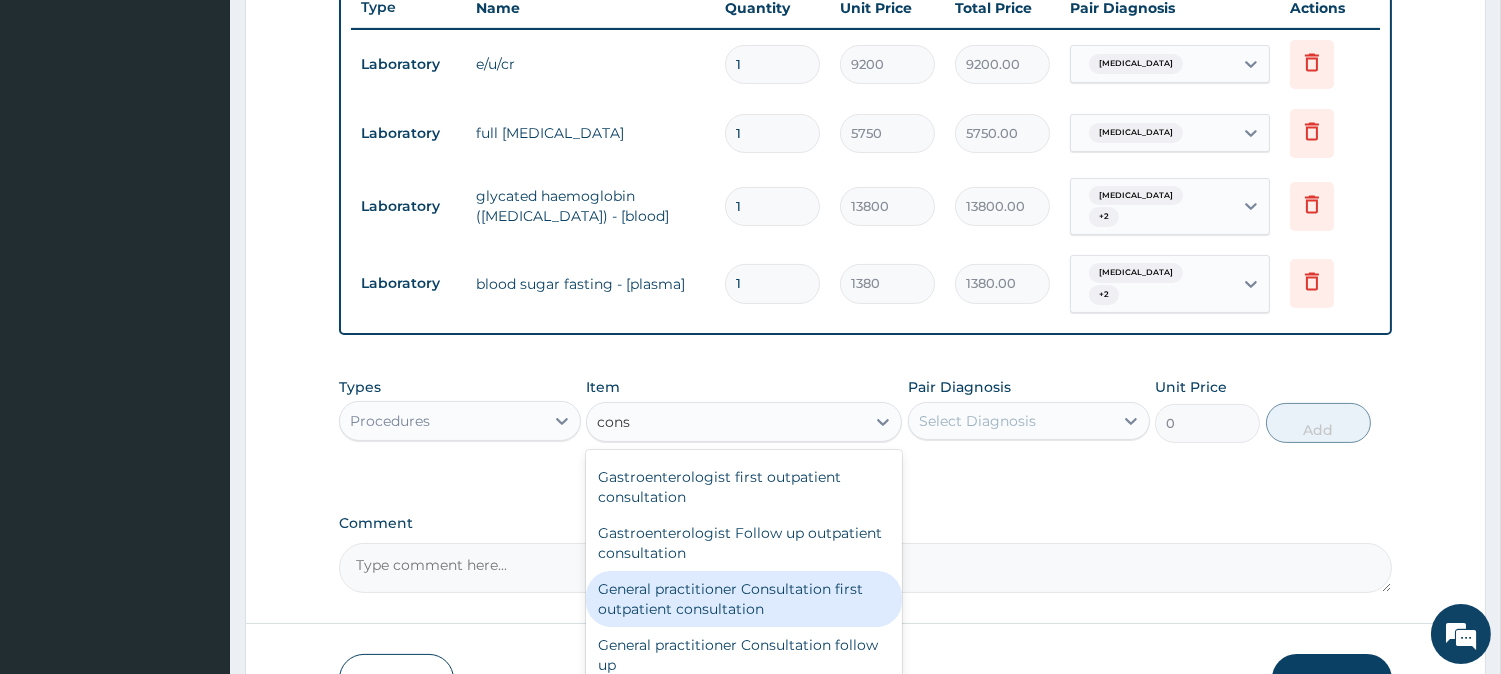 scroll, scrollTop: 1222, scrollLeft: 0, axis: vertical 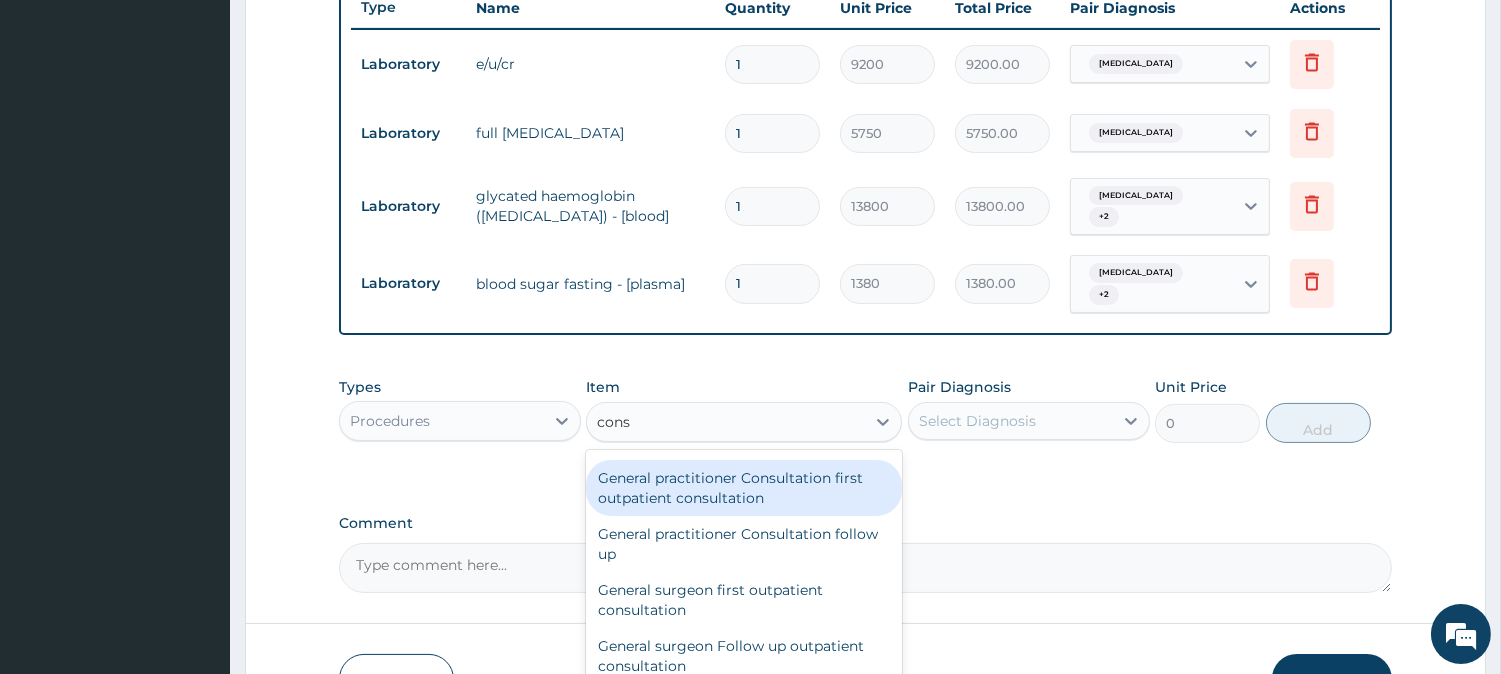 click on "General practitioner Consultation first outpatient consultation" at bounding box center [744, 488] 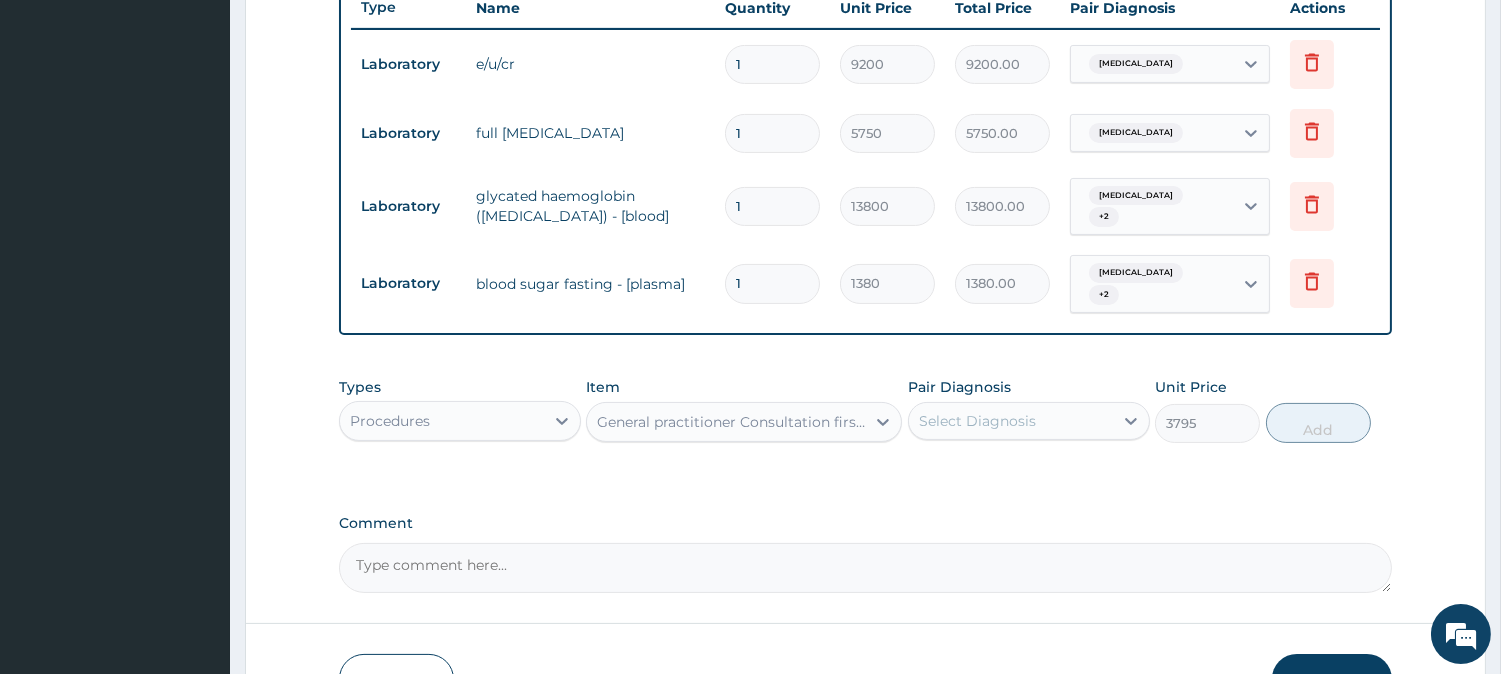 click on "Select Diagnosis" at bounding box center [1011, 421] 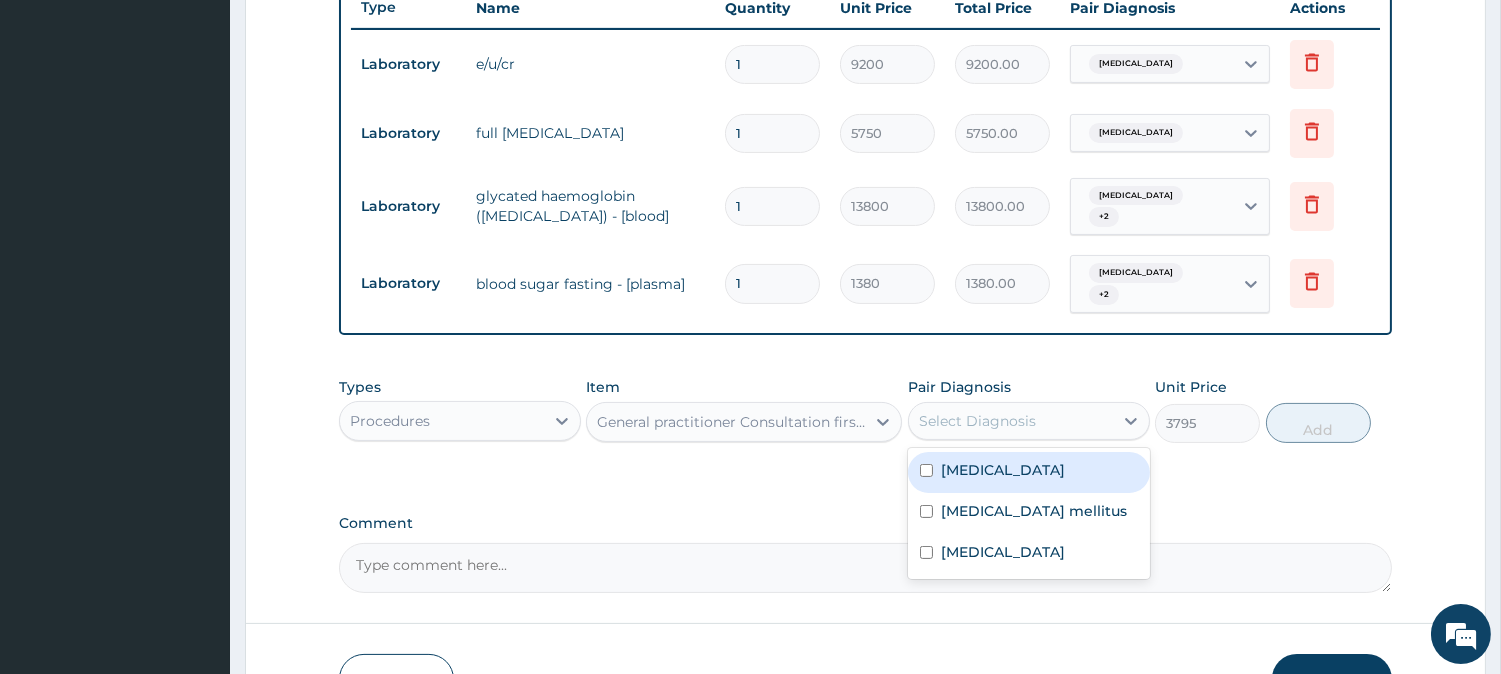 click on "Hyperlipidemia" at bounding box center [1003, 470] 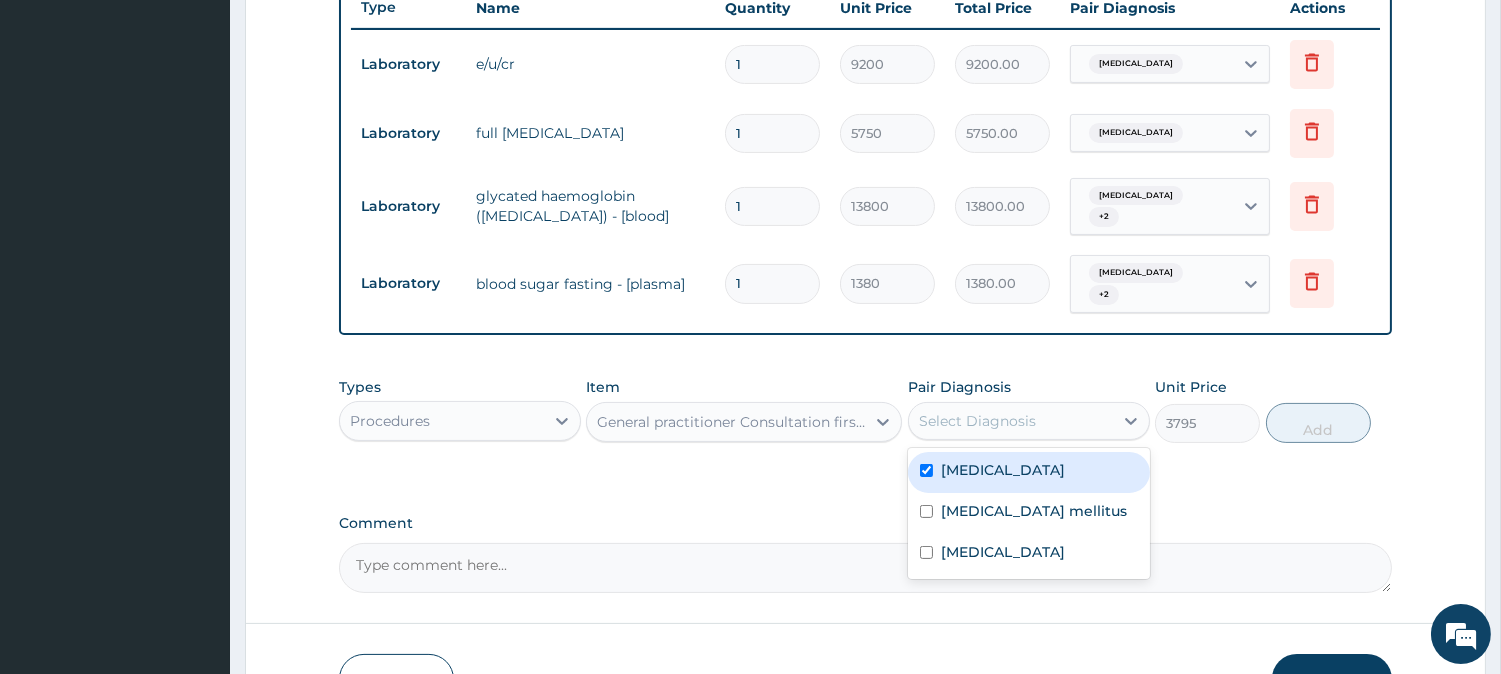 checkbox on "true" 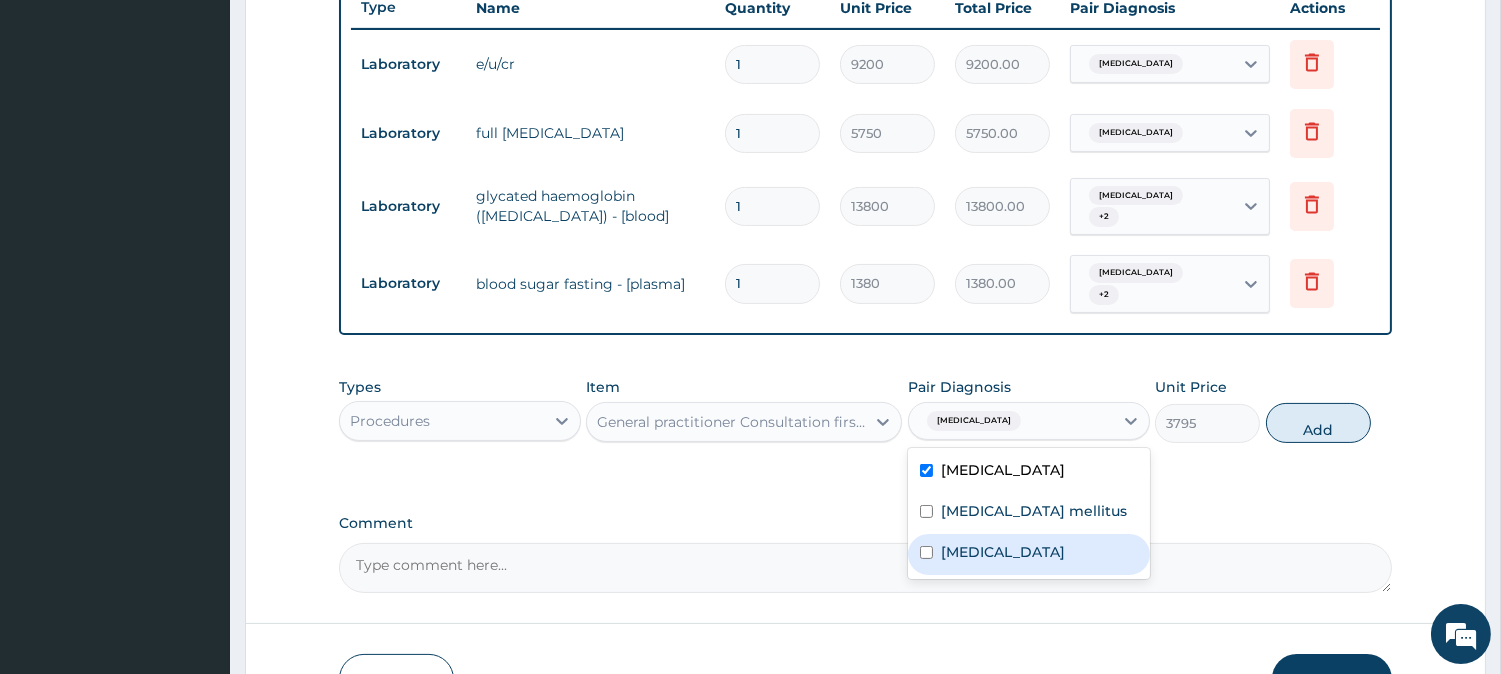 click on "Renal hypertension" at bounding box center (1029, 554) 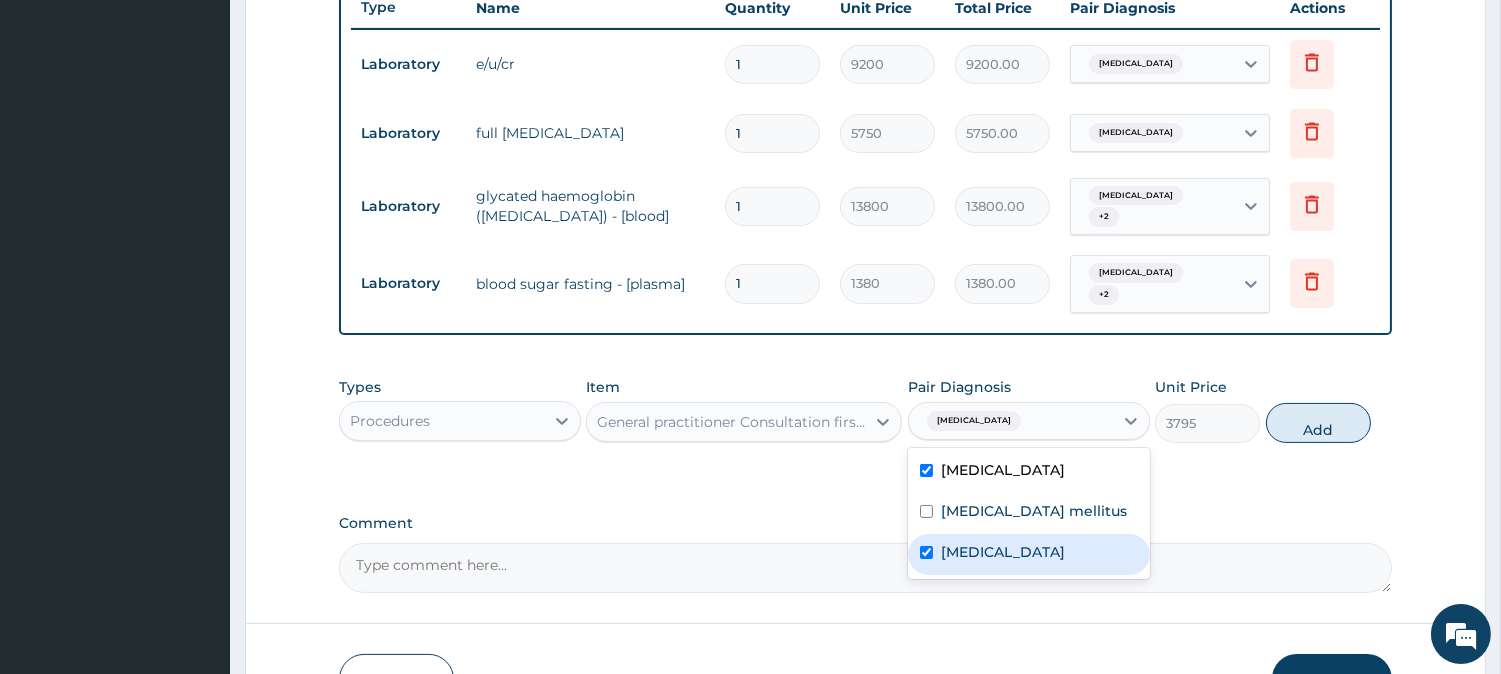 checkbox on "true" 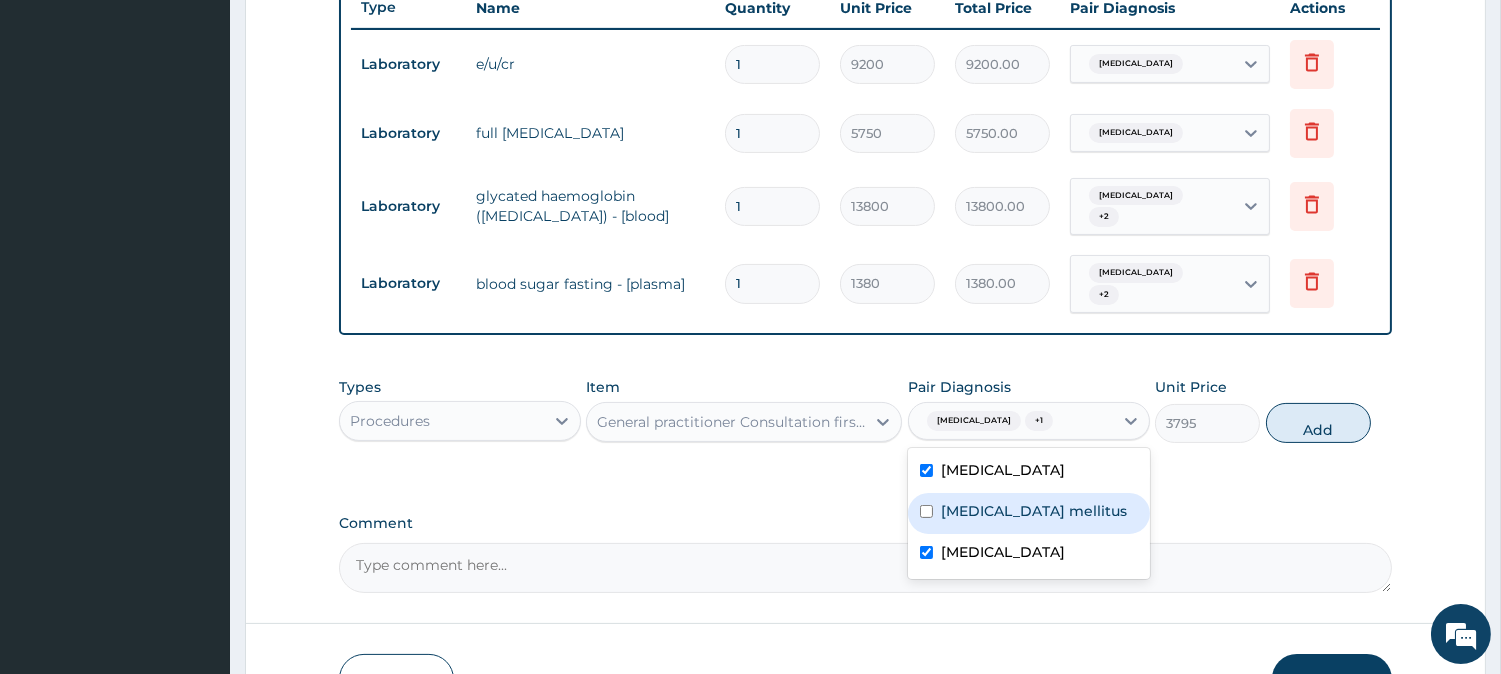click on "Type 2 diabetes mellitus" at bounding box center [1034, 511] 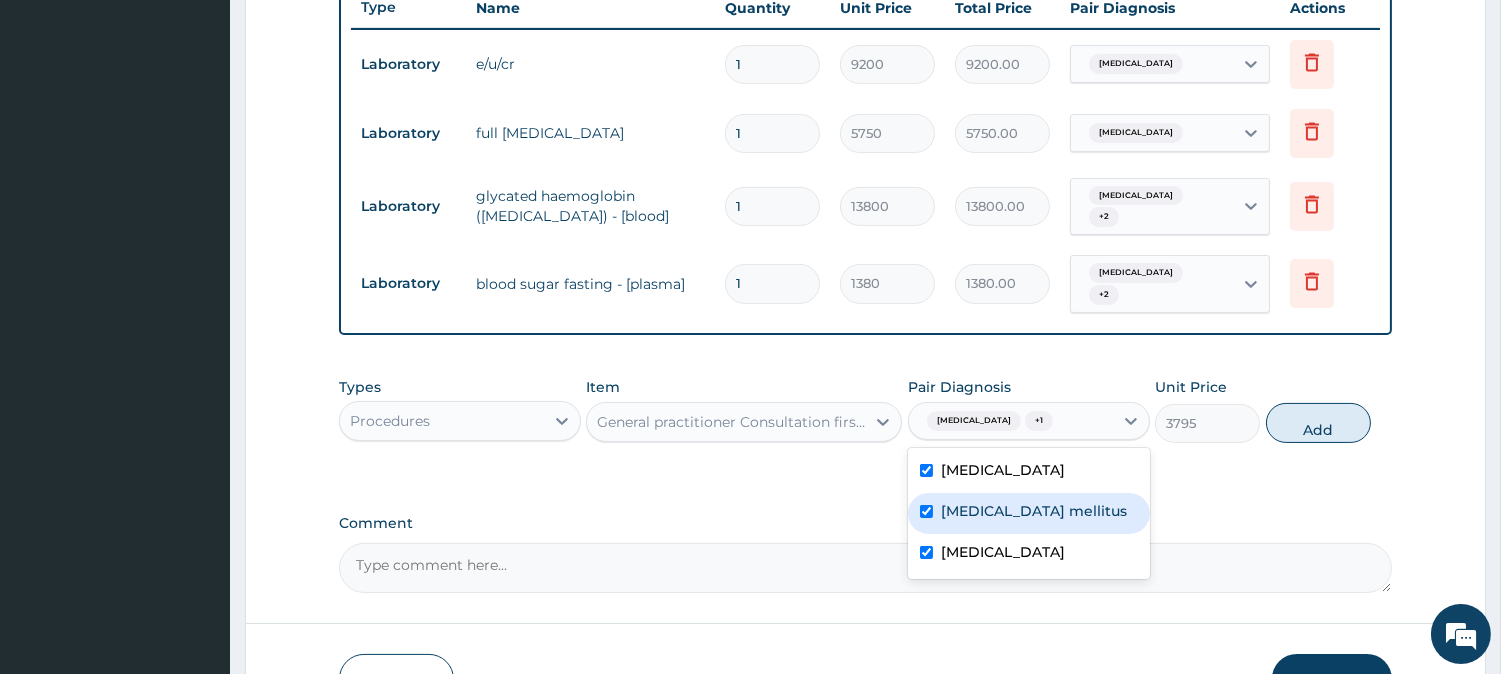 checkbox on "true" 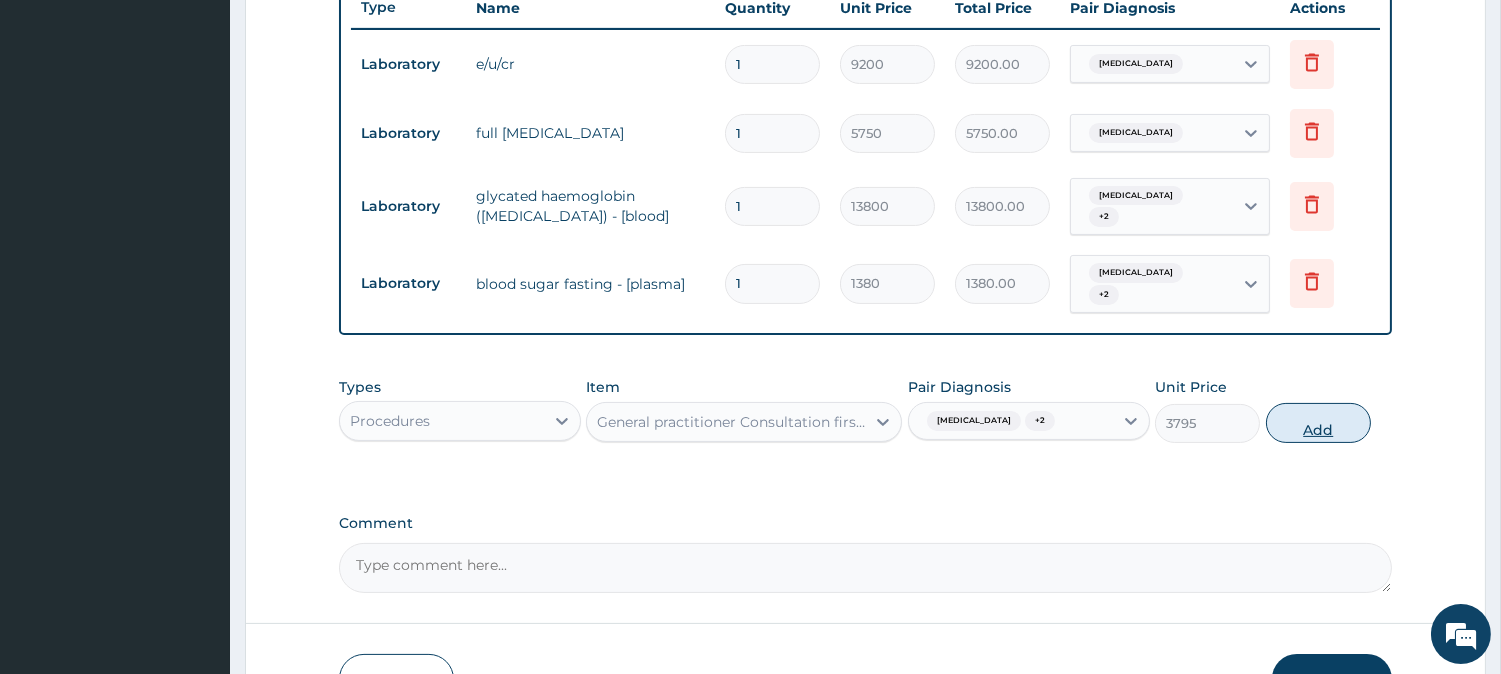 click on "Add" at bounding box center [1318, 423] 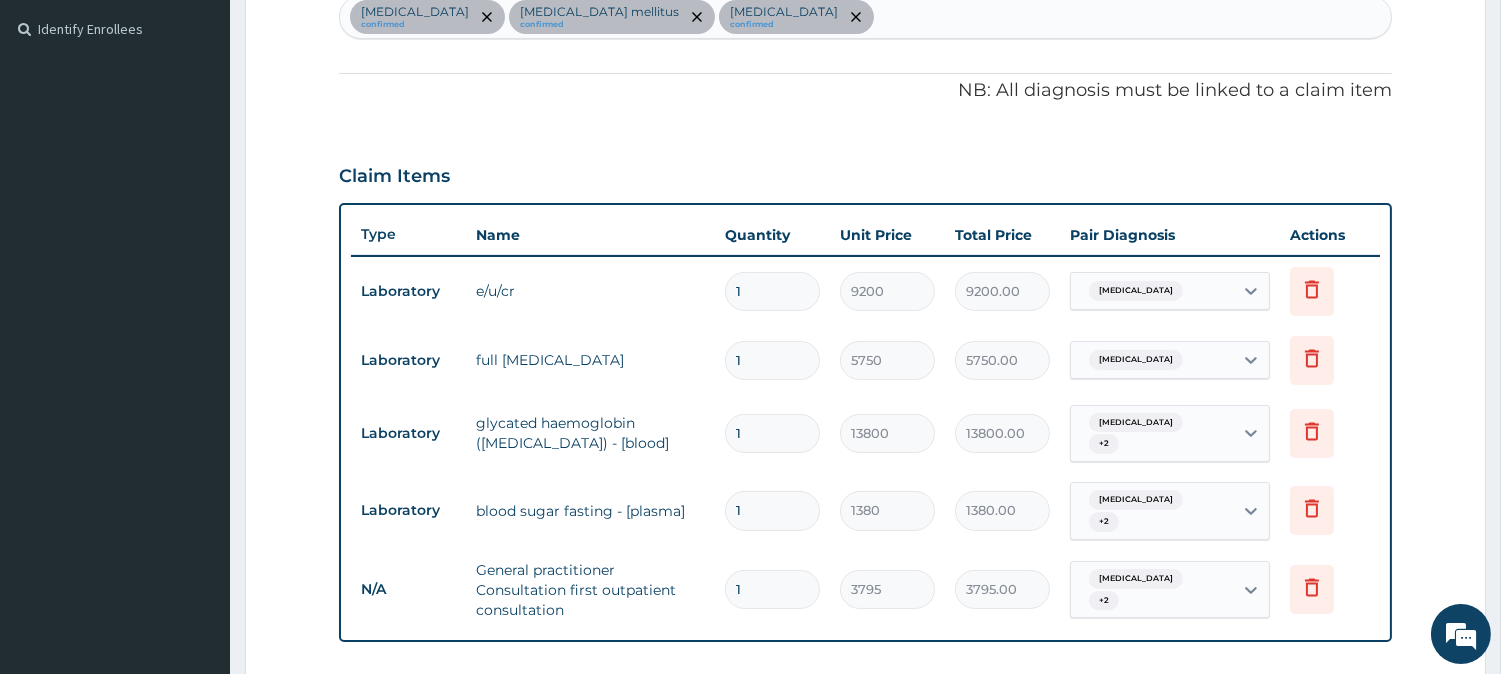 scroll, scrollTop: 213, scrollLeft: 0, axis: vertical 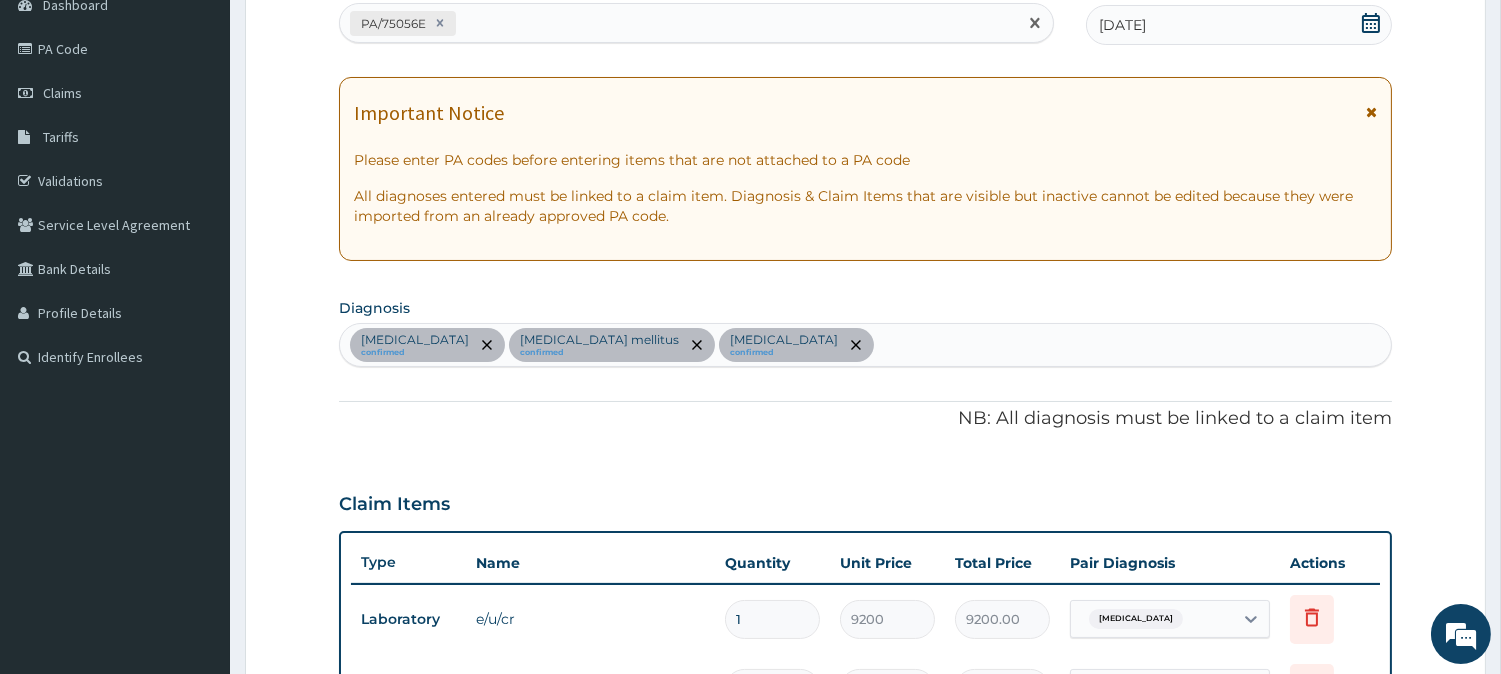 click on "PA/75056E" at bounding box center [678, 23] 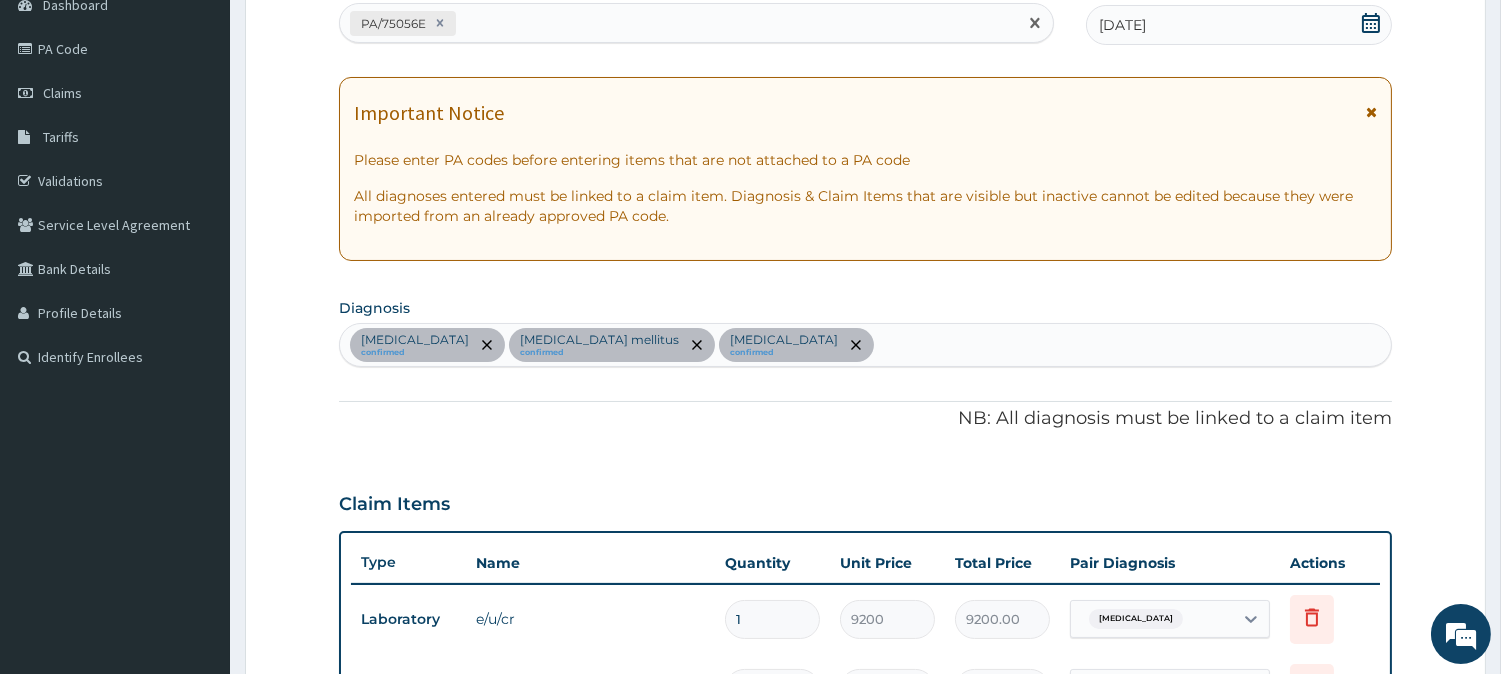 paste on "PA/EBAE01" 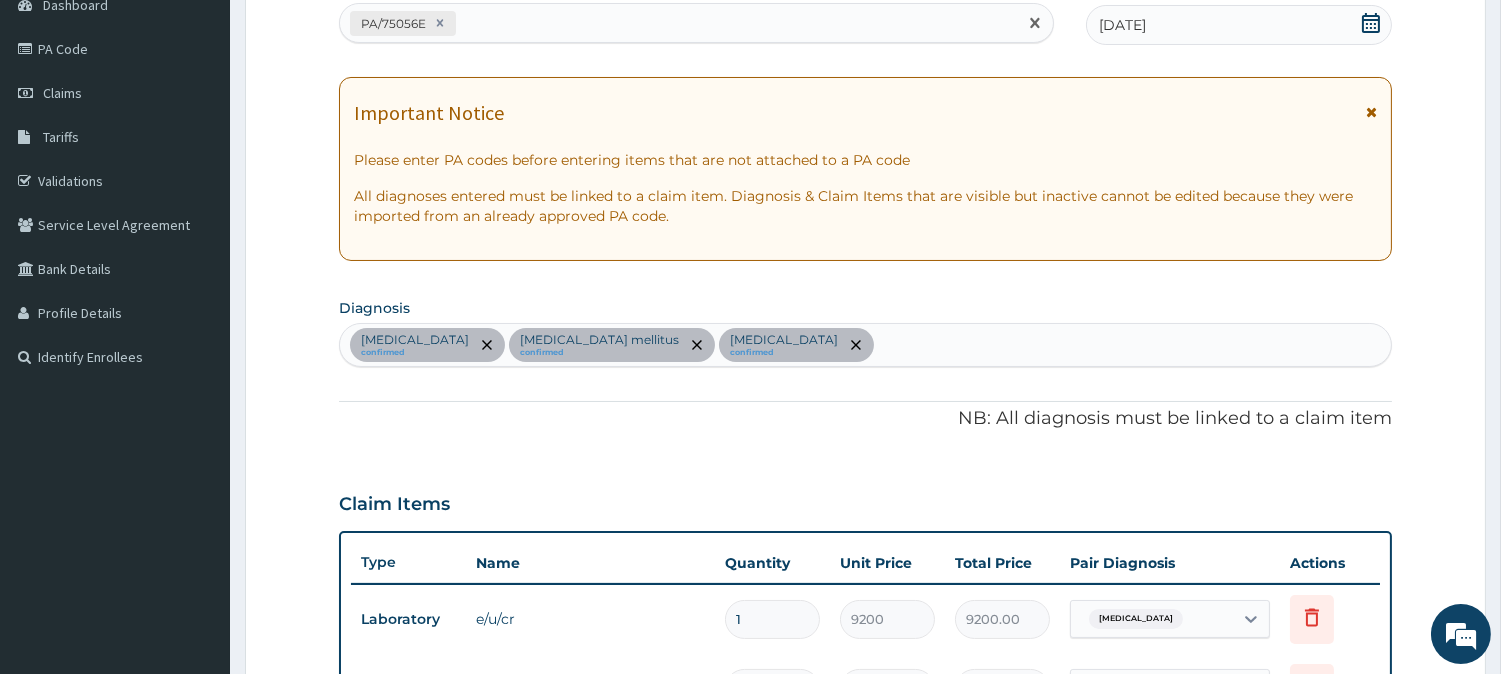 type on "PA/EBAE01" 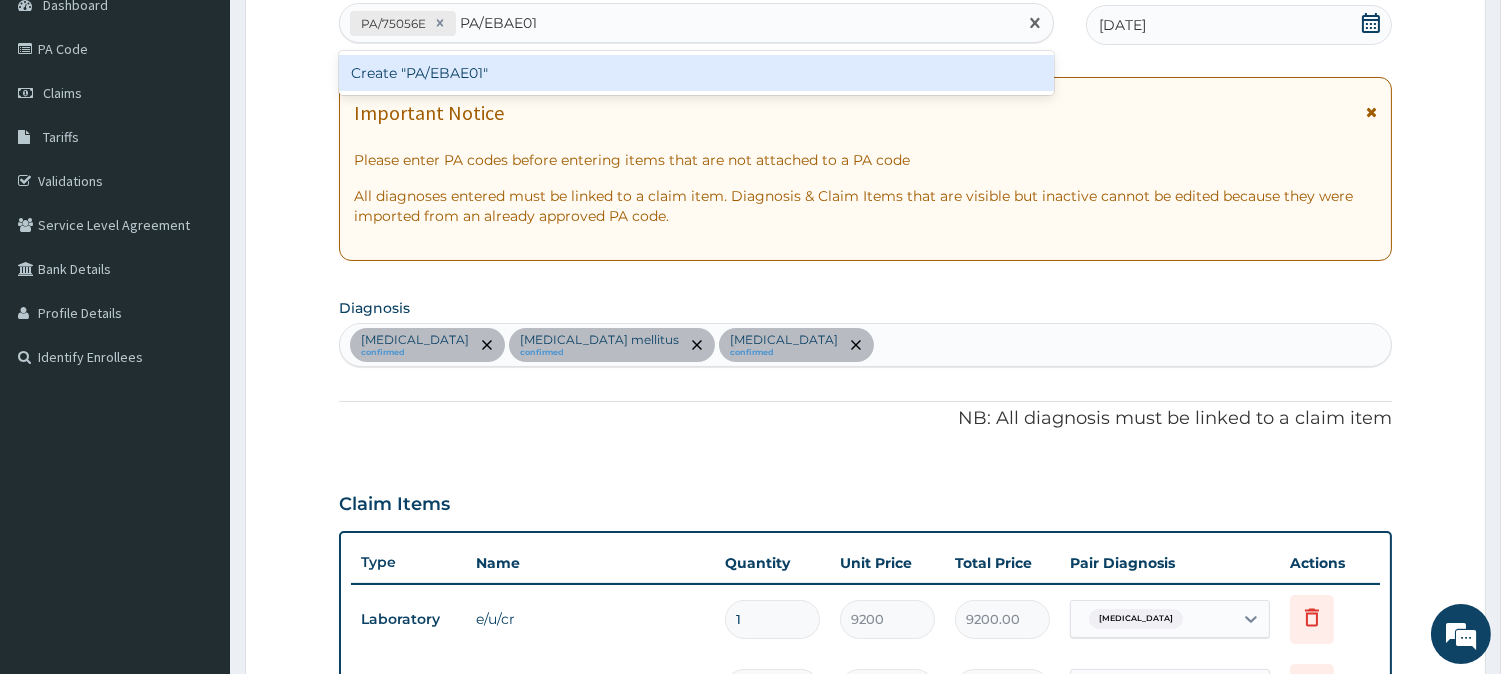 click on "Create "PA/EBAE01"" at bounding box center (696, 73) 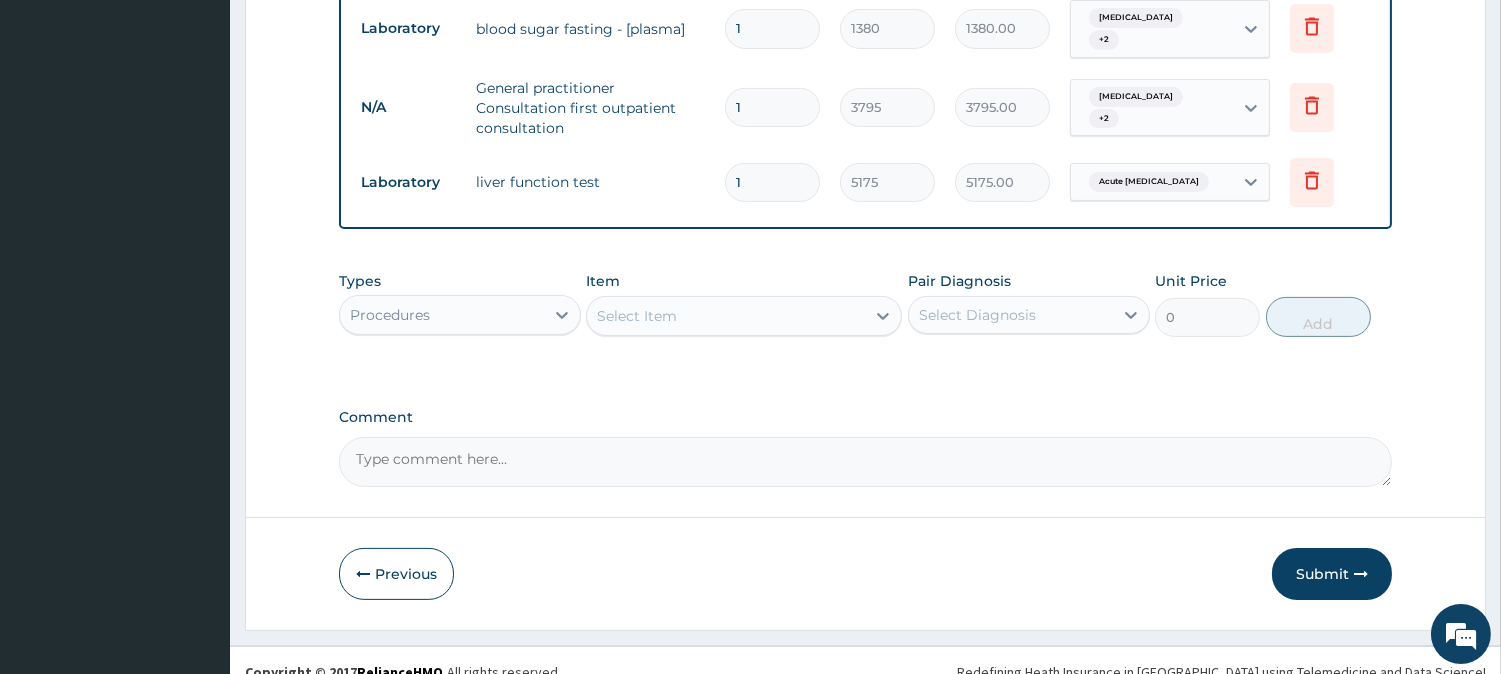 scroll, scrollTop: 1028, scrollLeft: 0, axis: vertical 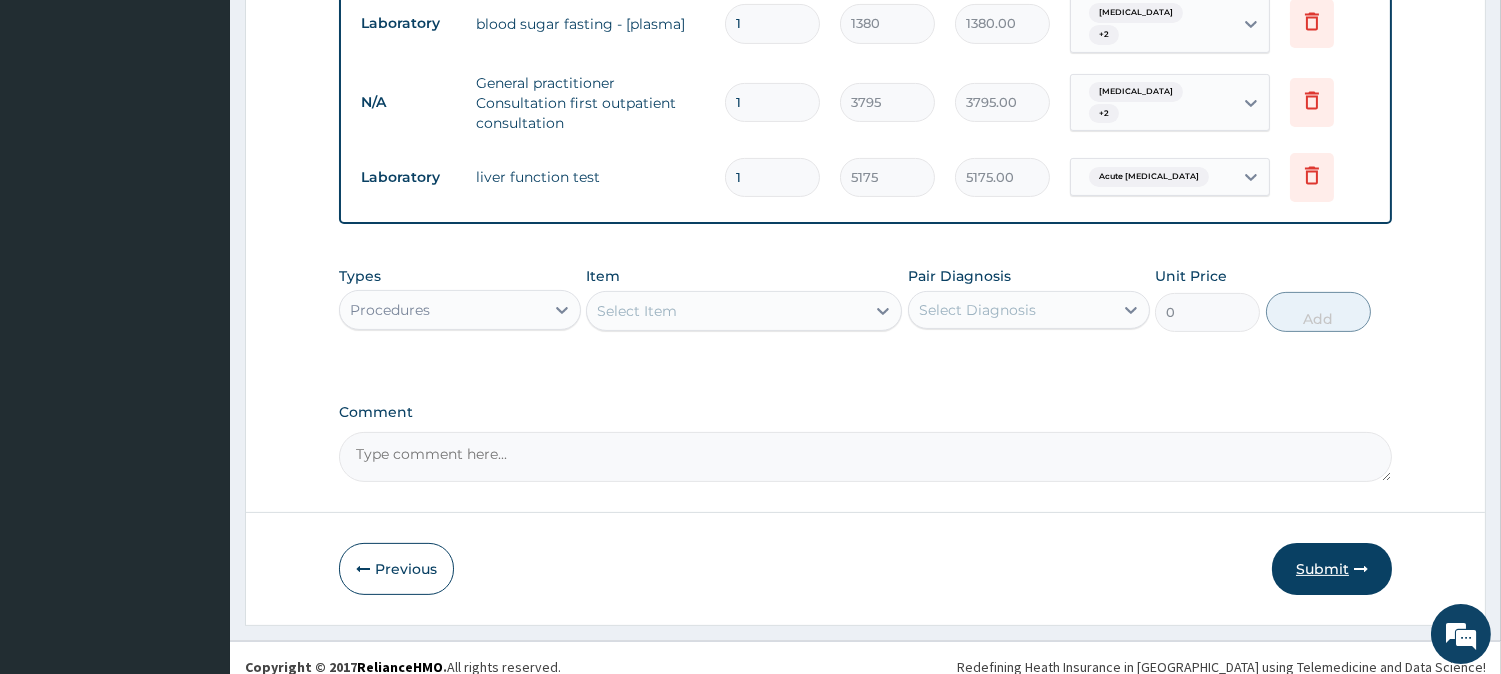 click on "Submit" at bounding box center (1332, 569) 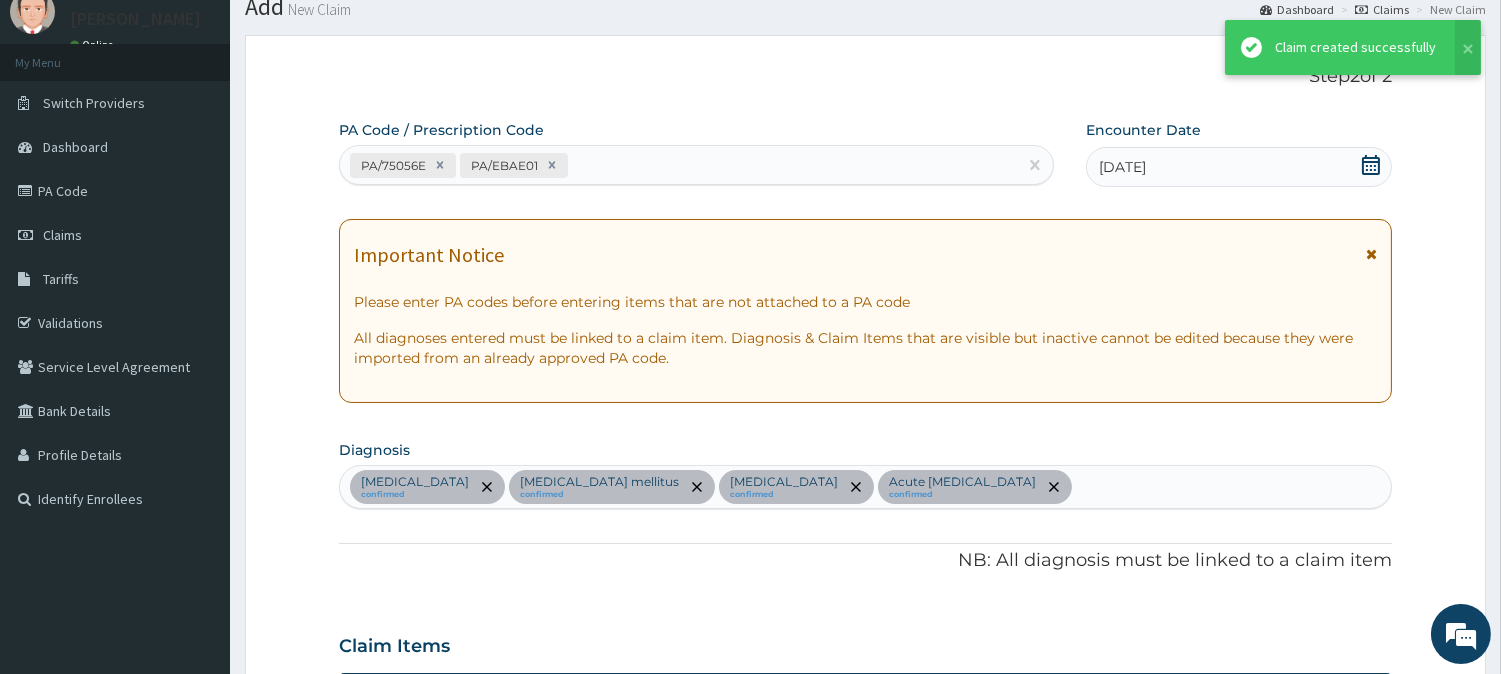 scroll, scrollTop: 1028, scrollLeft: 0, axis: vertical 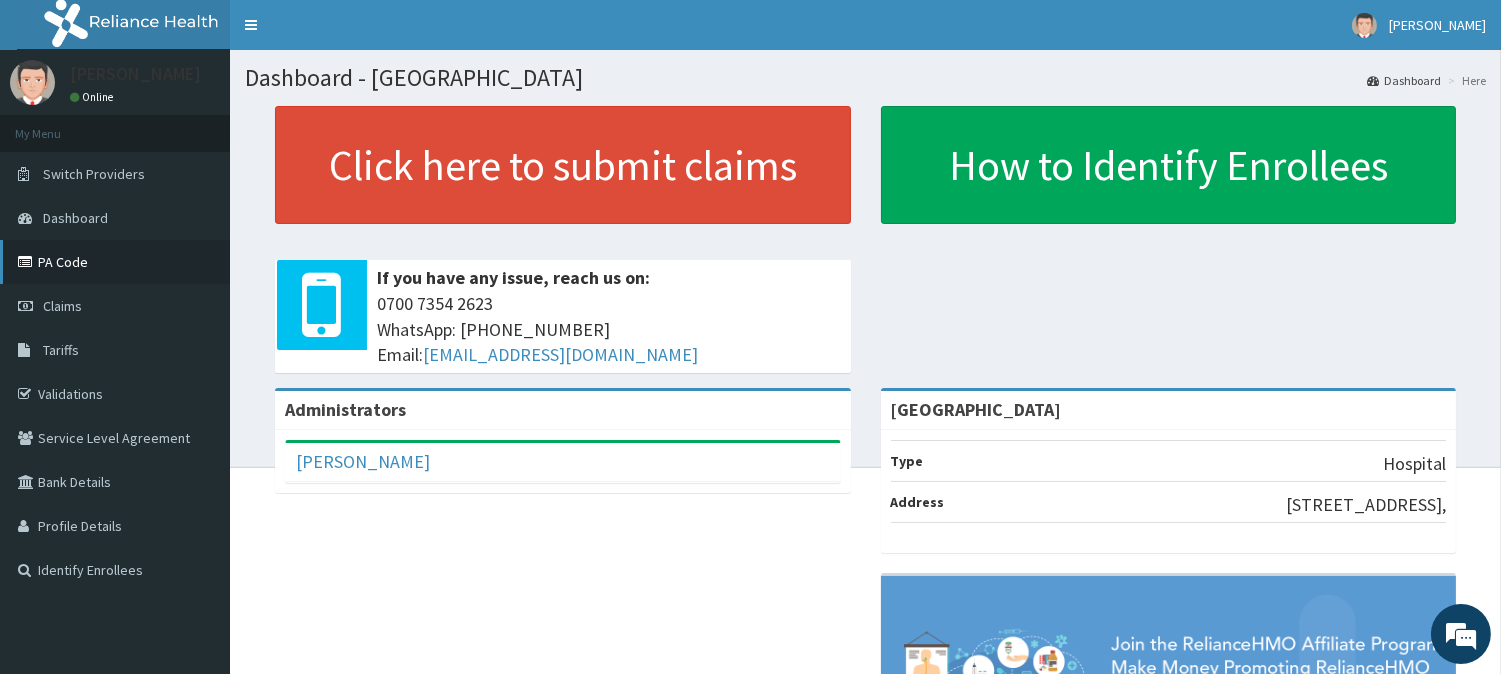 click on "PA Code" at bounding box center [115, 262] 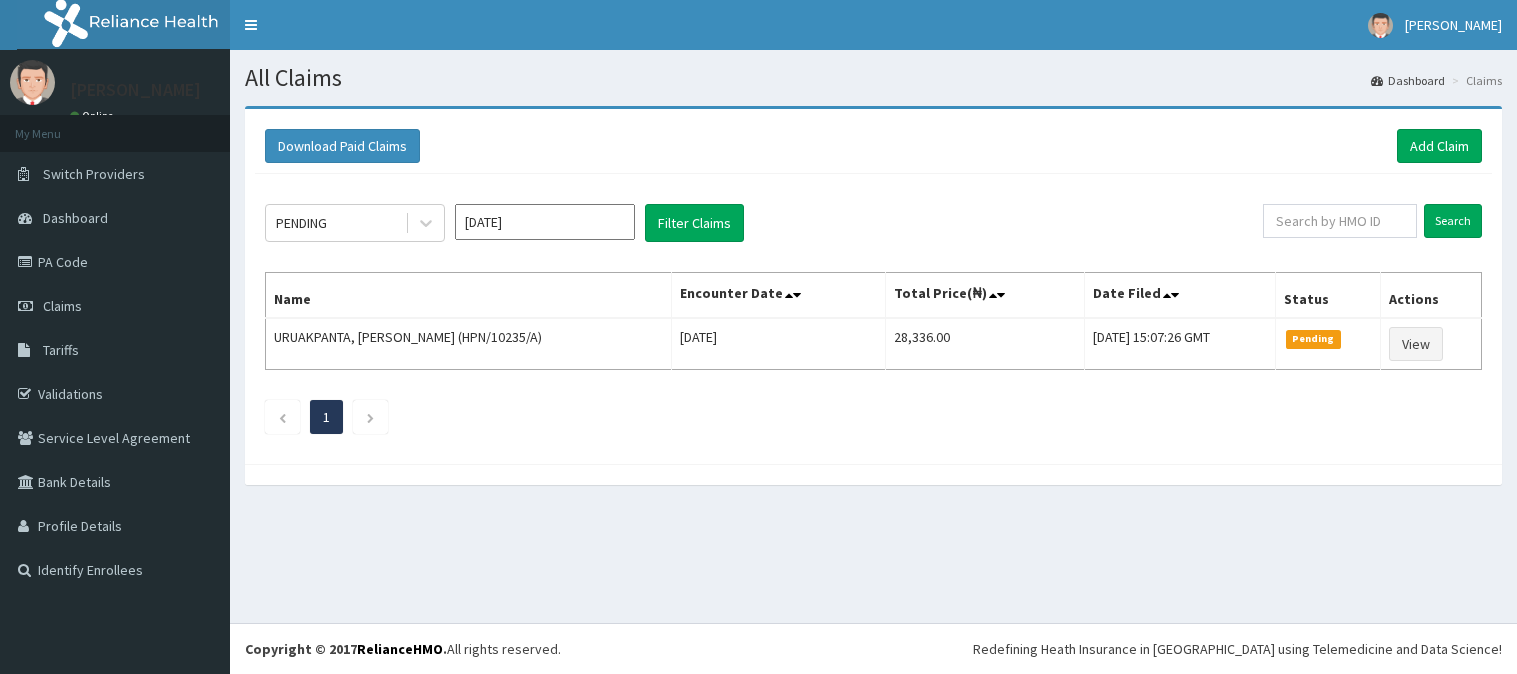 scroll, scrollTop: 0, scrollLeft: 0, axis: both 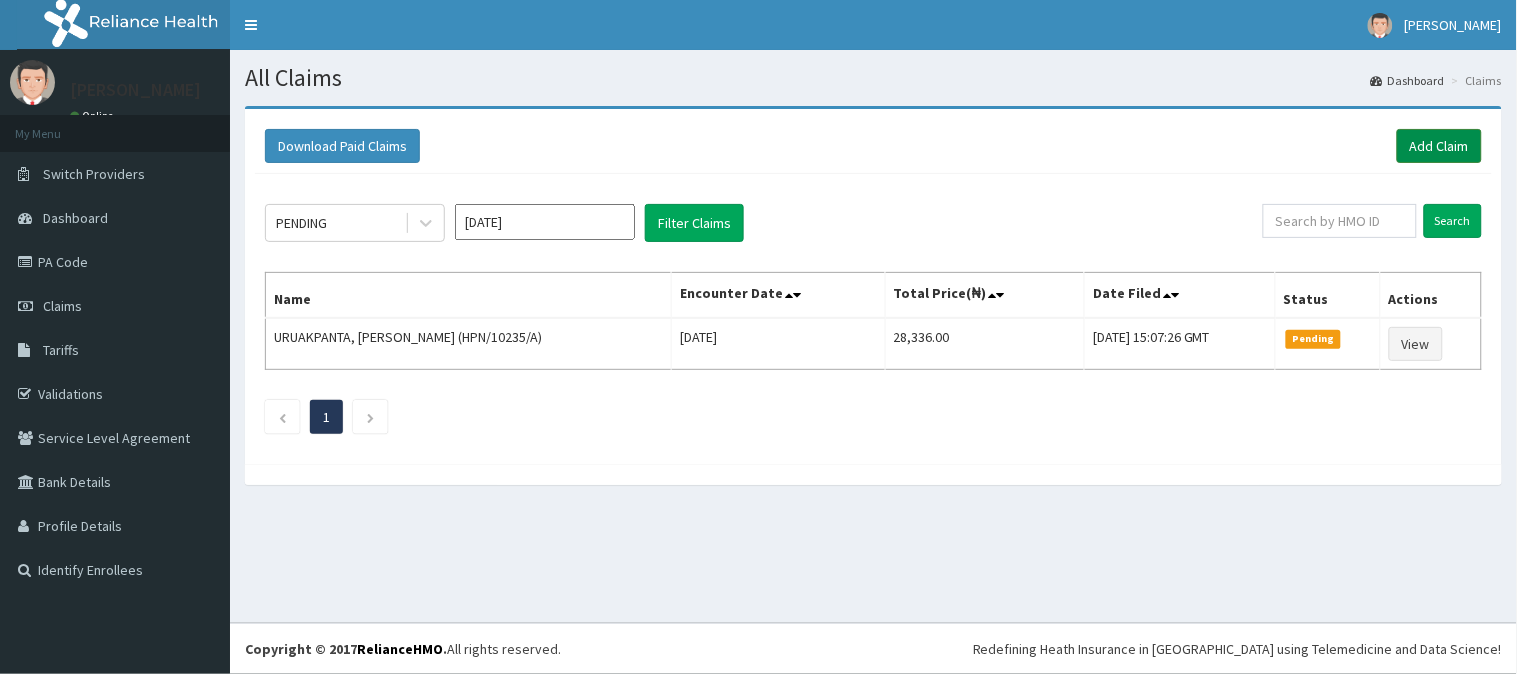 click on "Add Claim" at bounding box center (1439, 146) 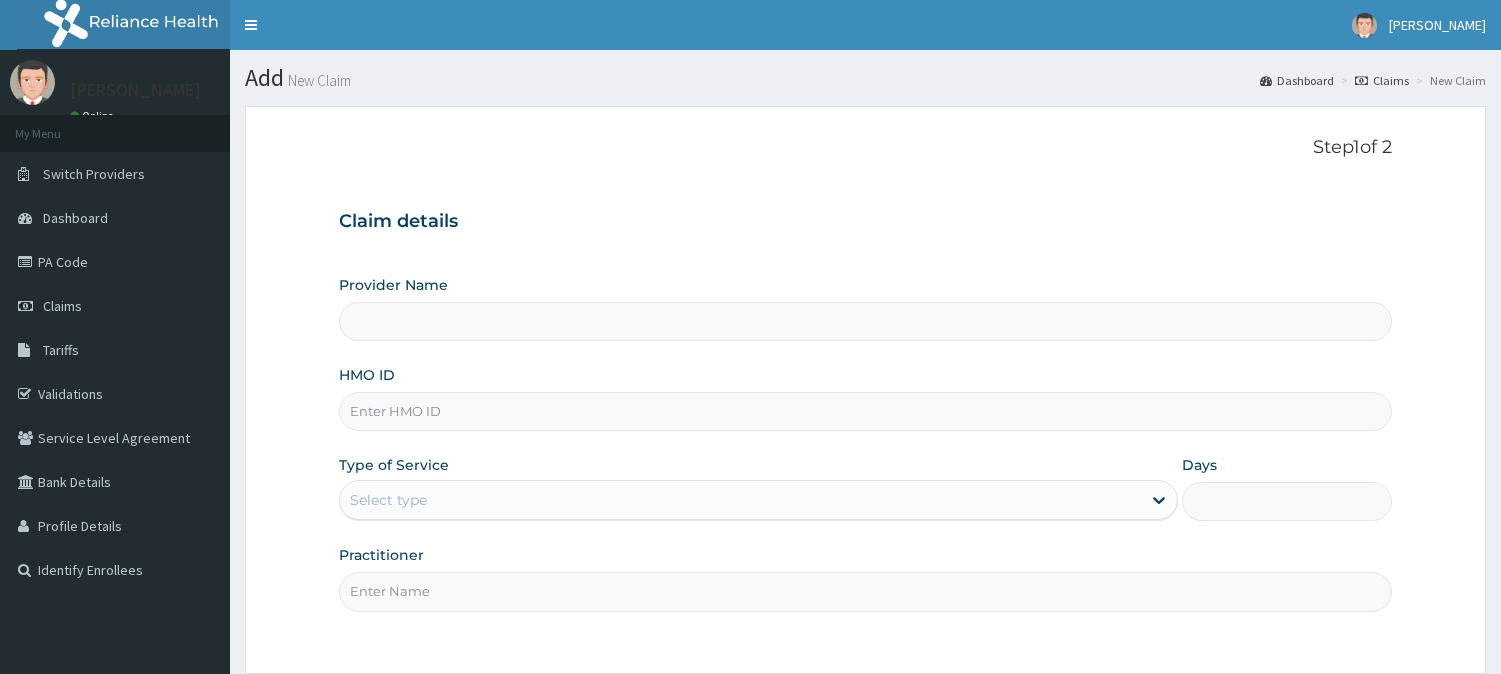 scroll, scrollTop: 0, scrollLeft: 0, axis: both 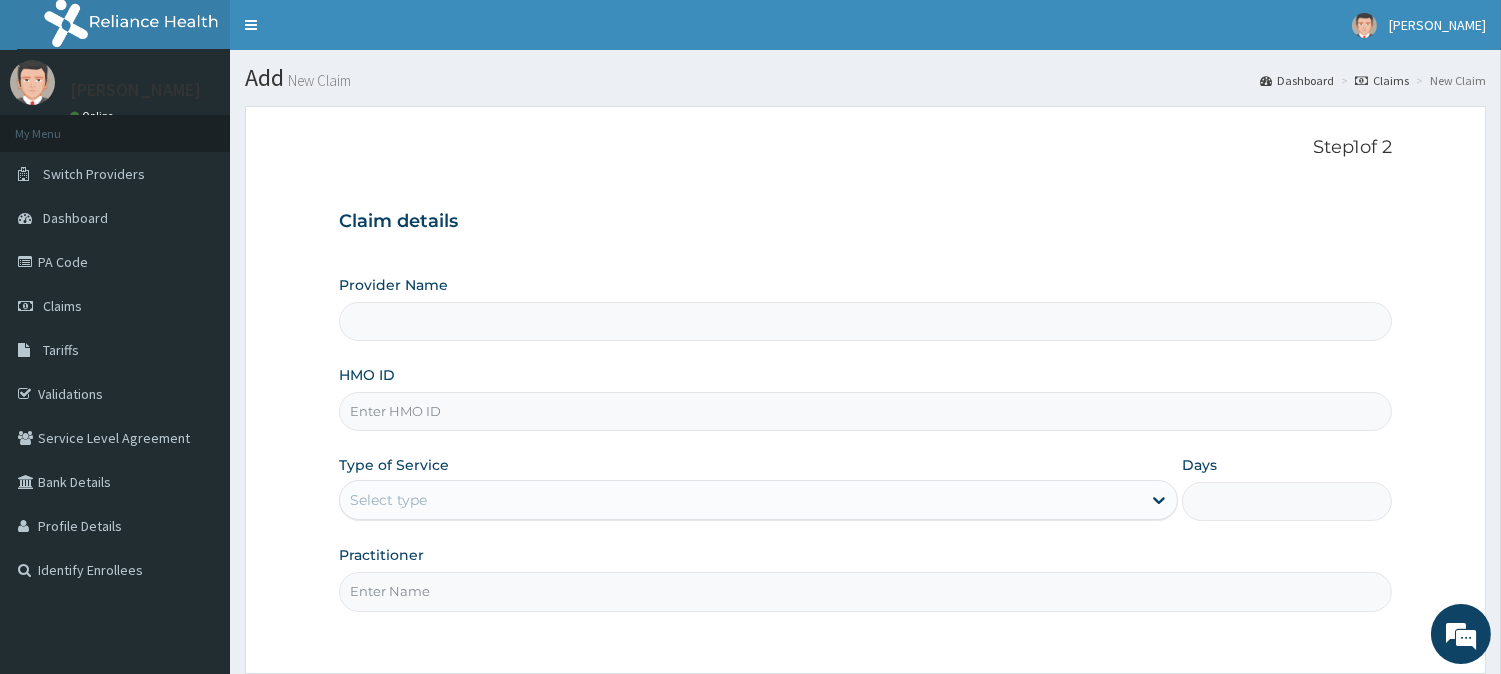 click on "HMO ID" at bounding box center [865, 411] 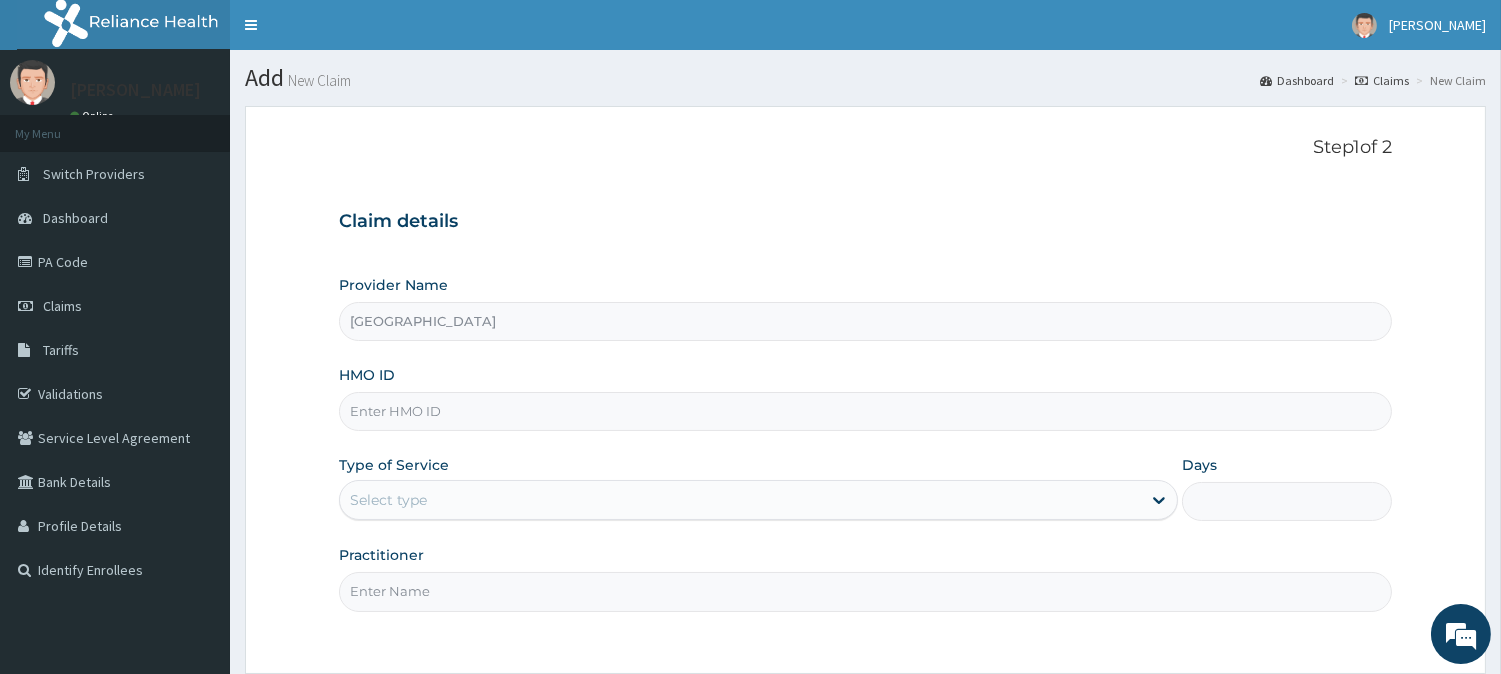 paste on "brf/10017/C" 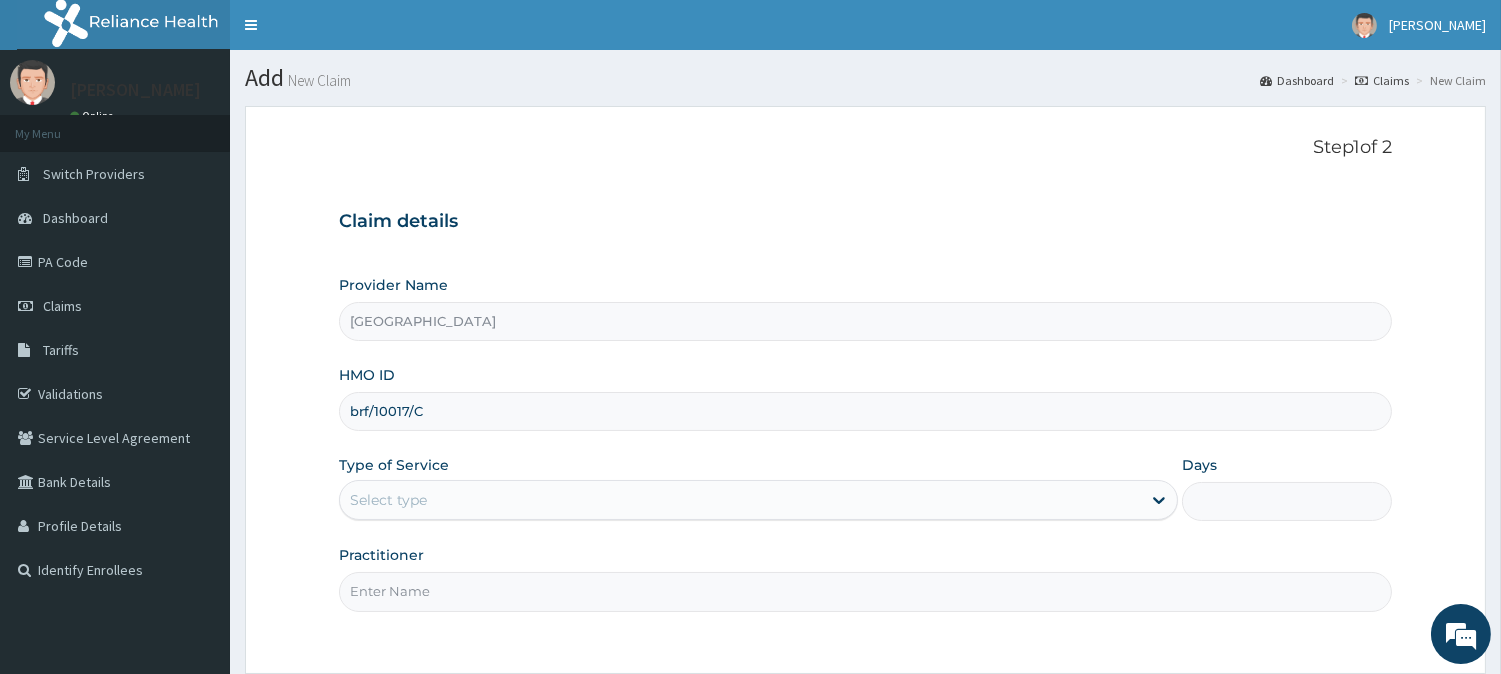type on "brf/10017/C" 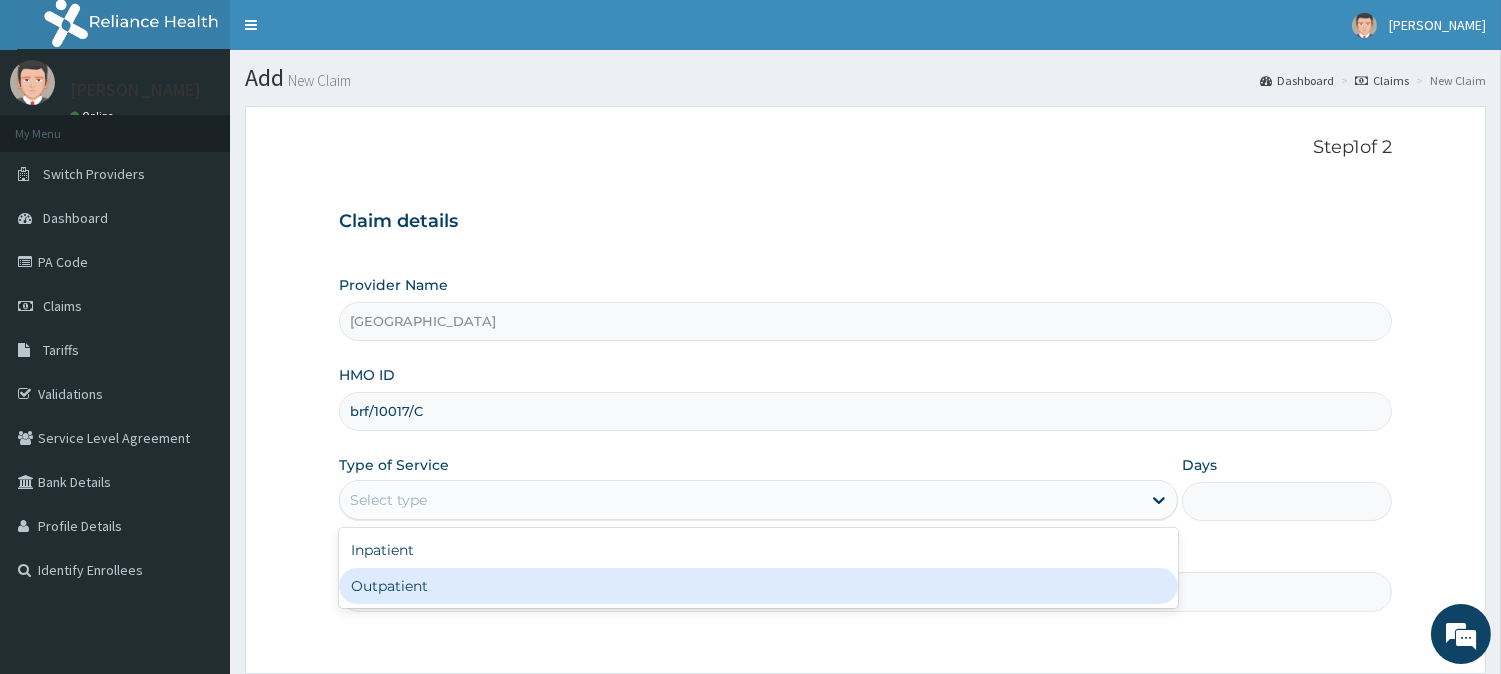 click on "Outpatient" at bounding box center [758, 586] 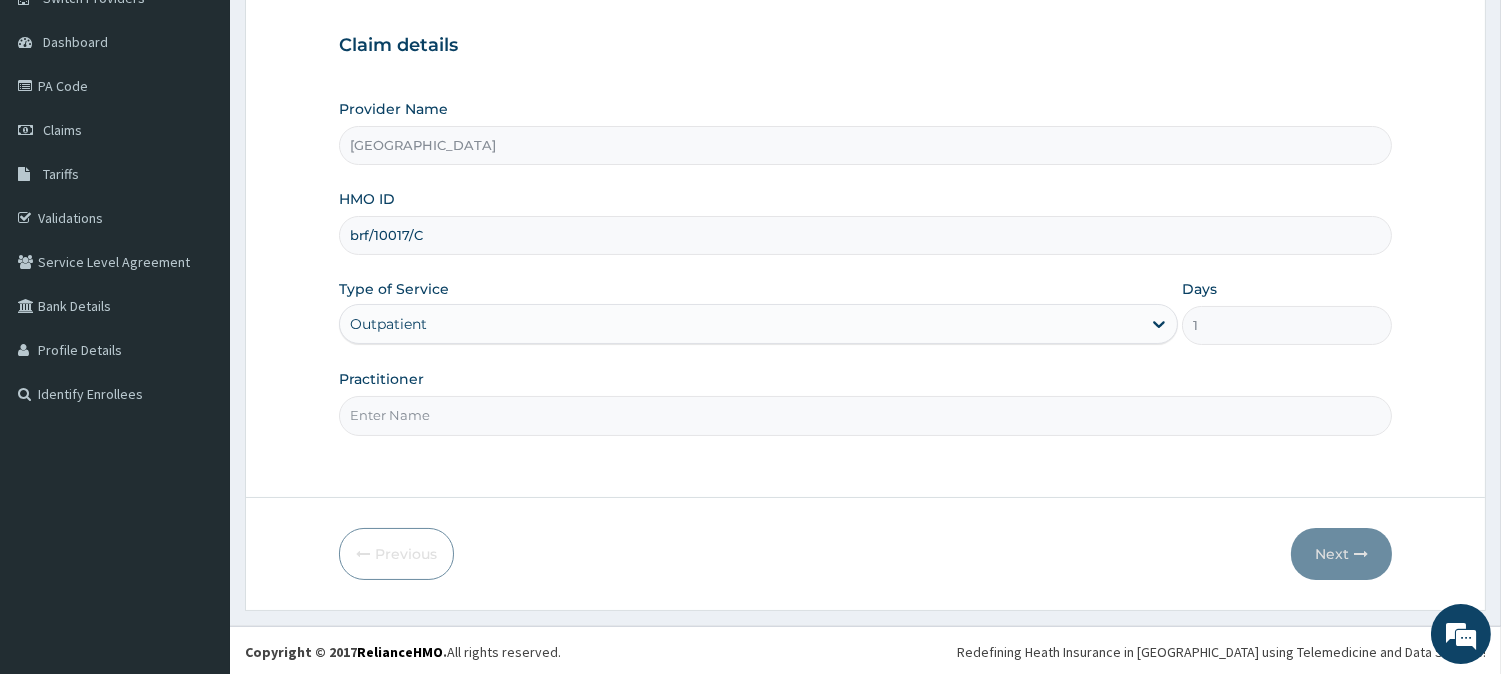 scroll, scrollTop: 178, scrollLeft: 0, axis: vertical 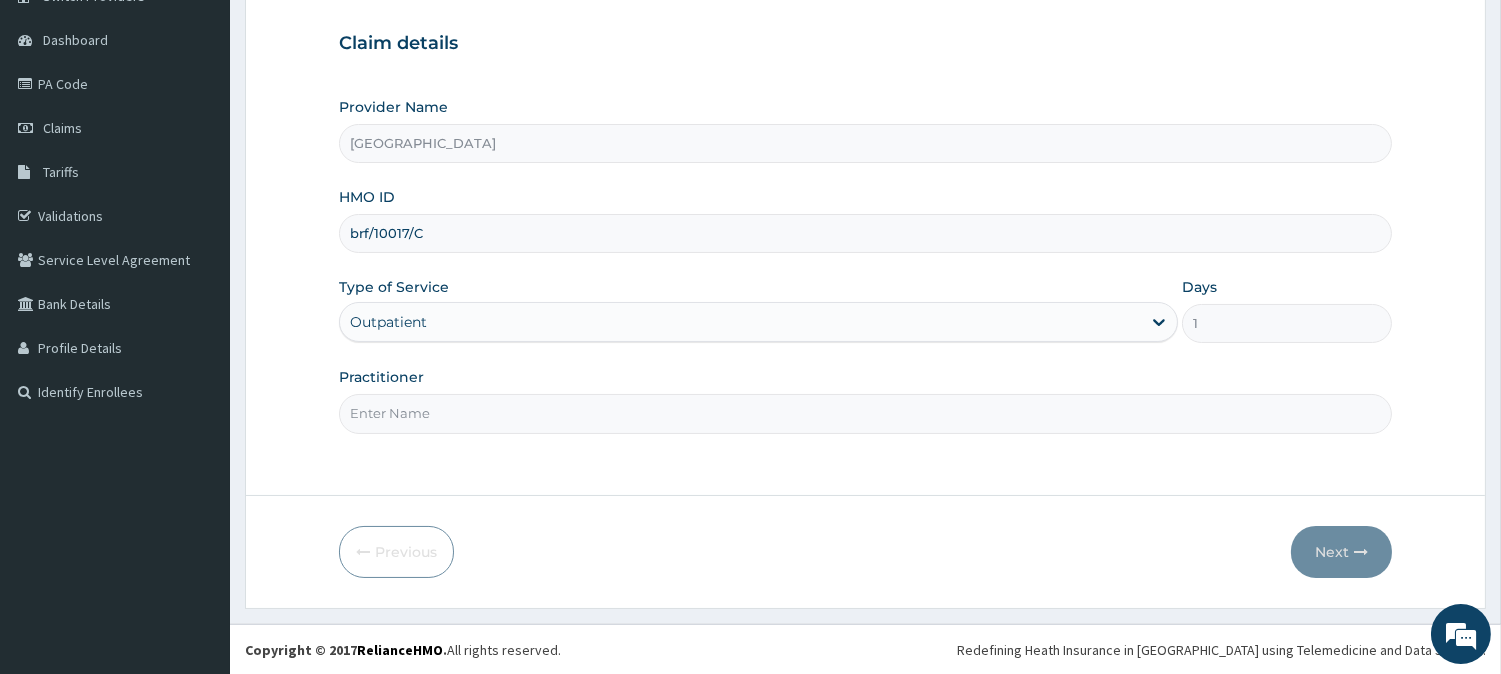 click on "Practitioner" at bounding box center (865, 413) 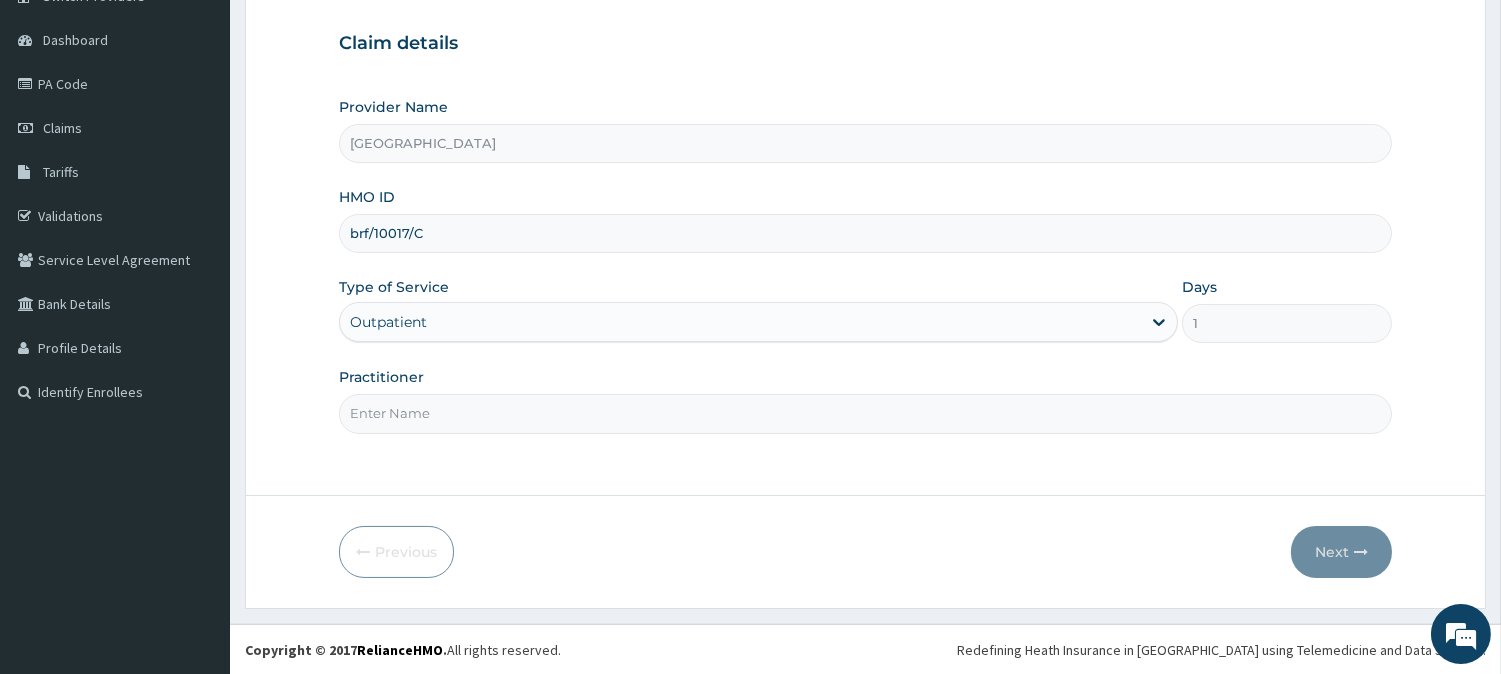 type on "OKO ONYEDIKACHI" 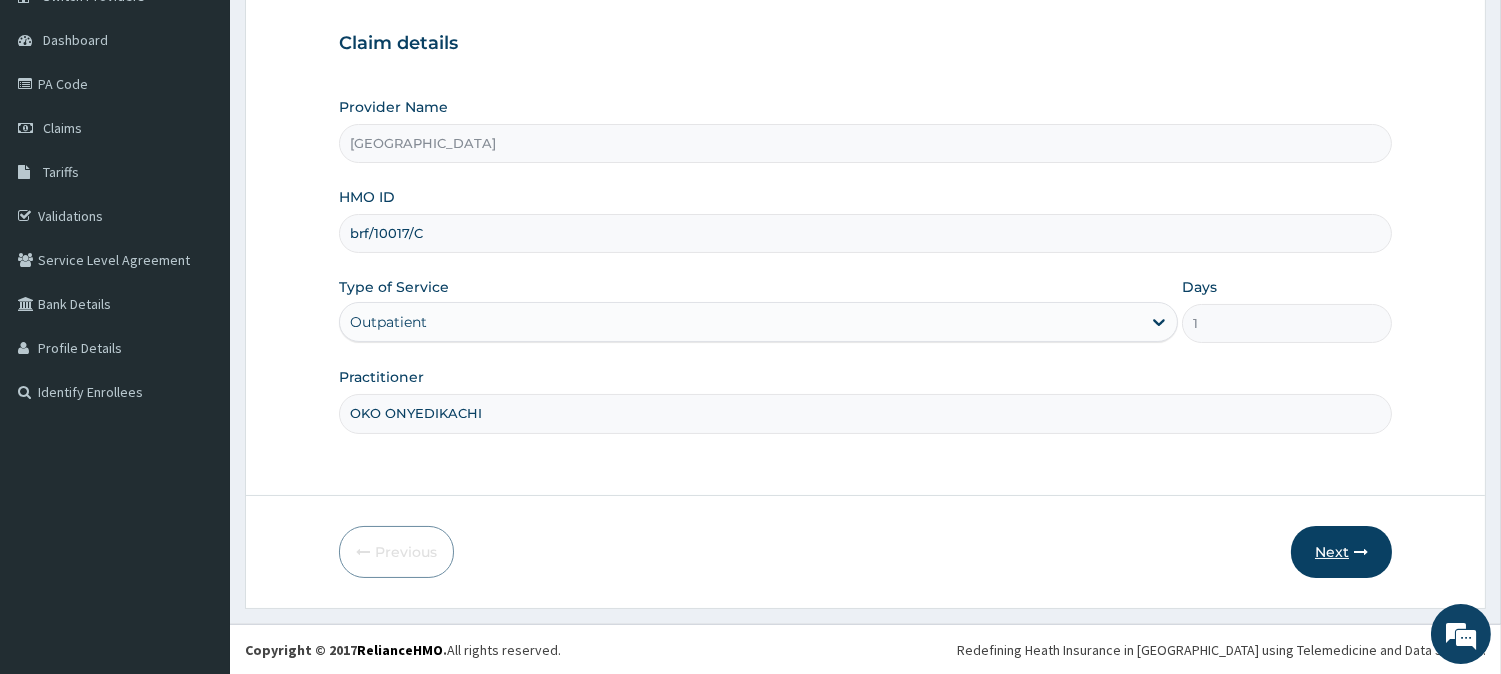 click on "Next" at bounding box center (1341, 552) 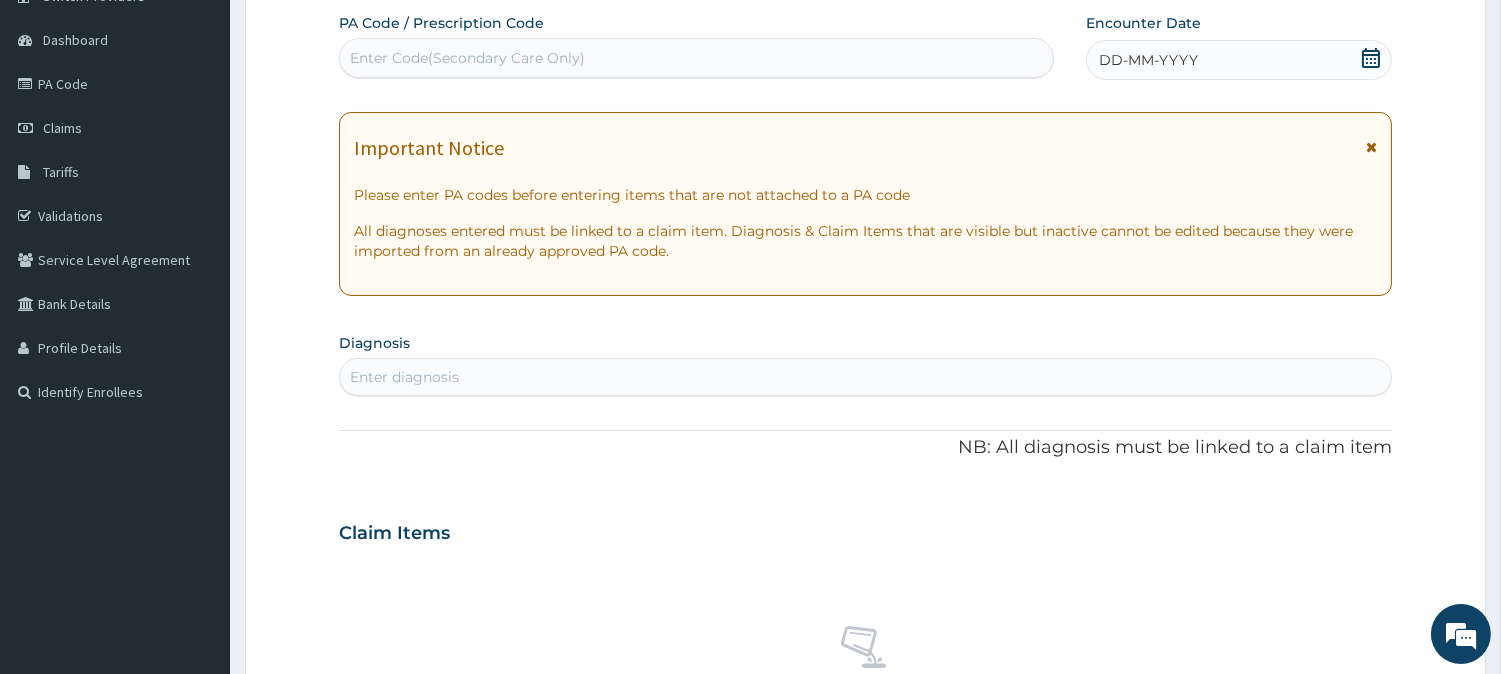 scroll, scrollTop: 0, scrollLeft: 0, axis: both 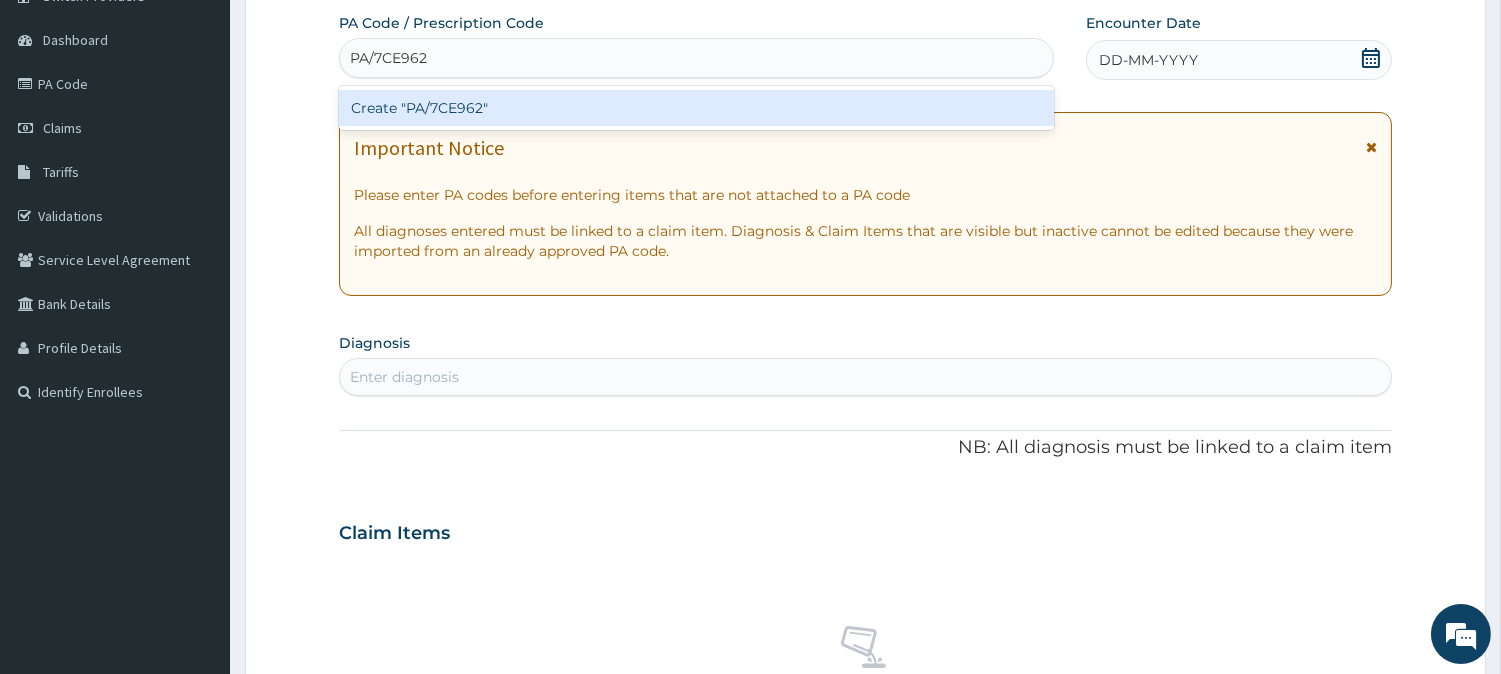 click on "Create "PA/7CE962"" at bounding box center [696, 108] 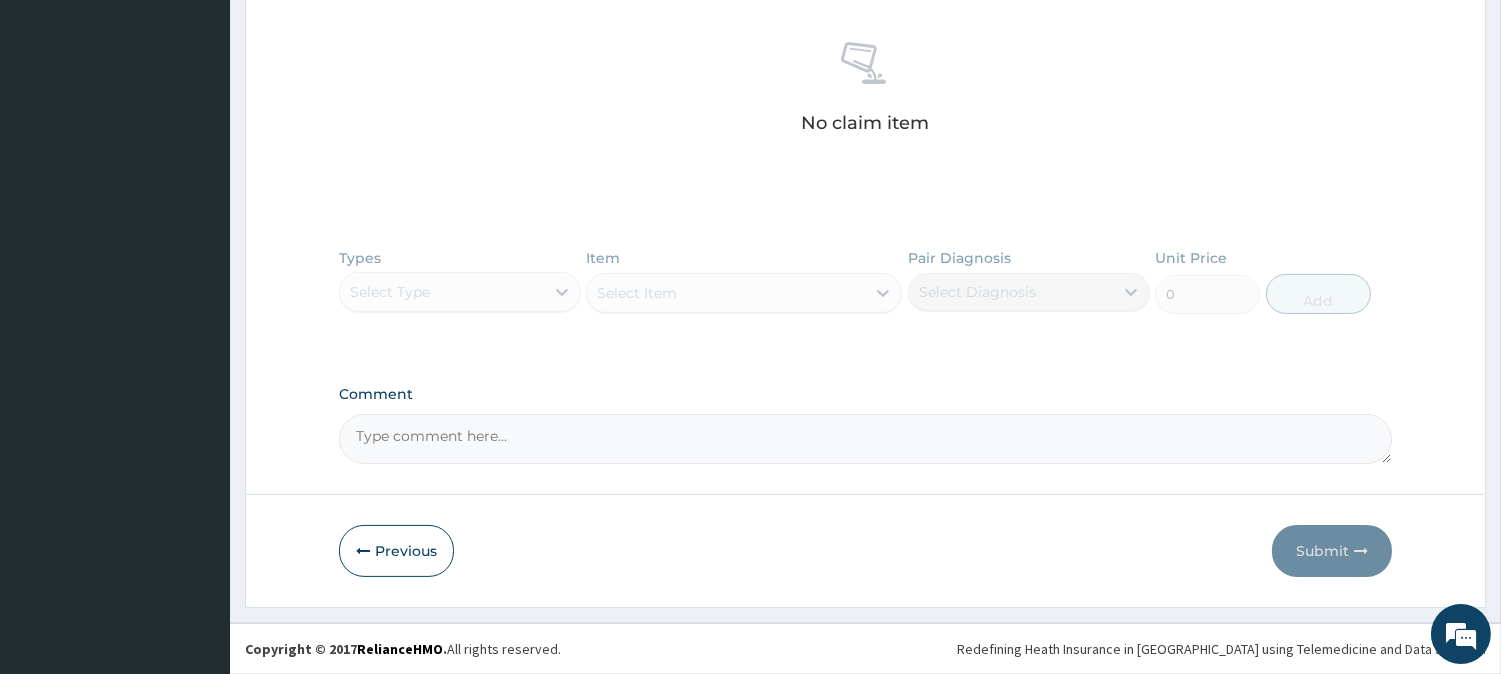 drag, startPoint x: 365, startPoint y: 552, endPoint x: 380, endPoint y: 508, distance: 46.486557 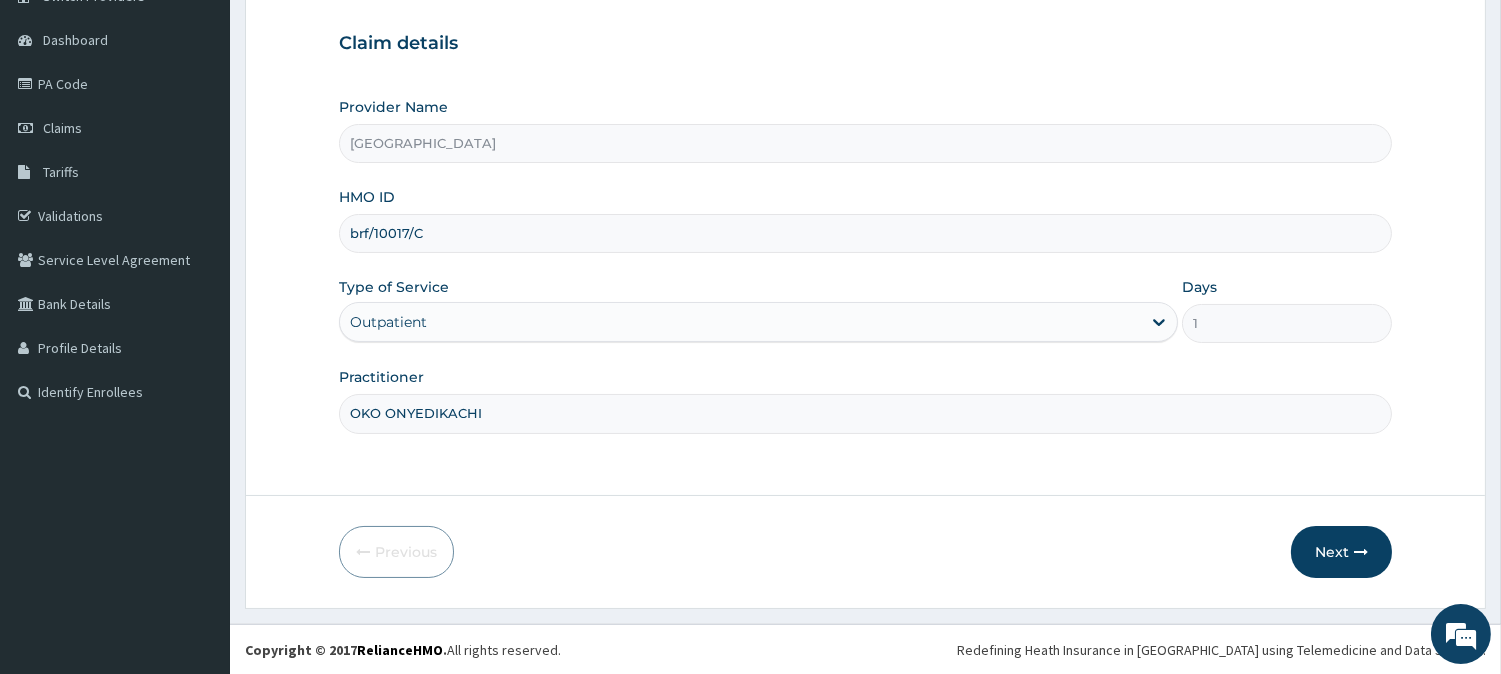 drag, startPoint x: 432, startPoint y: 225, endPoint x: 295, endPoint y: 247, distance: 138.75517 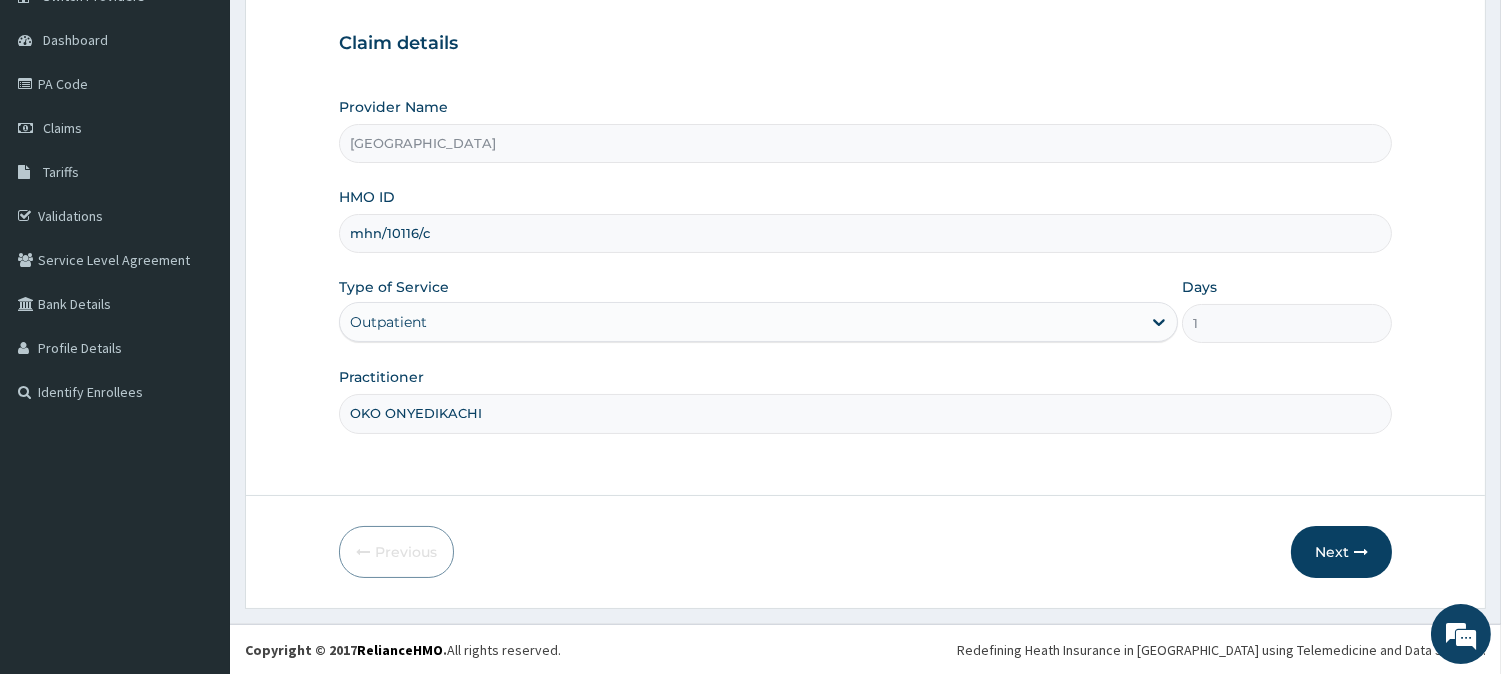 type on "mhn/10116/c" 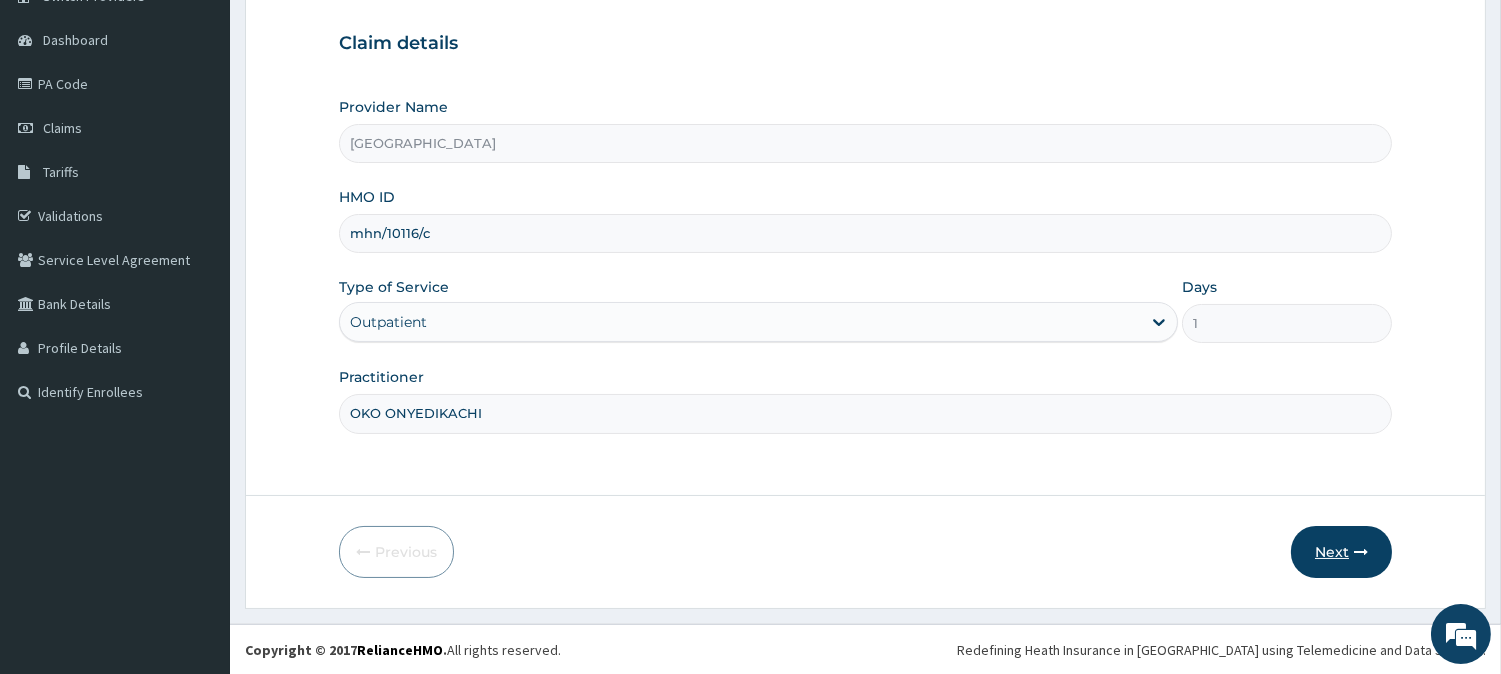 click on "Next" at bounding box center (1341, 552) 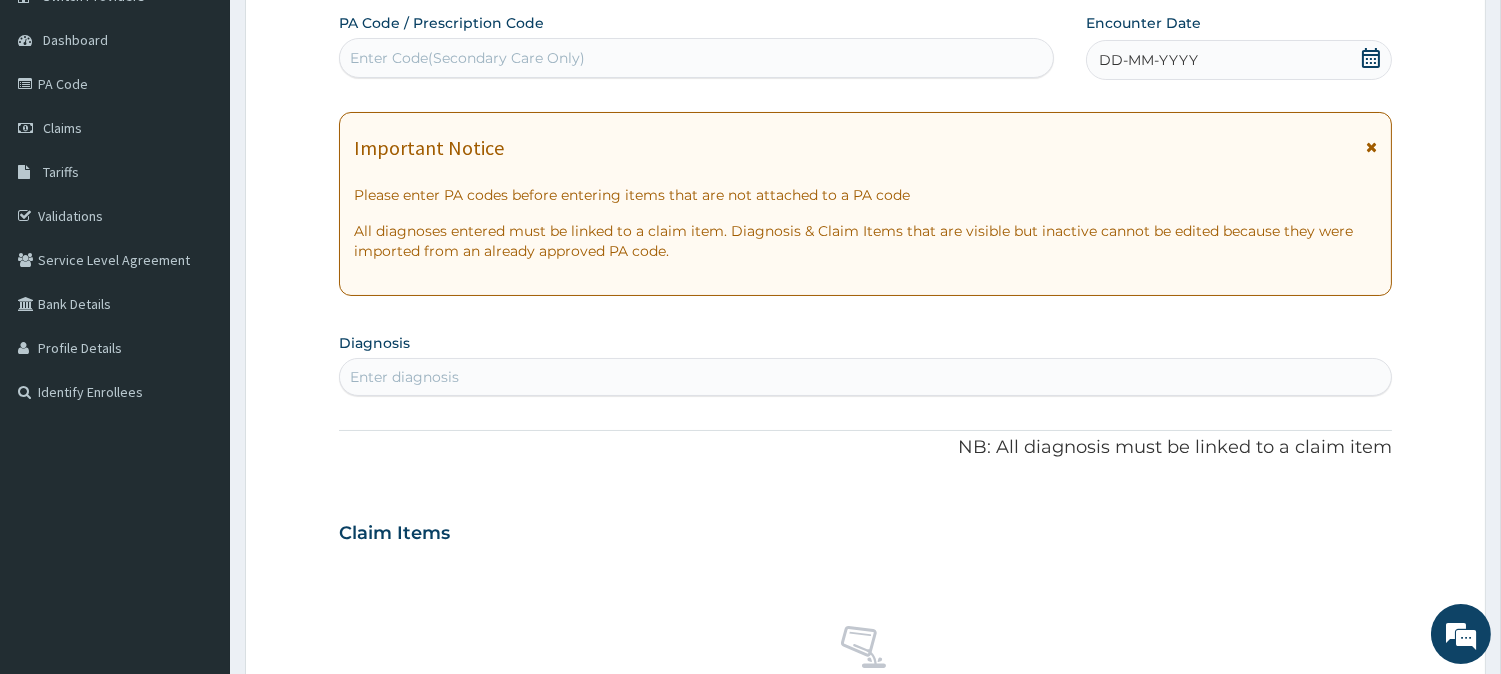 click on "Enter Code(Secondary Care Only)" at bounding box center [467, 58] 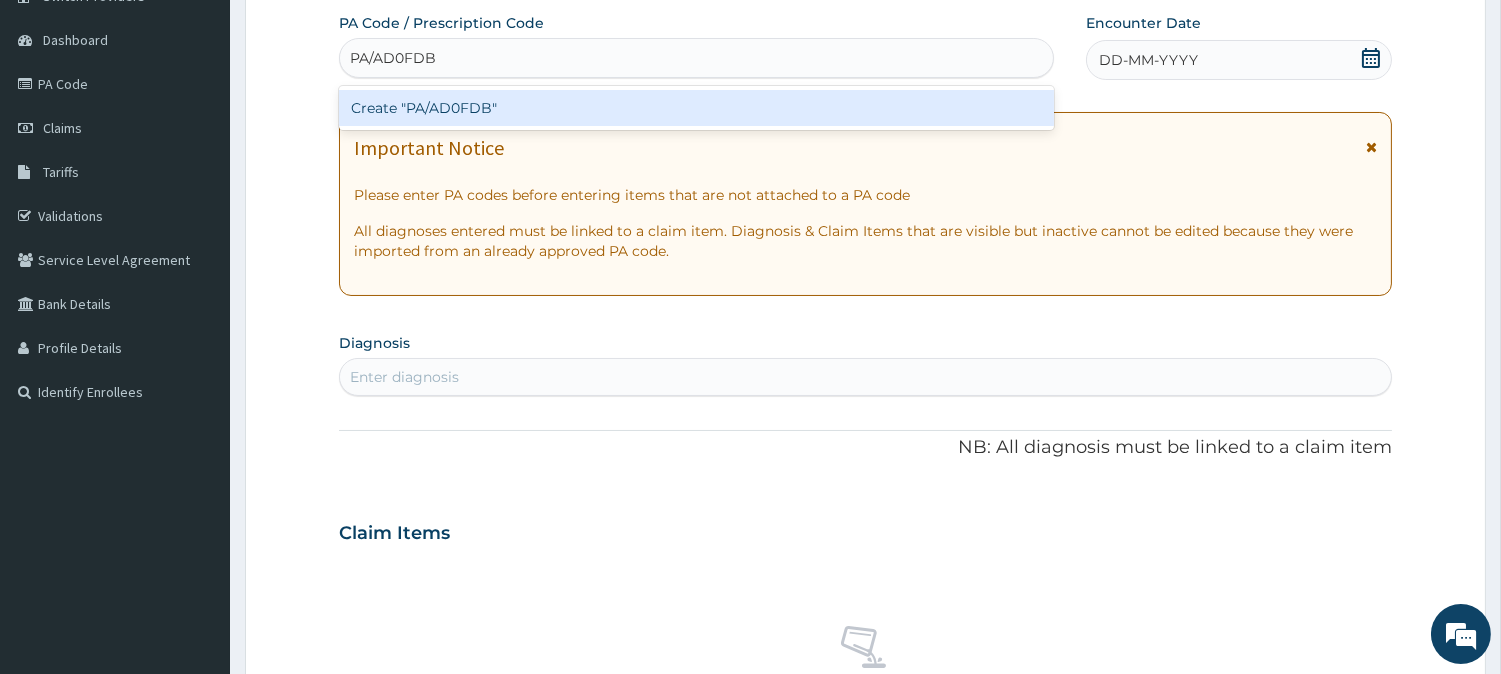 click on "Create "PA/AD0FDB"" at bounding box center [696, 108] 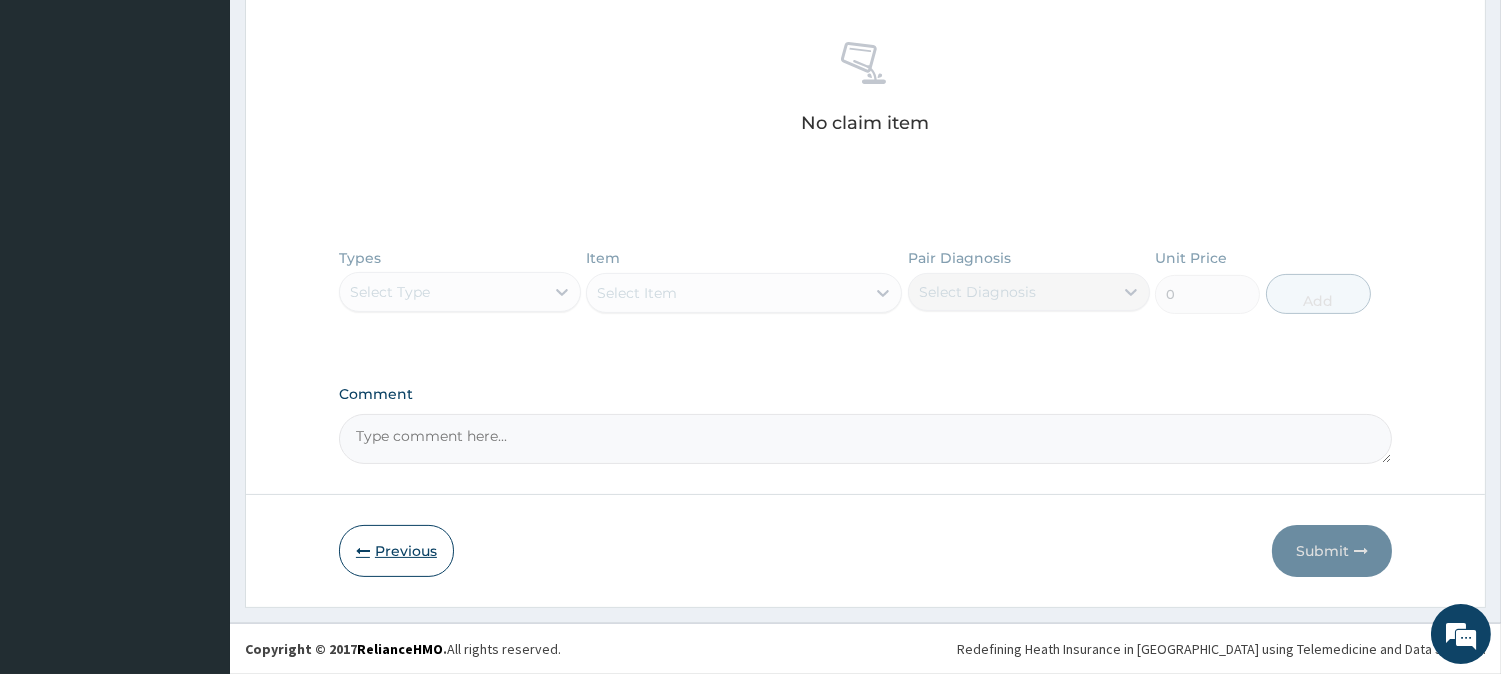 click on "Previous" at bounding box center (396, 551) 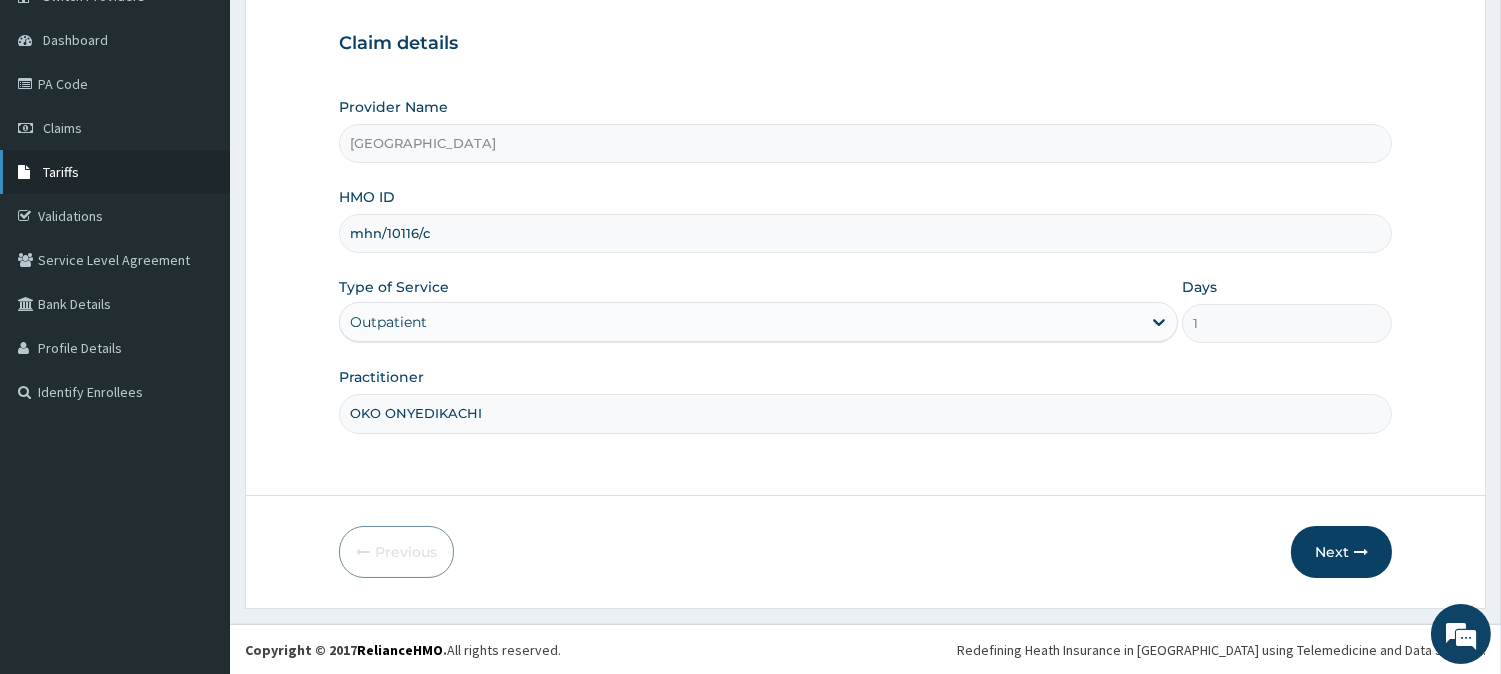 drag, startPoint x: 453, startPoint y: 226, endPoint x: 87, endPoint y: 168, distance: 370.56714 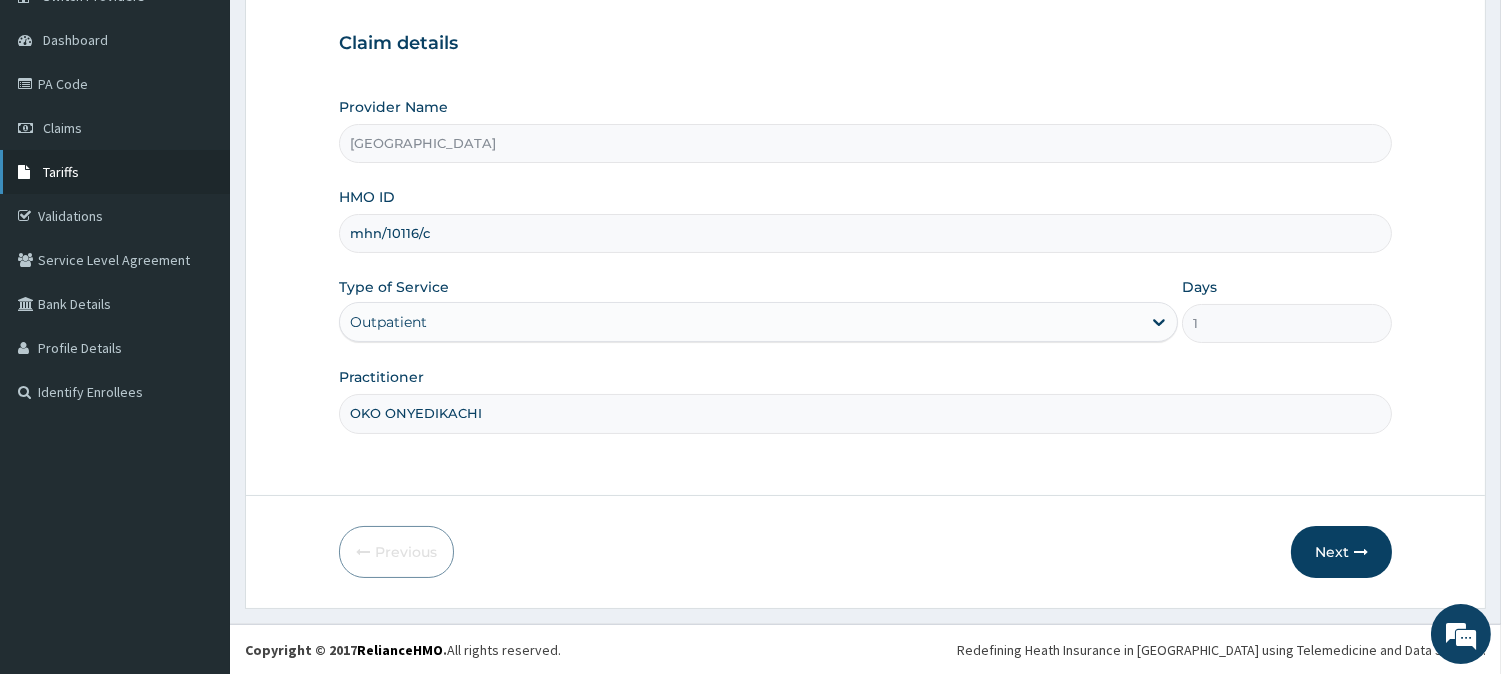 click on "R EL
Toggle navigation
[PERSON_NAME] [PERSON_NAME] - [EMAIL_ADDRESS][DOMAIN_NAME] Member since  [DATE] 1:23:38 AM   Profile Sign out" at bounding box center [750, 248] 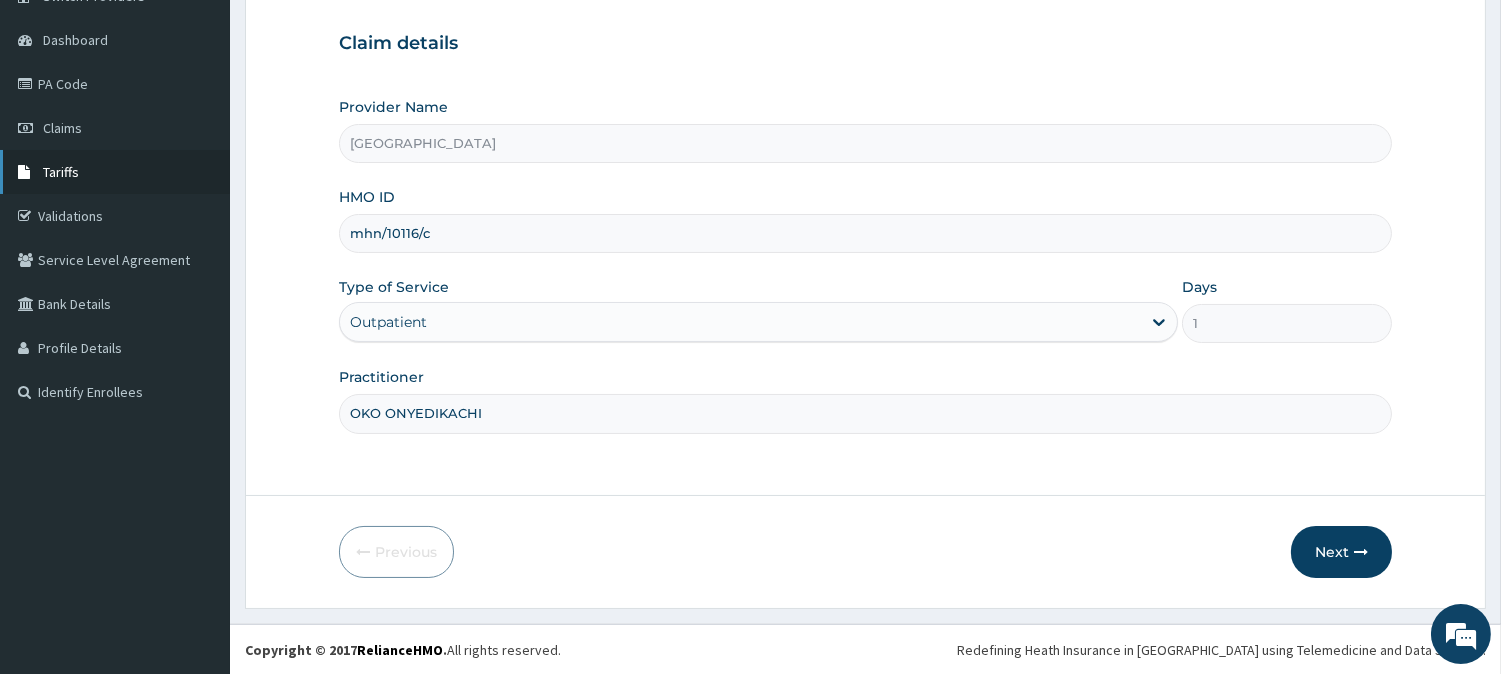paste on "srh/10093/a" 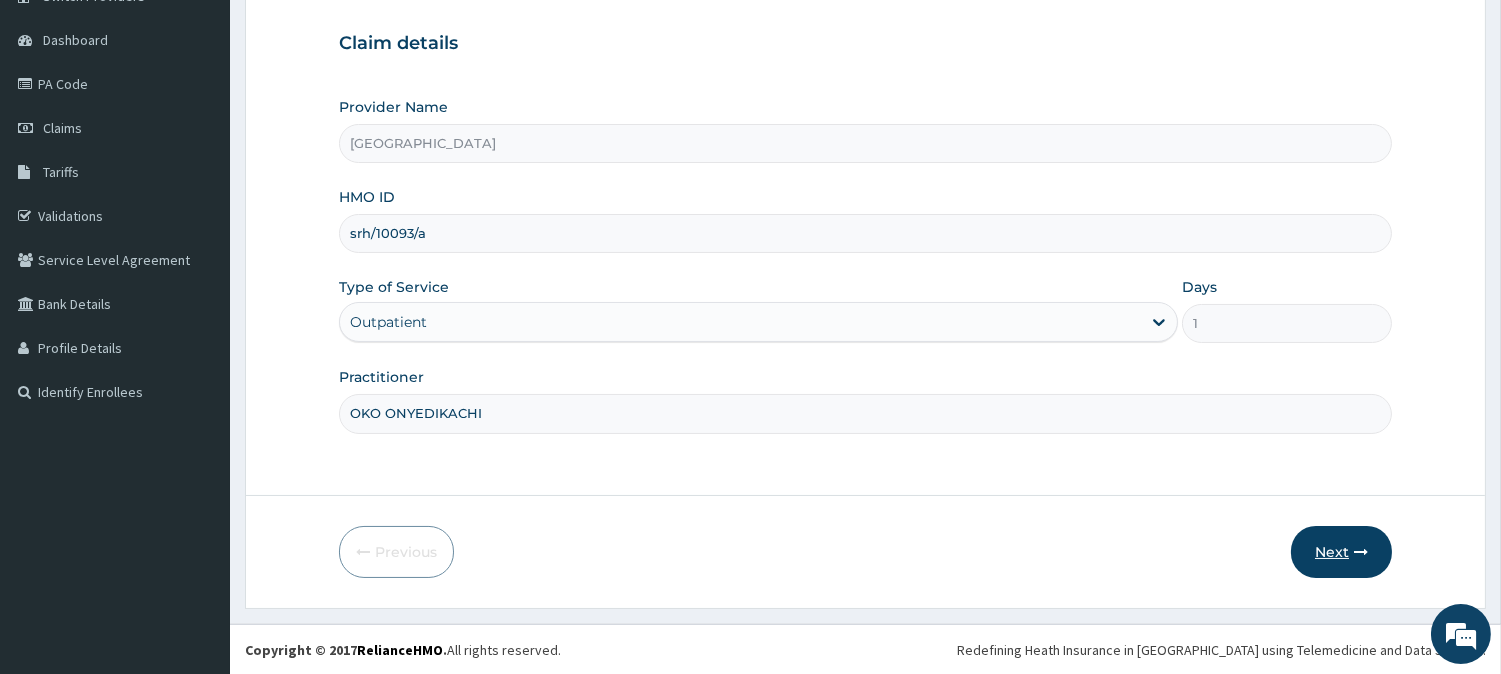 type on "srh/10093/a" 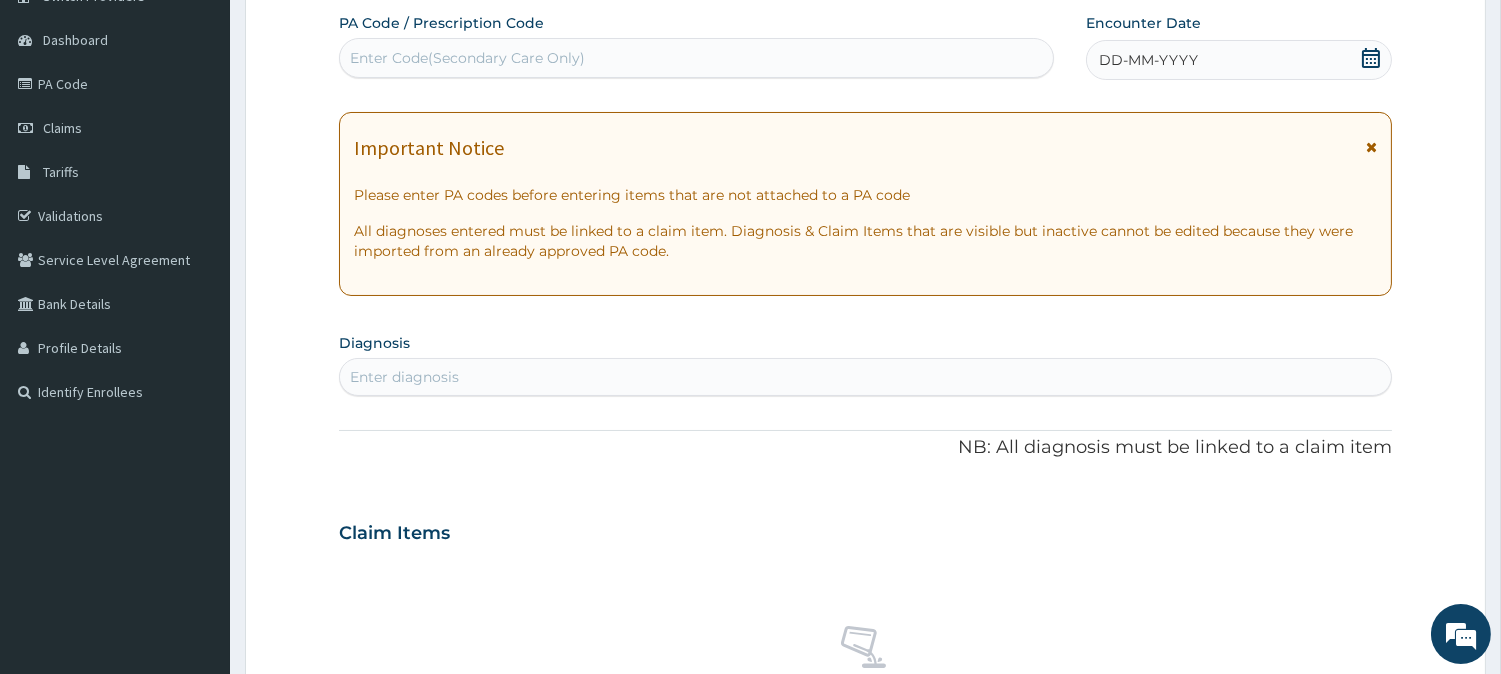 click on "Enter Code(Secondary Care Only)" at bounding box center (696, 58) 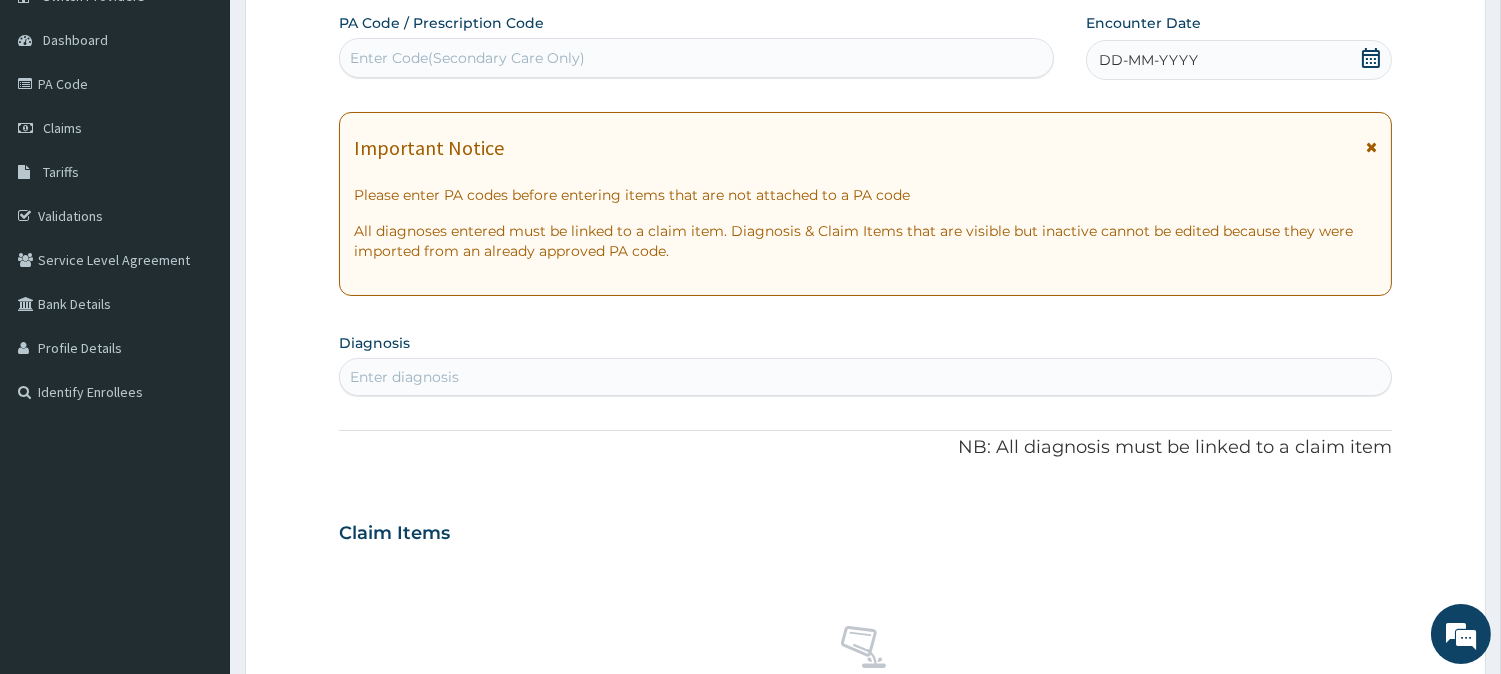 click on "Enter Code(Secondary Care Only)" at bounding box center [696, 58] 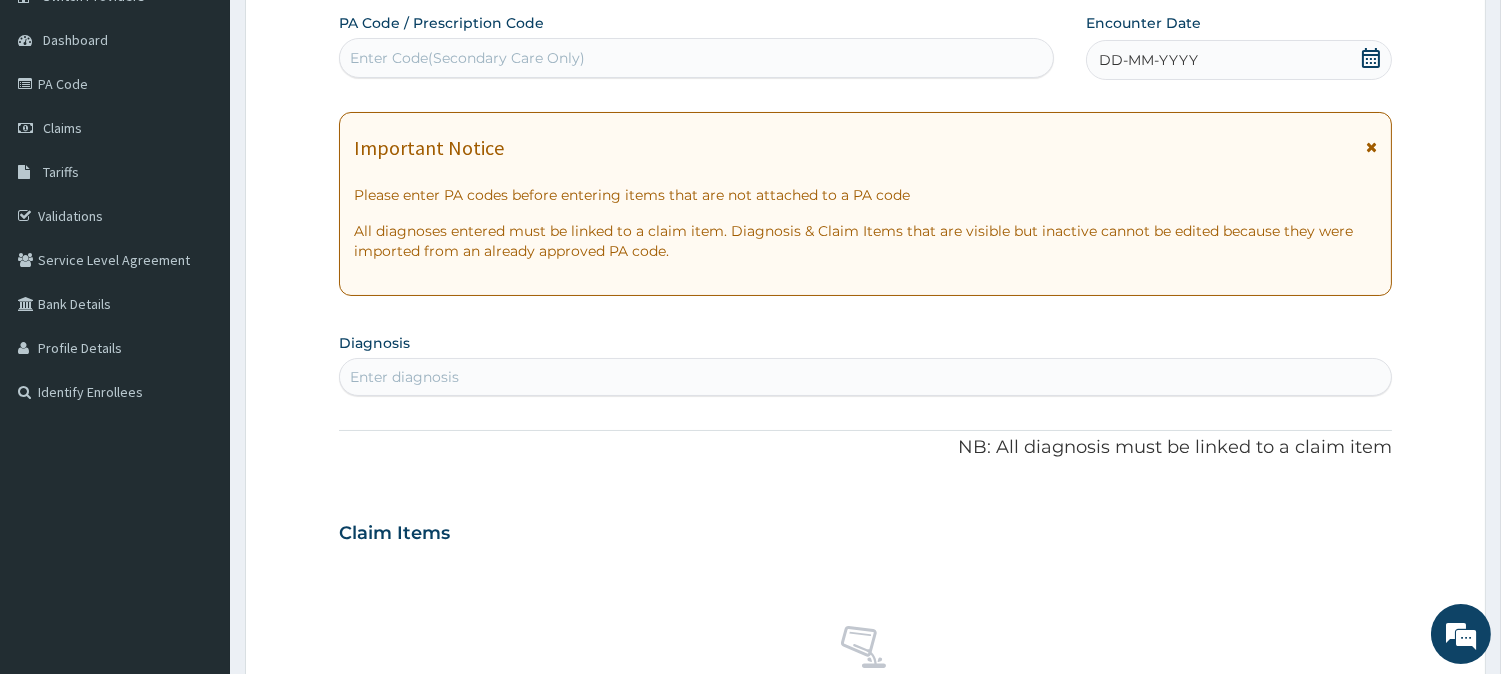 paste on "PA/0A5C51" 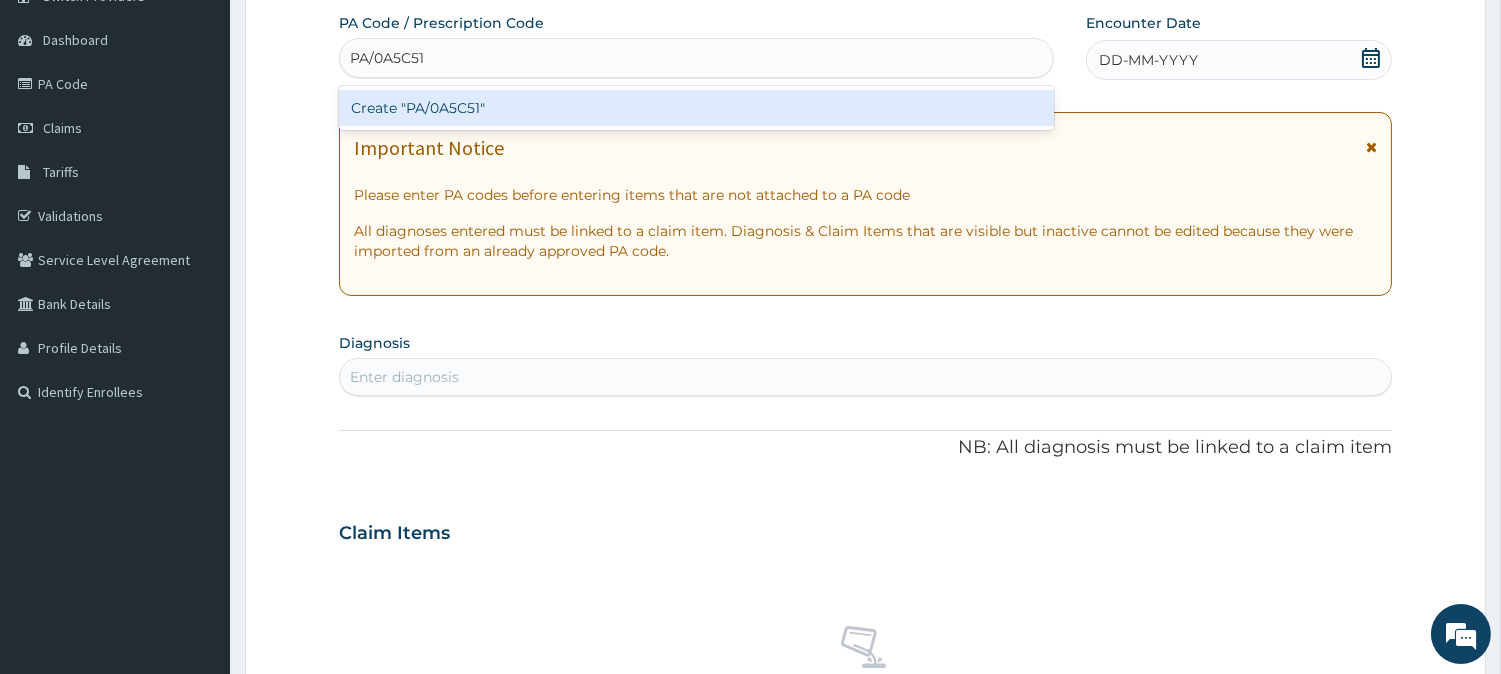 click on "Create "PA/0A5C51"" at bounding box center (696, 108) 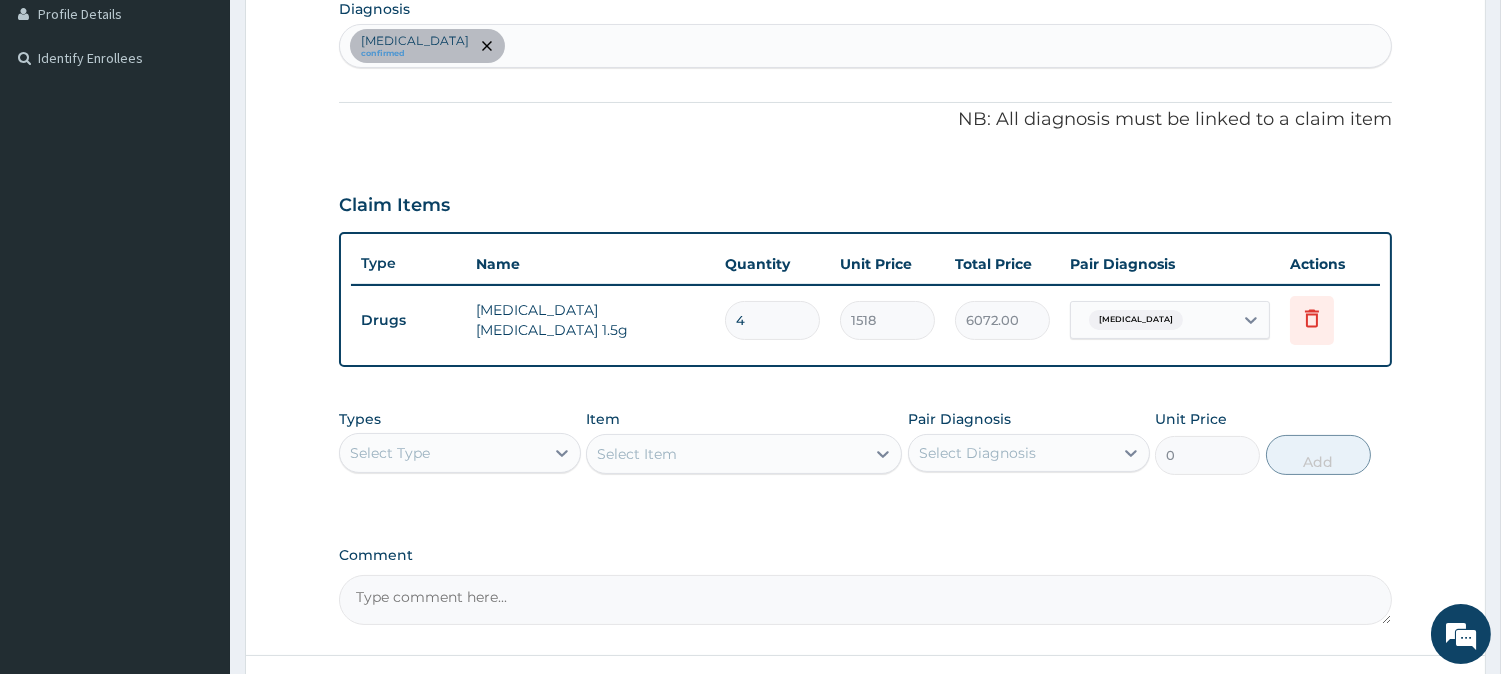 scroll, scrollTop: 671, scrollLeft: 0, axis: vertical 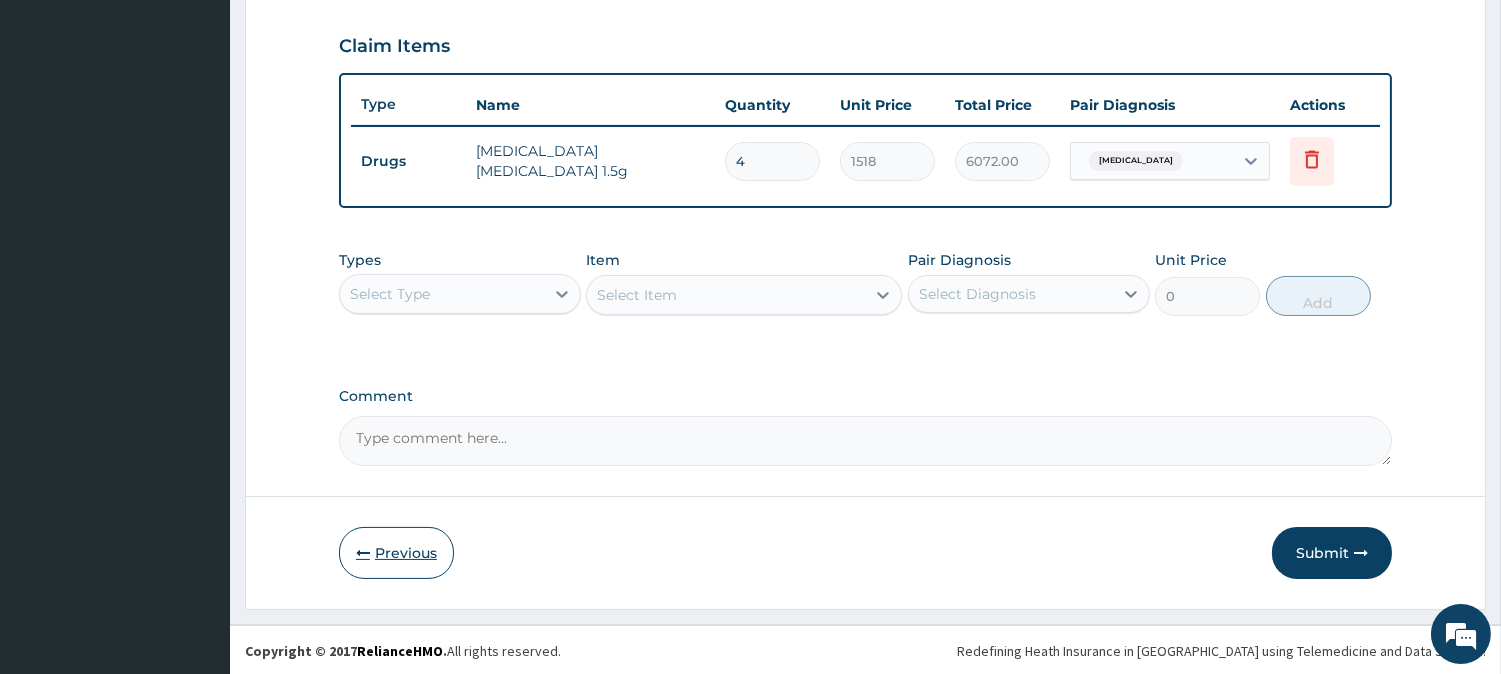 click on "Previous" at bounding box center [396, 553] 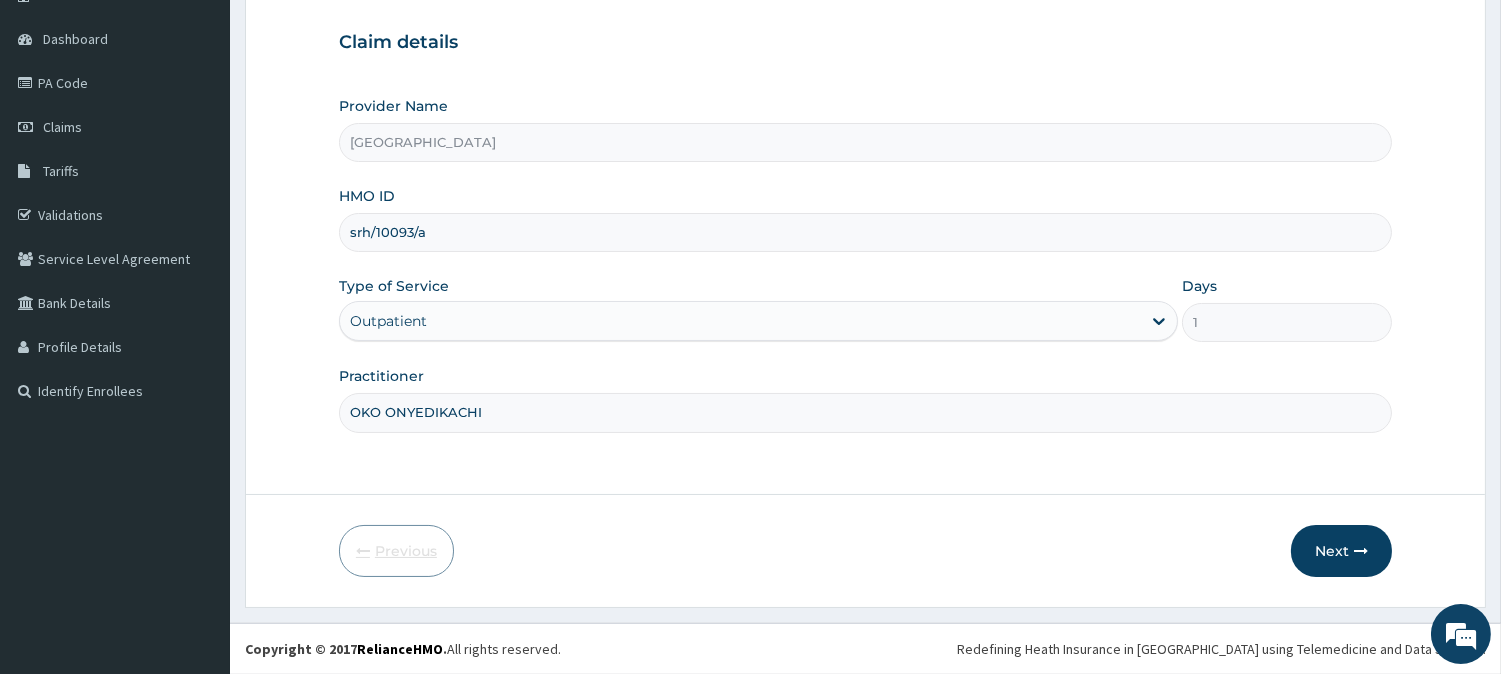 scroll, scrollTop: 178, scrollLeft: 0, axis: vertical 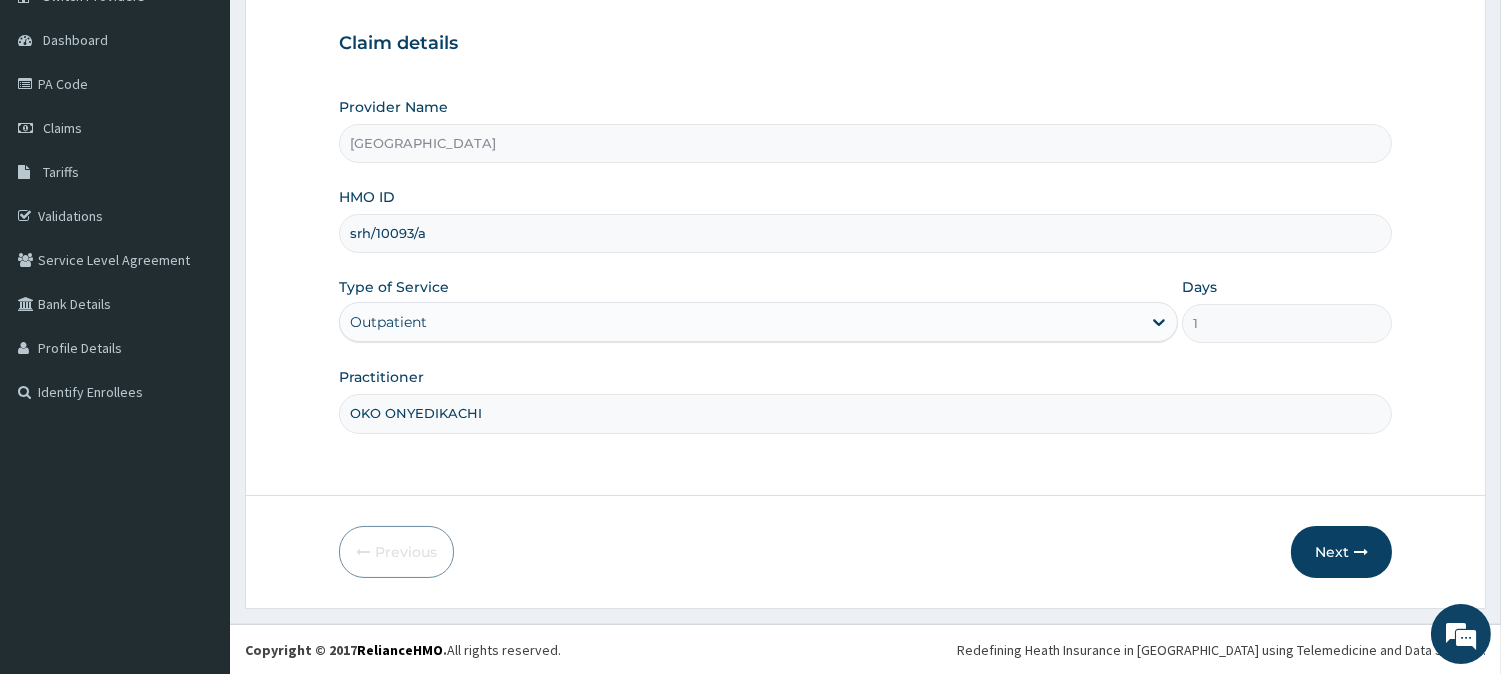 drag, startPoint x: 437, startPoint y: 234, endPoint x: 413, endPoint y: 228, distance: 24.738634 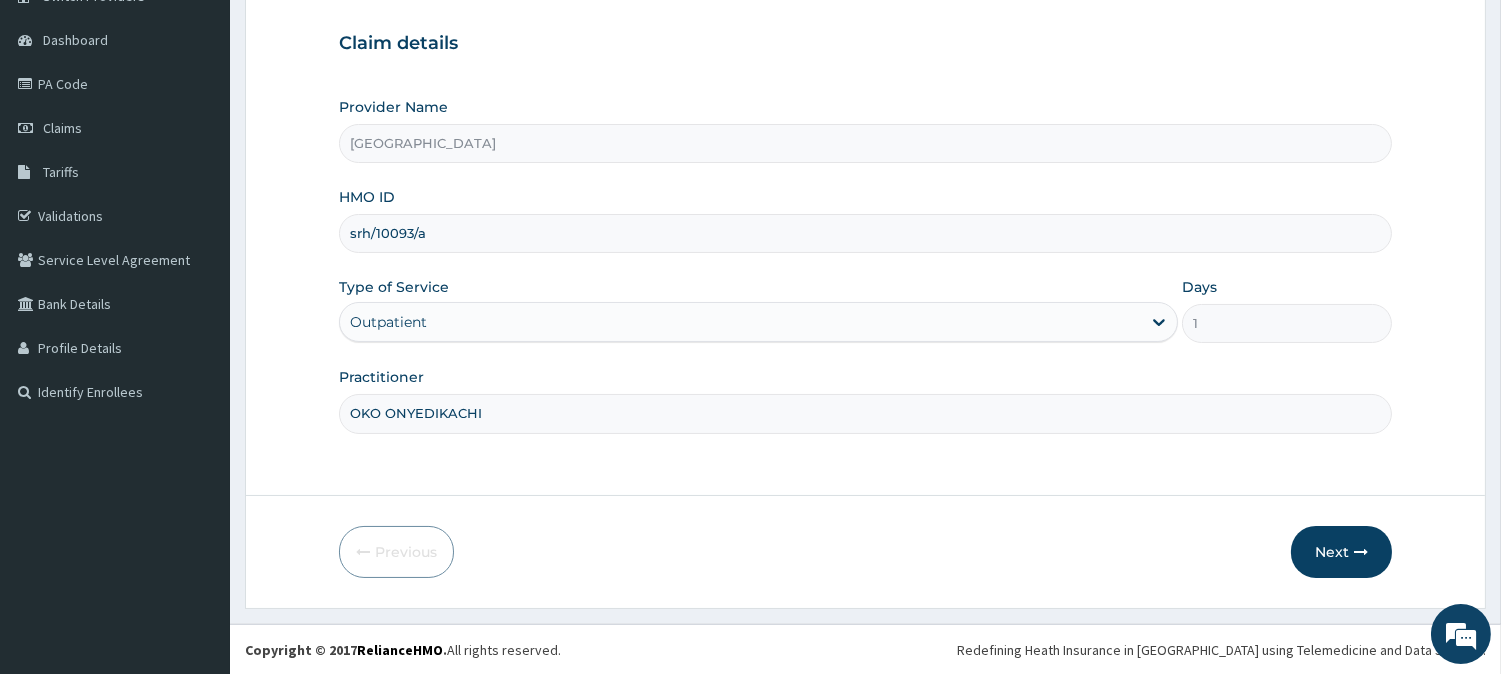 drag, startPoint x: 730, startPoint y: 265, endPoint x: 836, endPoint y: 102, distance: 194.43507 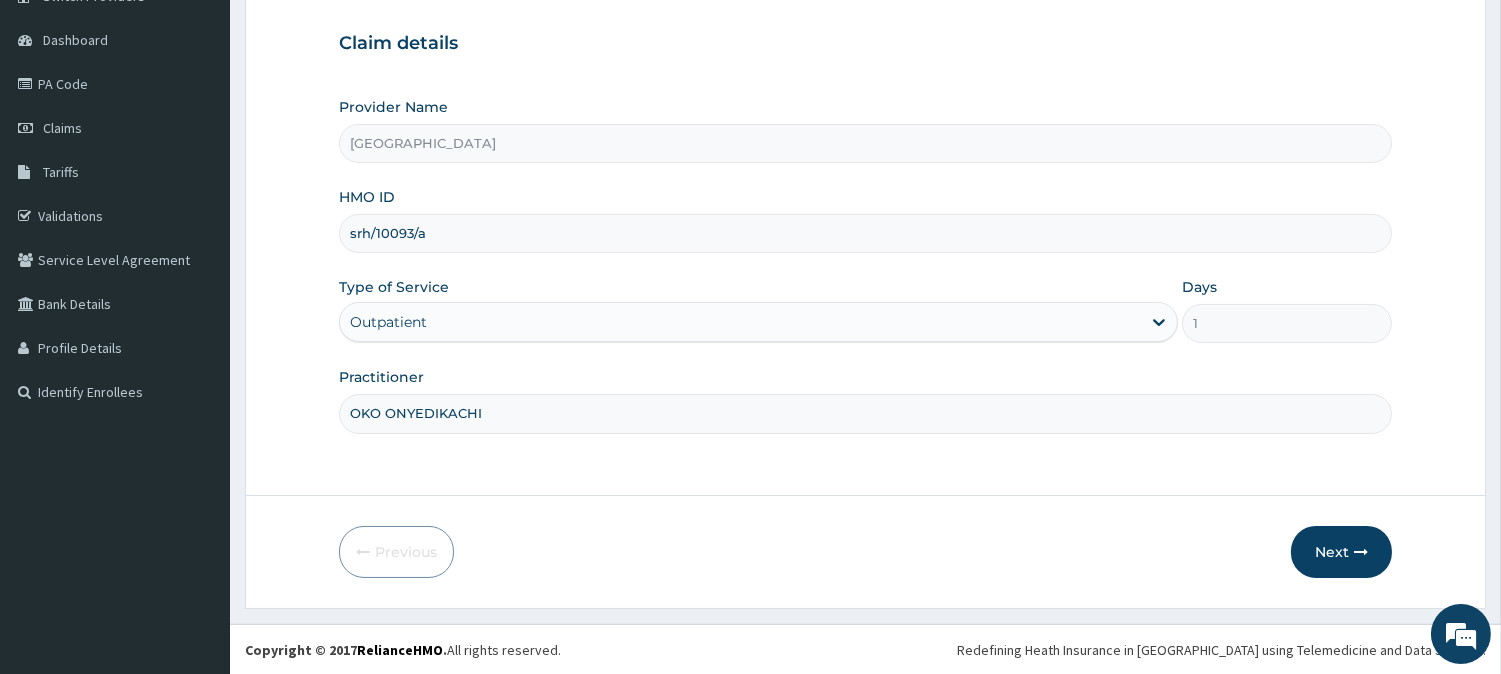 drag, startPoint x: 700, startPoint y: 282, endPoint x: 704, endPoint y: 254, distance: 28.284271 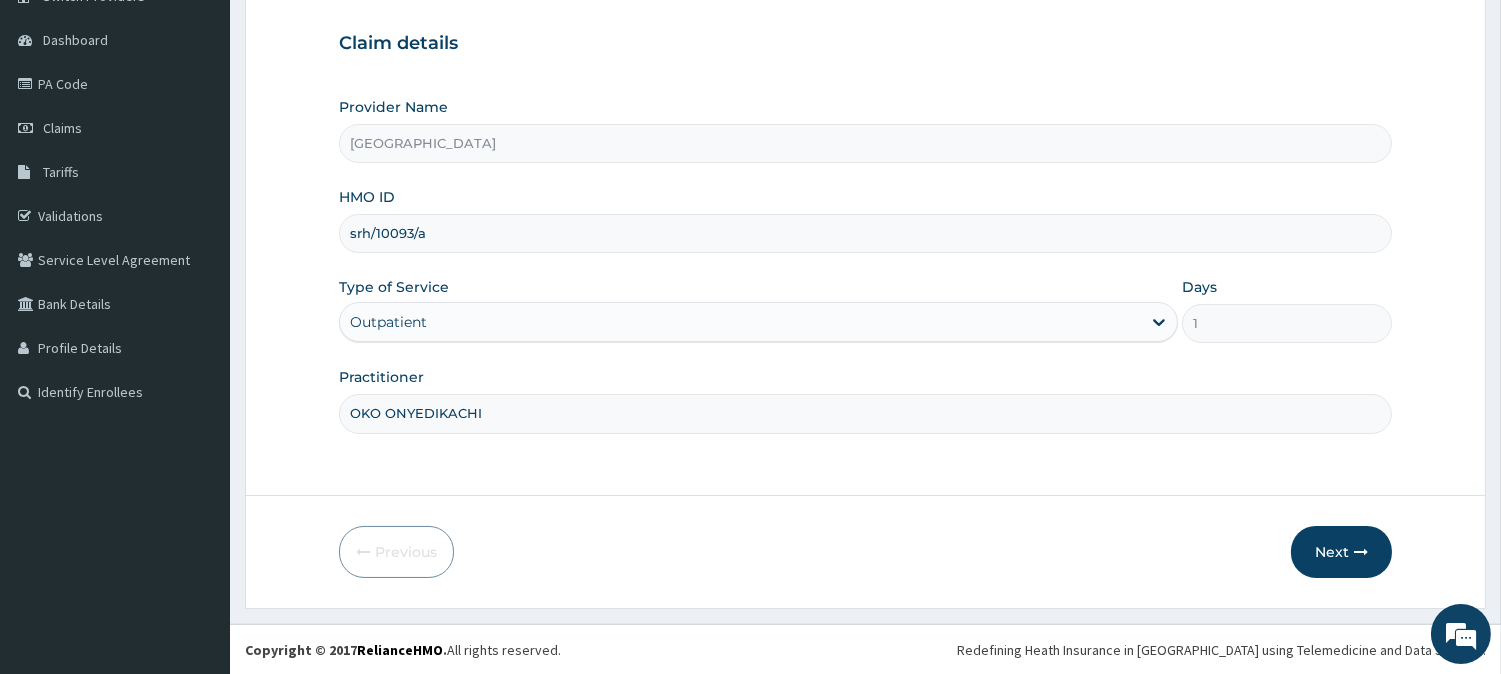 click on "Provider Name Vigor Hospitals HMO ID srh/10093/a Type of Service Outpatient Days 1 Practitioner OKO ONYEDIKACHI" at bounding box center [865, 265] 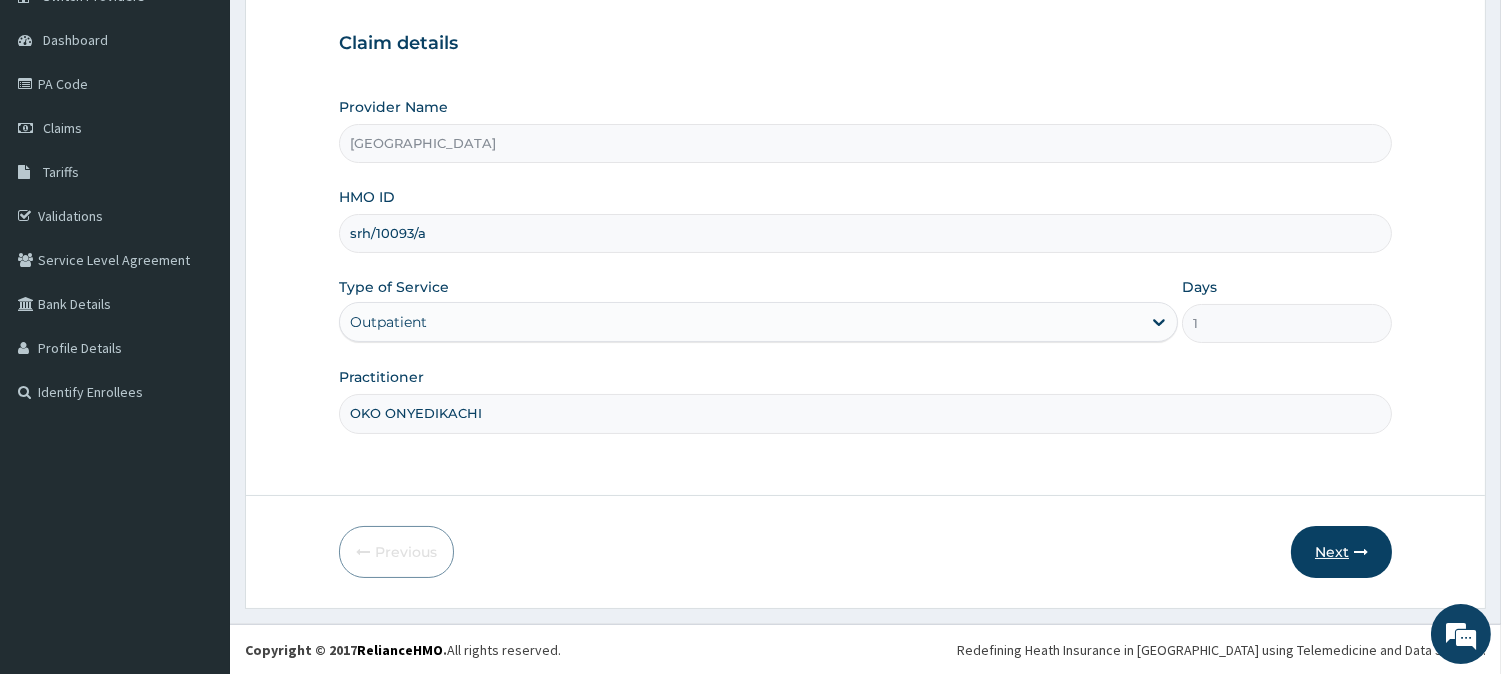 click on "Next" at bounding box center [1341, 552] 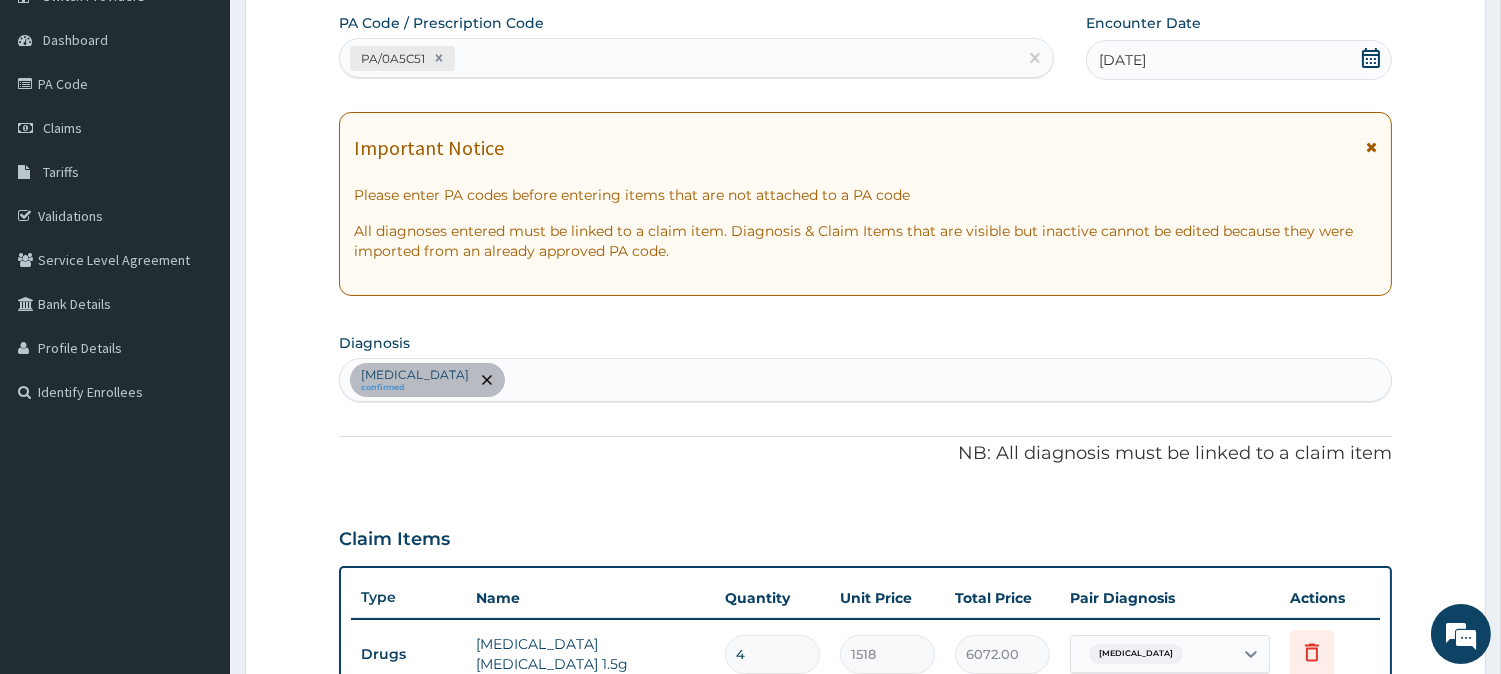 scroll, scrollTop: 671, scrollLeft: 0, axis: vertical 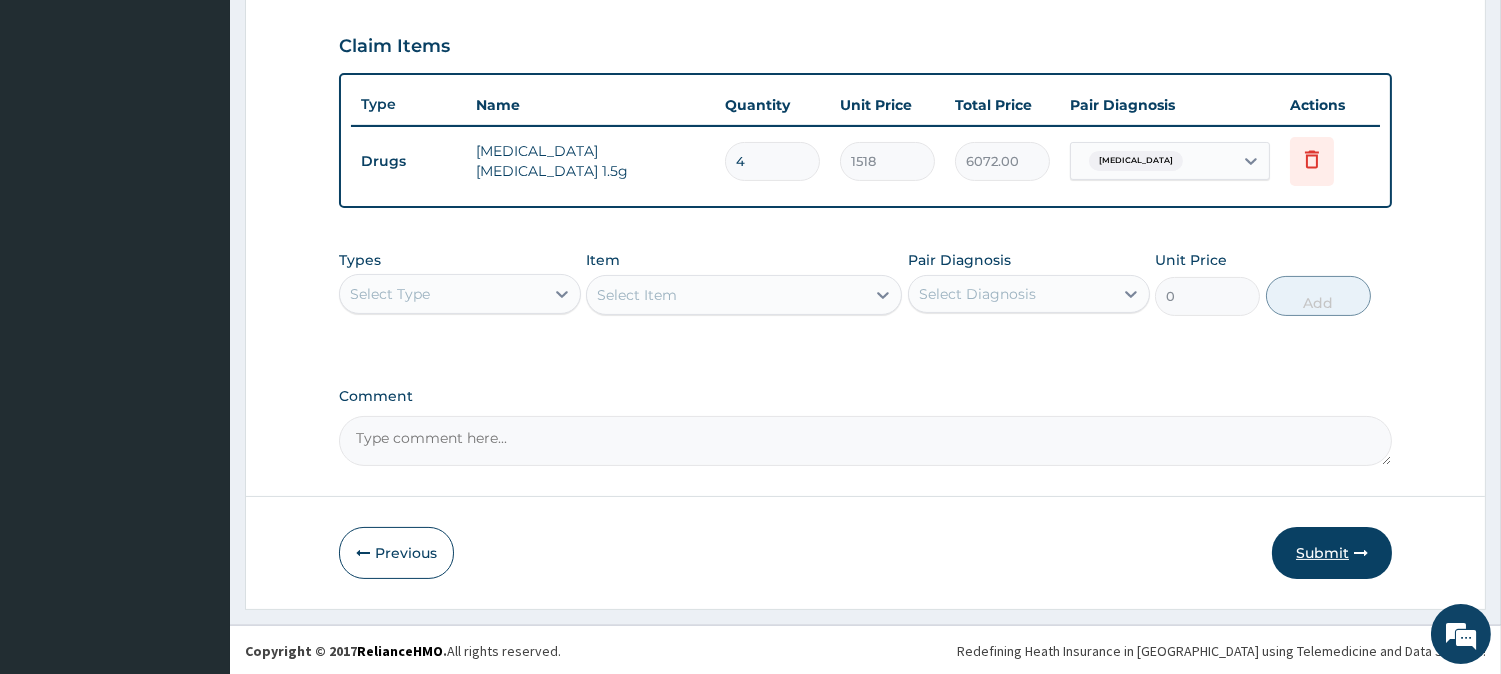 click on "Submit" at bounding box center (1332, 553) 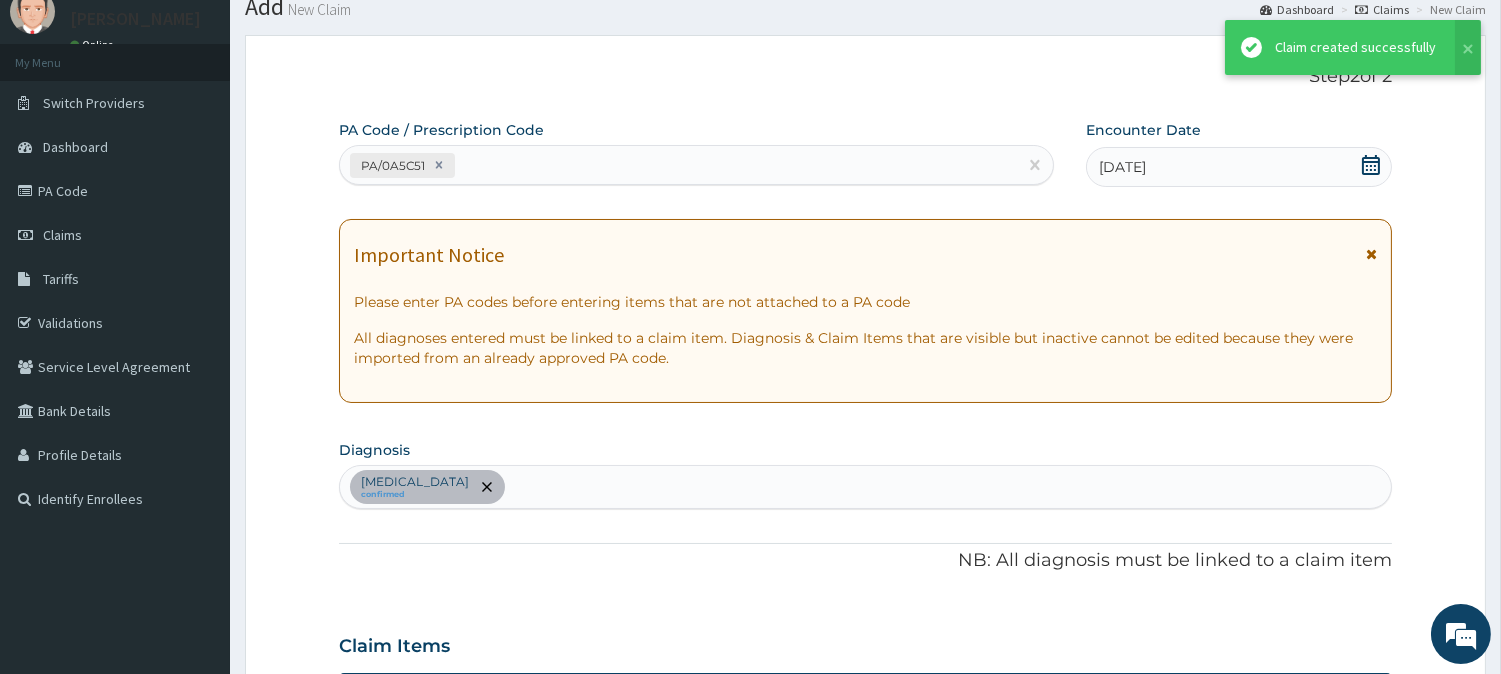 scroll, scrollTop: 671, scrollLeft: 0, axis: vertical 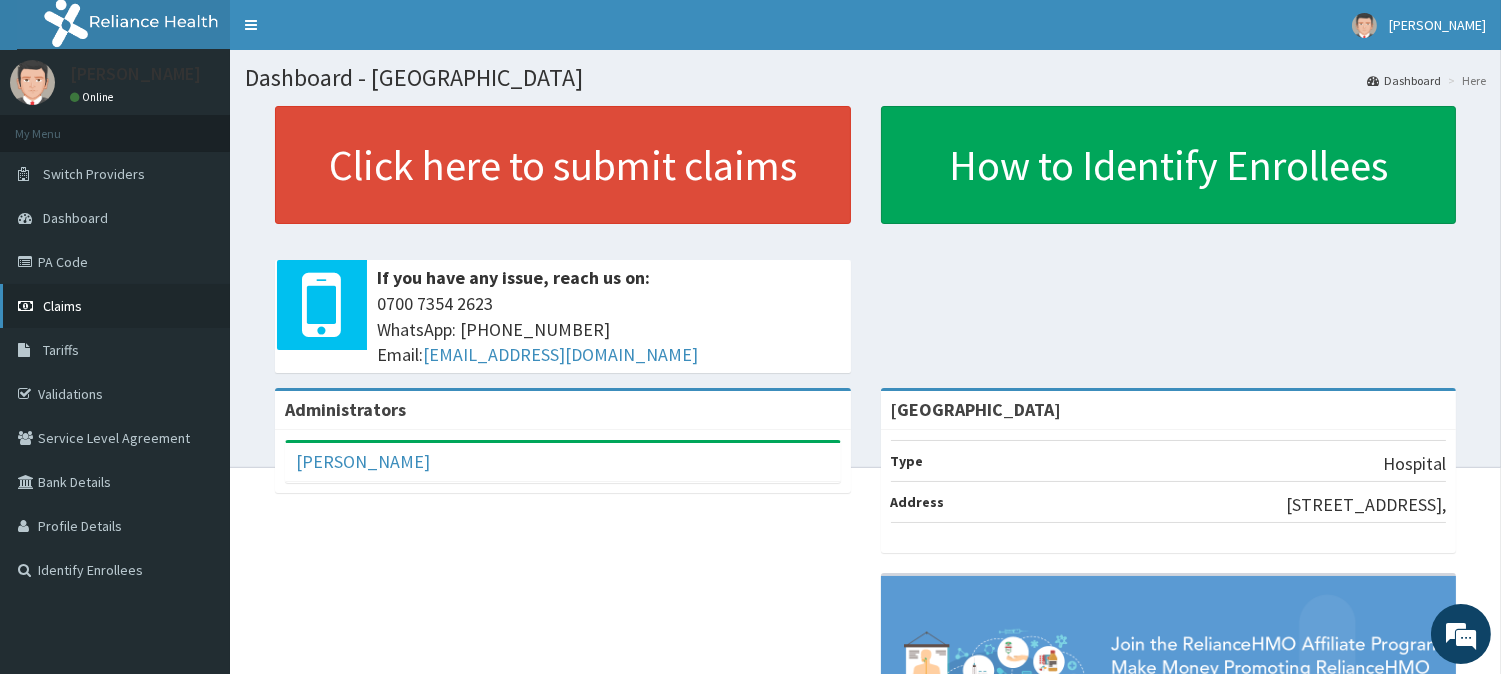 click on "Claims" at bounding box center (62, 306) 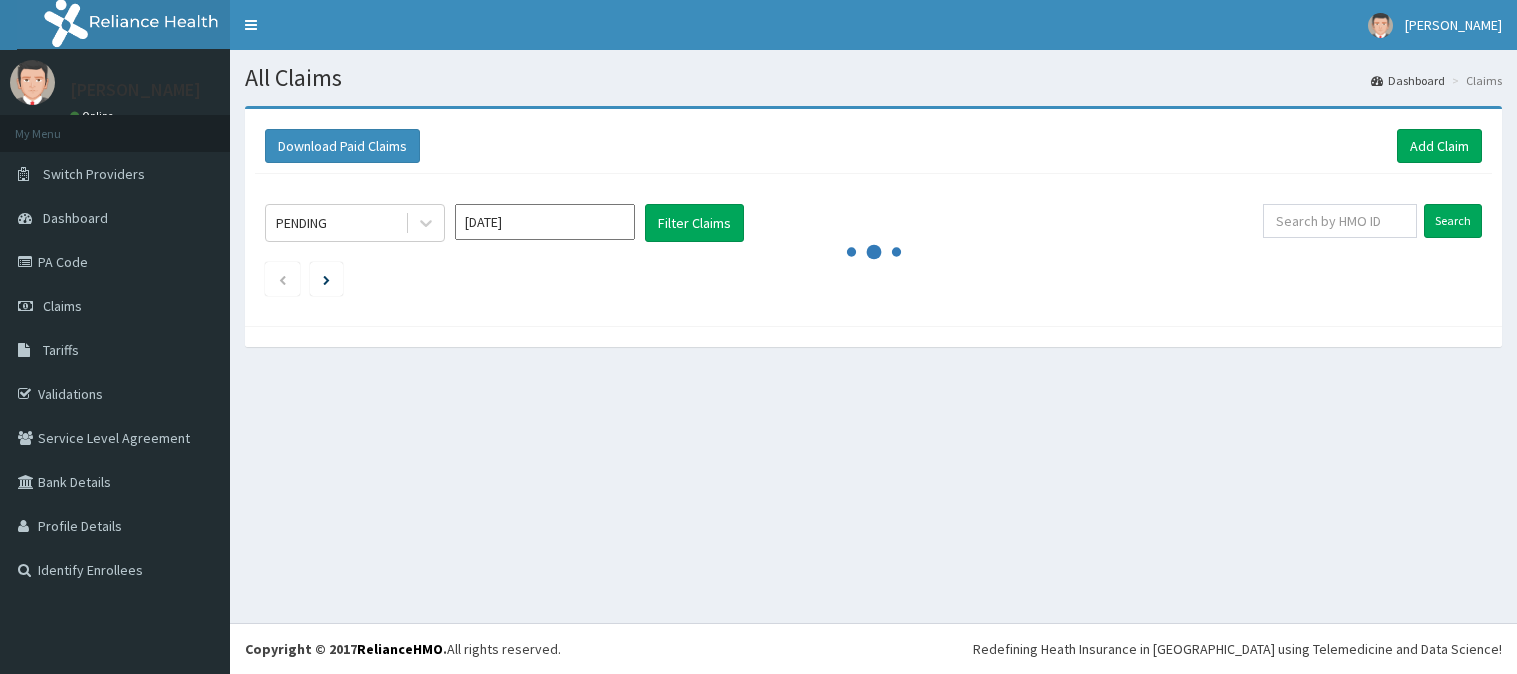 scroll, scrollTop: 0, scrollLeft: 0, axis: both 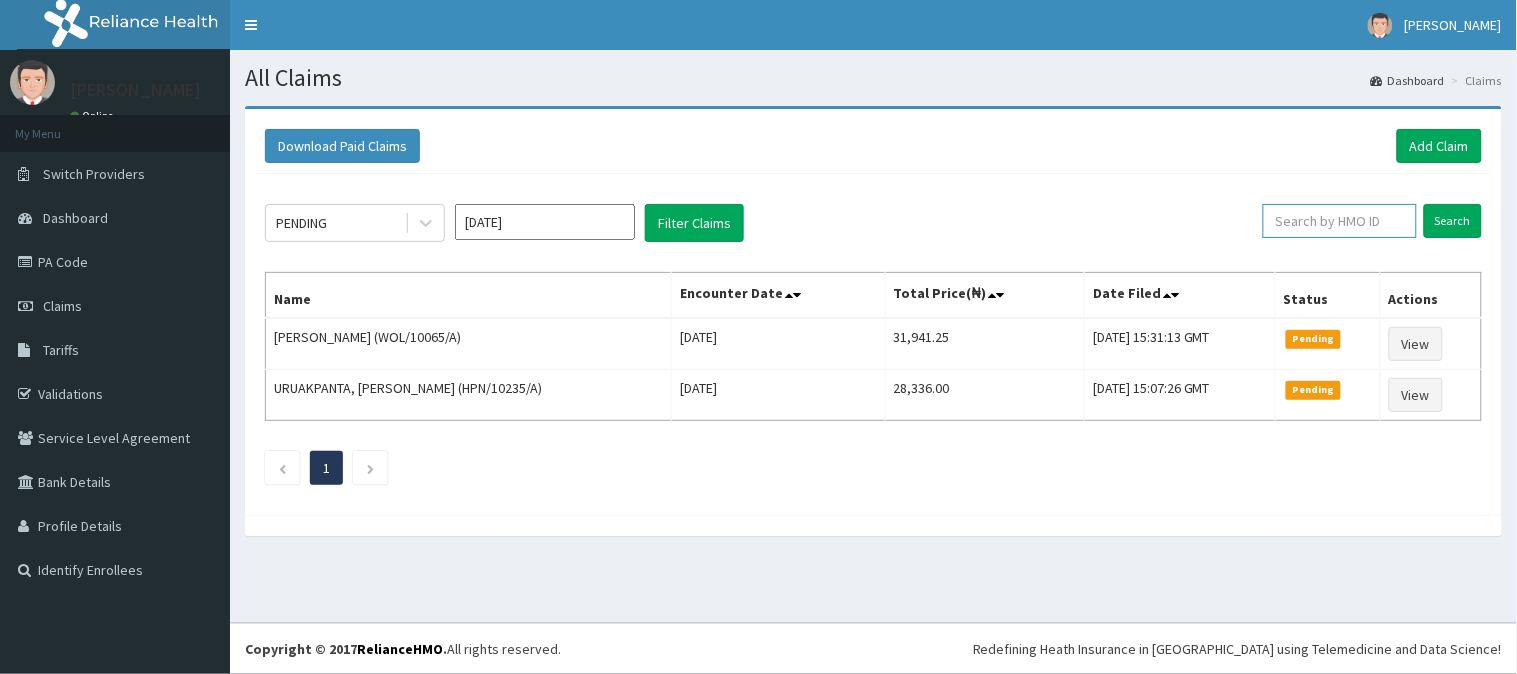 click at bounding box center (1340, 221) 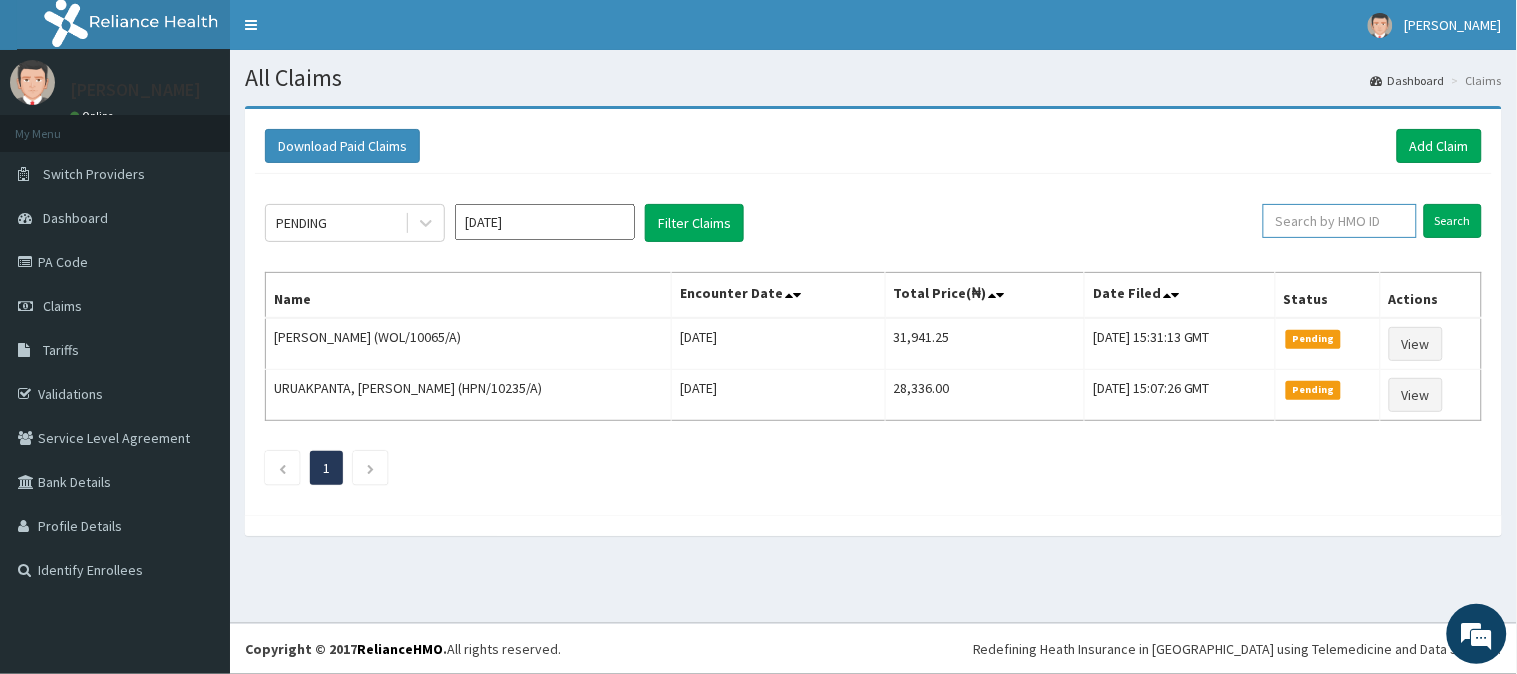 paste on "srh/10093/a" 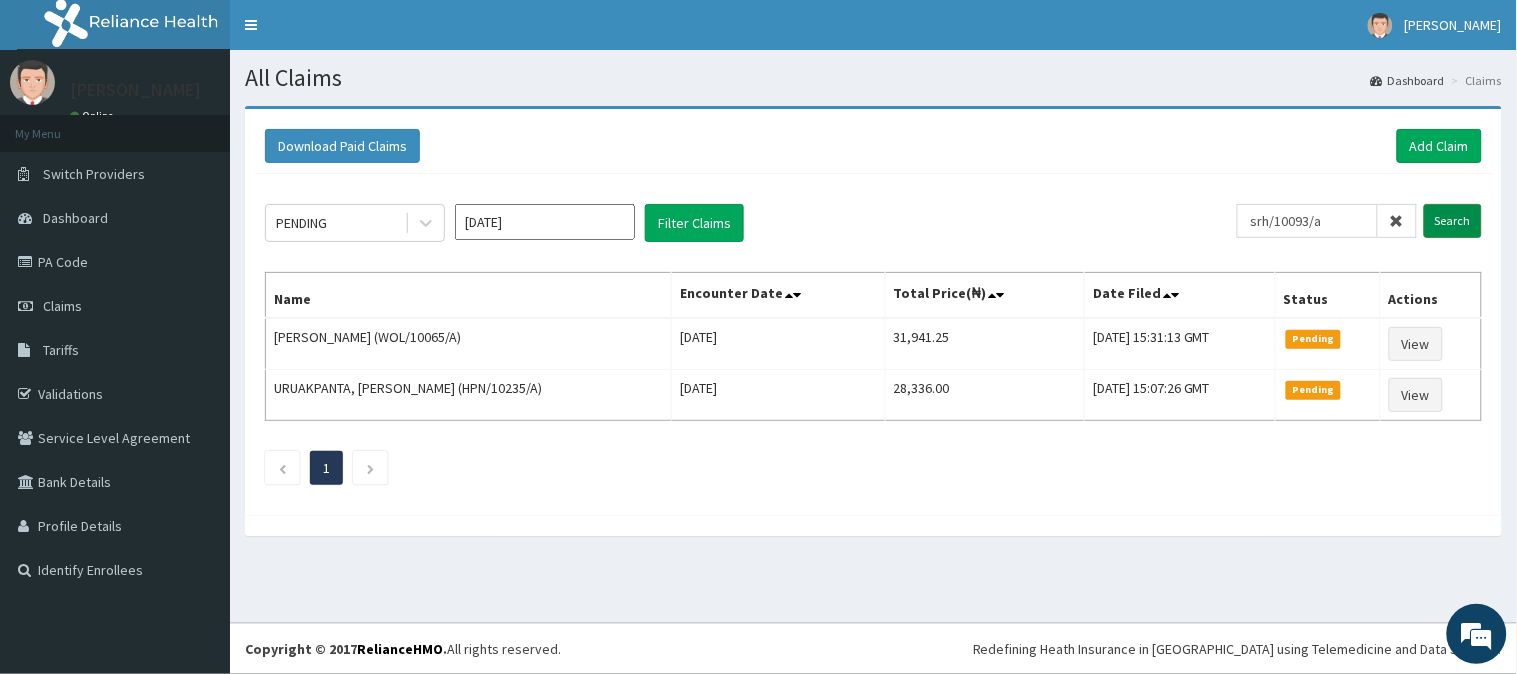 click on "Search" at bounding box center [1453, 221] 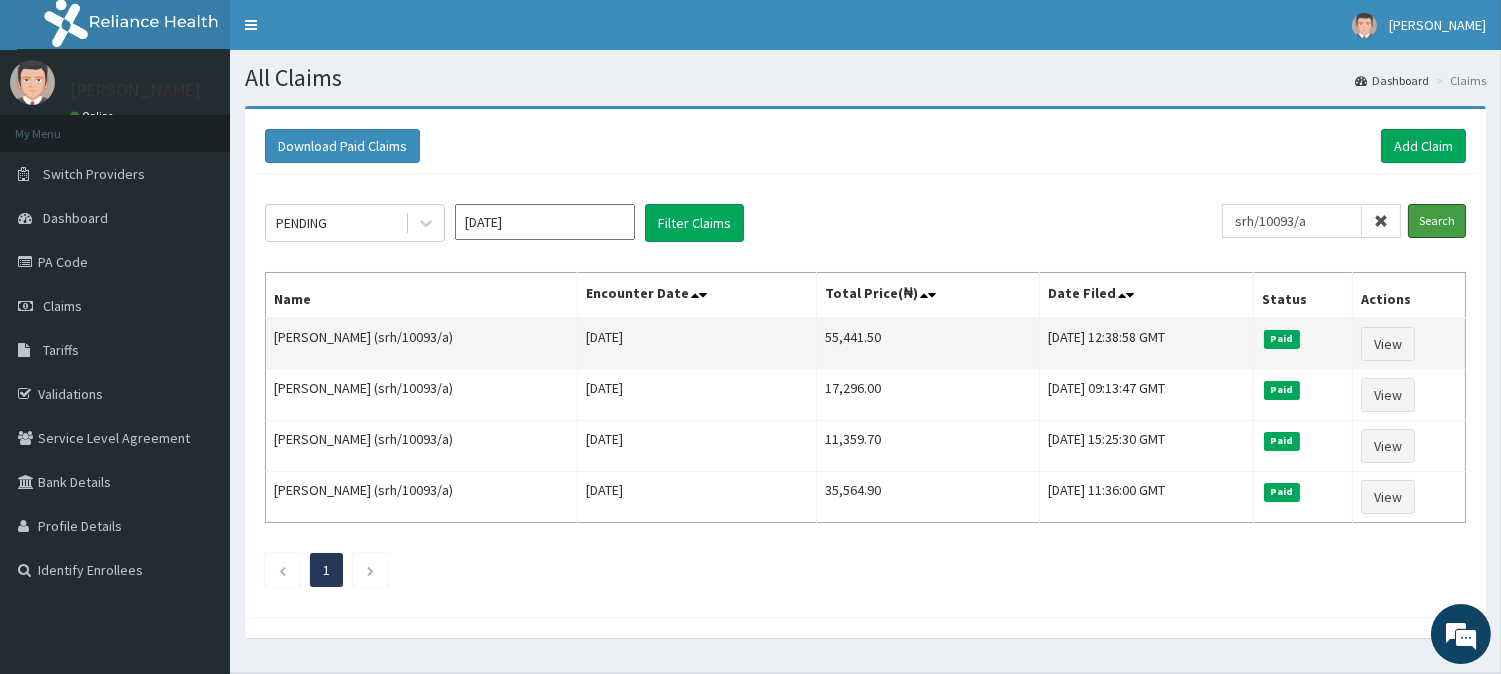 scroll, scrollTop: 0, scrollLeft: 0, axis: both 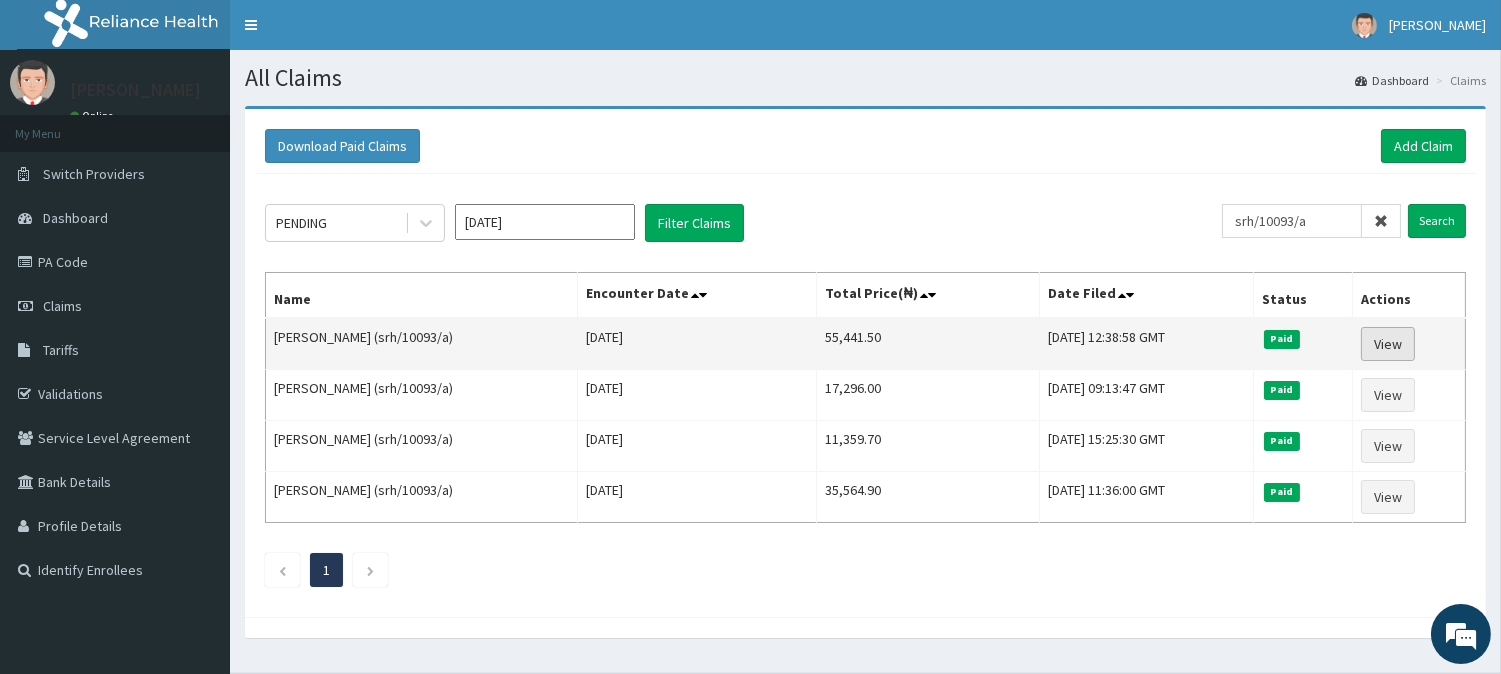 click on "View" at bounding box center [1388, 344] 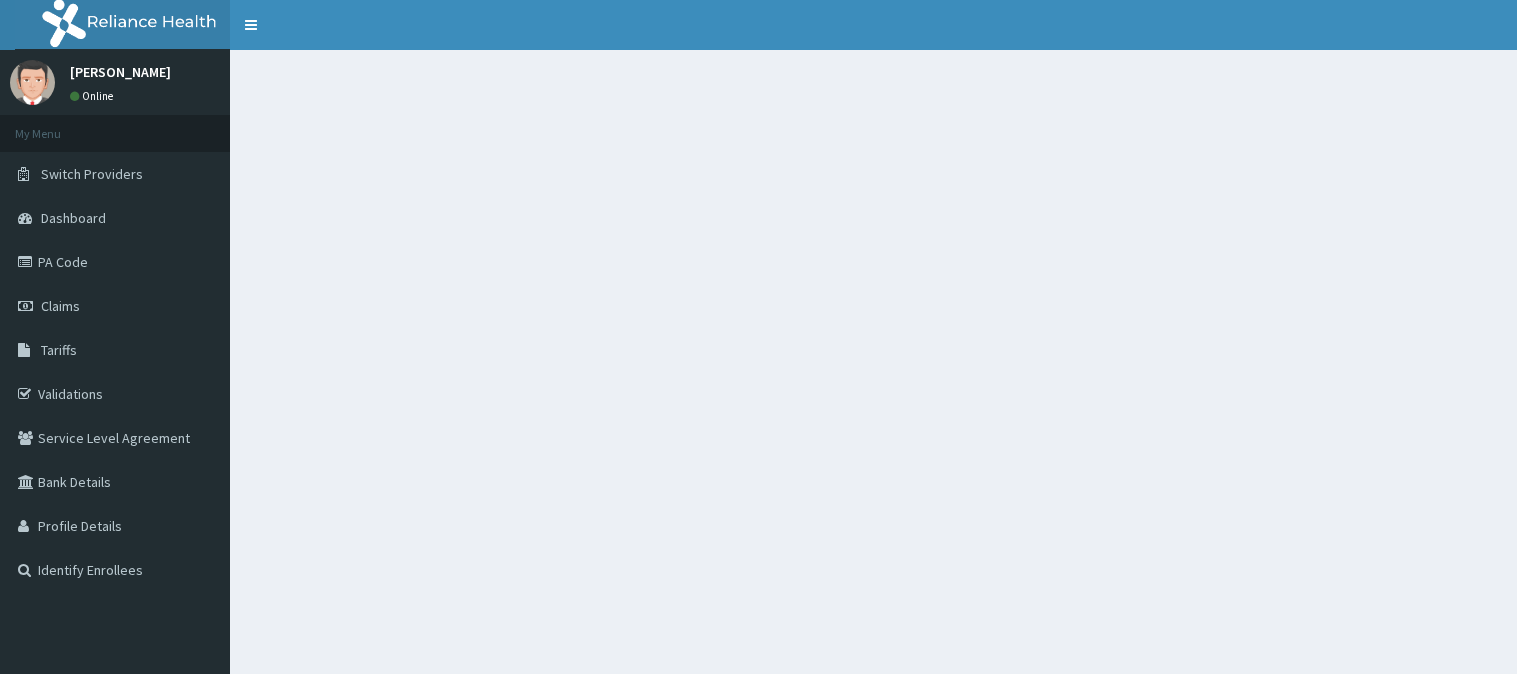 scroll, scrollTop: 0, scrollLeft: 0, axis: both 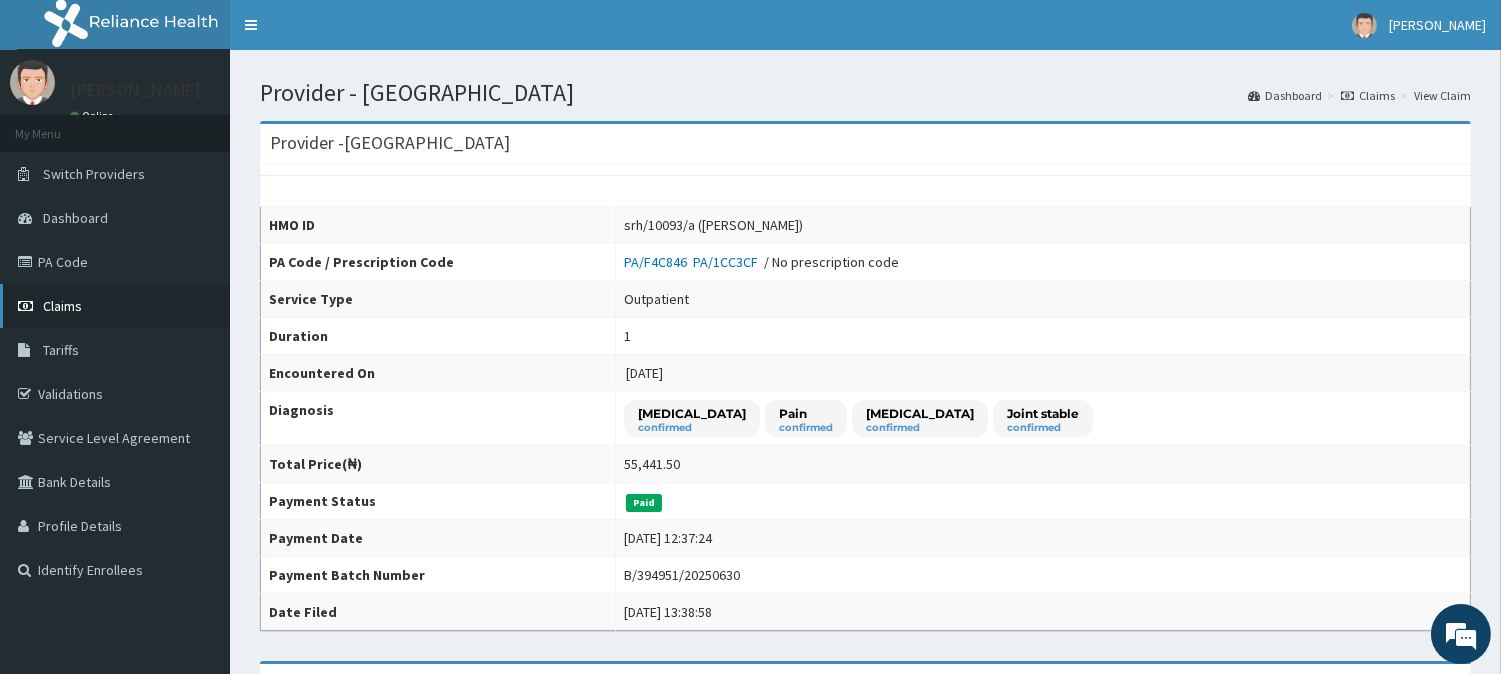click on "Claims" at bounding box center (62, 306) 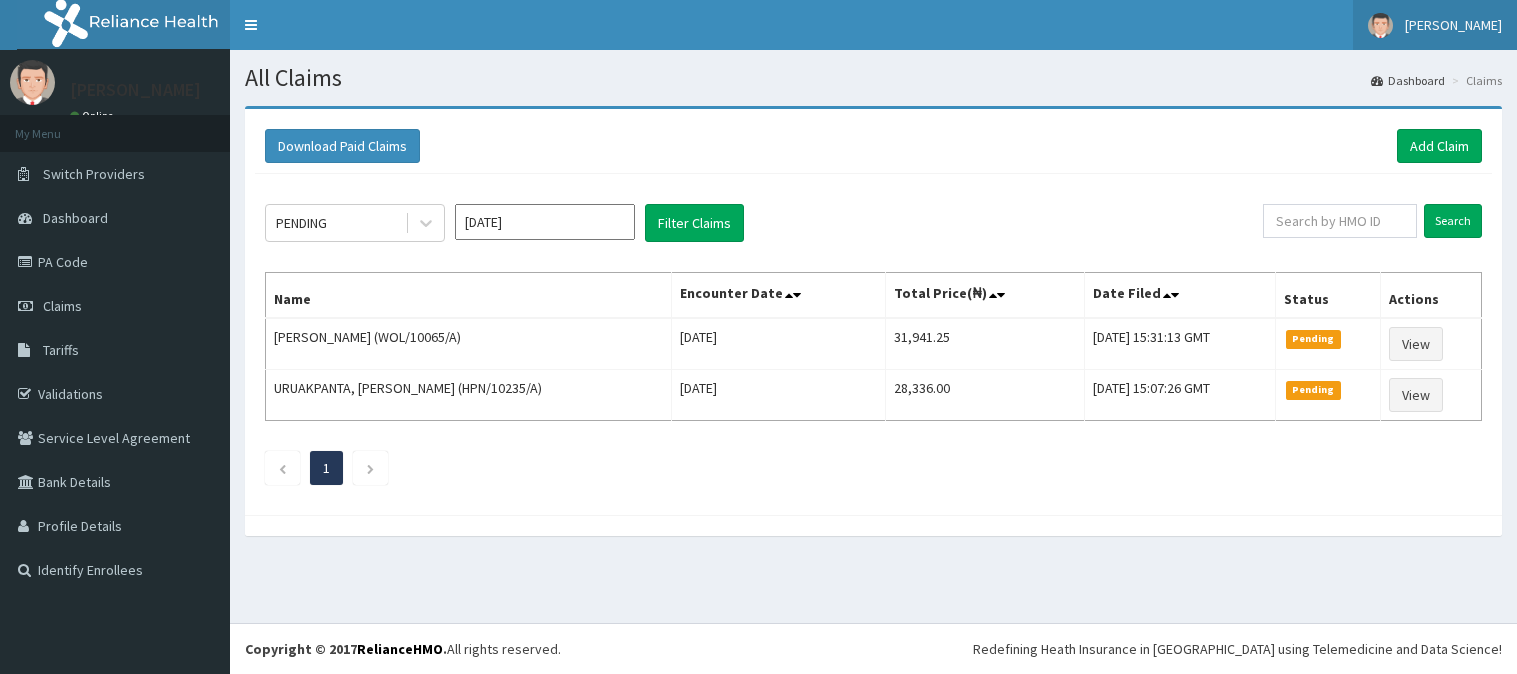 scroll, scrollTop: 0, scrollLeft: 0, axis: both 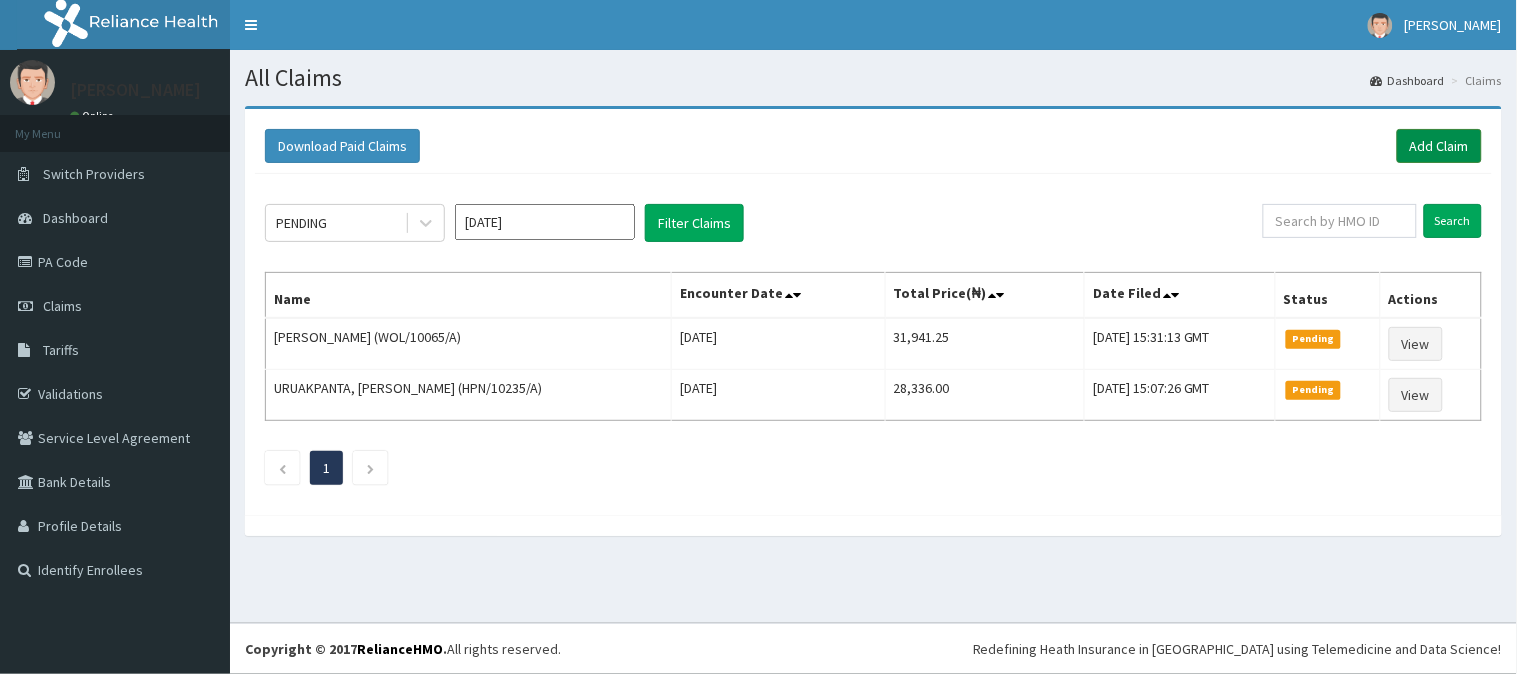 click on "Add Claim" at bounding box center [1439, 146] 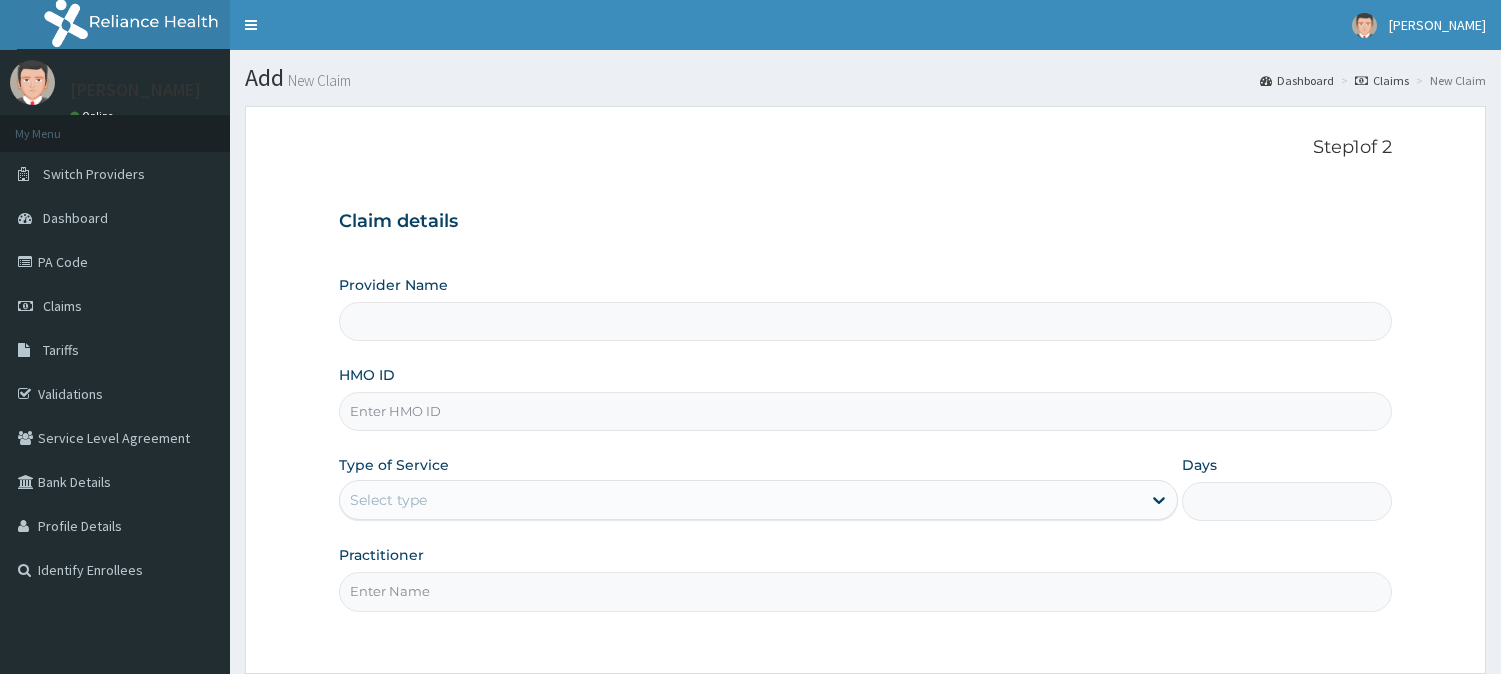 scroll, scrollTop: 0, scrollLeft: 0, axis: both 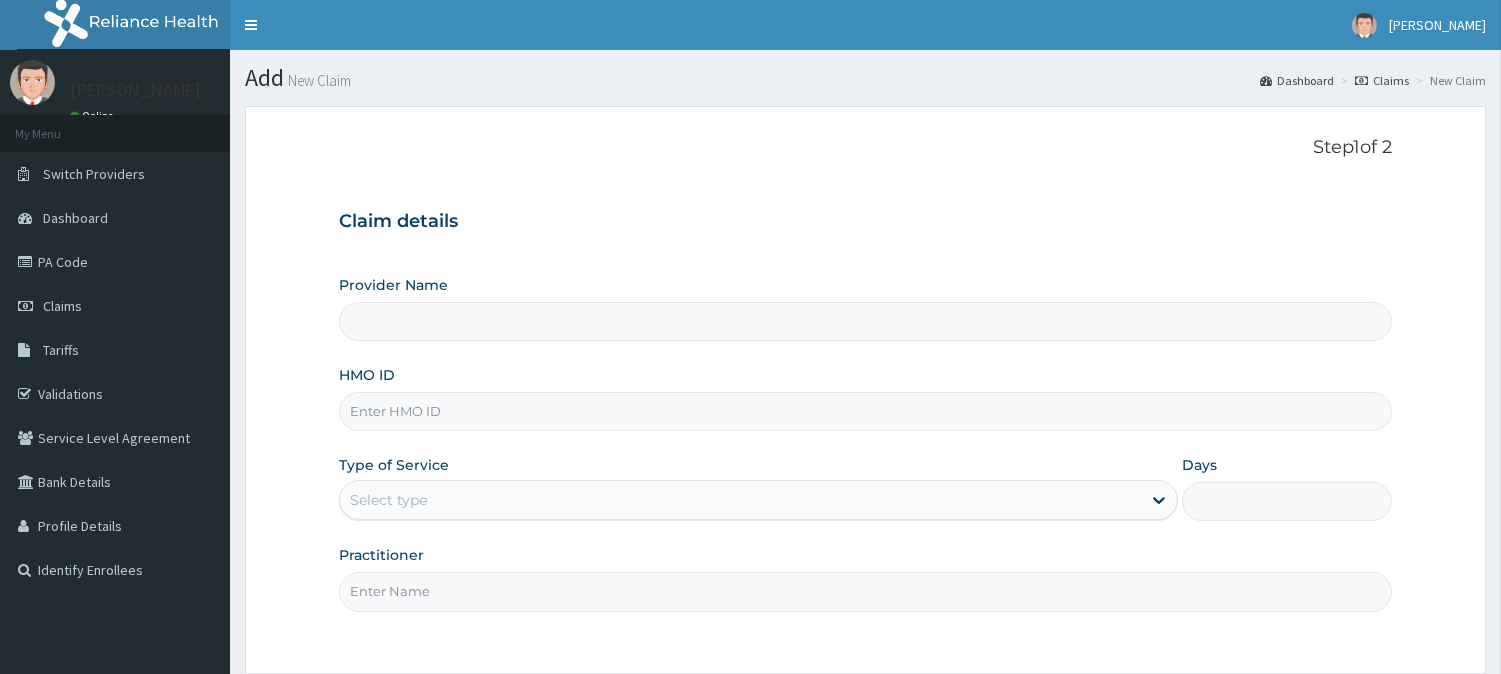 click on "HMO ID" at bounding box center (865, 411) 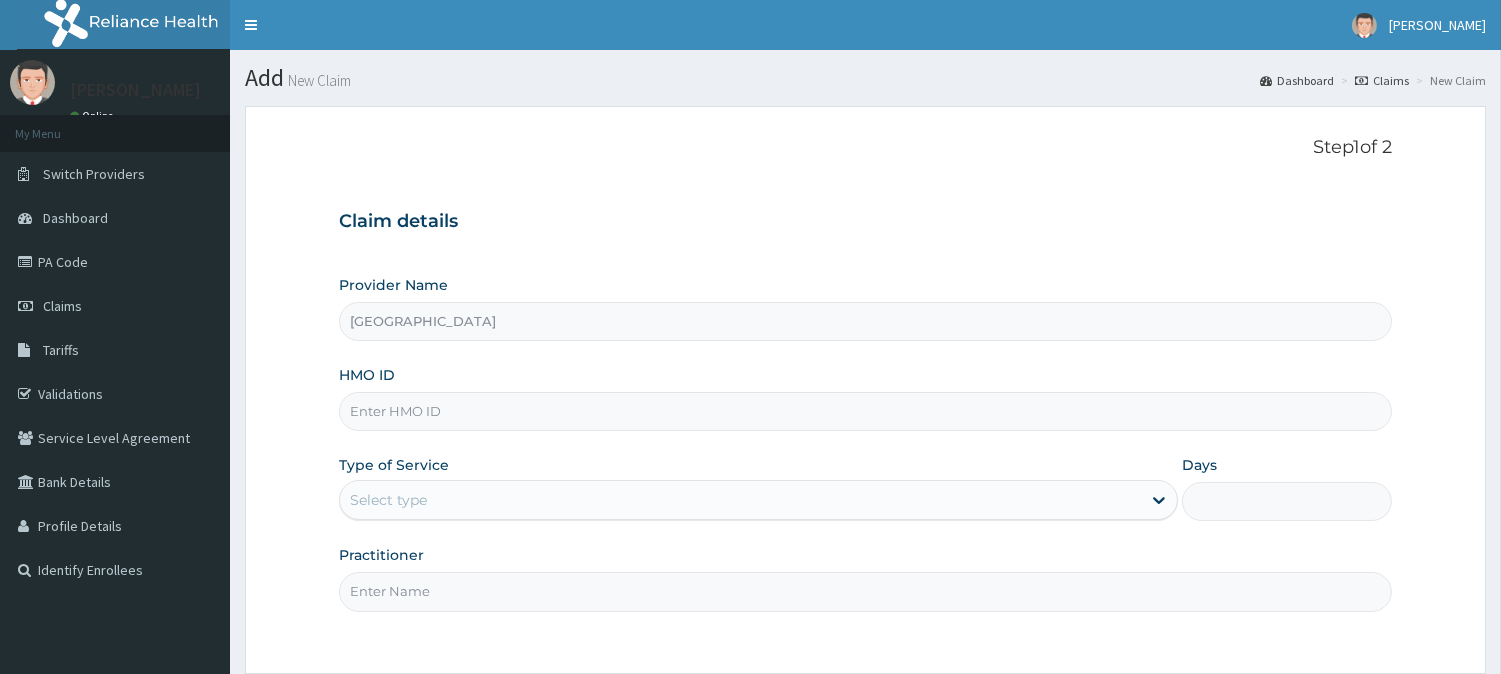 paste on "WOL/10007/A" 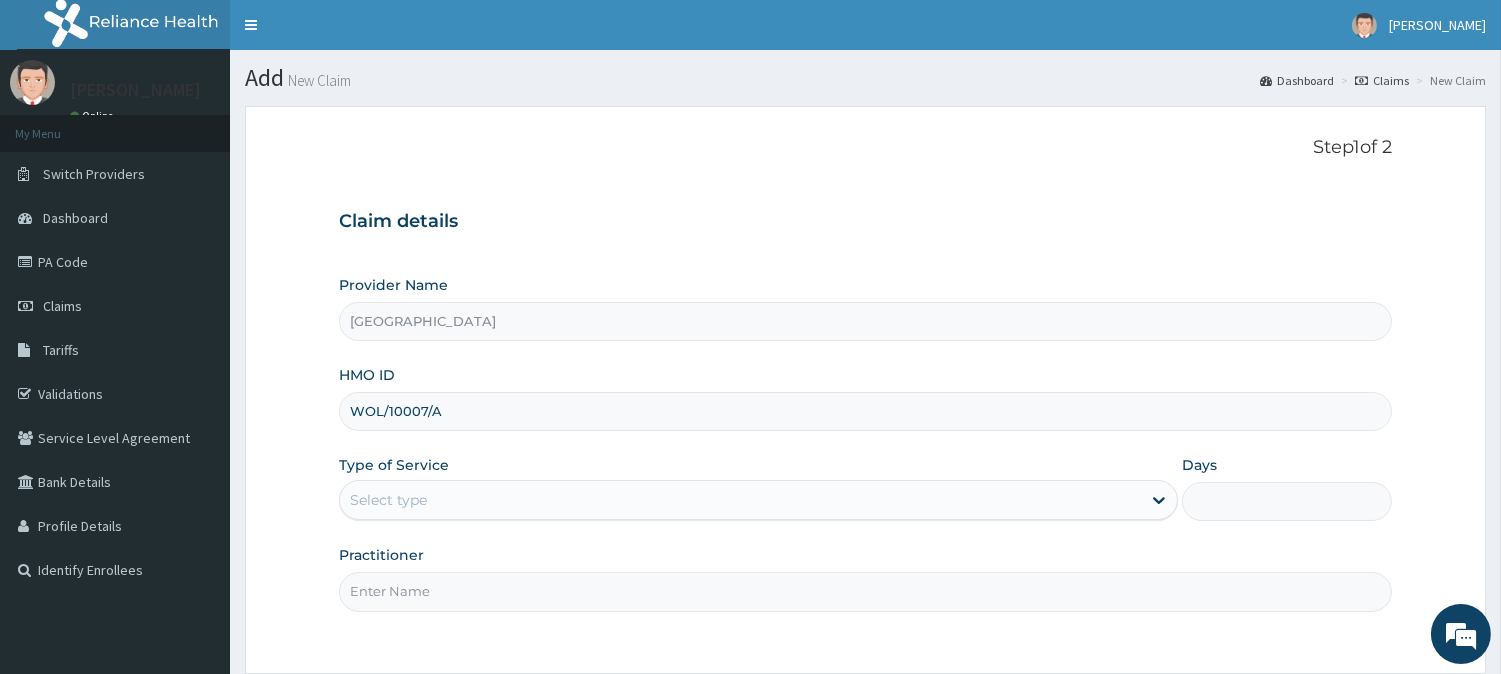 type on "WOL/10007/A" 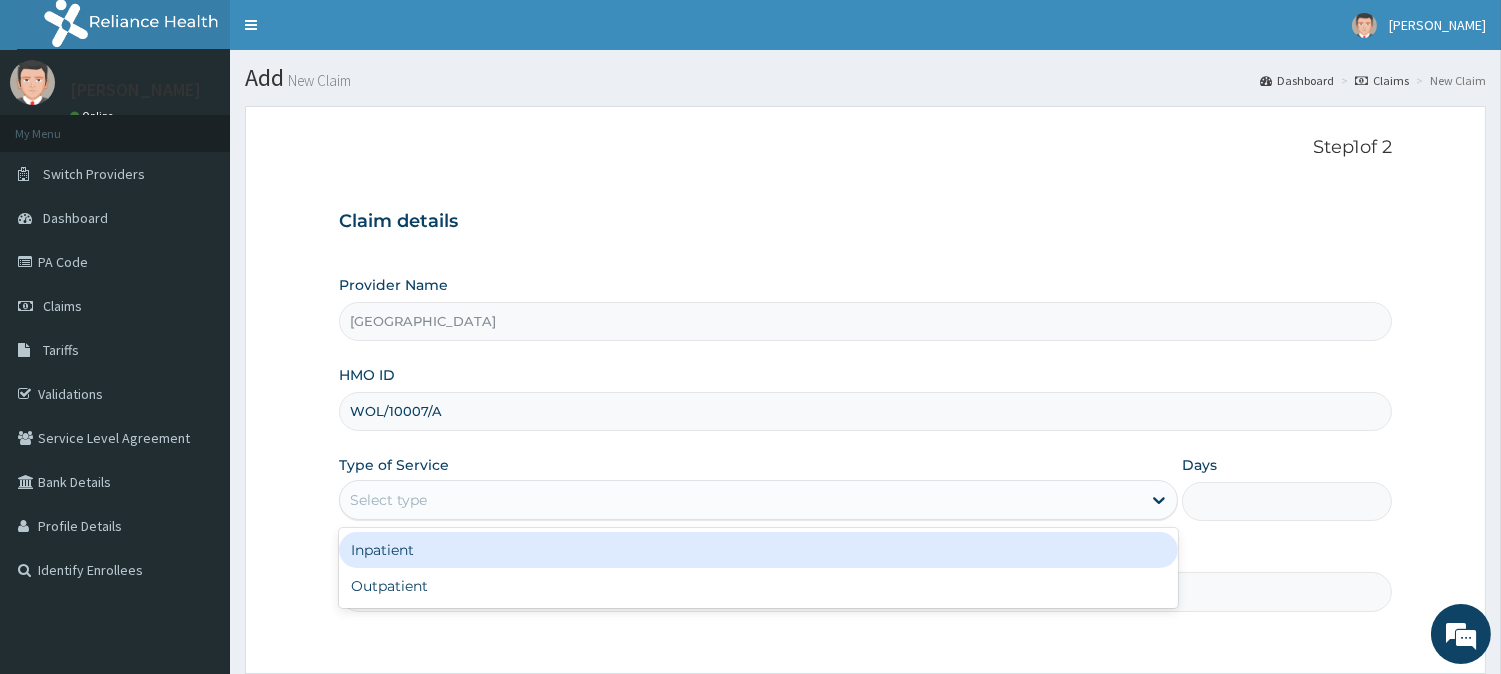 click on "Select type" at bounding box center (740, 500) 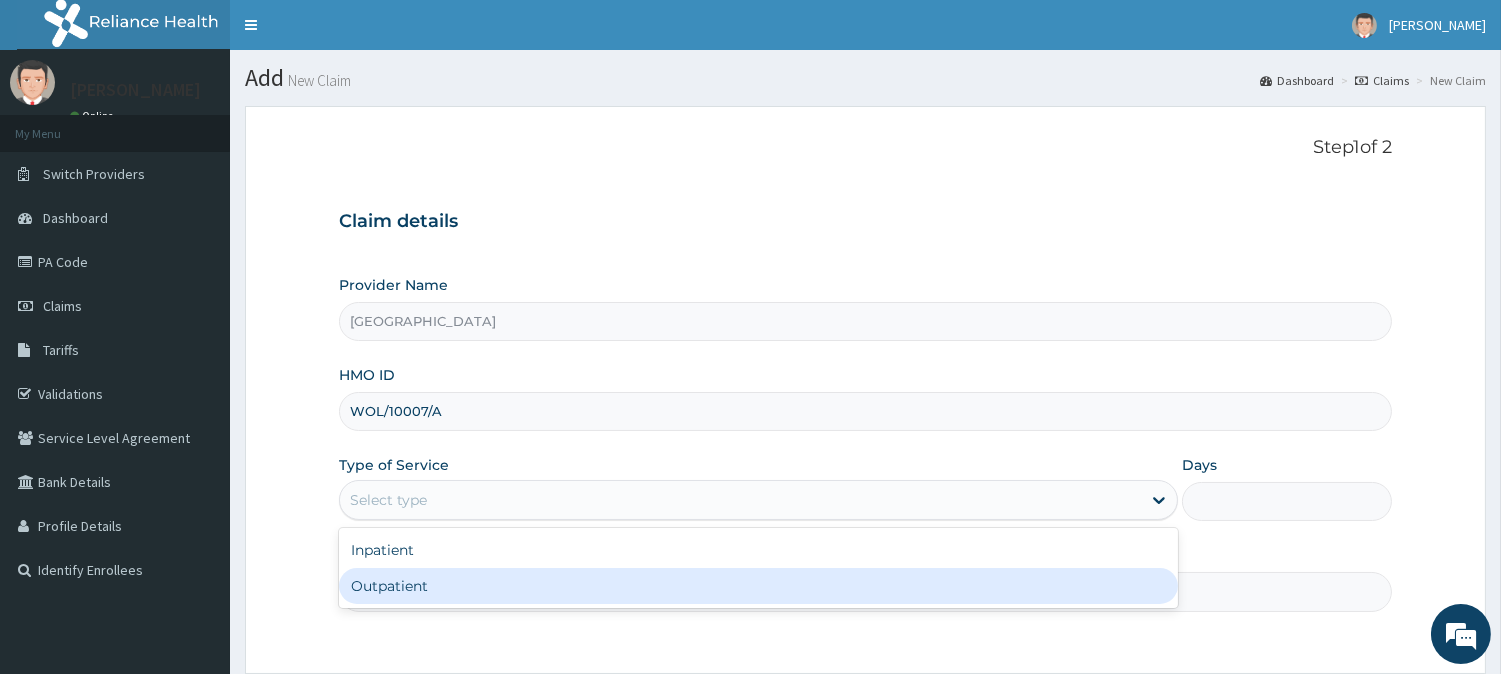 click on "Outpatient" at bounding box center [758, 586] 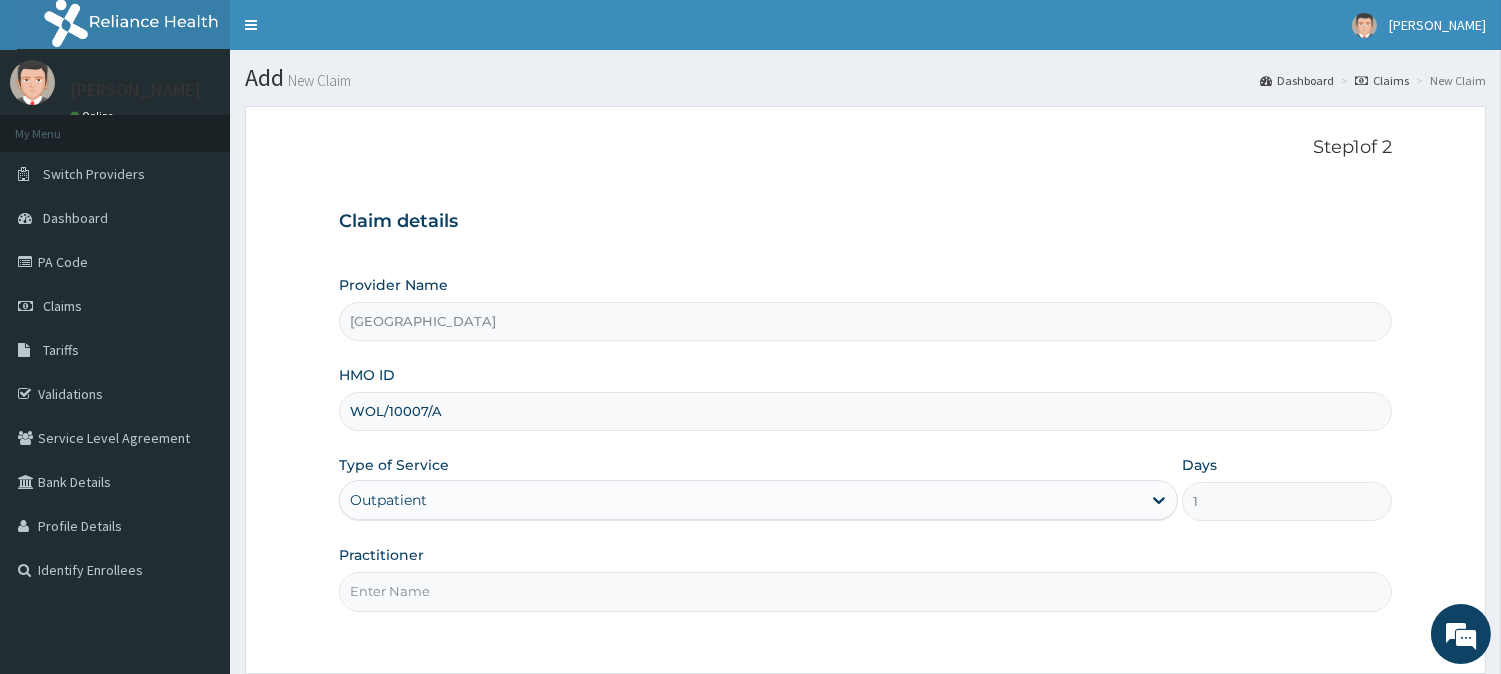 click on "Practitioner" at bounding box center [865, 591] 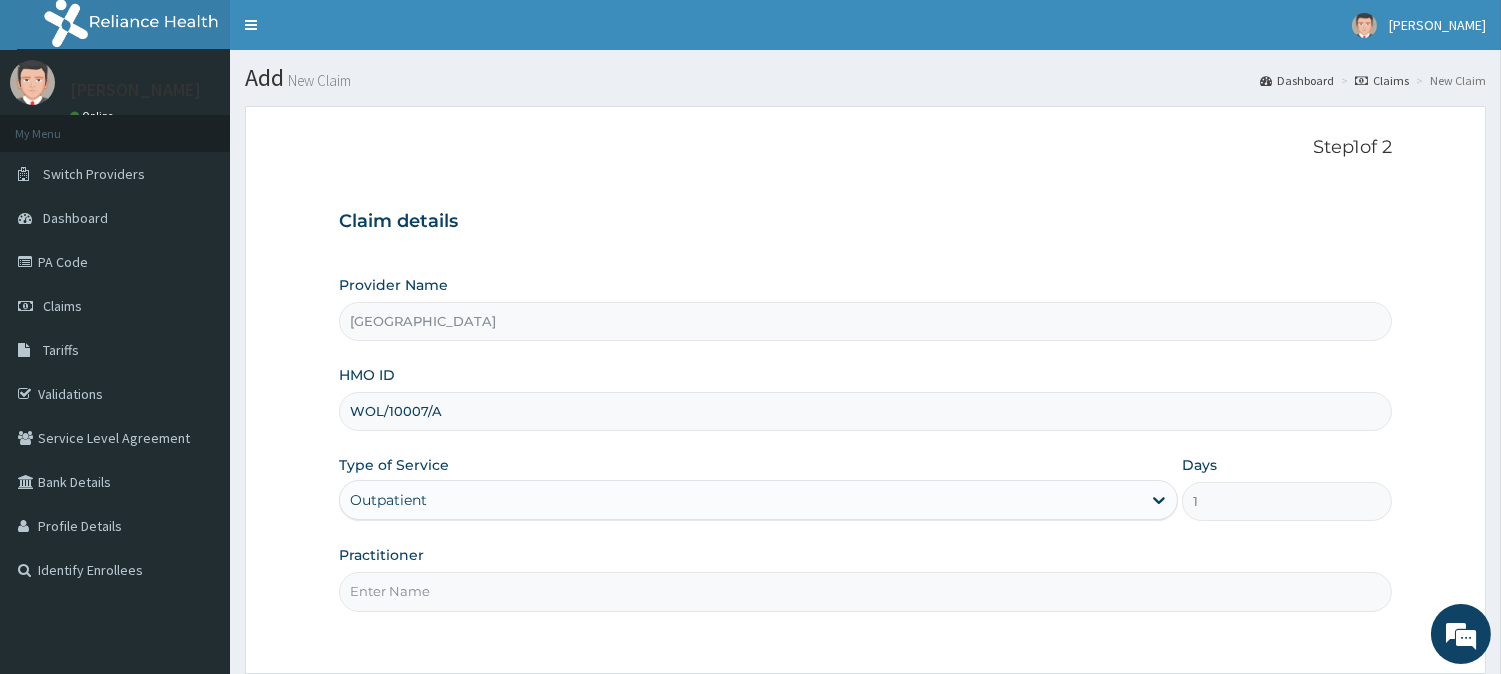 type on "KEHINDE ADEWOLEOLA" 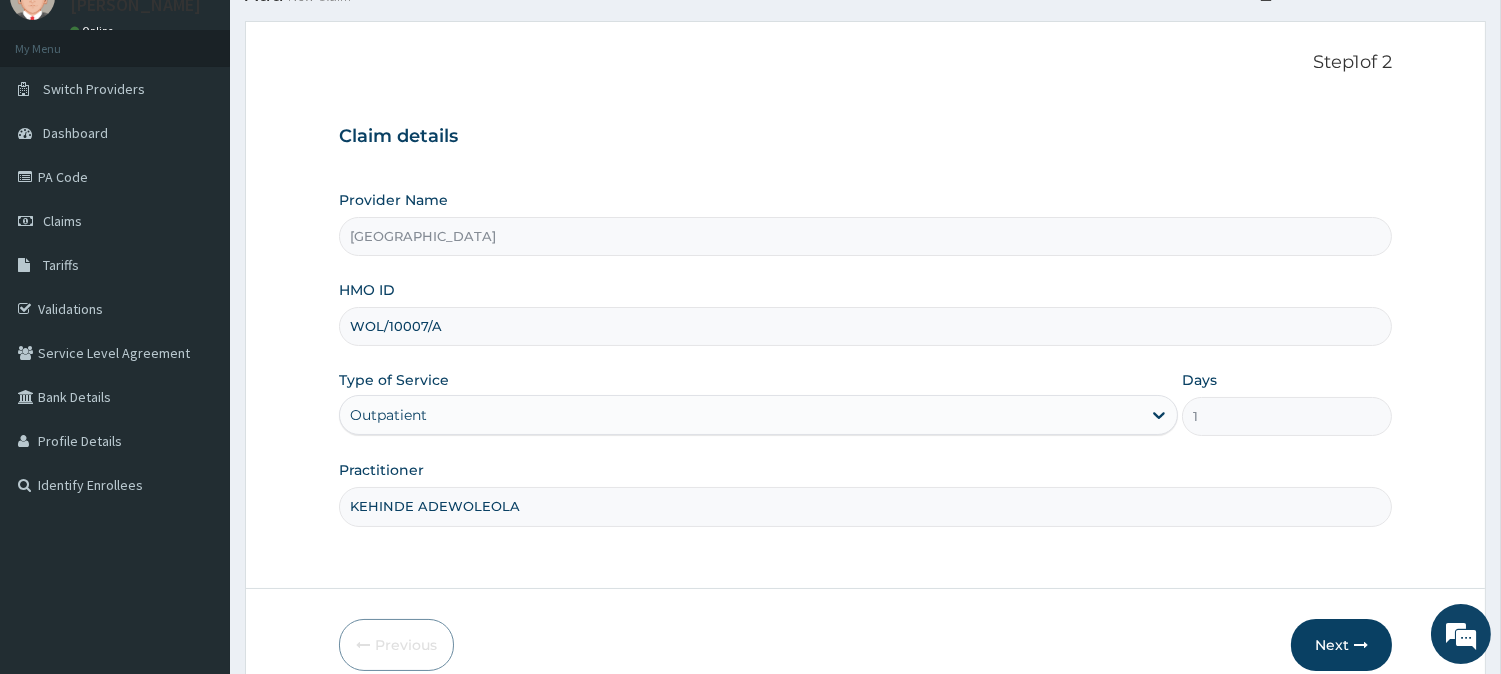 scroll, scrollTop: 178, scrollLeft: 0, axis: vertical 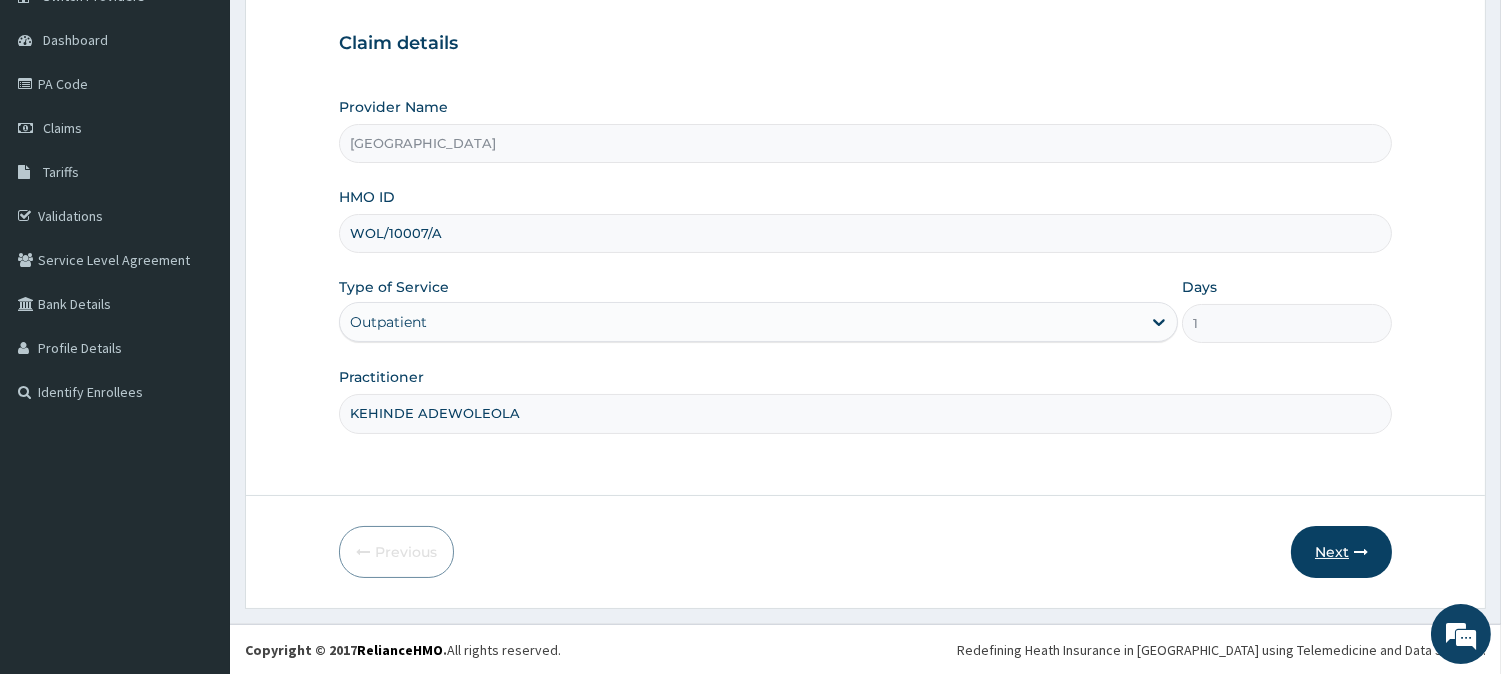 click on "Next" at bounding box center [1341, 552] 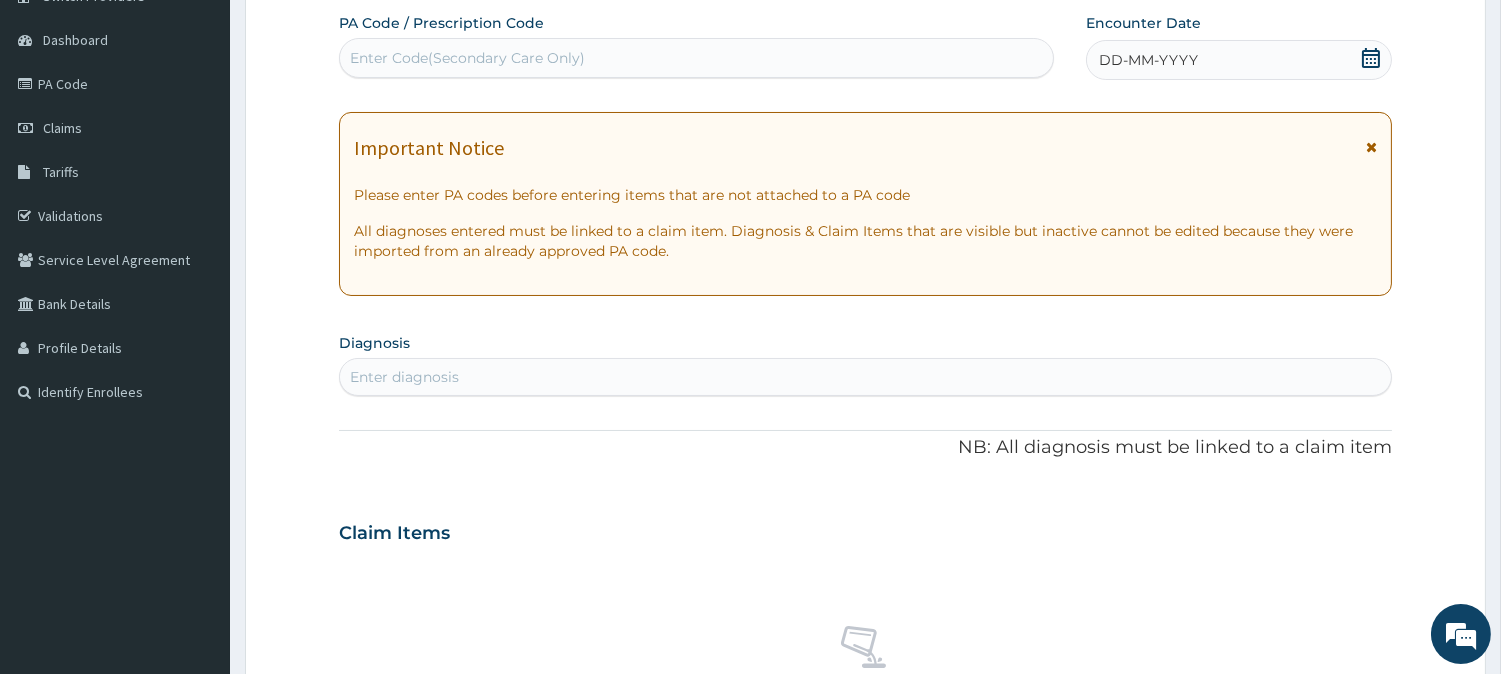 click on "Enter Code(Secondary Care Only)" at bounding box center [696, 58] 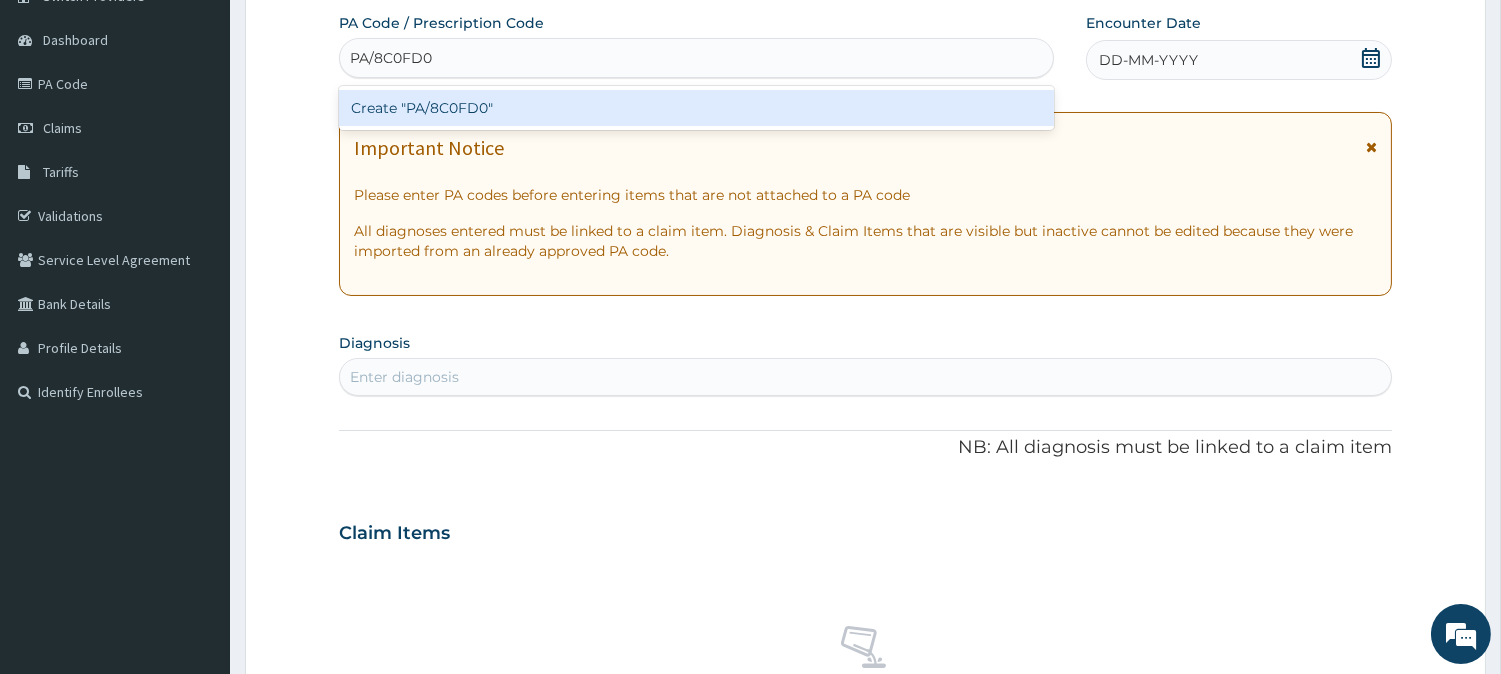 click on "Create "PA/8C0FD0"" at bounding box center (696, 108) 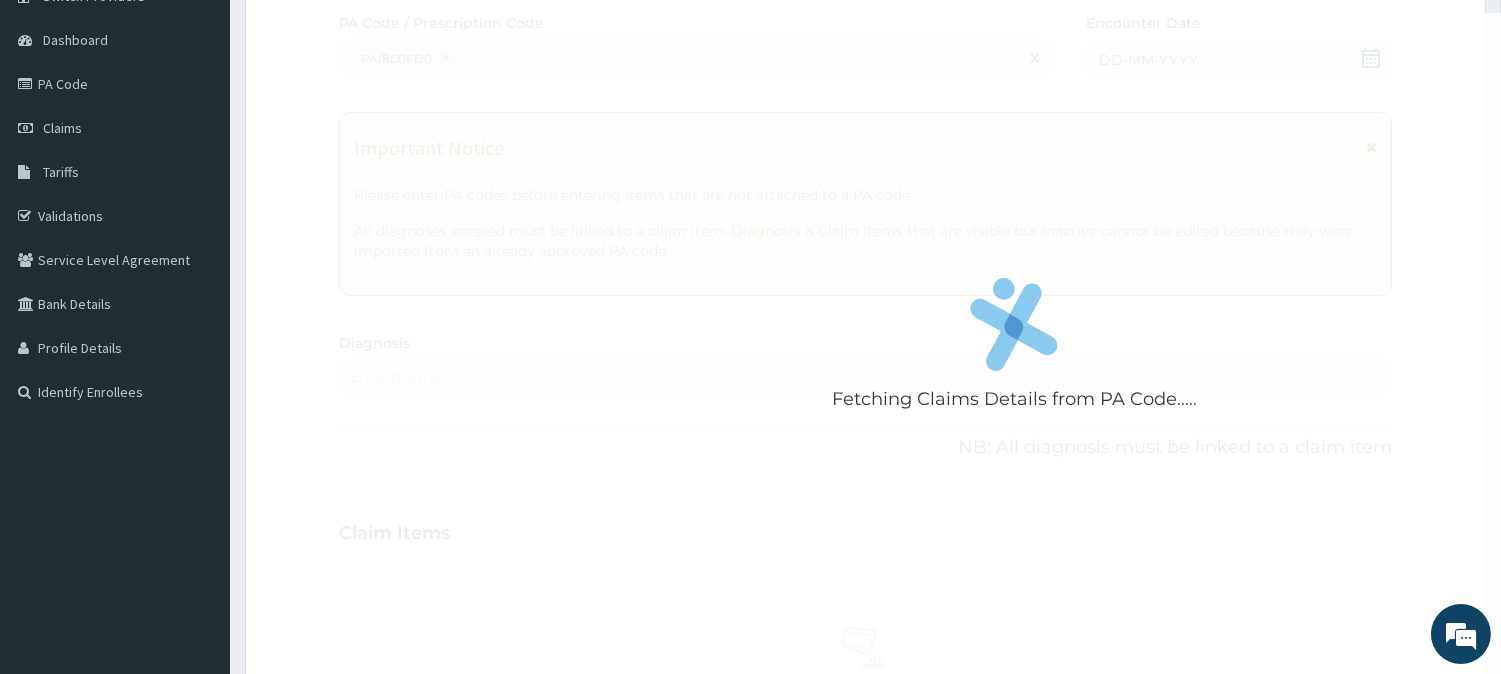 scroll, scrollTop: 563, scrollLeft: 0, axis: vertical 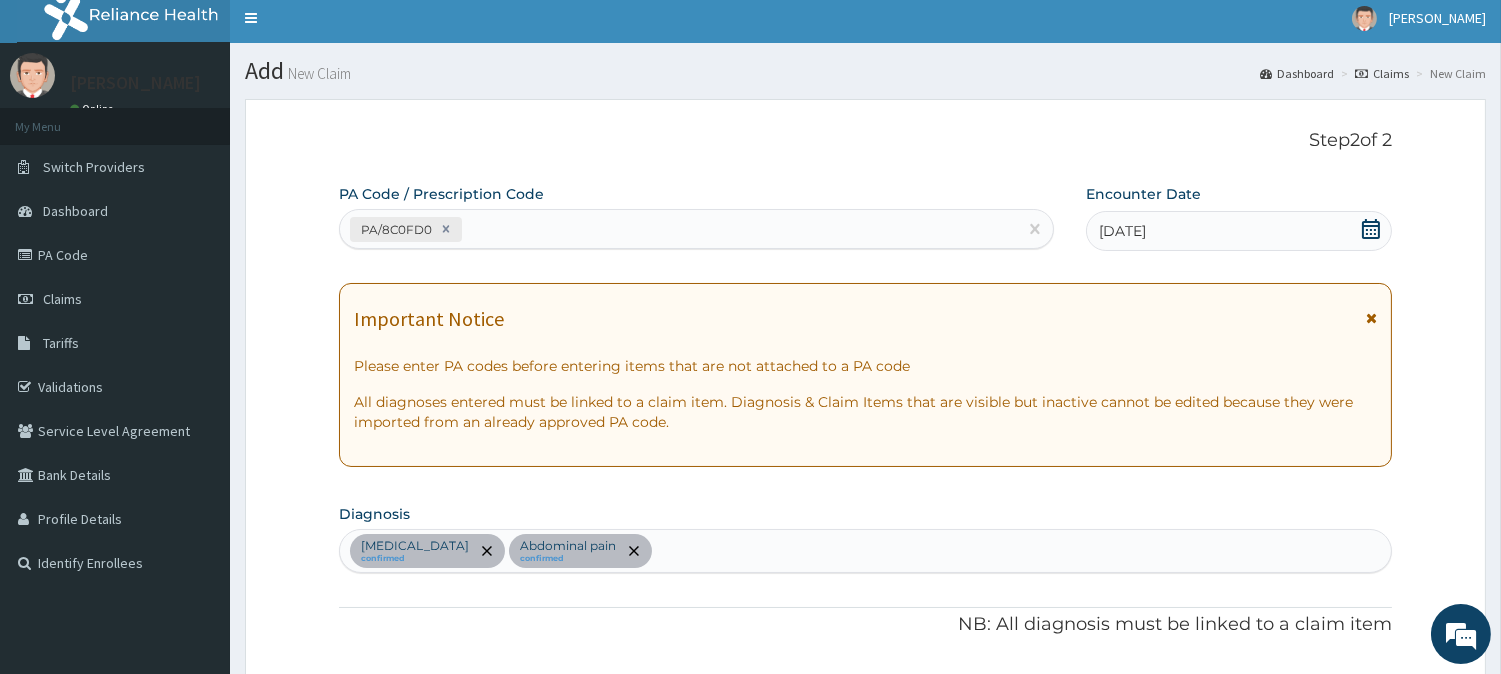 click on "PA/8C0FD0" at bounding box center (678, 229) 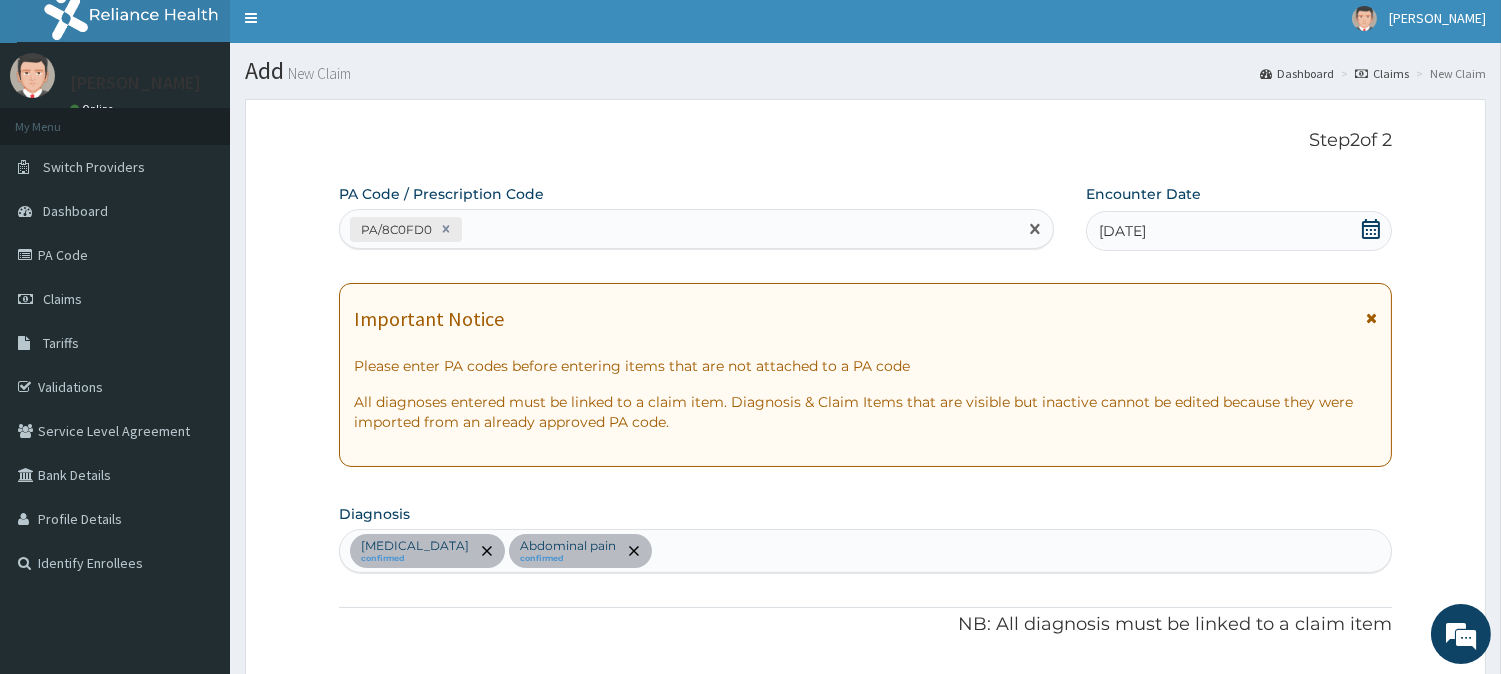 paste on "PA/852988" 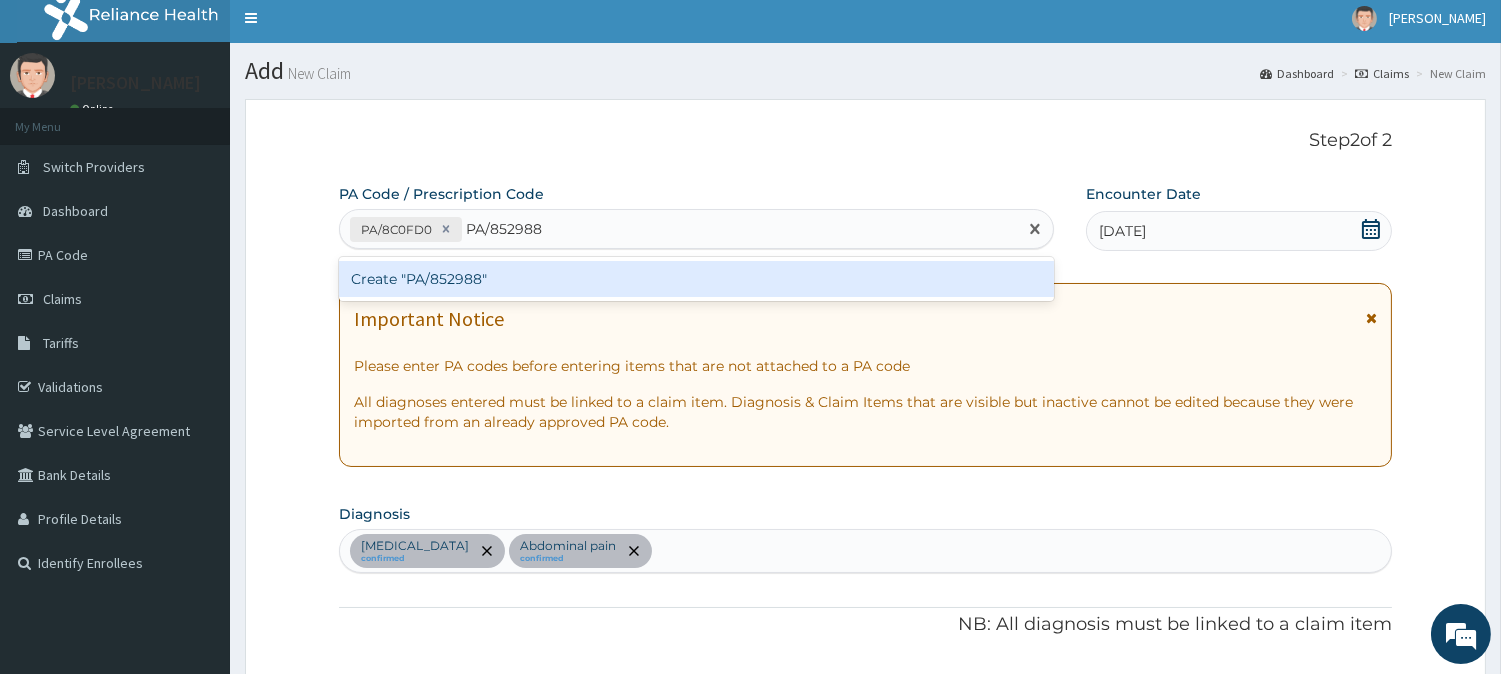 click on "Create "PA/852988"" at bounding box center (696, 279) 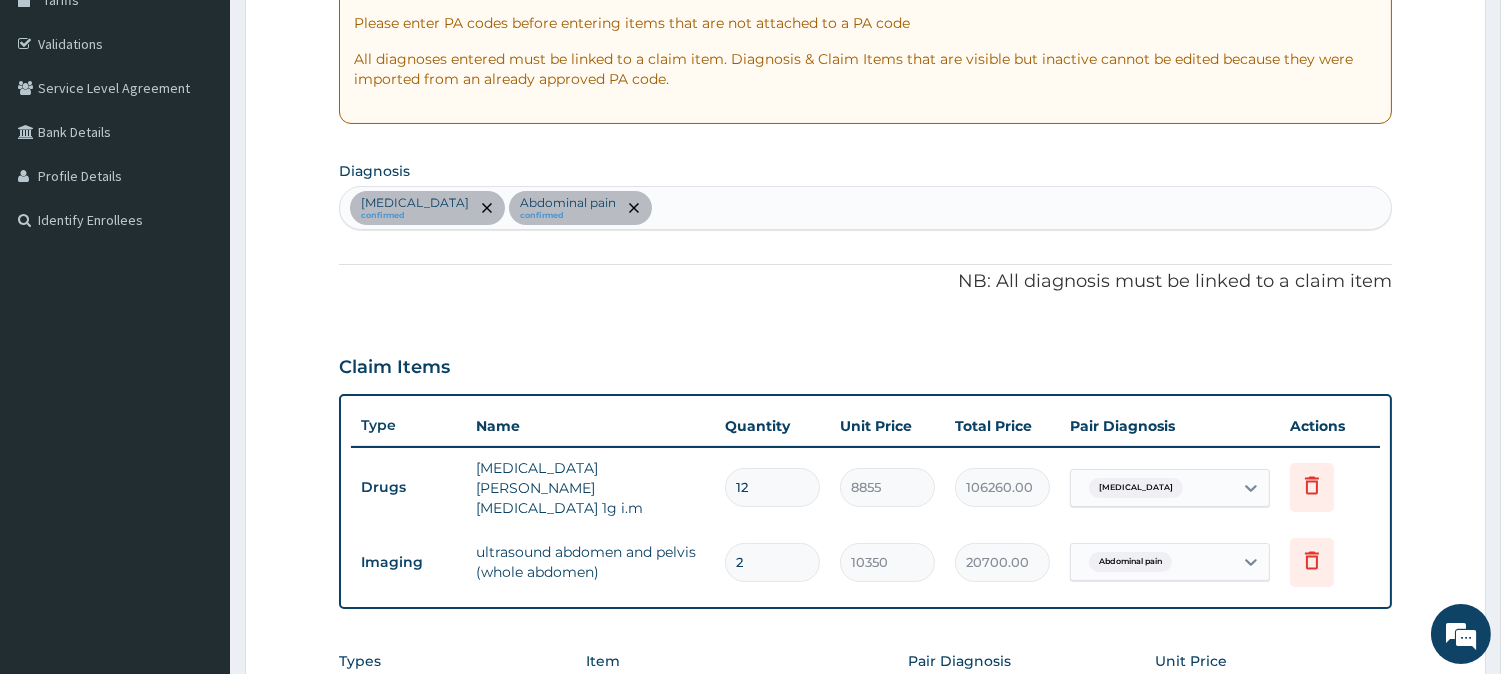 scroll, scrollTop: 341, scrollLeft: 0, axis: vertical 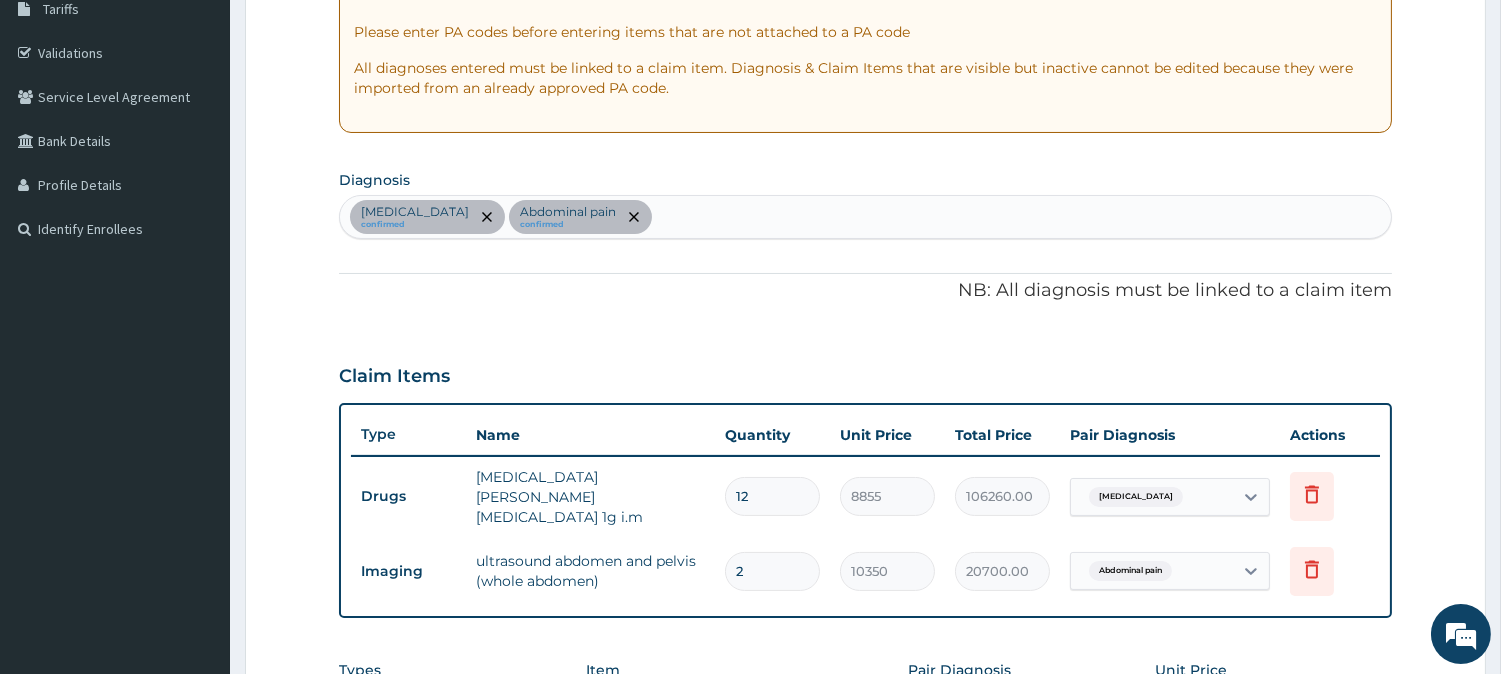 click at bounding box center (634, 217) 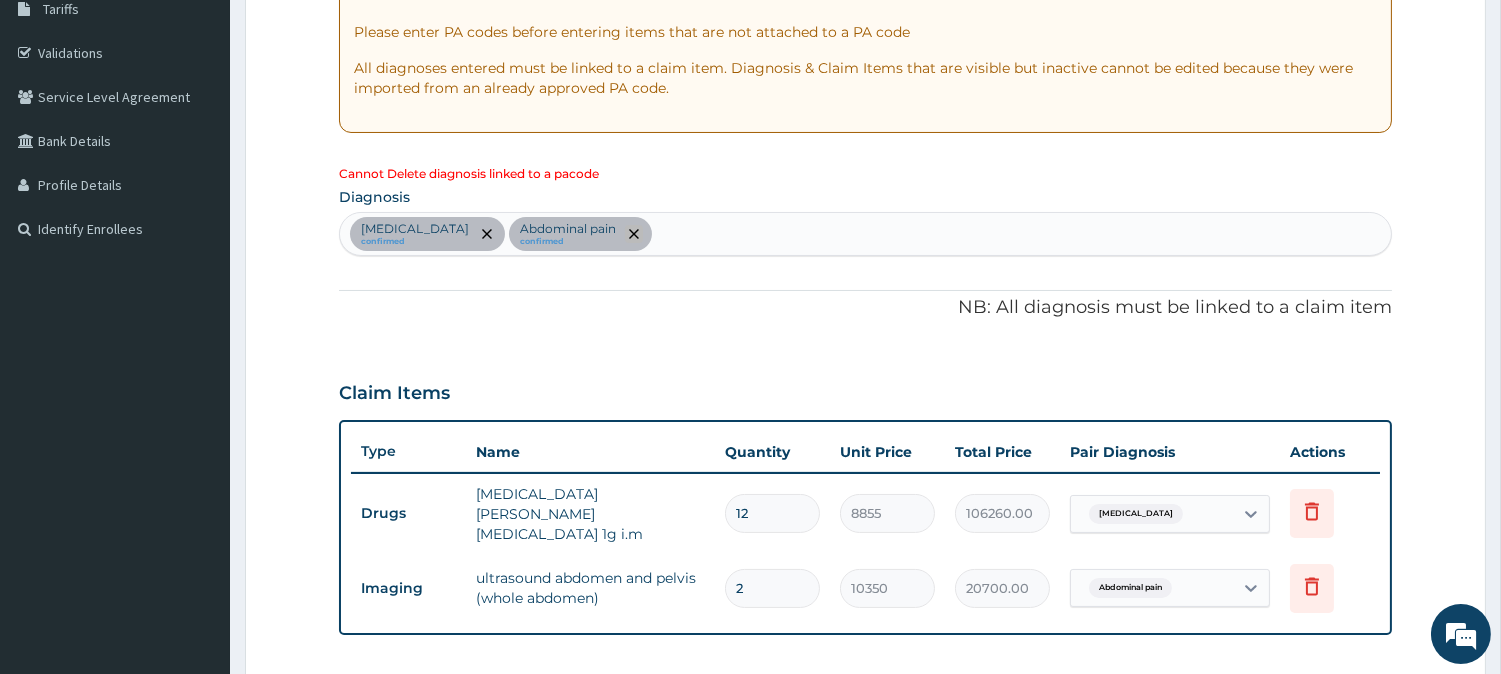 click 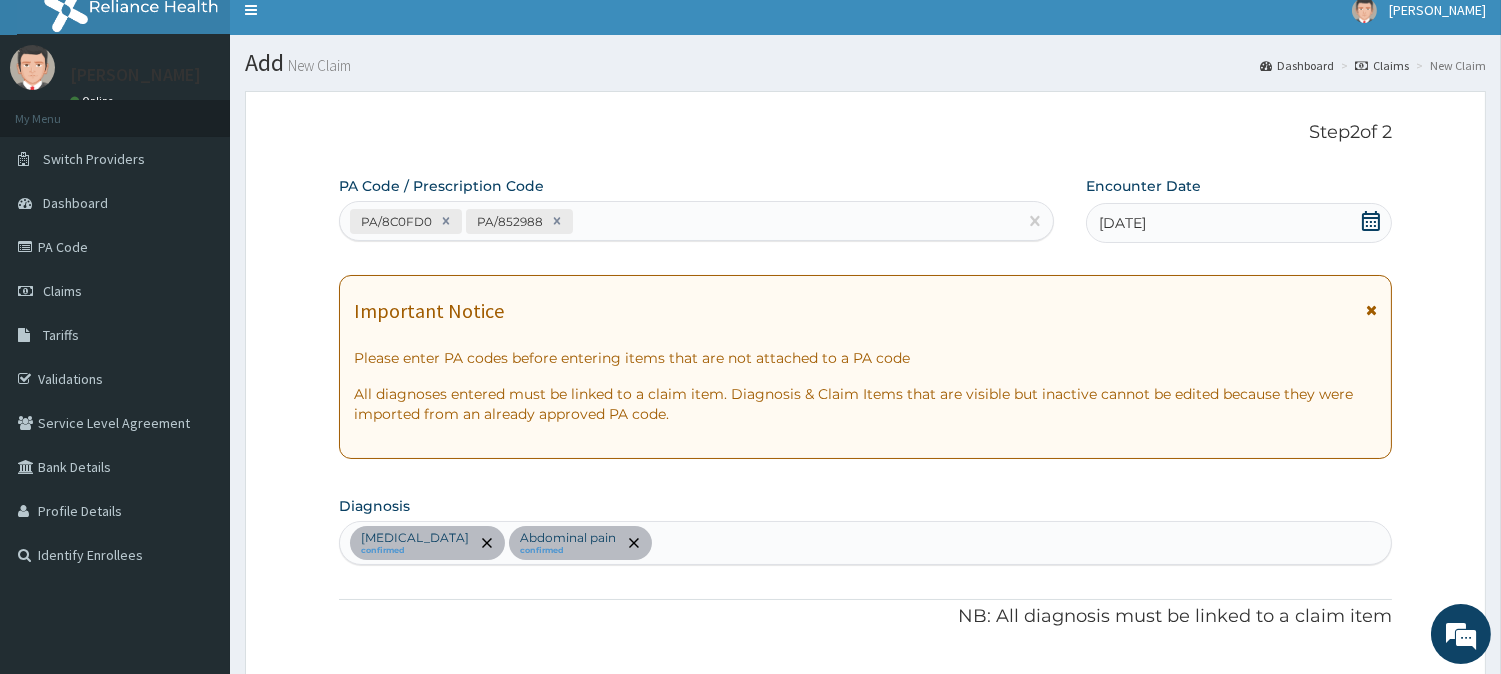scroll, scrollTop: 0, scrollLeft: 0, axis: both 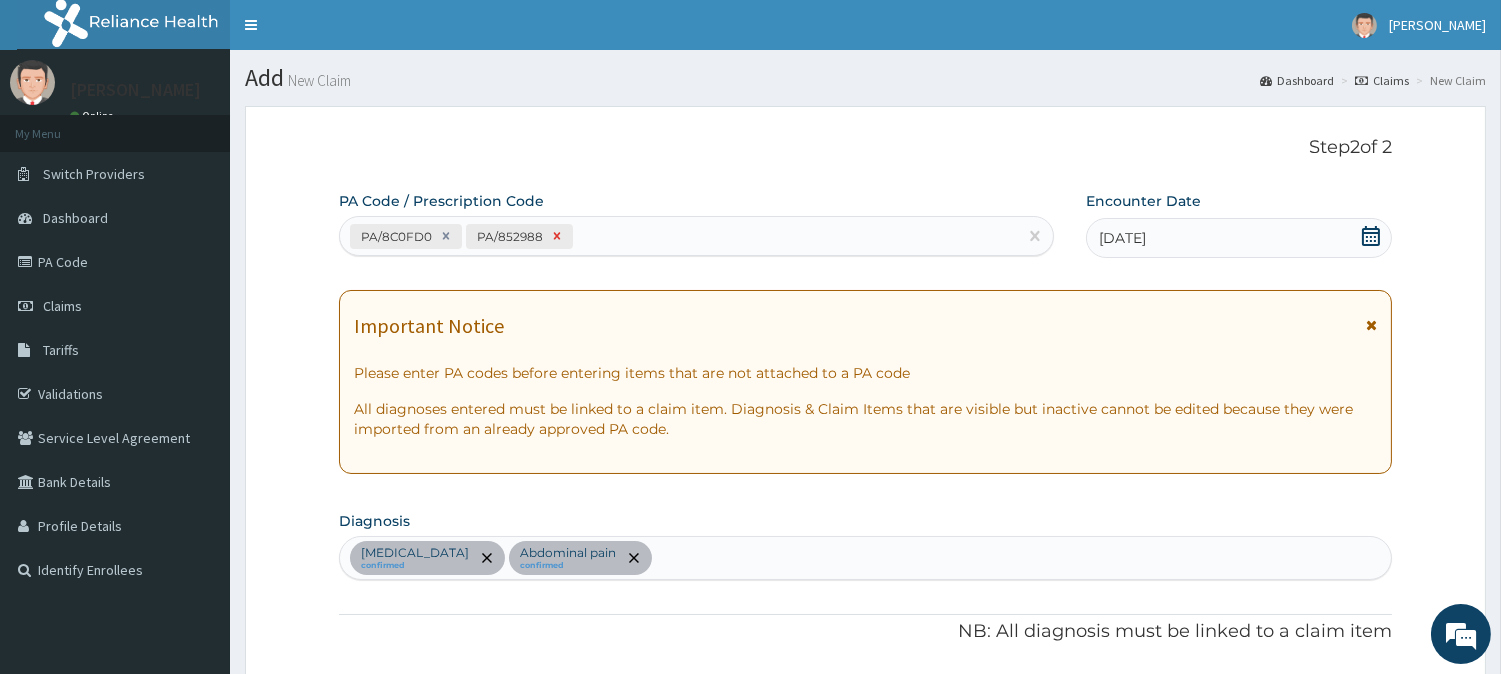 click 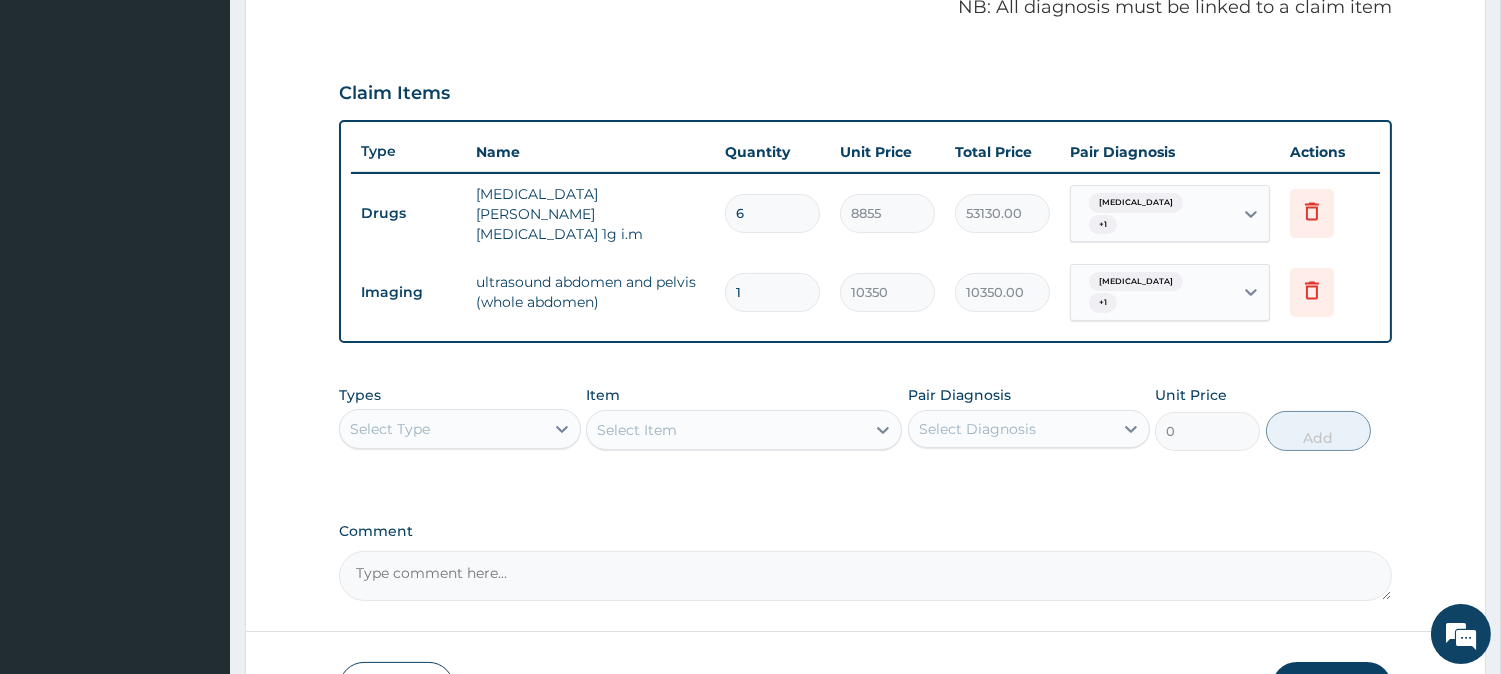 scroll, scrollTop: 674, scrollLeft: 0, axis: vertical 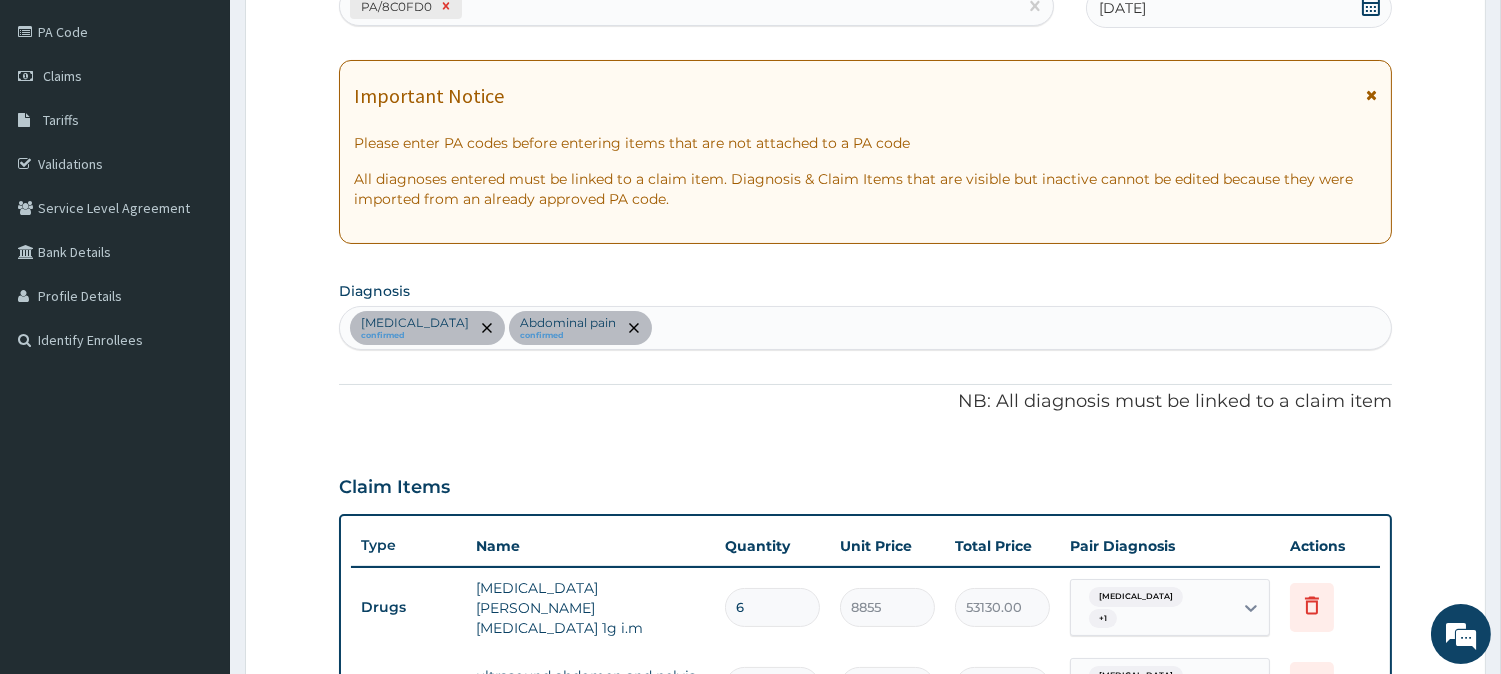 click 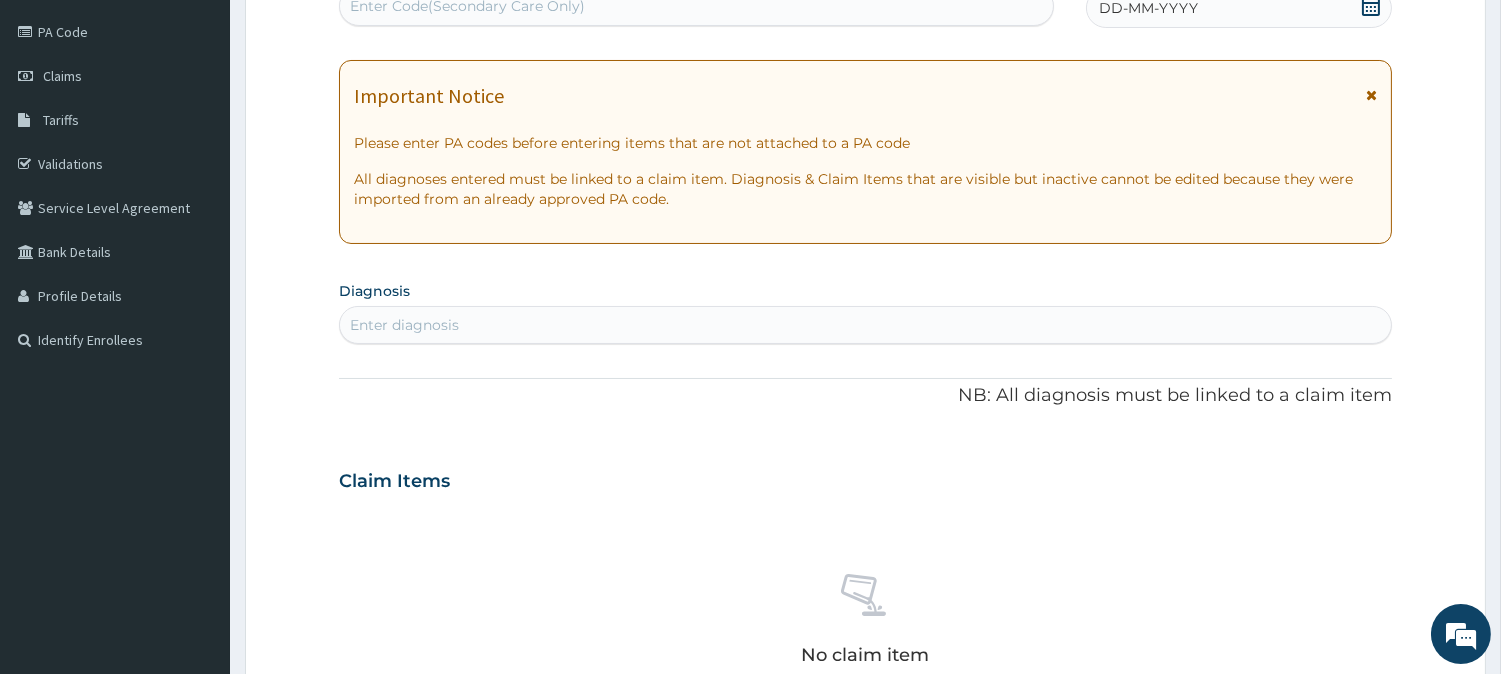 scroll, scrollTop: 226, scrollLeft: 0, axis: vertical 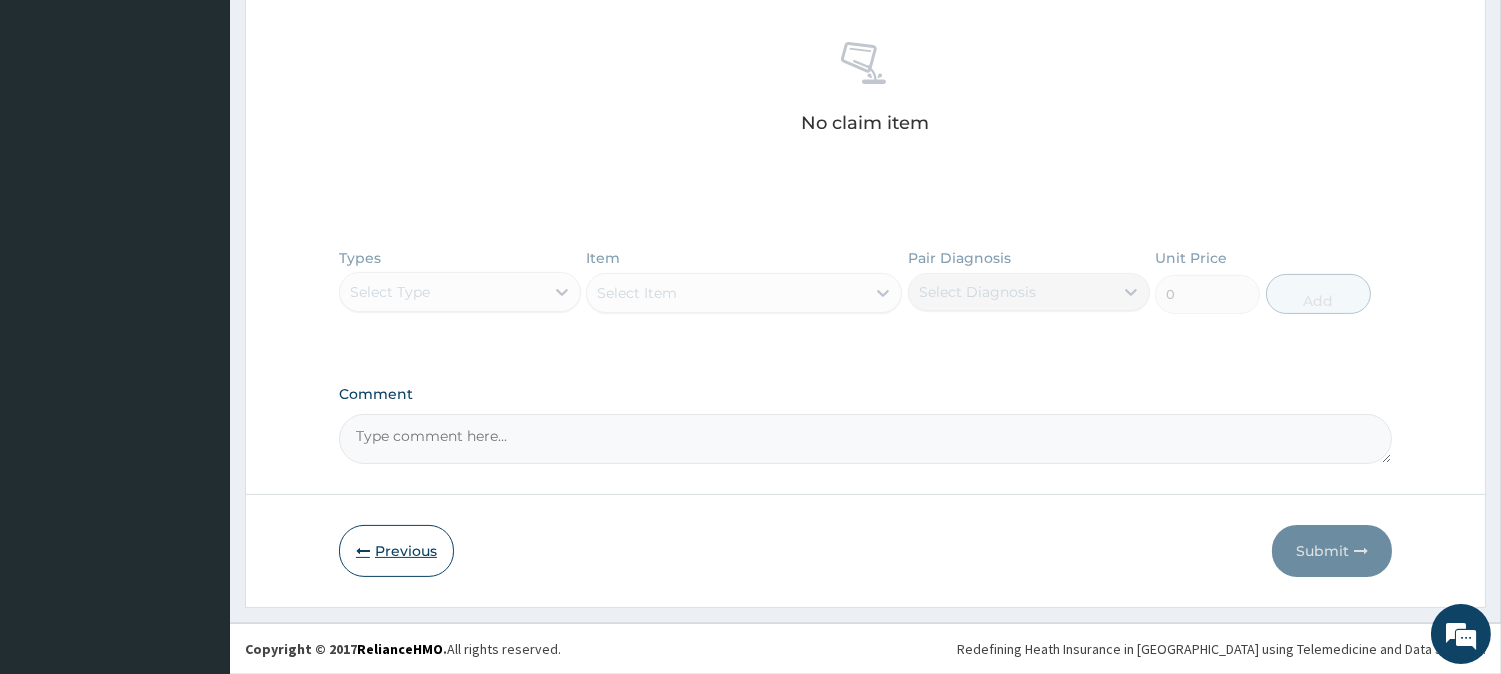 click on "Previous" at bounding box center (396, 551) 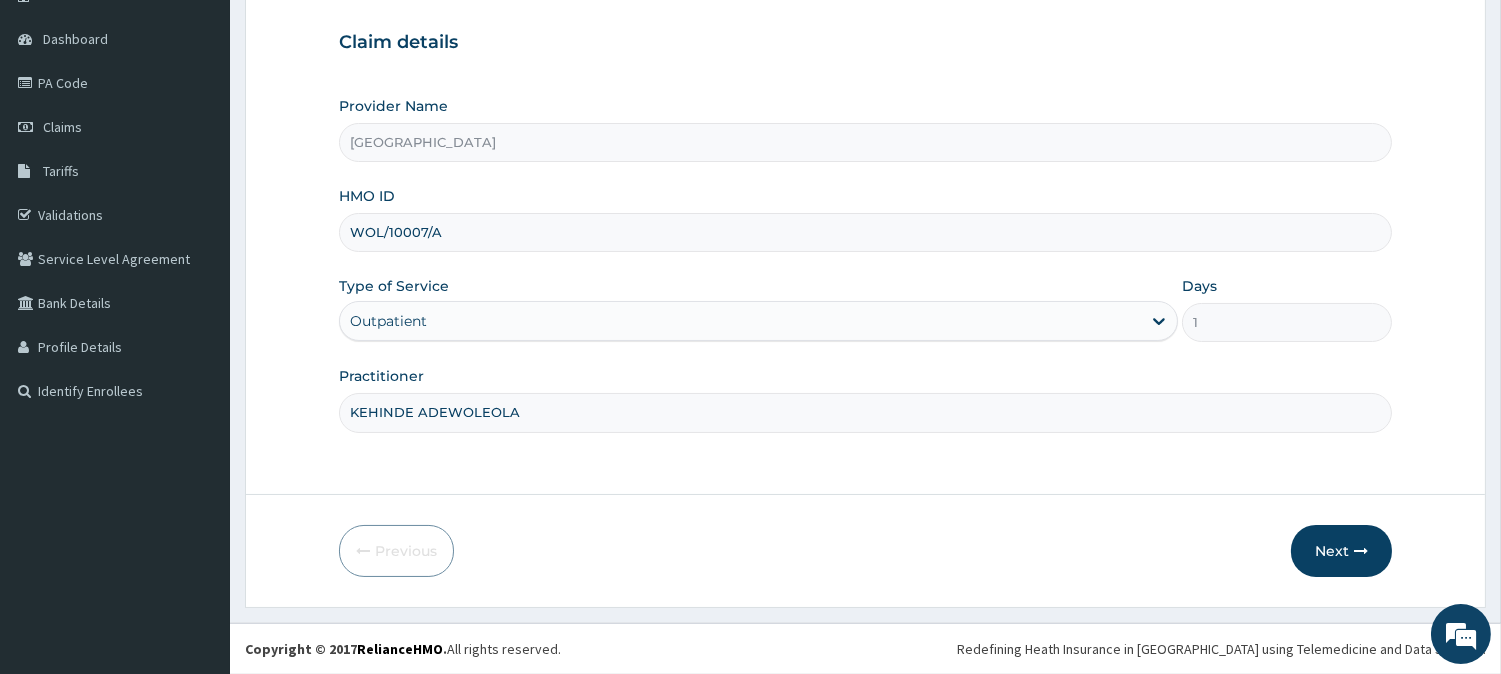scroll, scrollTop: 178, scrollLeft: 0, axis: vertical 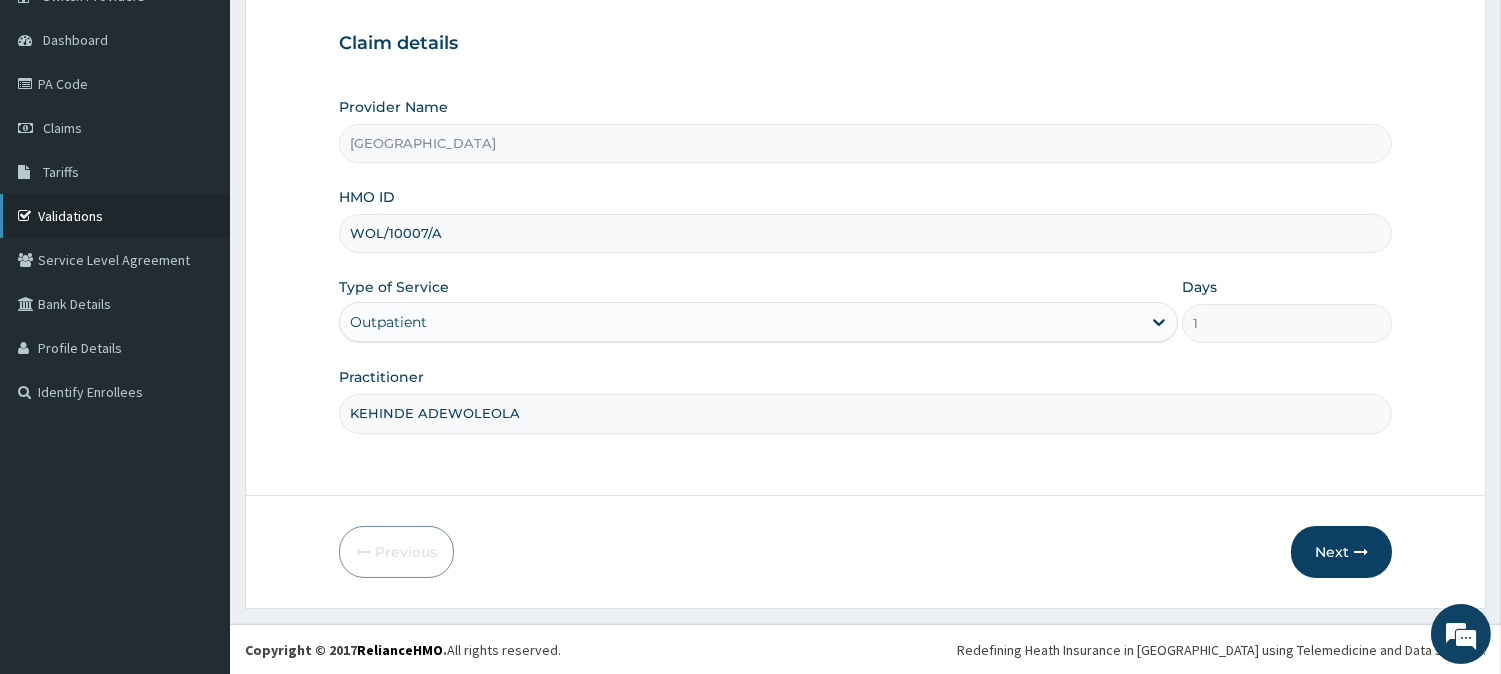 drag, startPoint x: 490, startPoint y: 233, endPoint x: 143, endPoint y: 211, distance: 347.69672 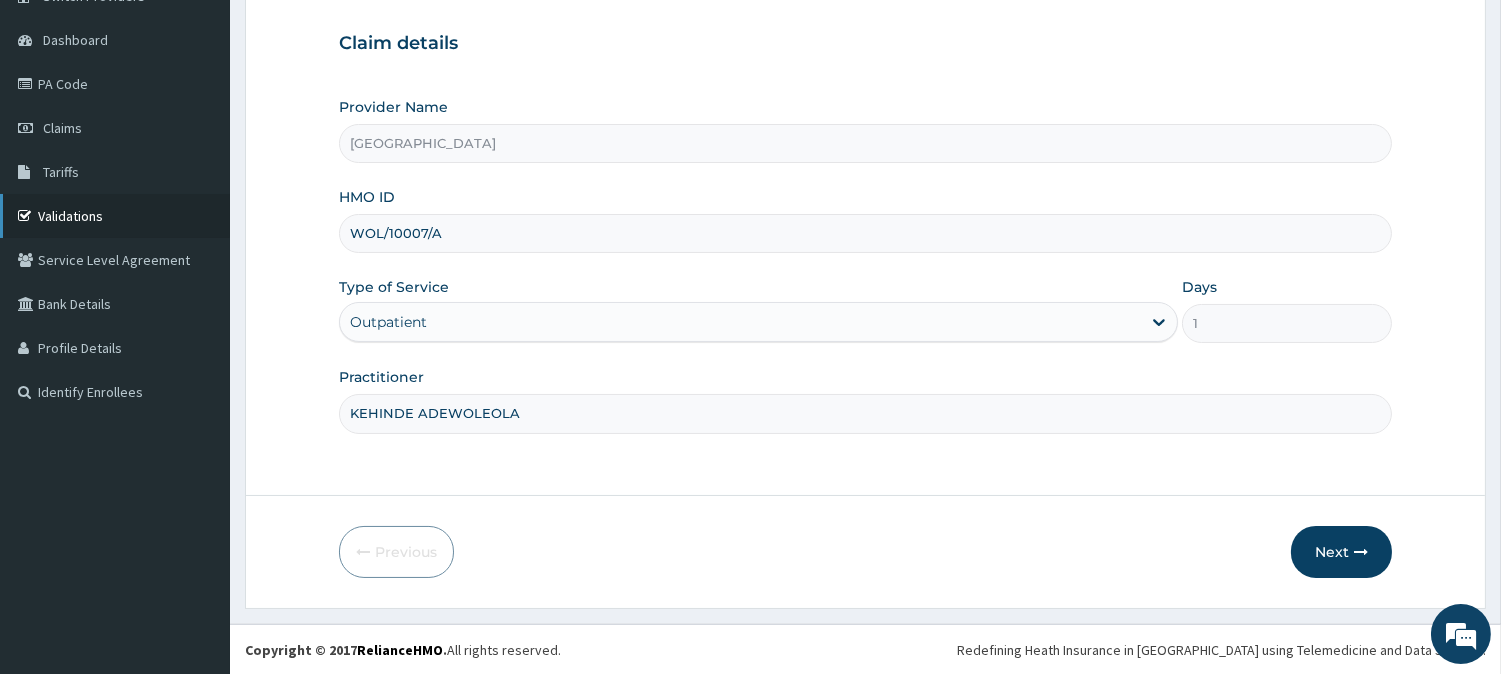 paste on "jeb/10003/a" 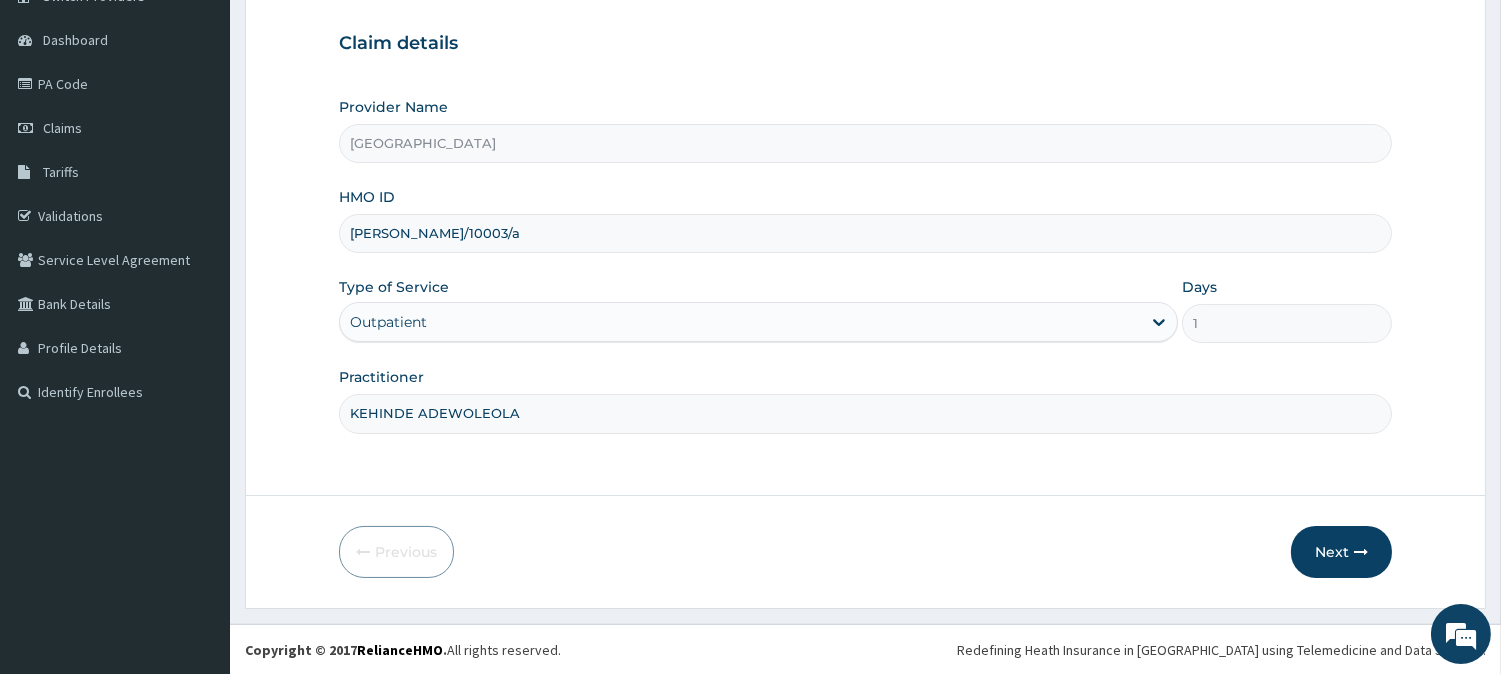 type on "jeb/10003/a" 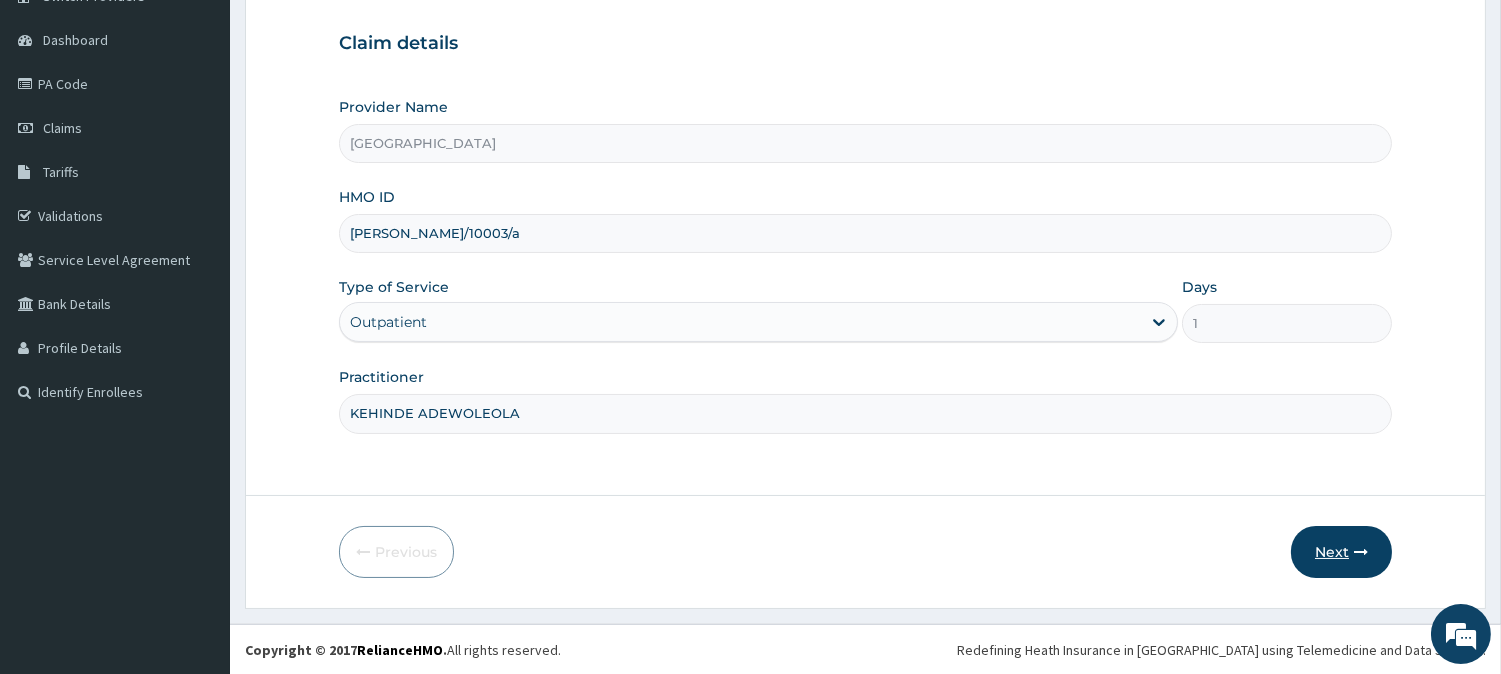 click at bounding box center (1361, 552) 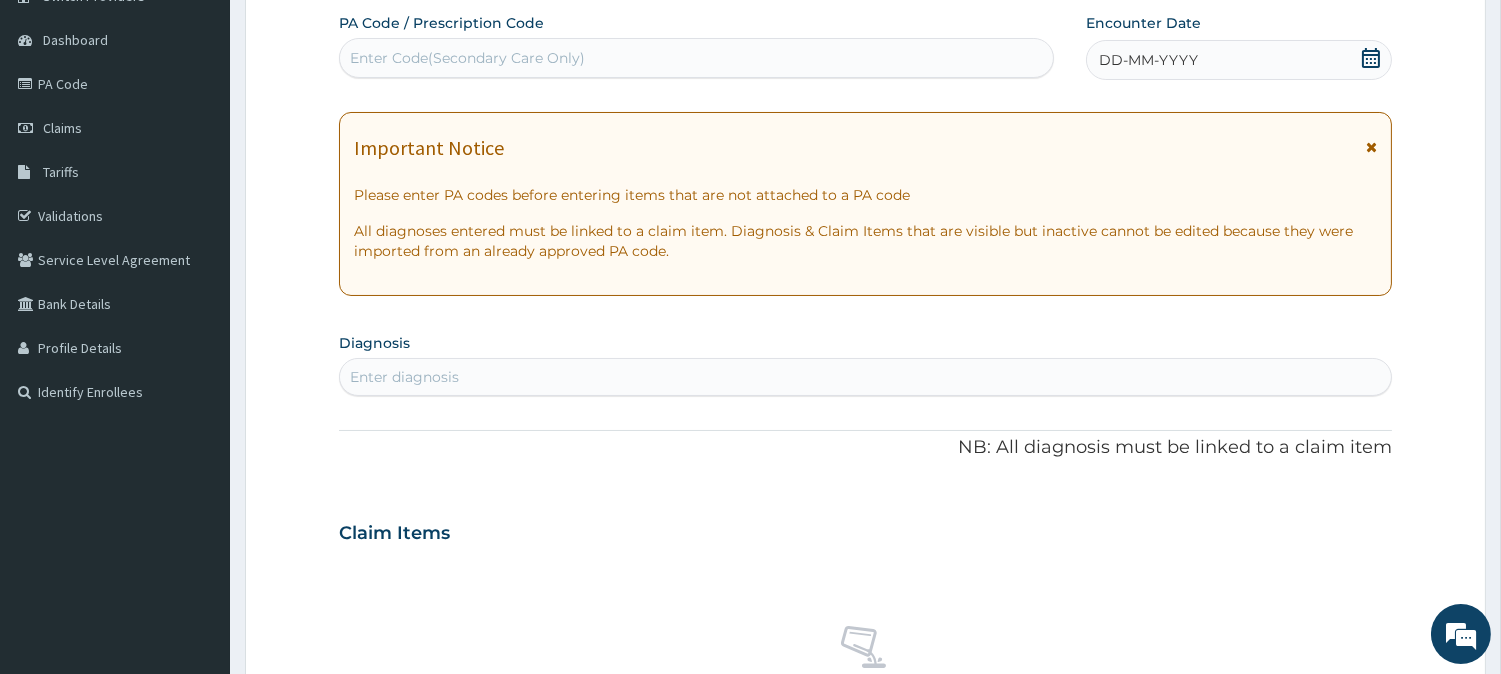 click on "Enter Code(Secondary Care Only)" at bounding box center [467, 58] 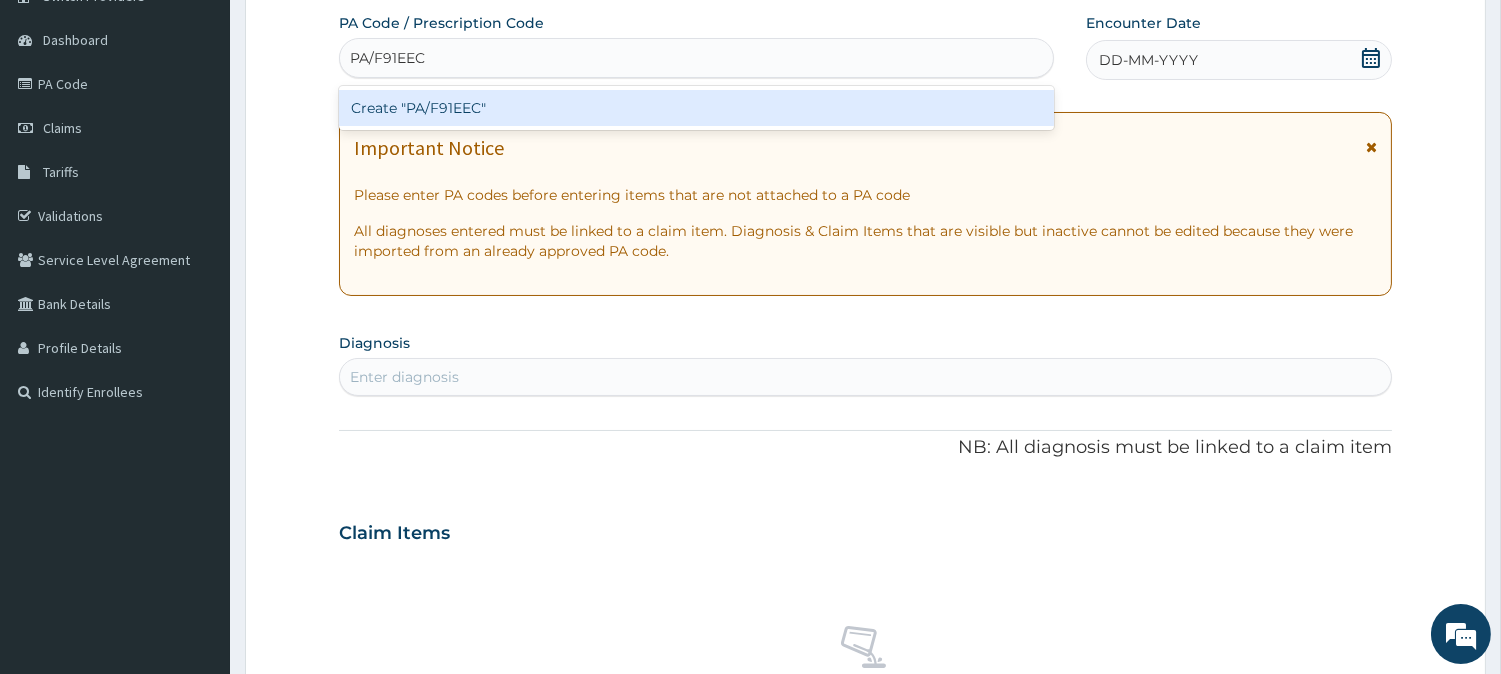 click on "Create "PA/F91EEC"" at bounding box center (696, 108) 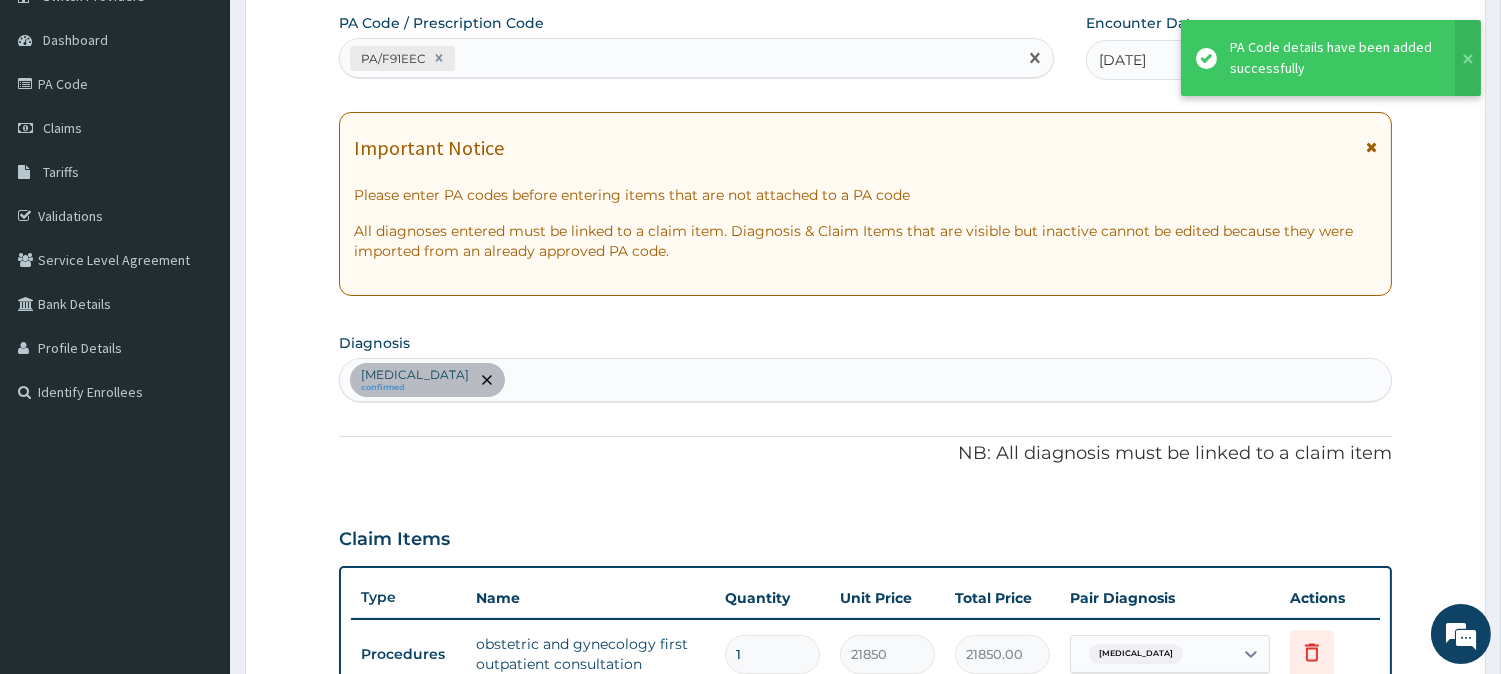 click on "PA/F91EEC" at bounding box center (678, 58) 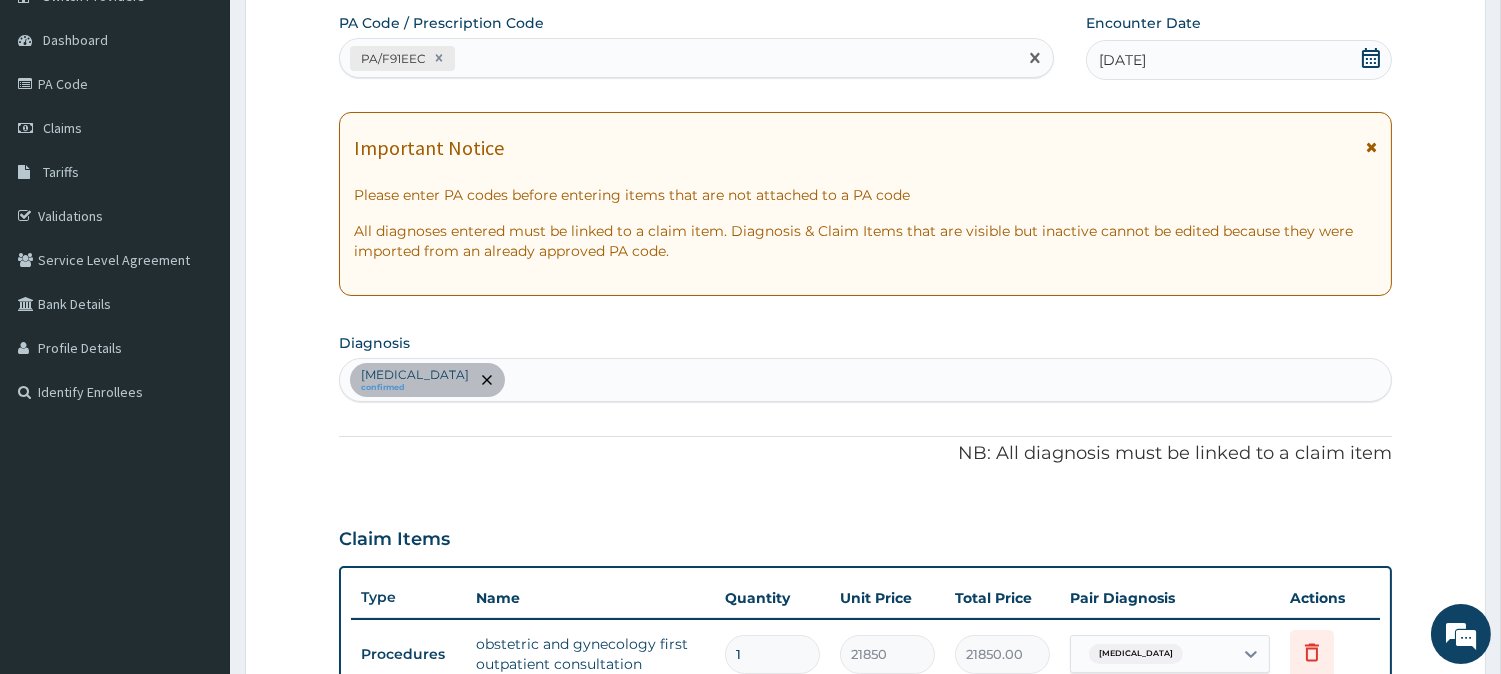 paste on "PA/B514FC" 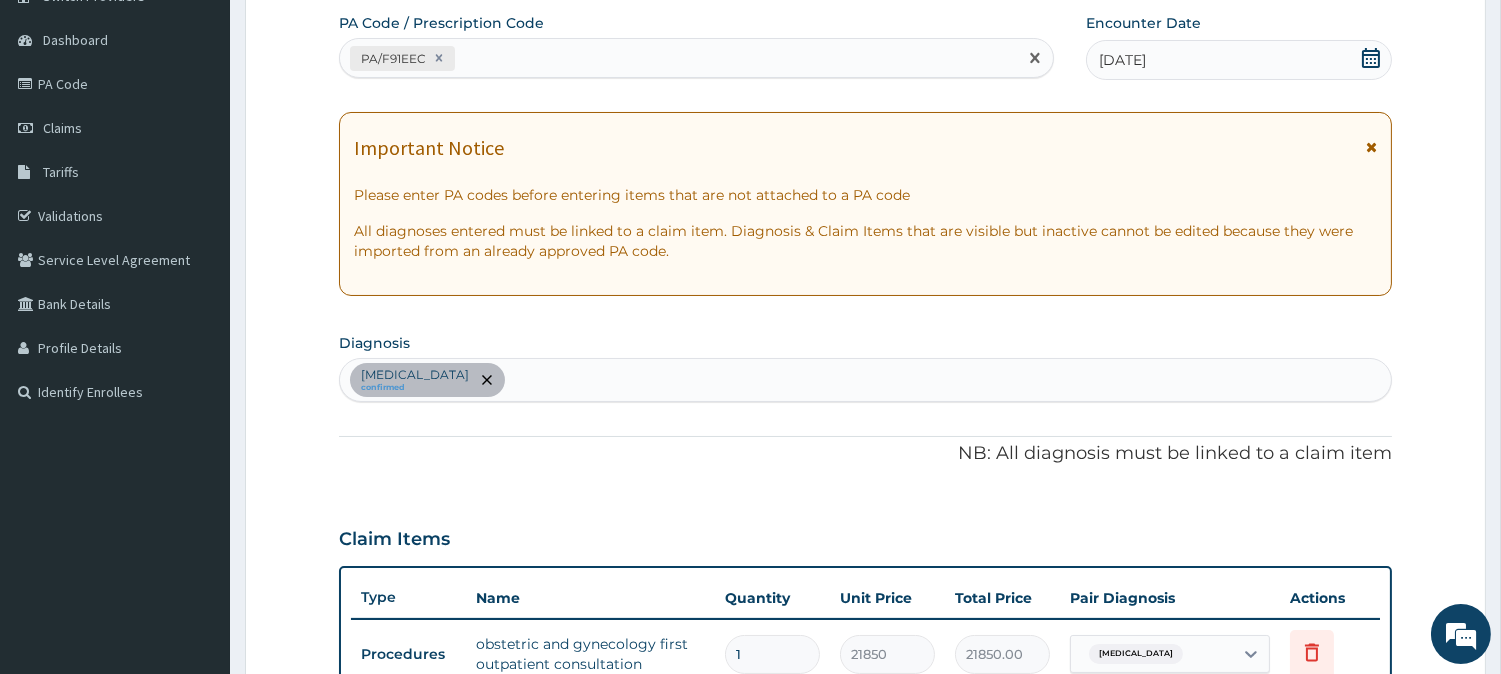type on "PA/B514FC" 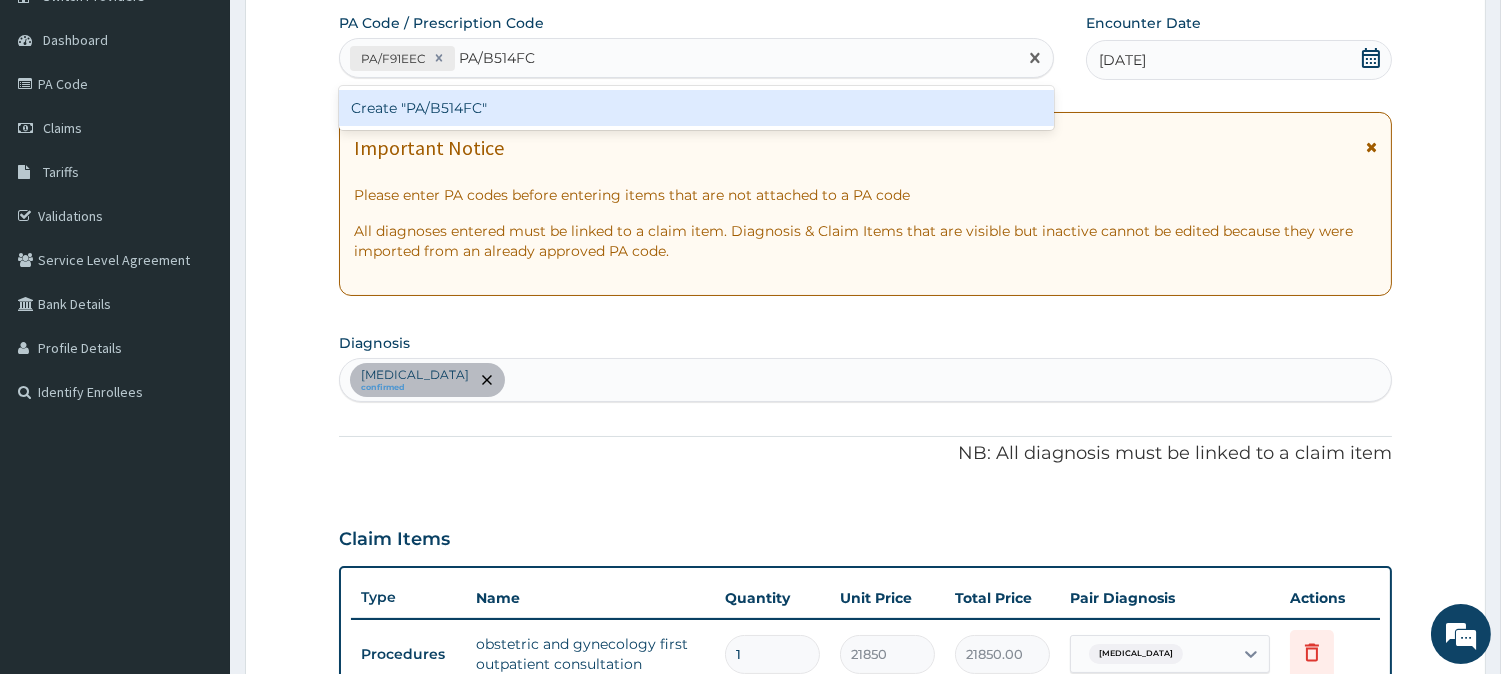 click on "Create "PA/B514FC"" at bounding box center [696, 108] 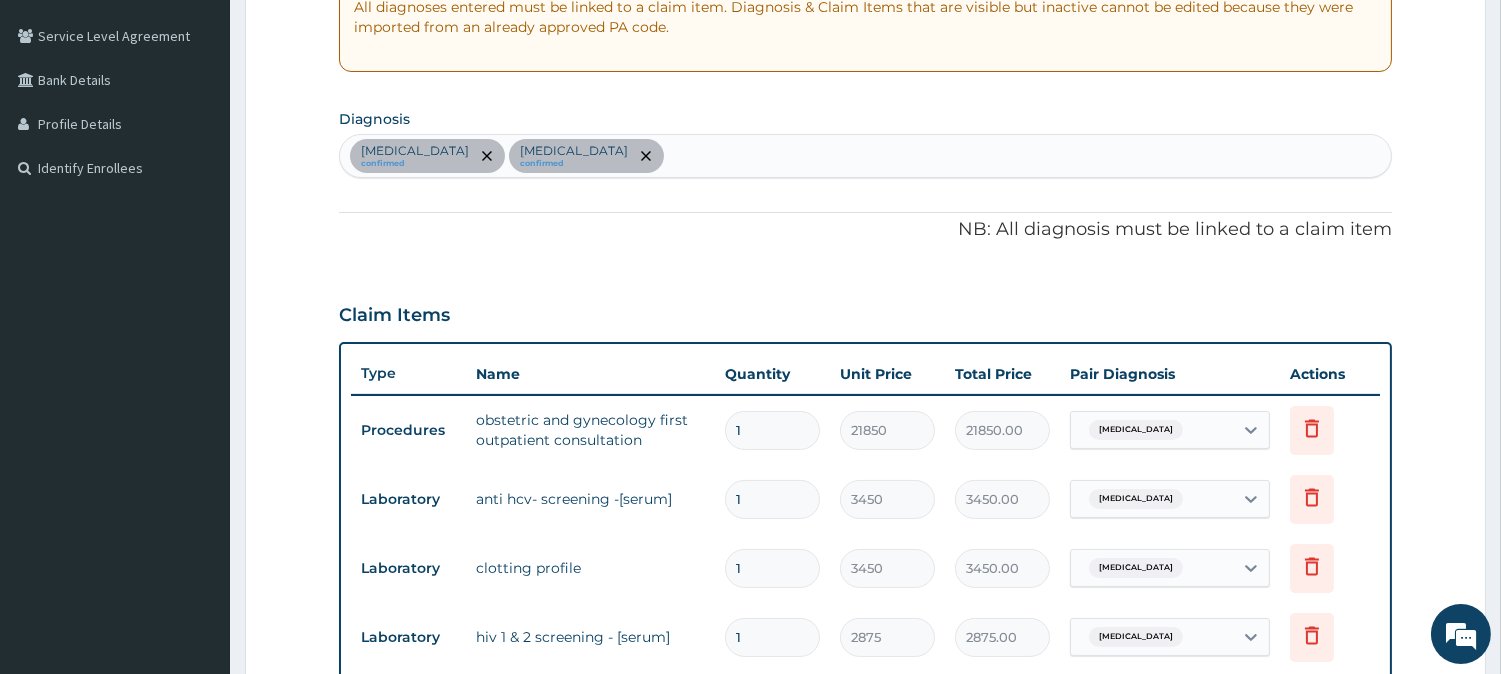 scroll, scrollTop: 254, scrollLeft: 0, axis: vertical 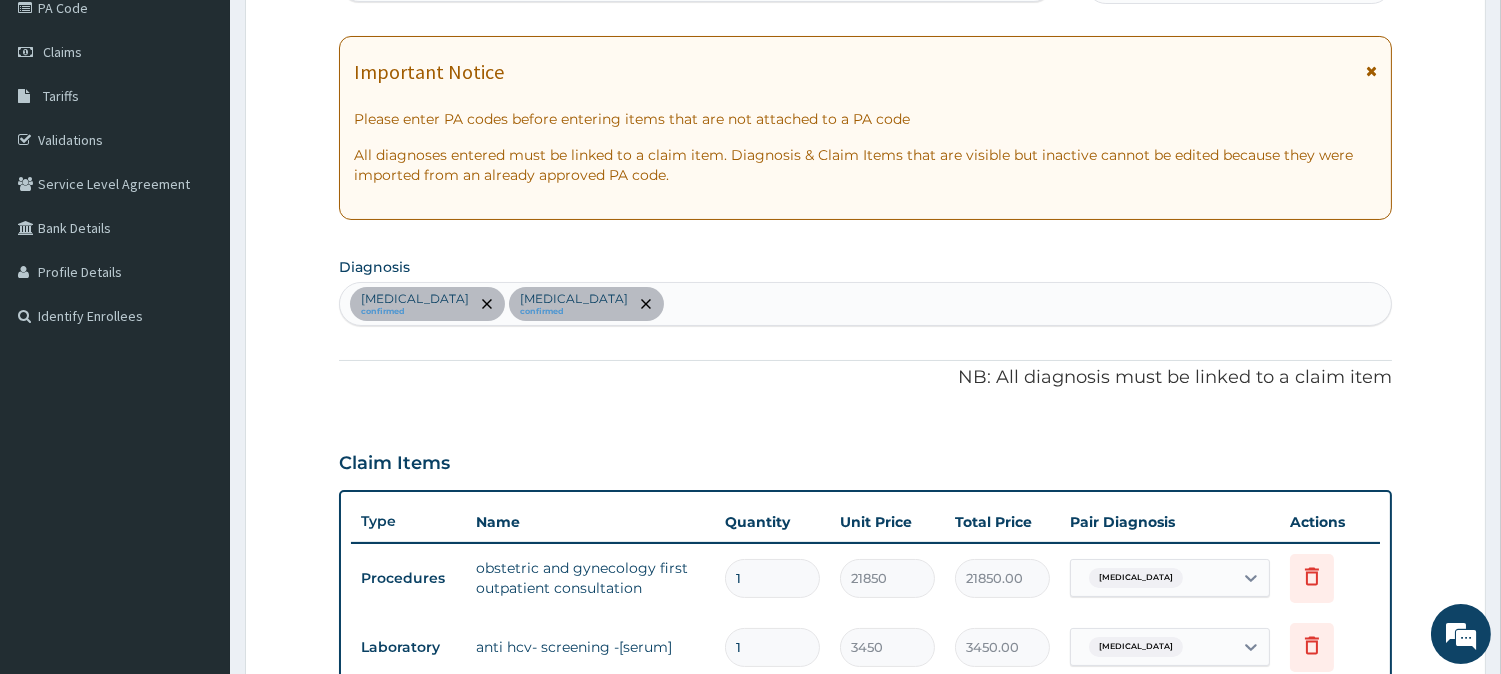 click on "Amenorrhea confirmed Uterine leiomyoma confirmed" at bounding box center [865, 304] 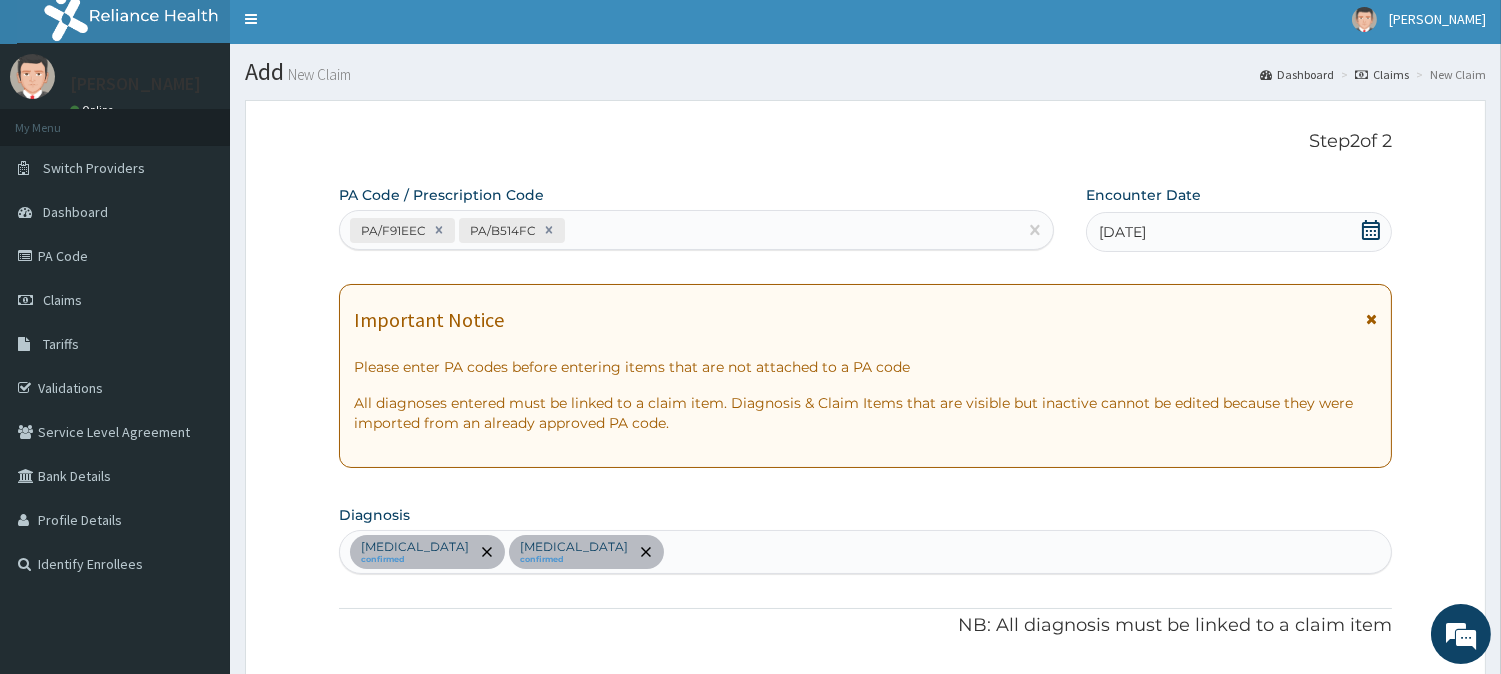 scroll, scrollTop: 0, scrollLeft: 0, axis: both 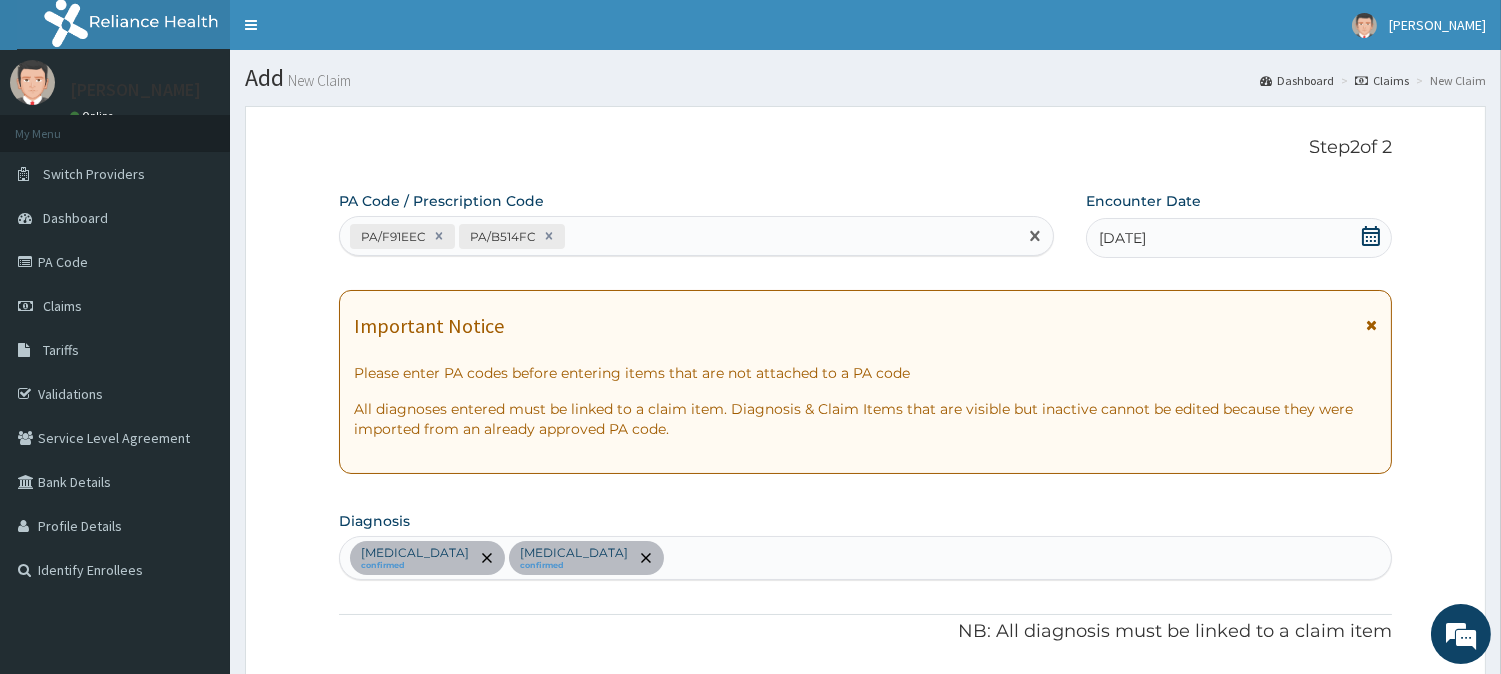 click on "PA/F91EEC PA/B514FC" at bounding box center (678, 236) 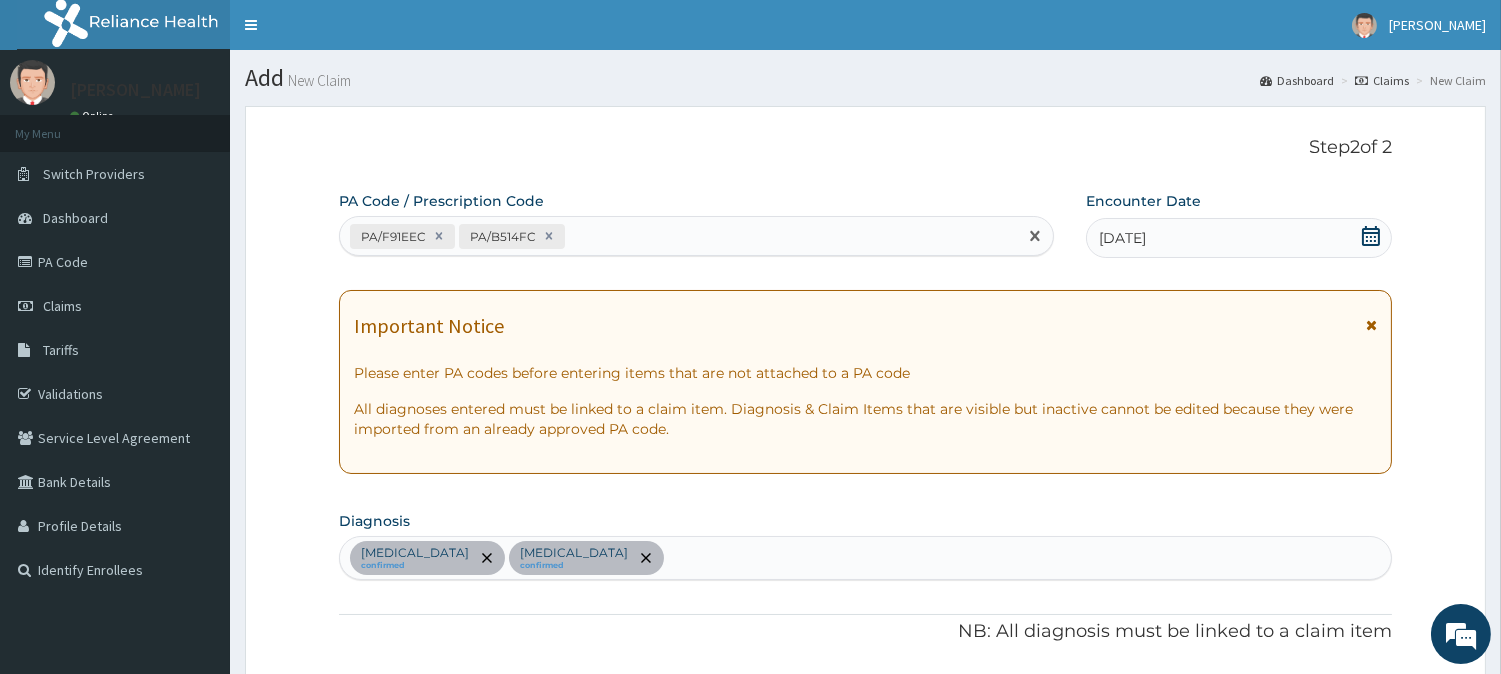 paste on "PA/1C5BA1" 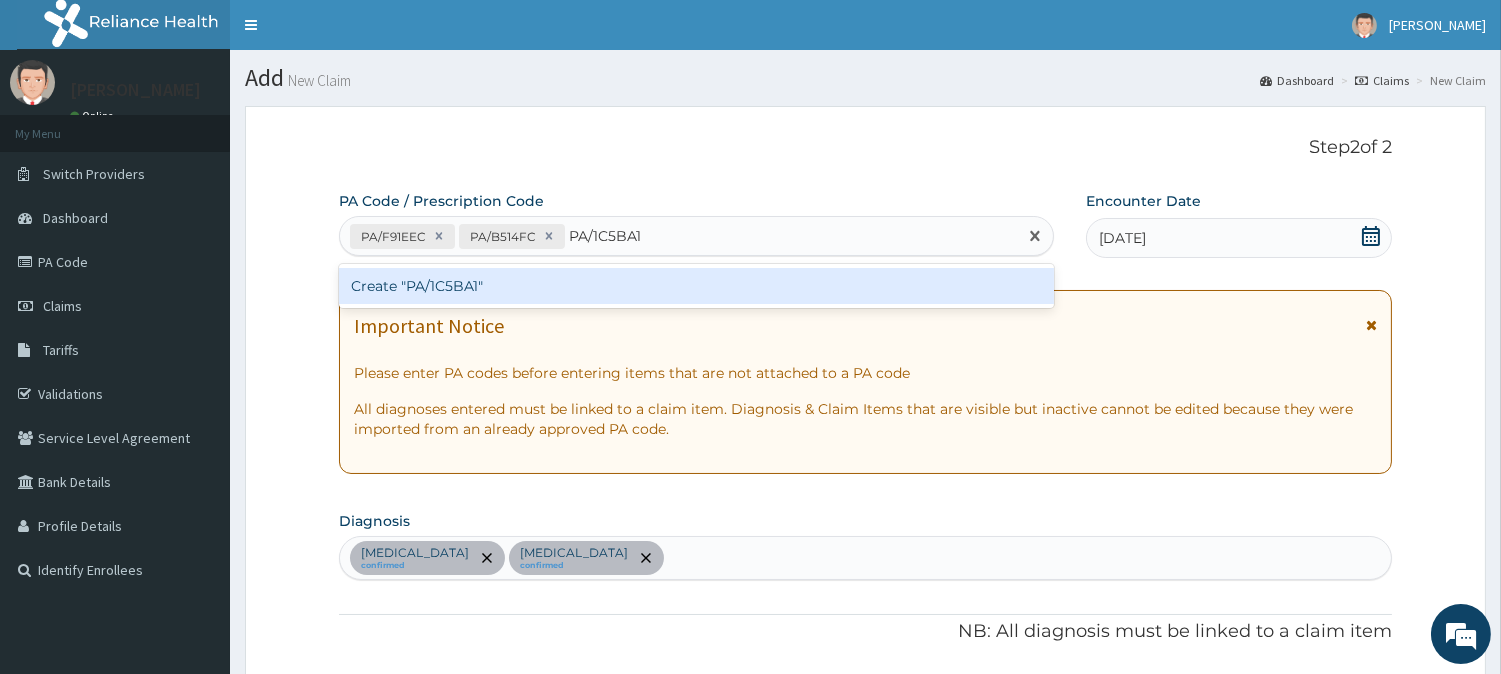 click on "Create "PA/1C5BA1"" at bounding box center [696, 286] 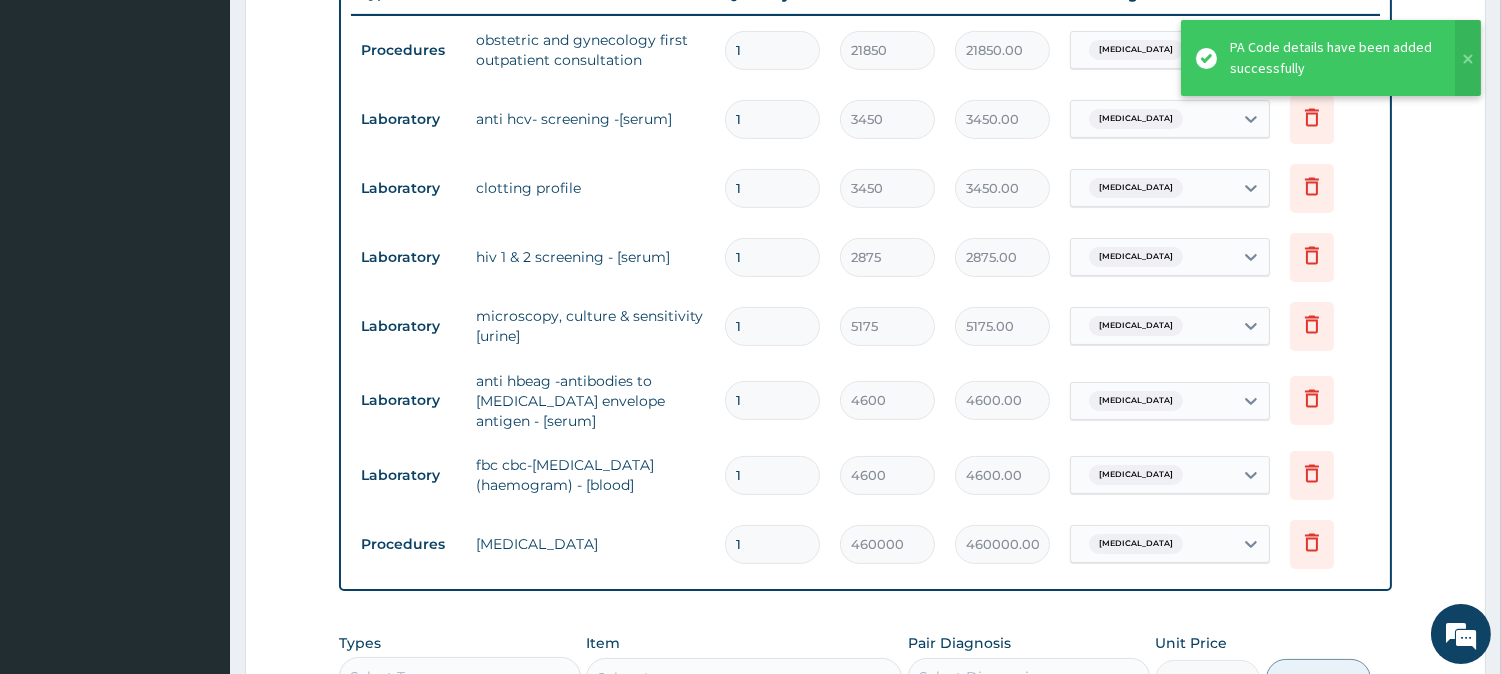 scroll, scrollTop: 768, scrollLeft: 0, axis: vertical 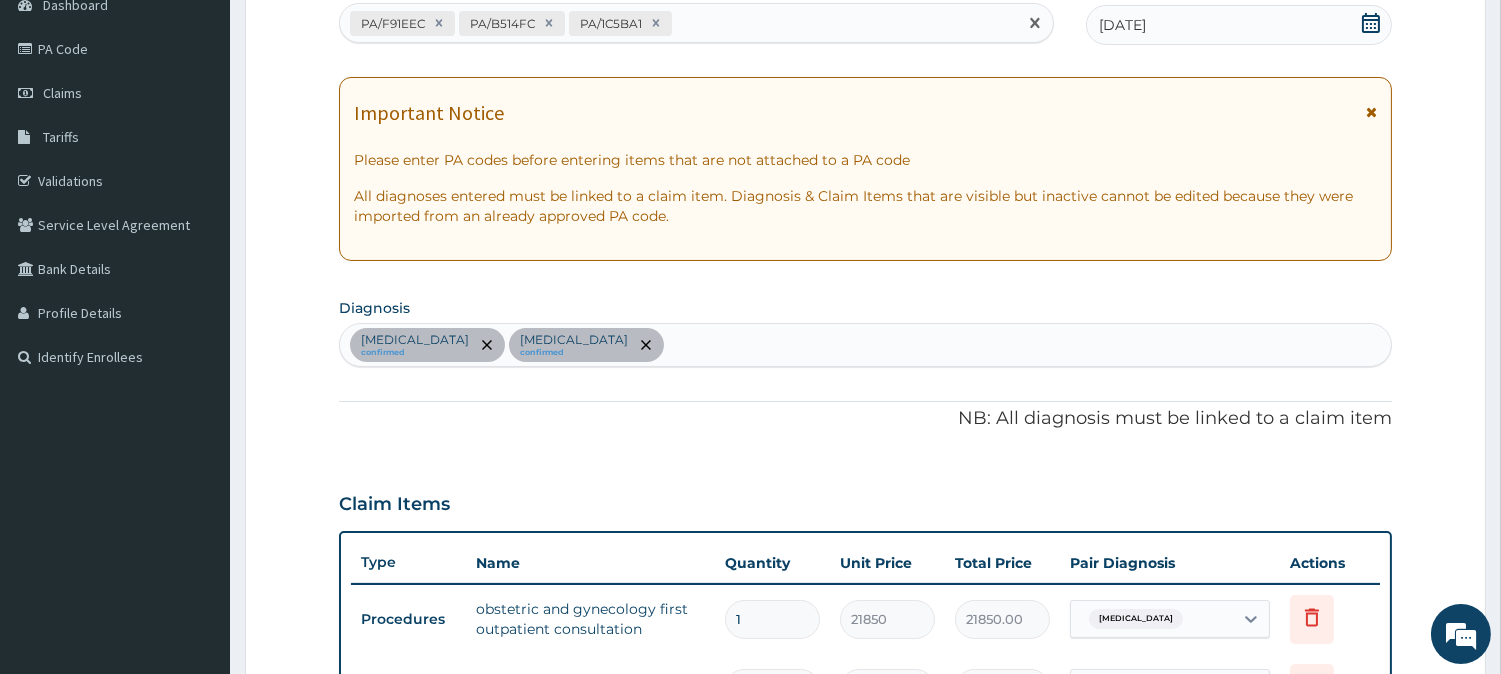 click on "PA/F91EEC PA/B514FC PA/1C5BA1" at bounding box center (678, 23) 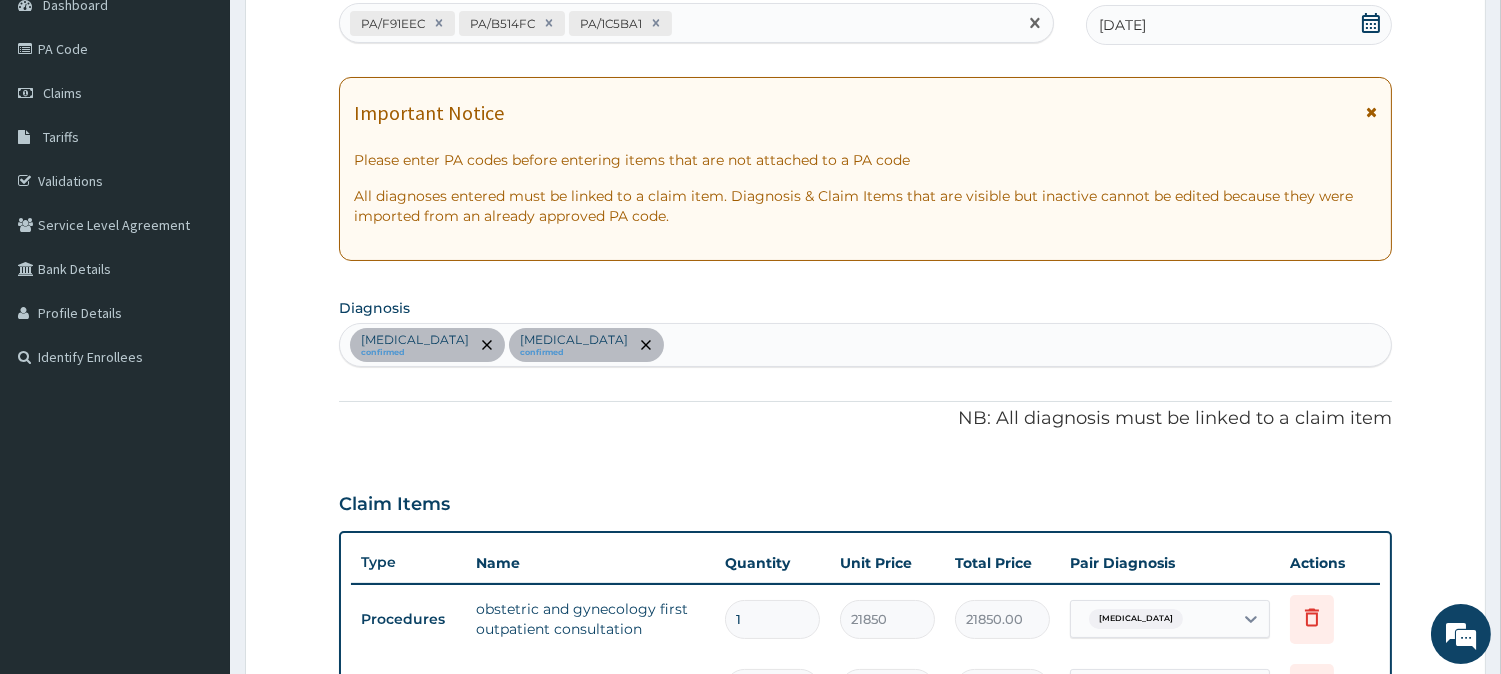 paste on "PA/5DD73D" 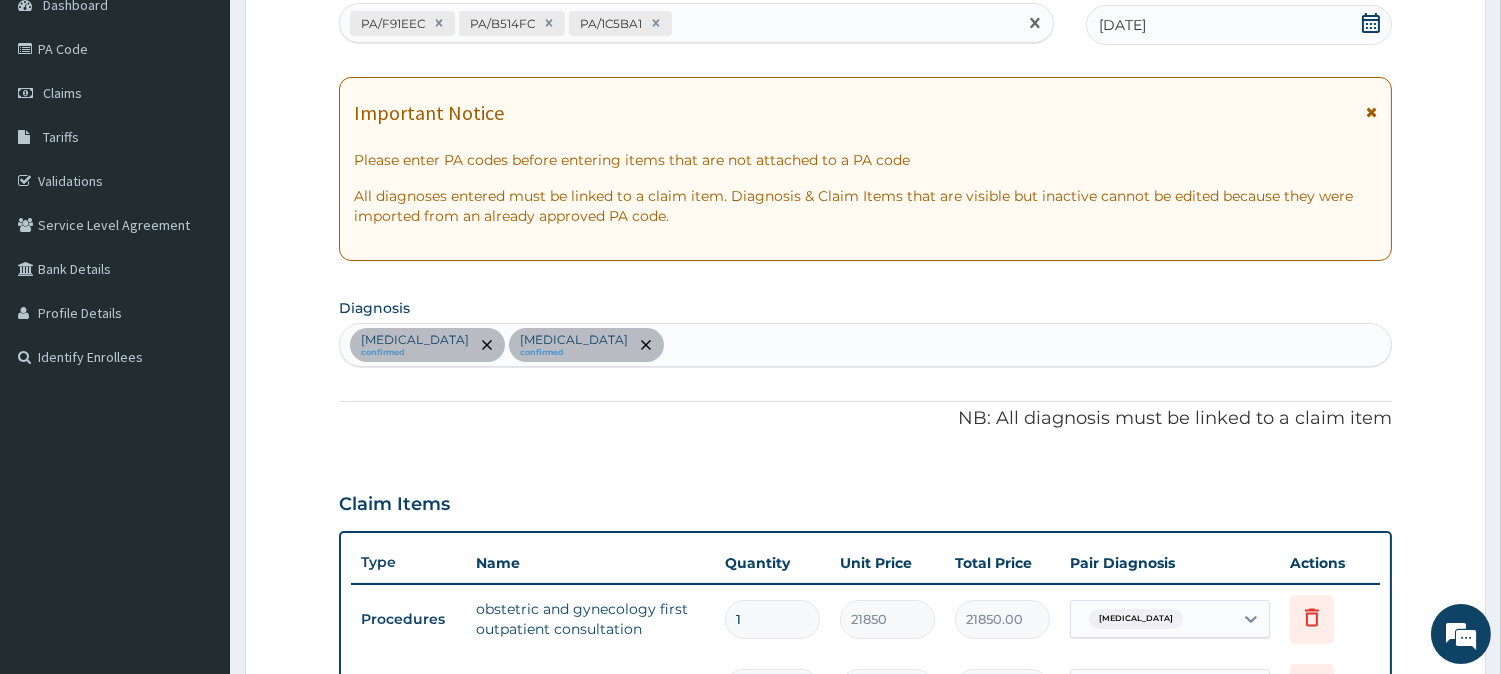 type on "PA/5DD73D" 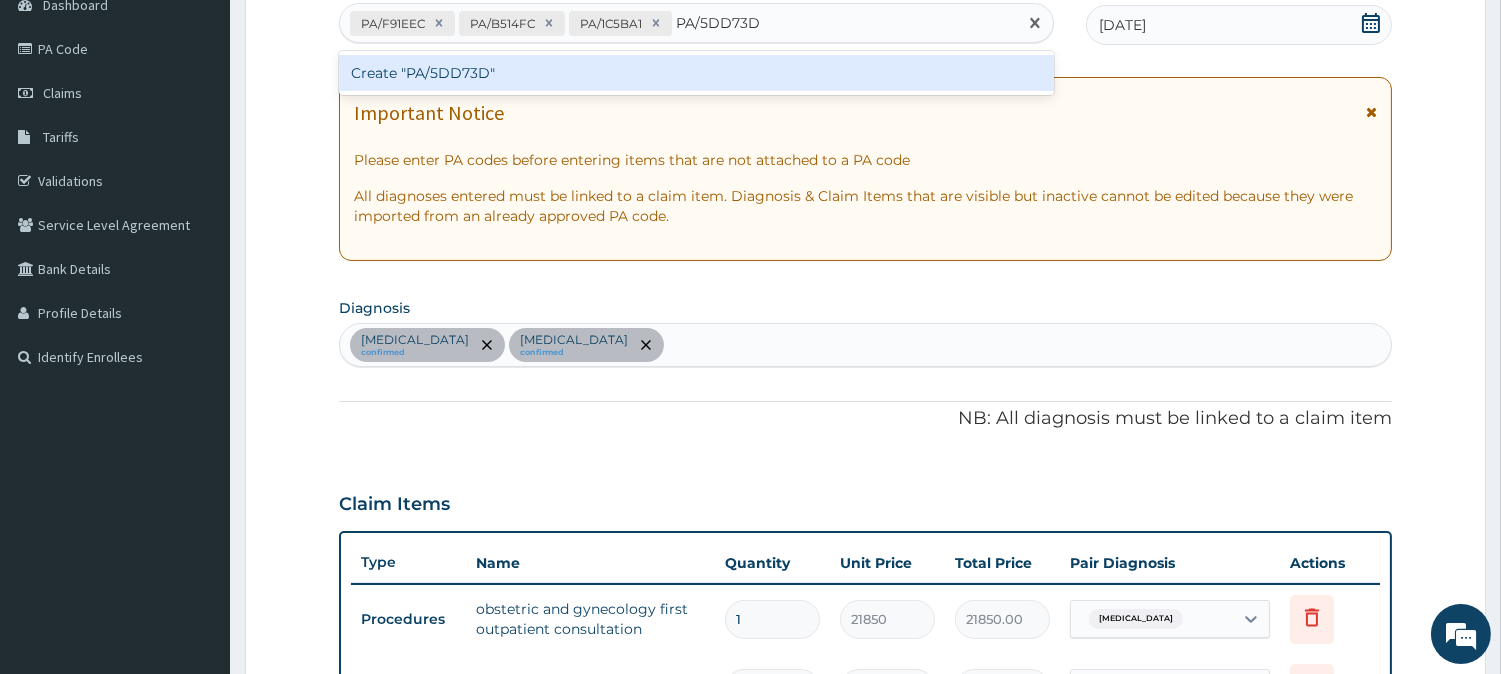 click on "Create "PA/5DD73D"" at bounding box center (696, 73) 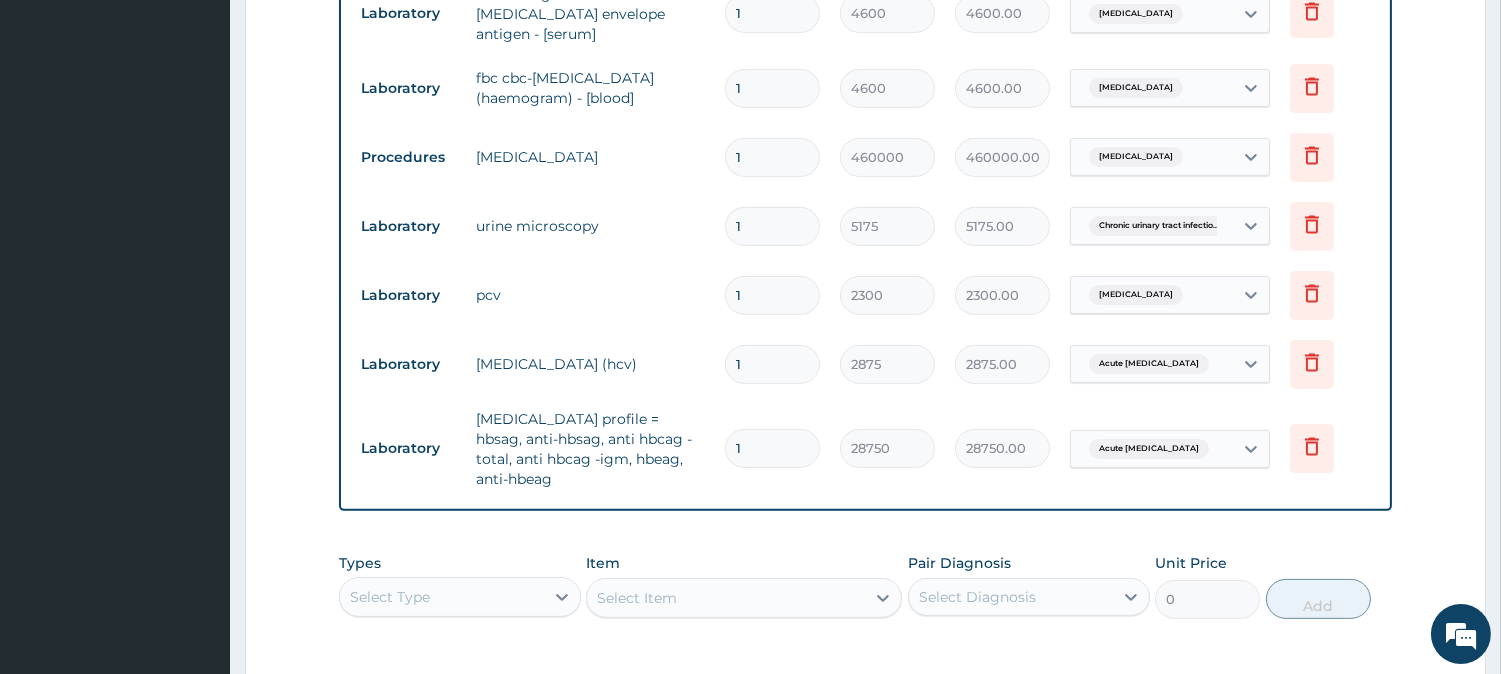 scroll, scrollTop: 1473, scrollLeft: 0, axis: vertical 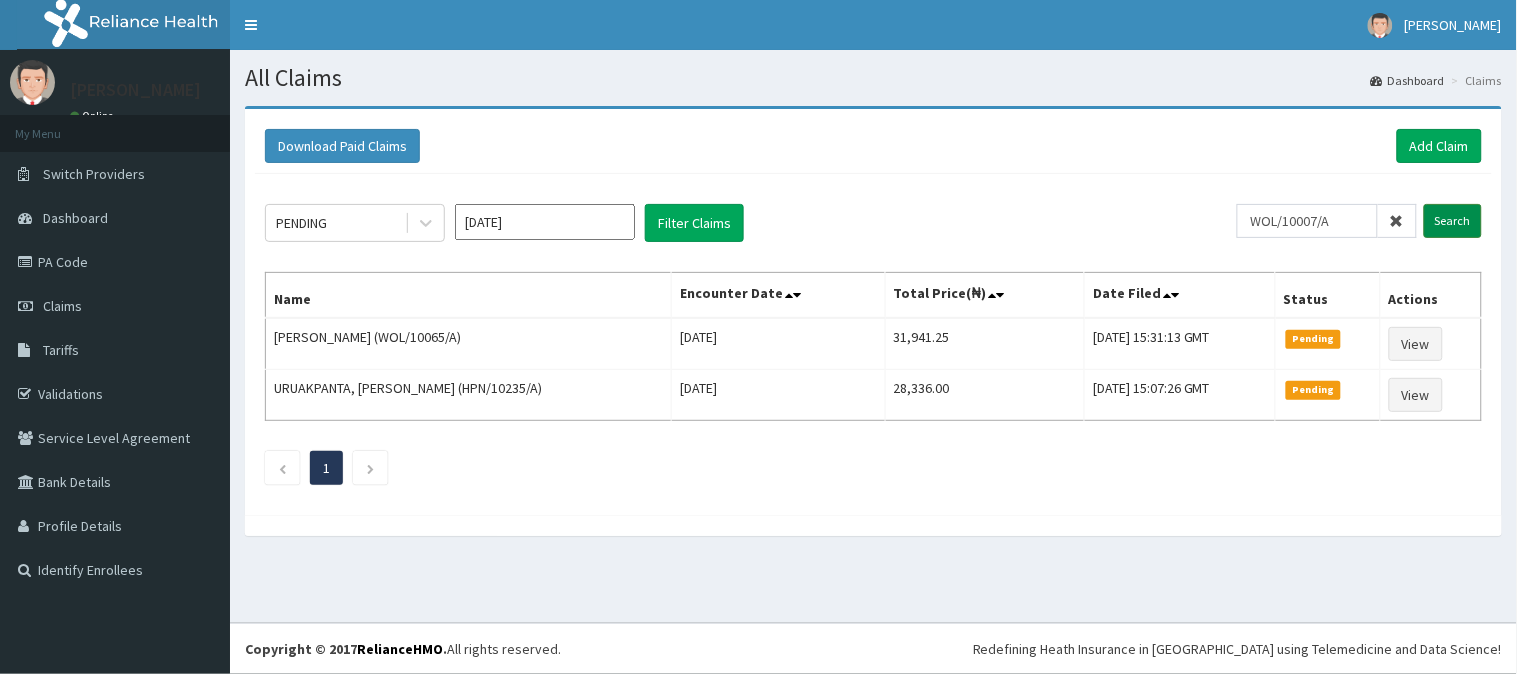 click on "Search" at bounding box center (1453, 221) 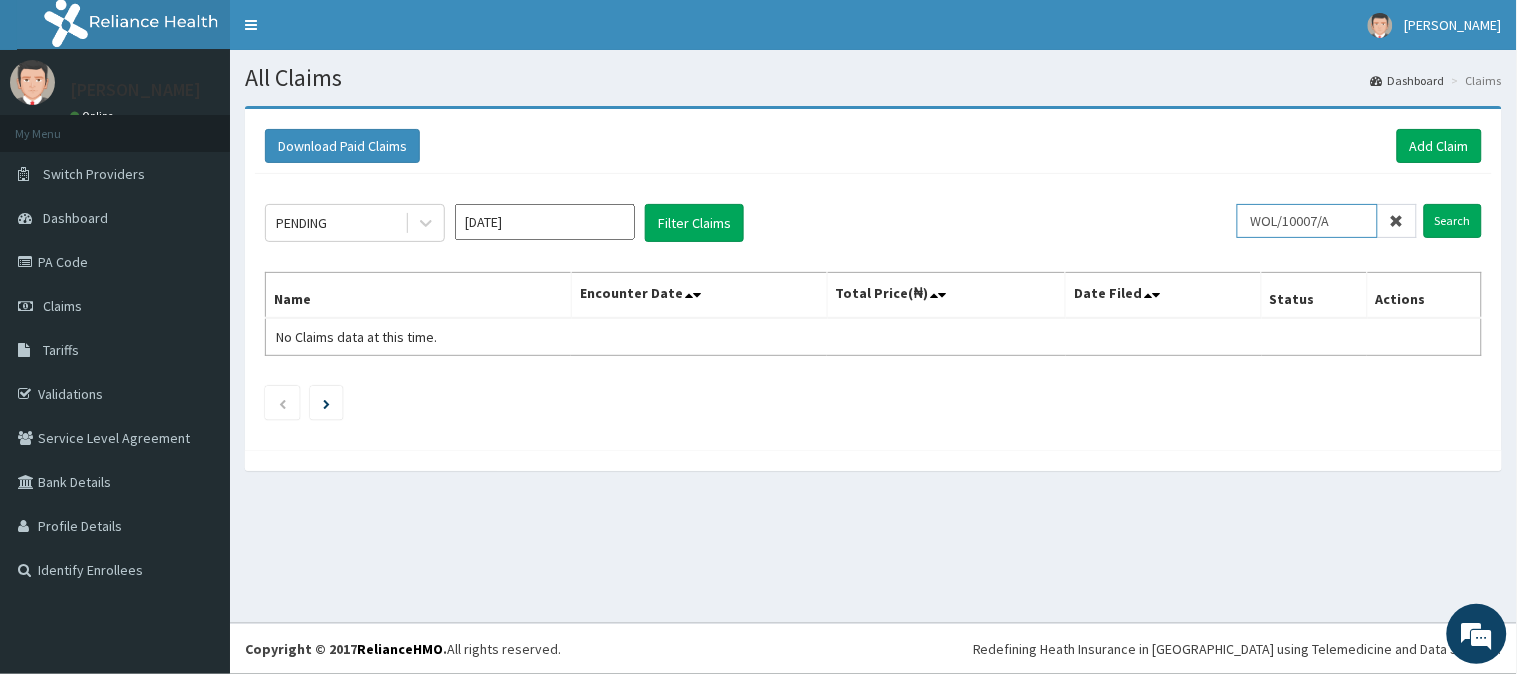 click on "WOL/10007/A" at bounding box center [1307, 221] 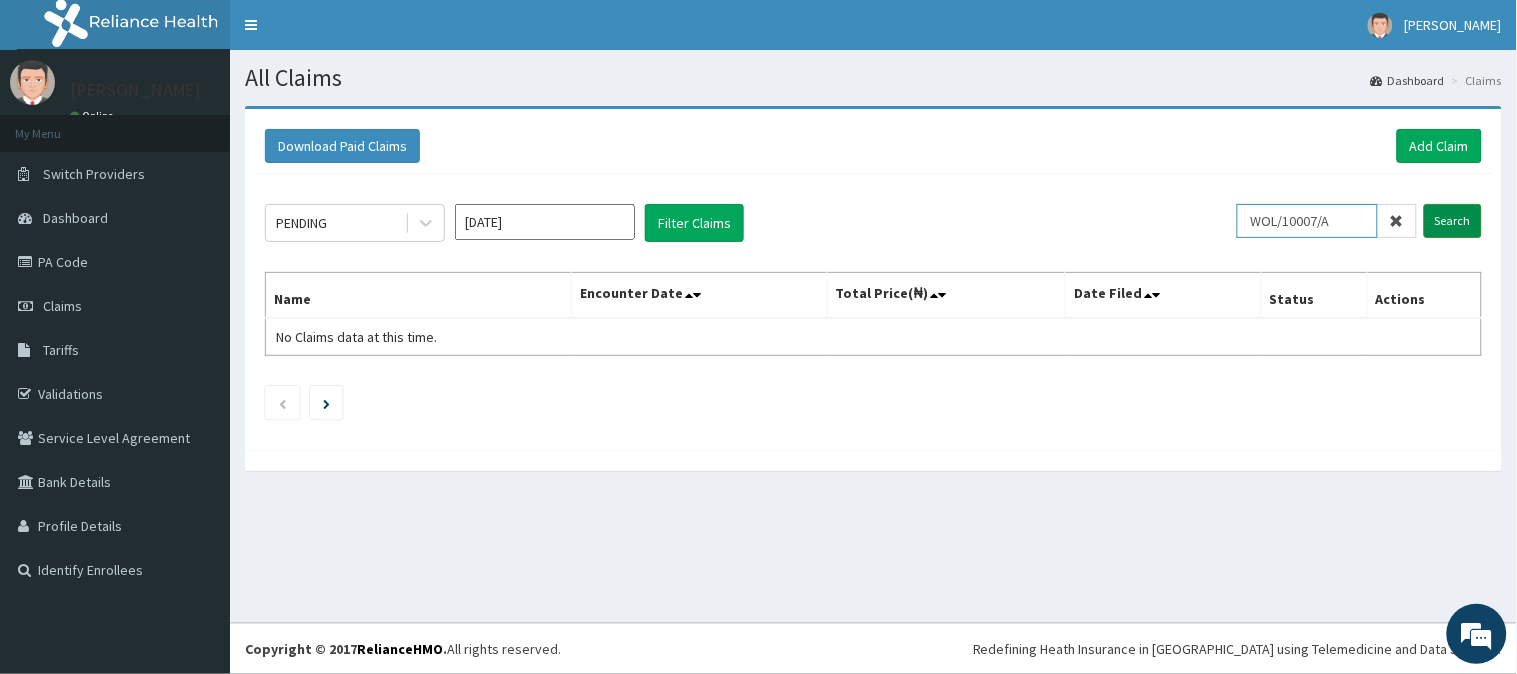 type on "WOL/10007/A" 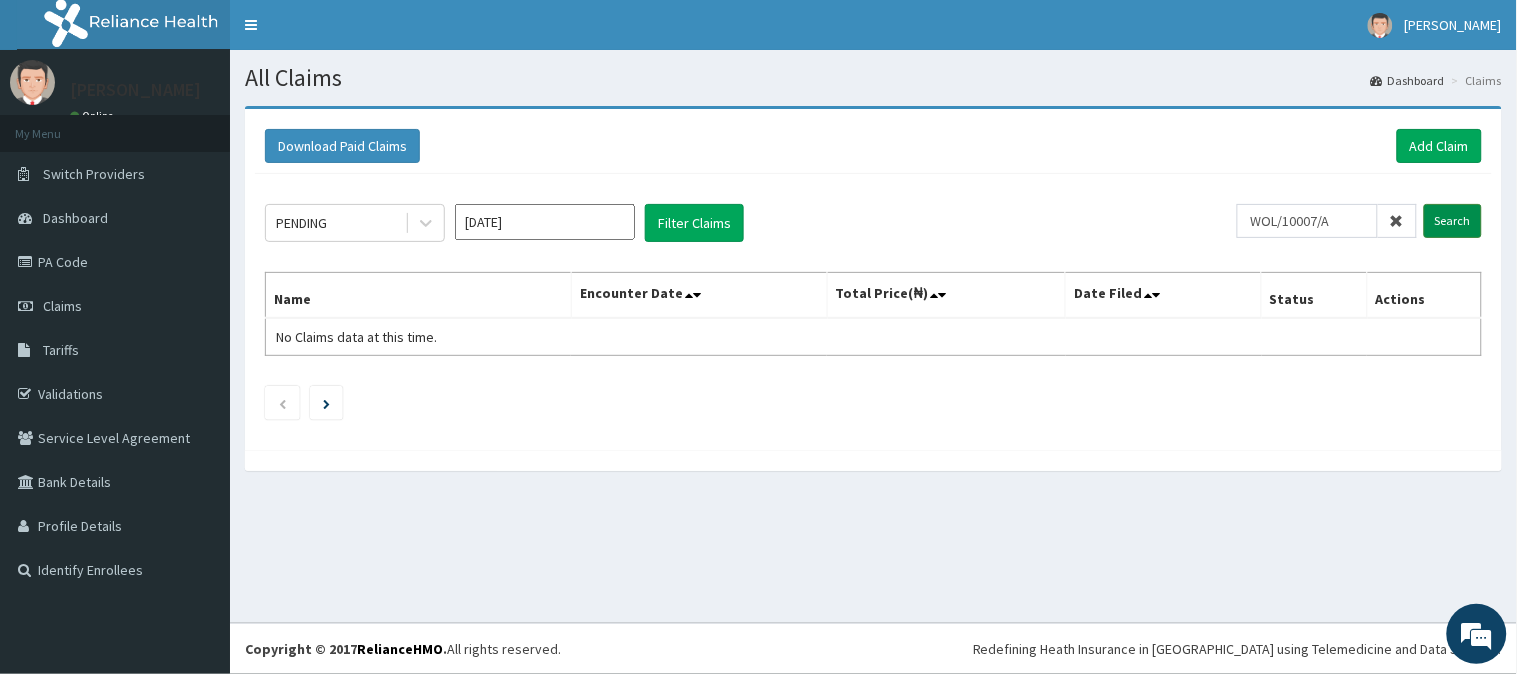 click on "Search" at bounding box center [1453, 221] 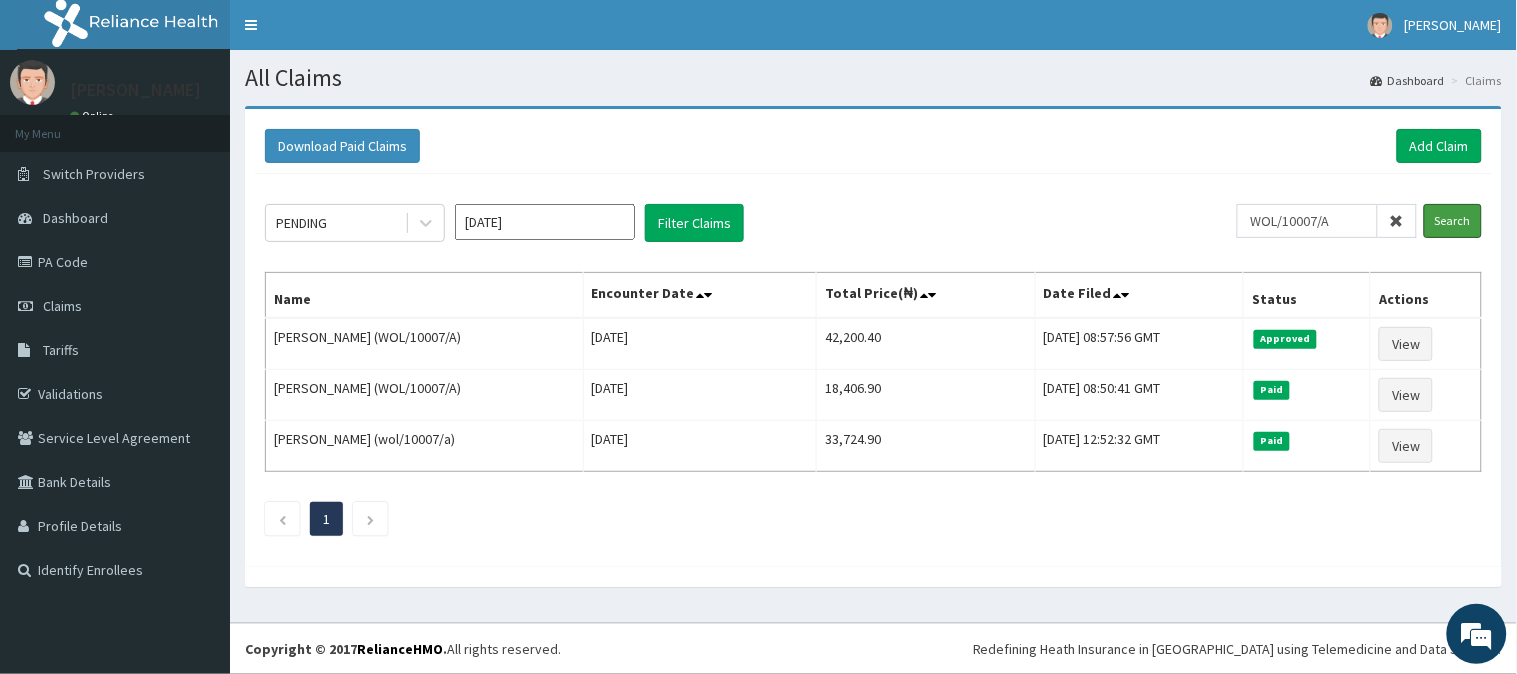 scroll, scrollTop: 0, scrollLeft: 0, axis: both 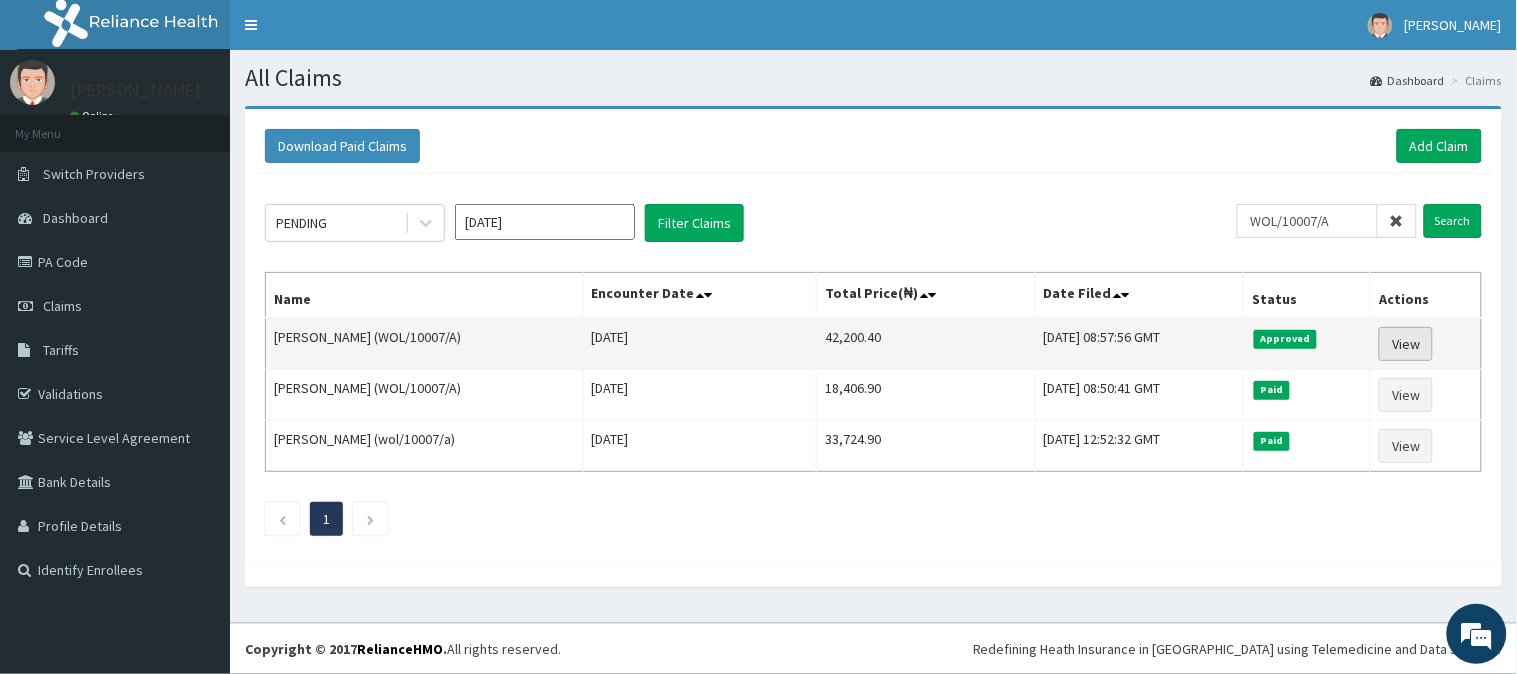 click on "View" at bounding box center (1406, 344) 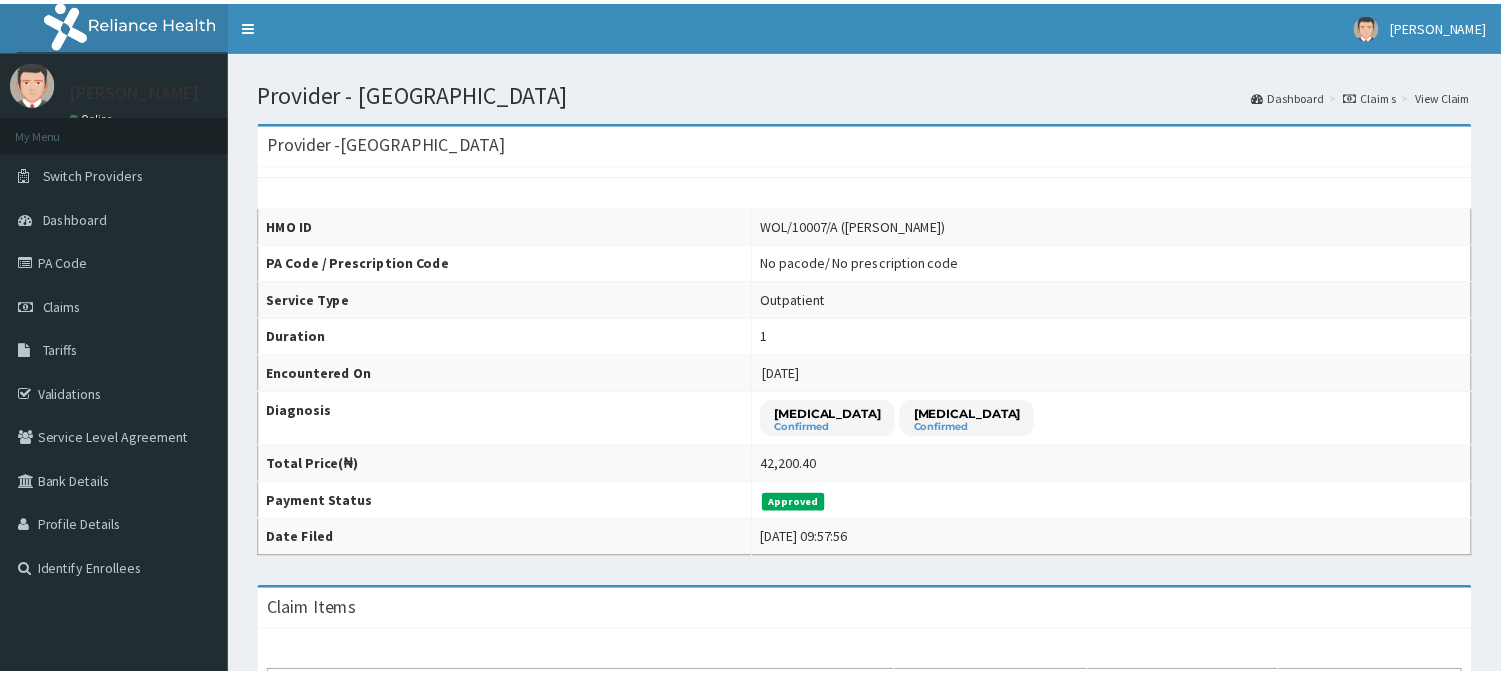 scroll, scrollTop: 0, scrollLeft: 0, axis: both 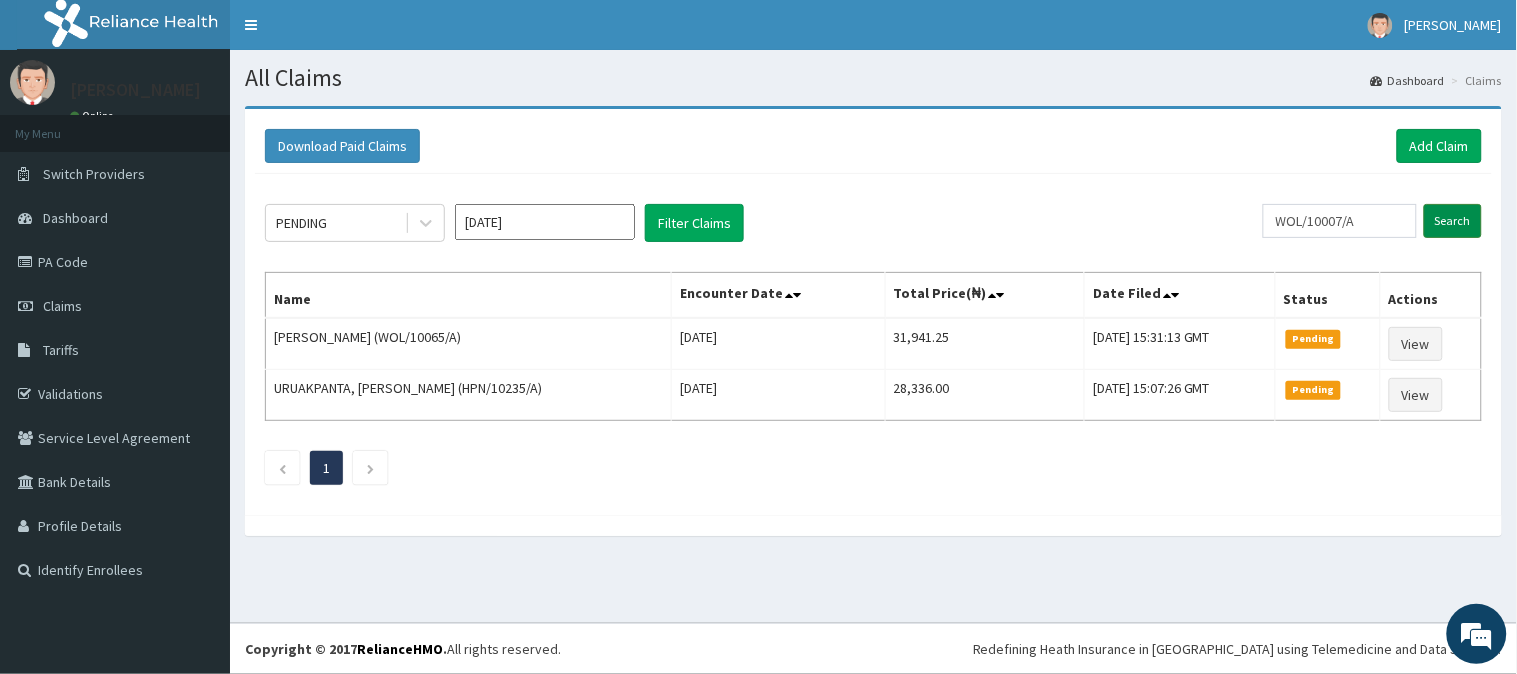 click on "Search" at bounding box center [1453, 221] 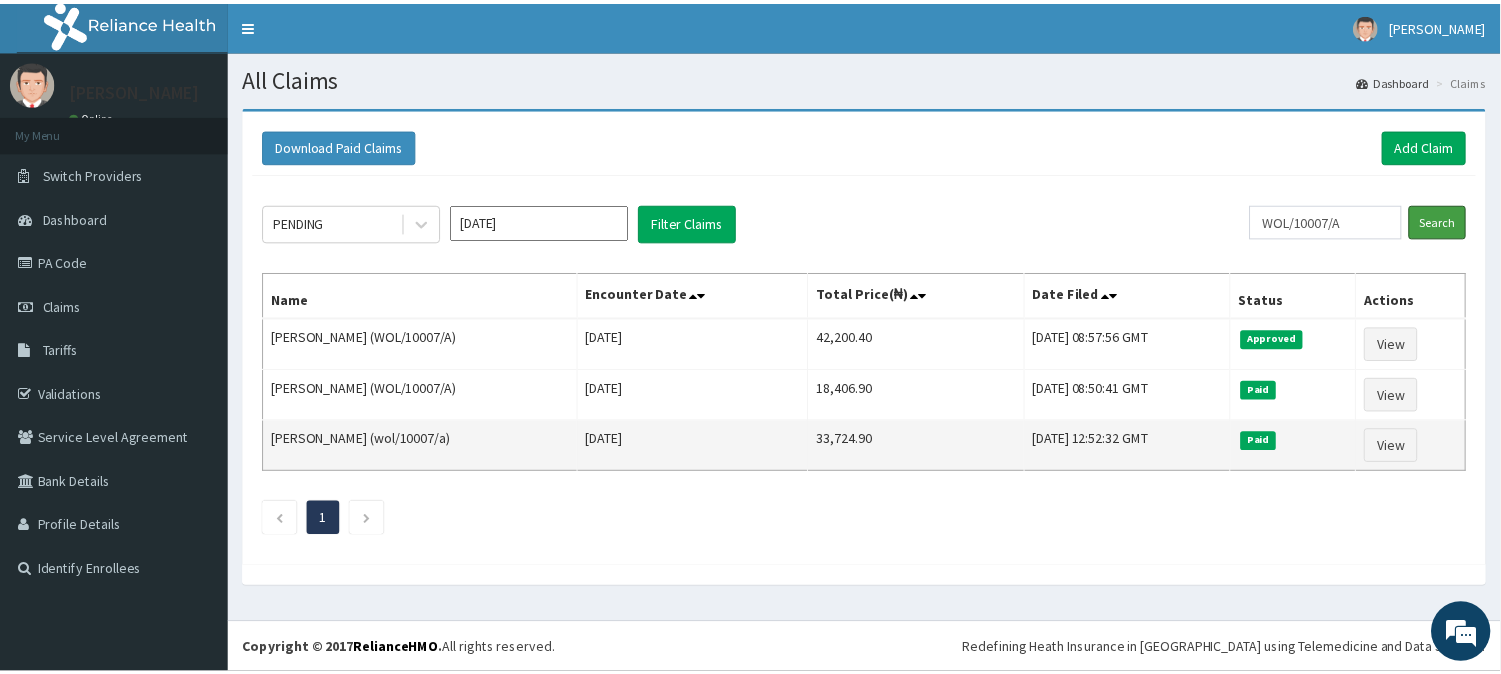 scroll, scrollTop: 0, scrollLeft: 0, axis: both 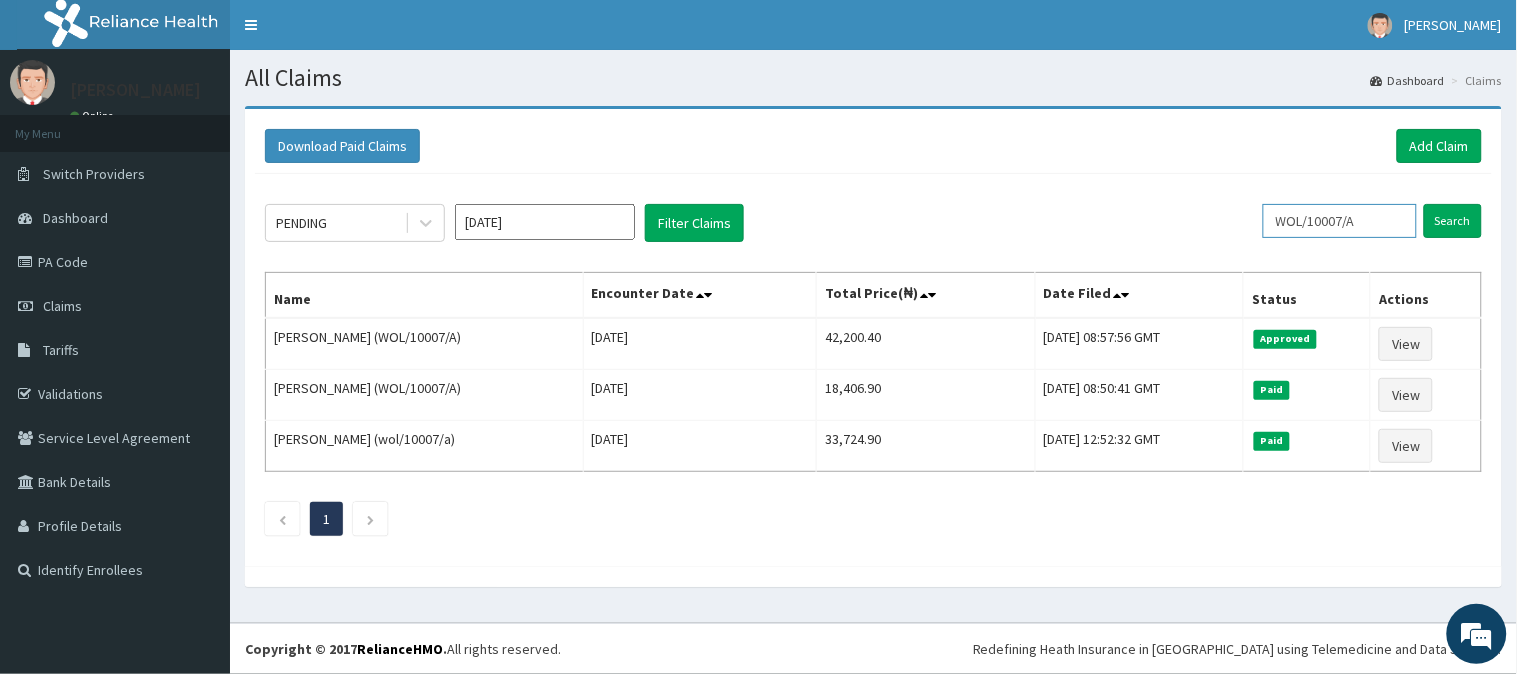 drag, startPoint x: 1387, startPoint y: 218, endPoint x: 1237, endPoint y: 223, distance: 150.08331 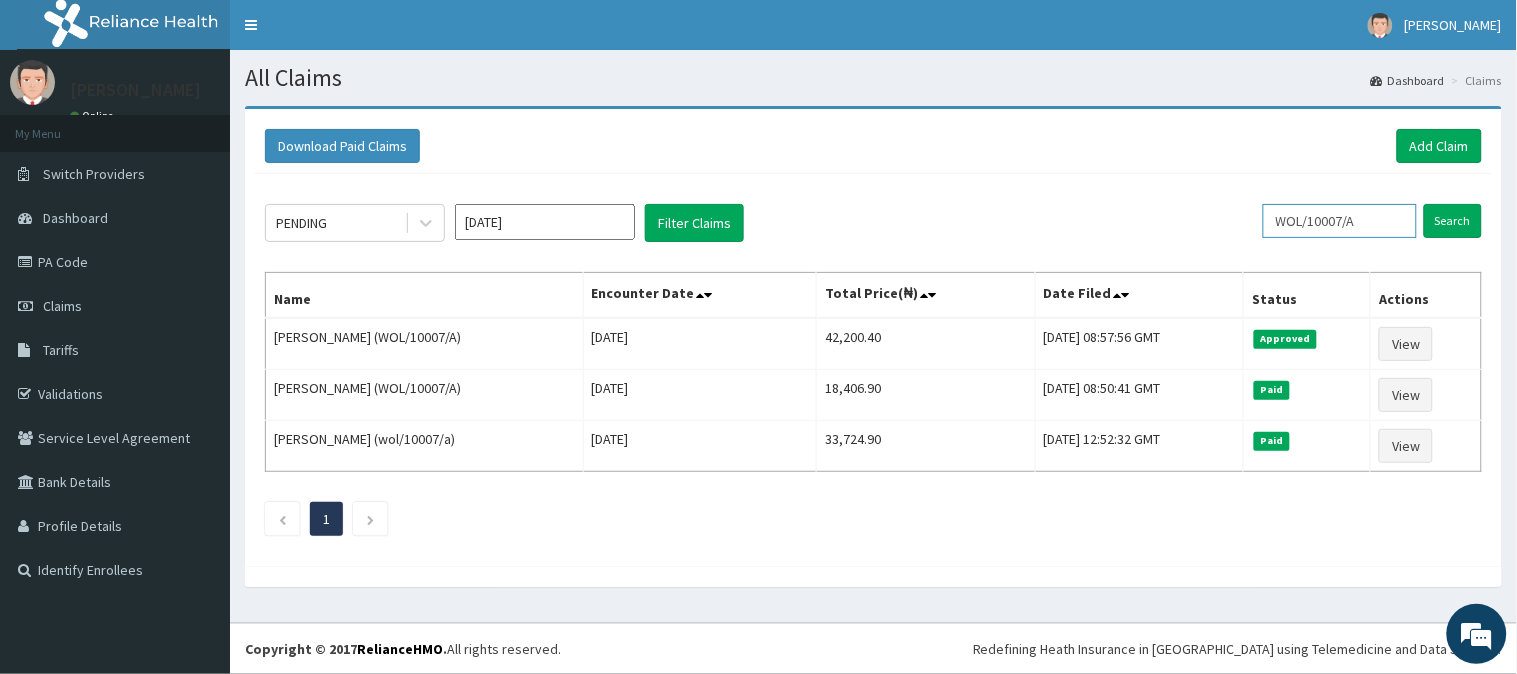 paste on "28" 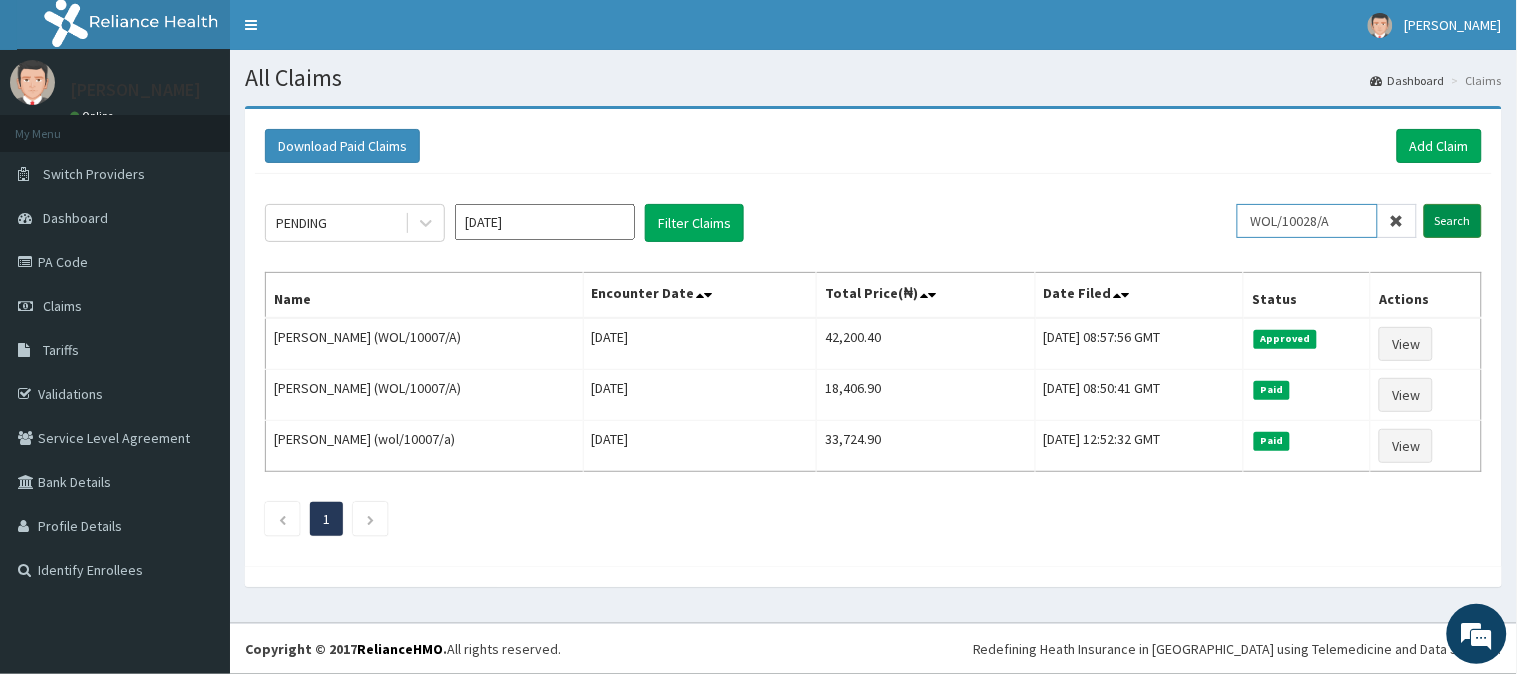 type on "WOL/10028/A" 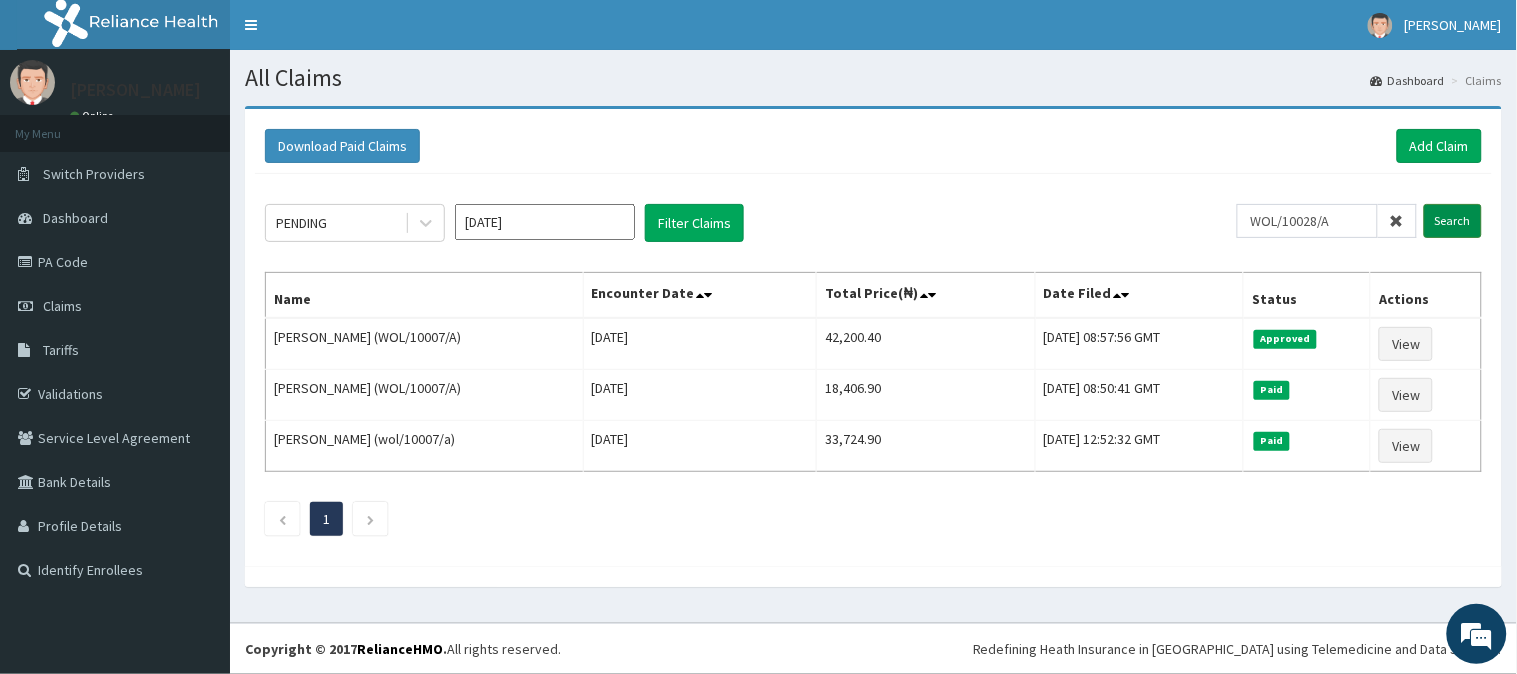 click on "Search" at bounding box center (1453, 221) 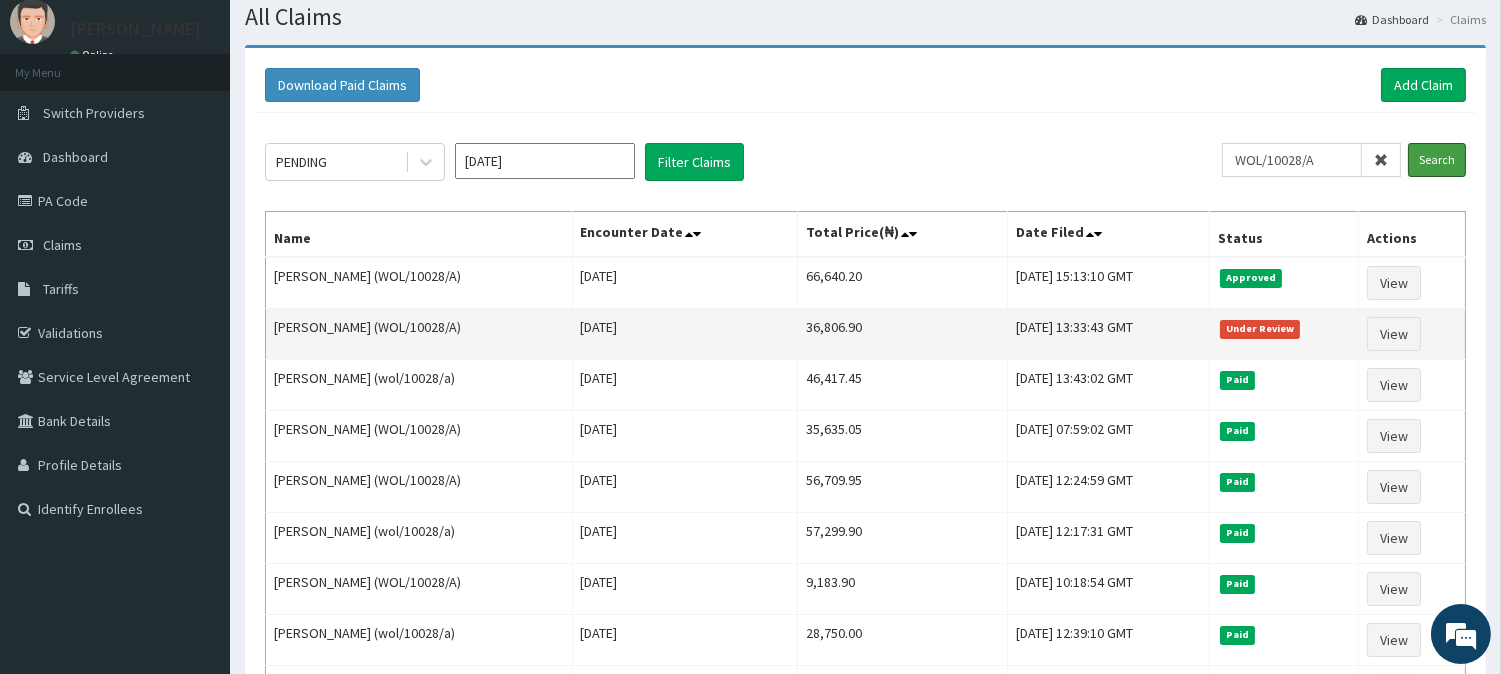 scroll, scrollTop: 111, scrollLeft: 0, axis: vertical 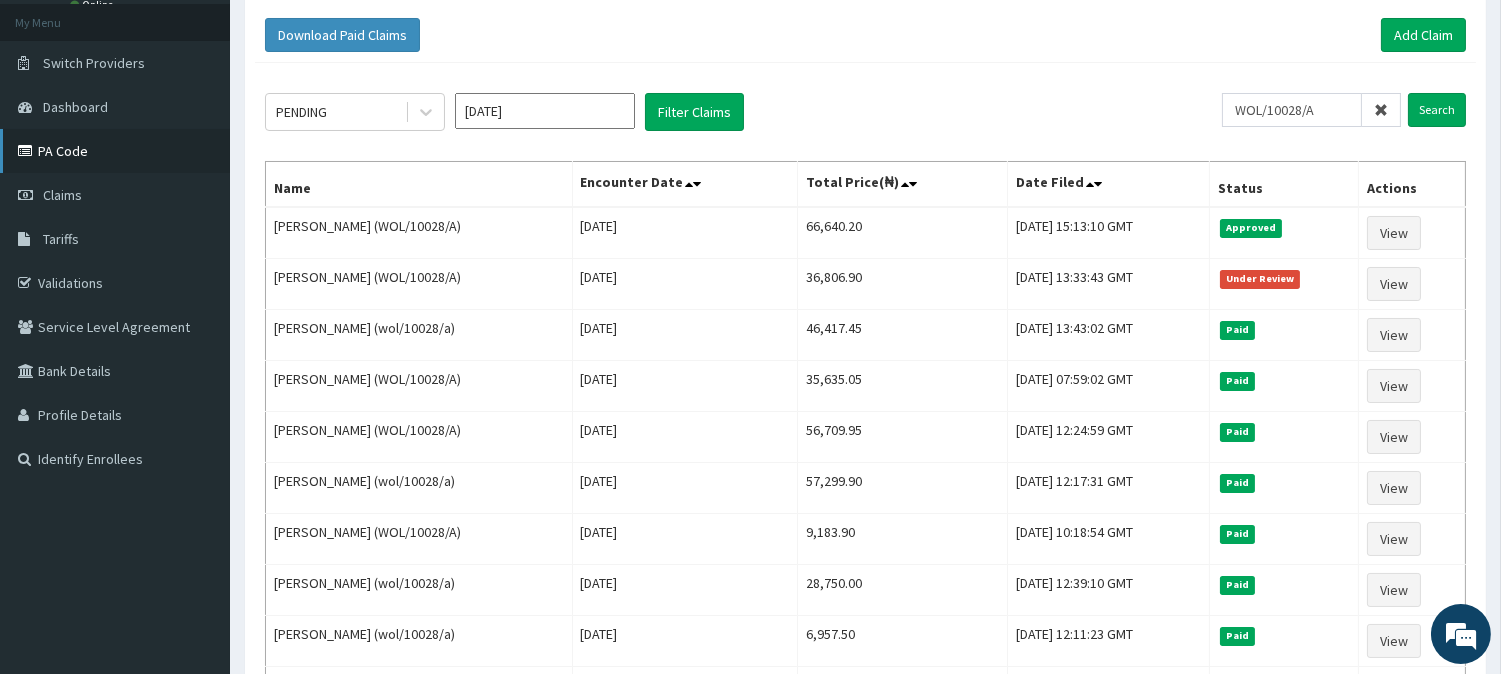 click on "PA Code" at bounding box center [115, 151] 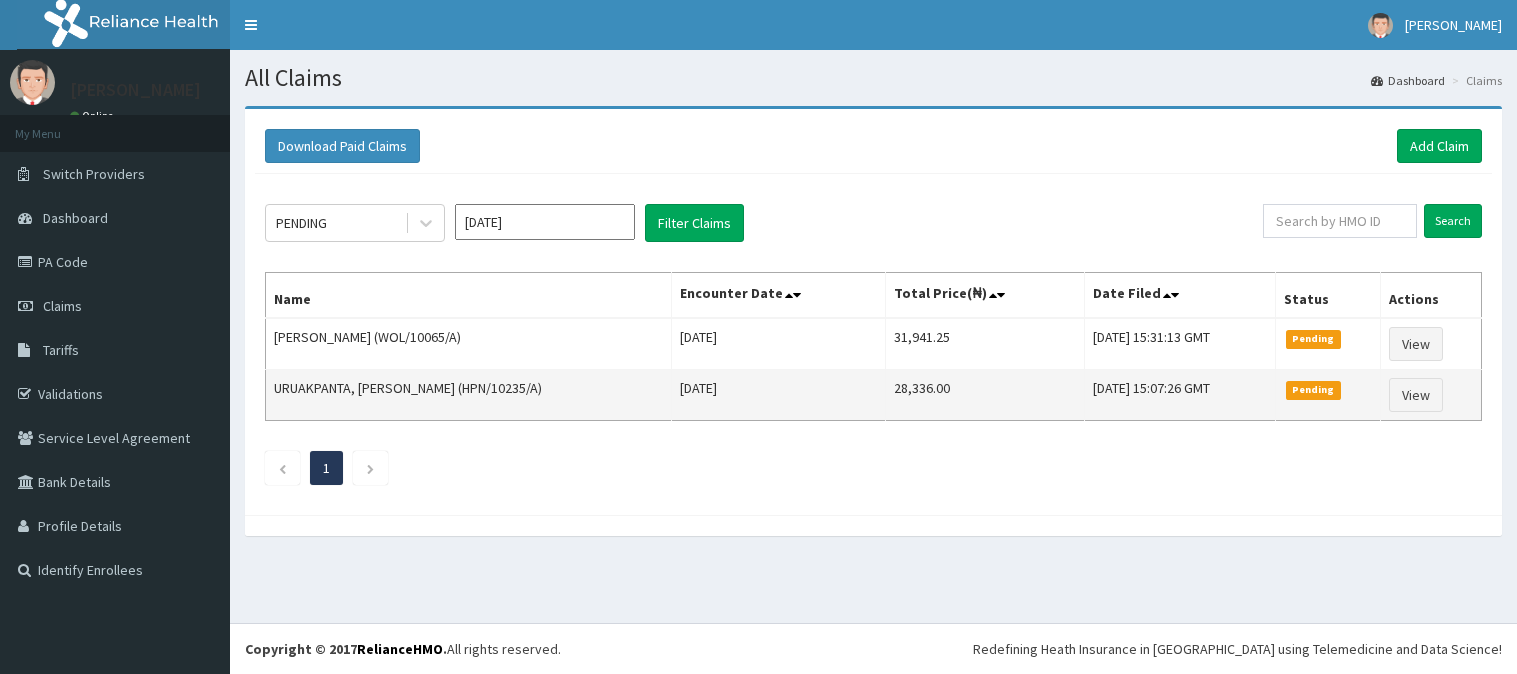 scroll, scrollTop: 0, scrollLeft: 0, axis: both 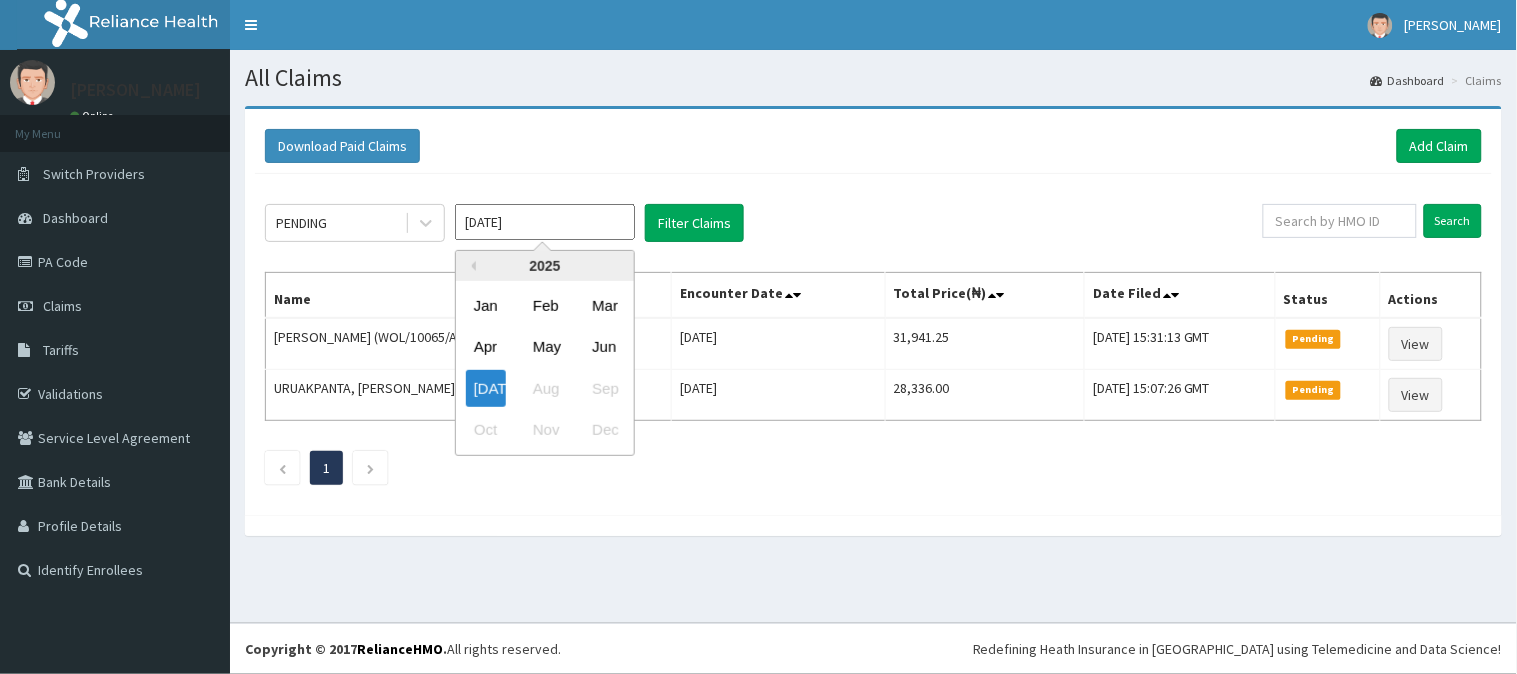 click on "[DATE]" at bounding box center (545, 222) 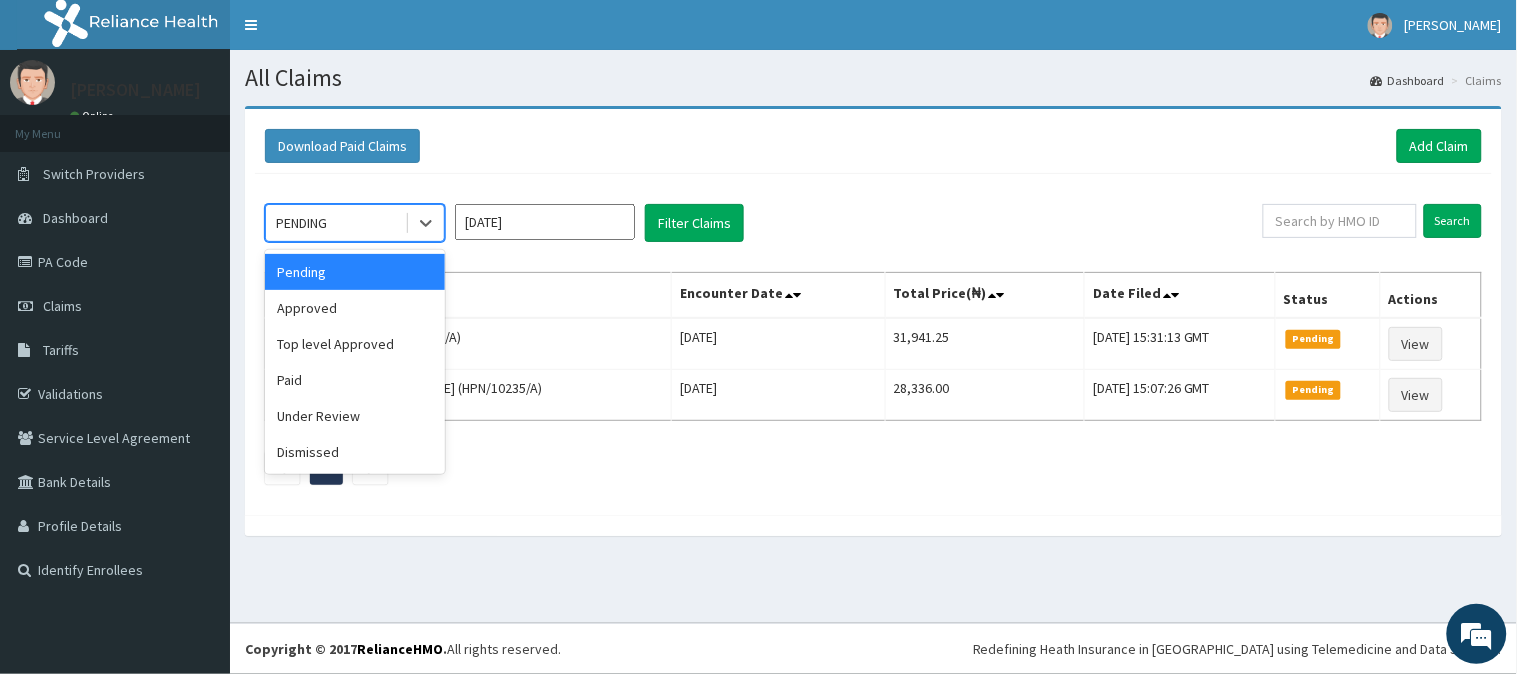 click on "PENDING" at bounding box center (335, 223) 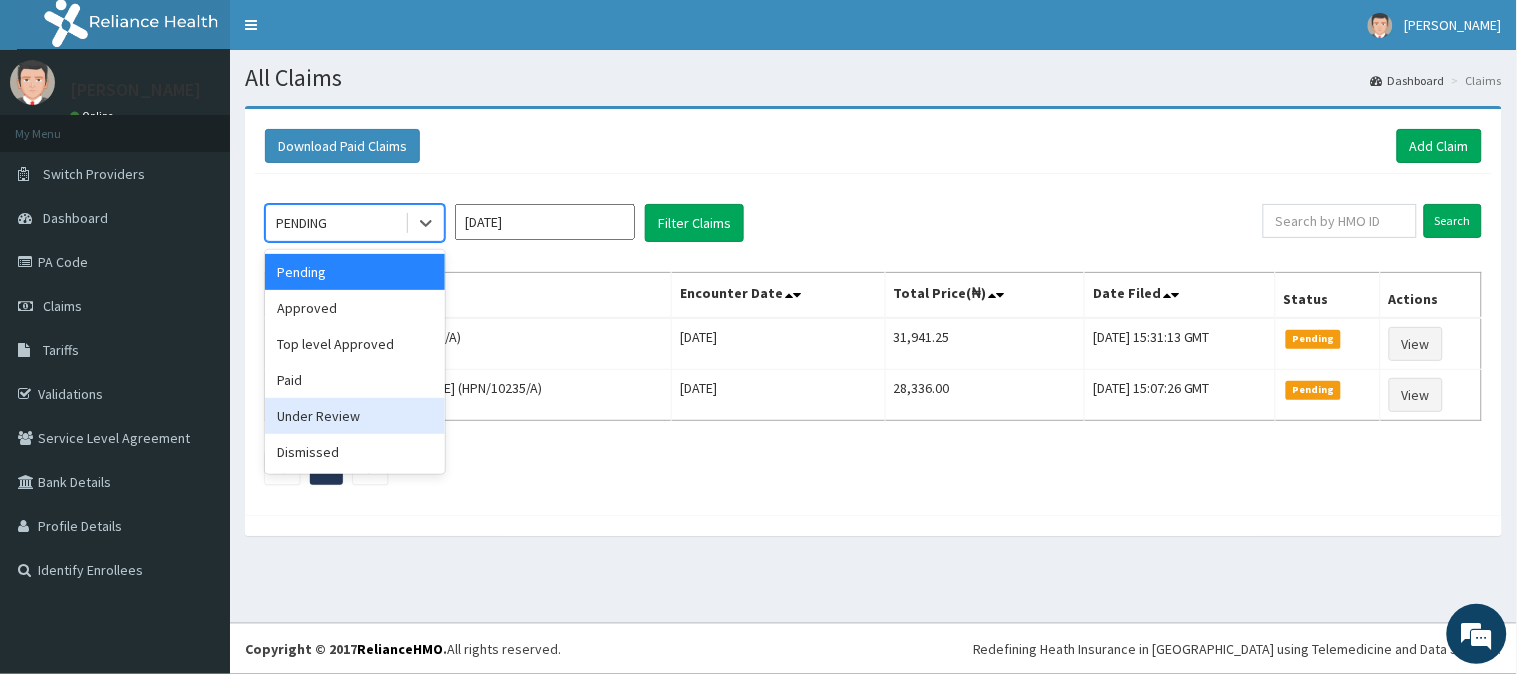 click on "Under Review" at bounding box center [355, 416] 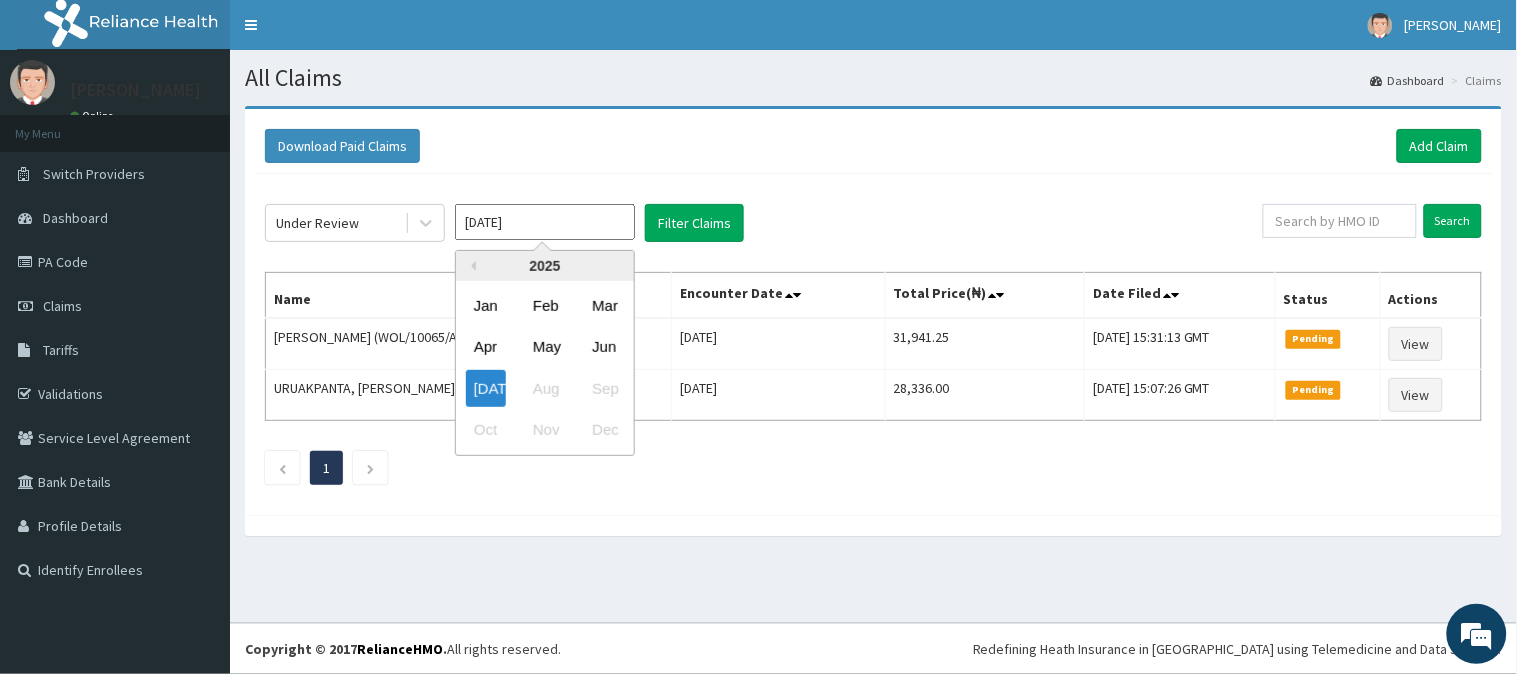 click on "[DATE]" at bounding box center [545, 222] 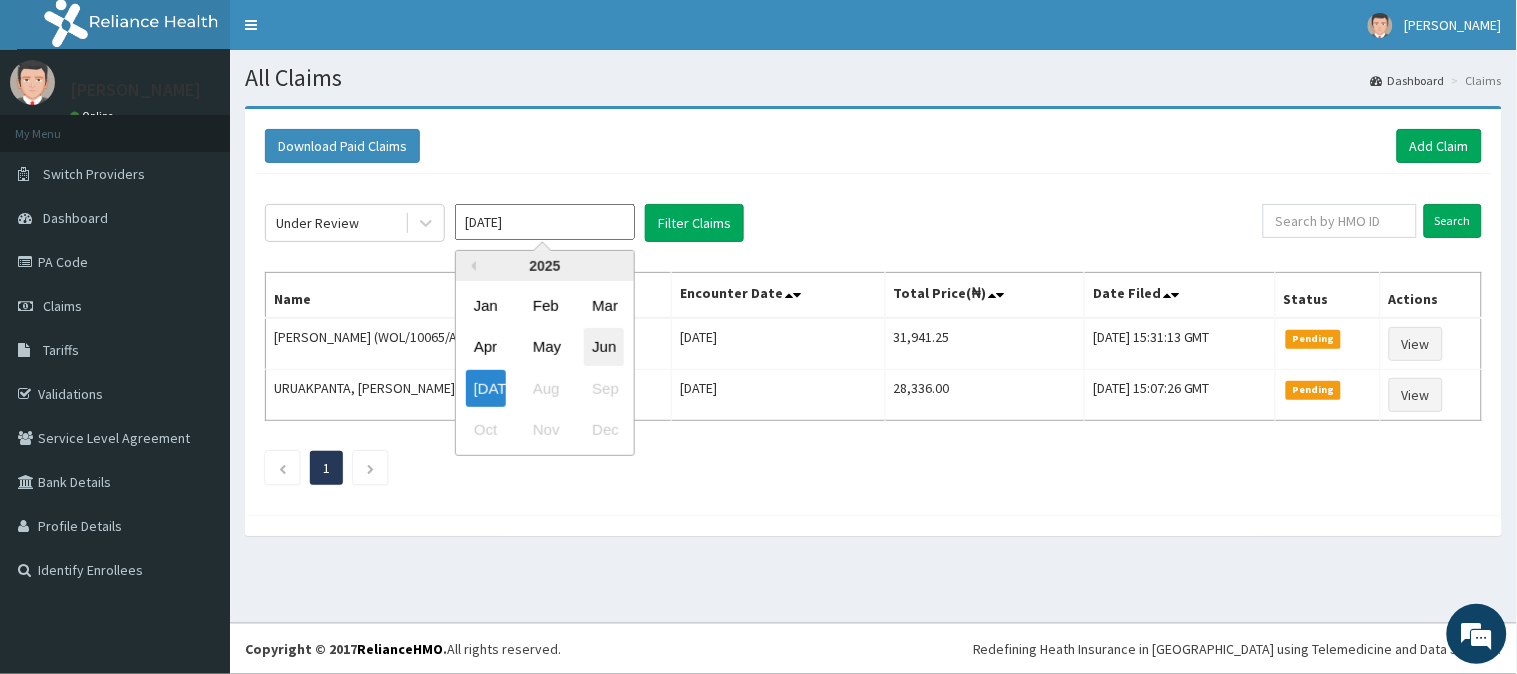 click on "Jun" at bounding box center (604, 347) 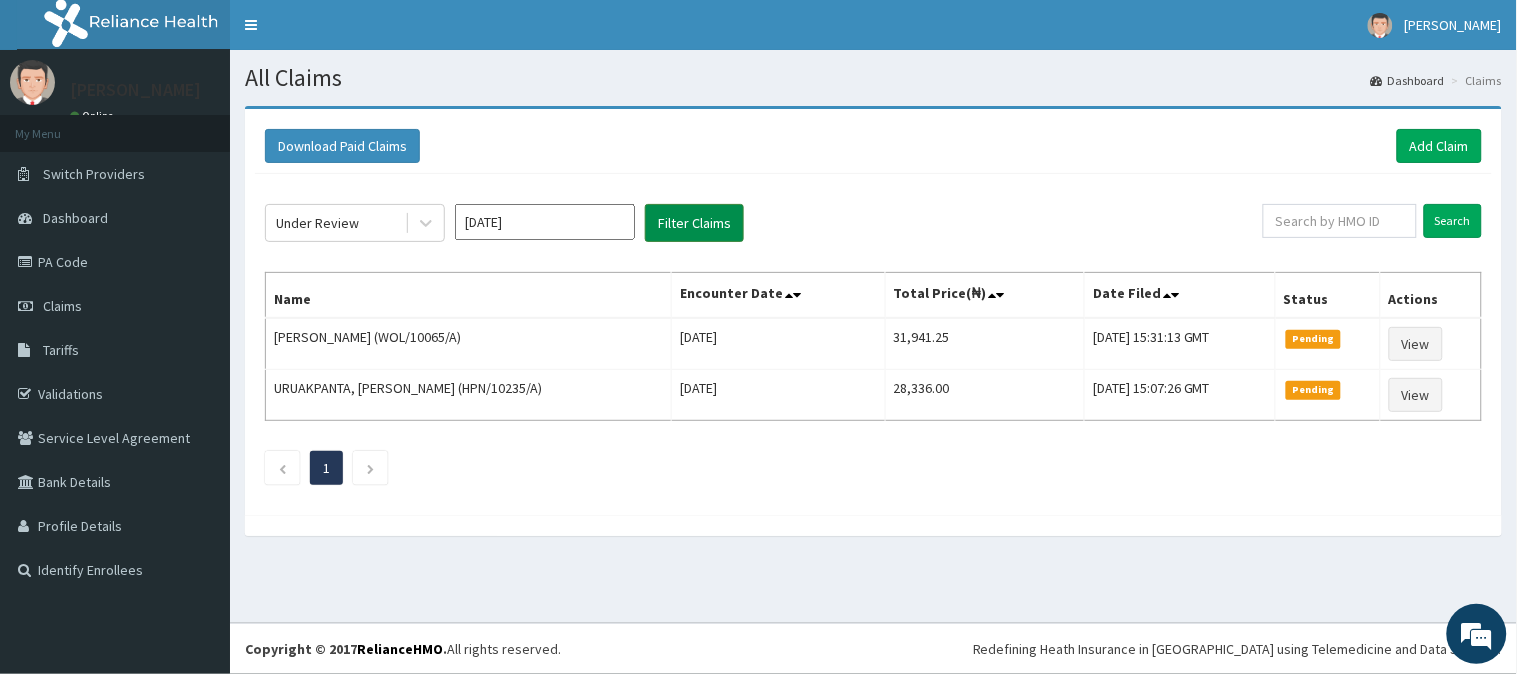 click on "Filter Claims" at bounding box center [694, 223] 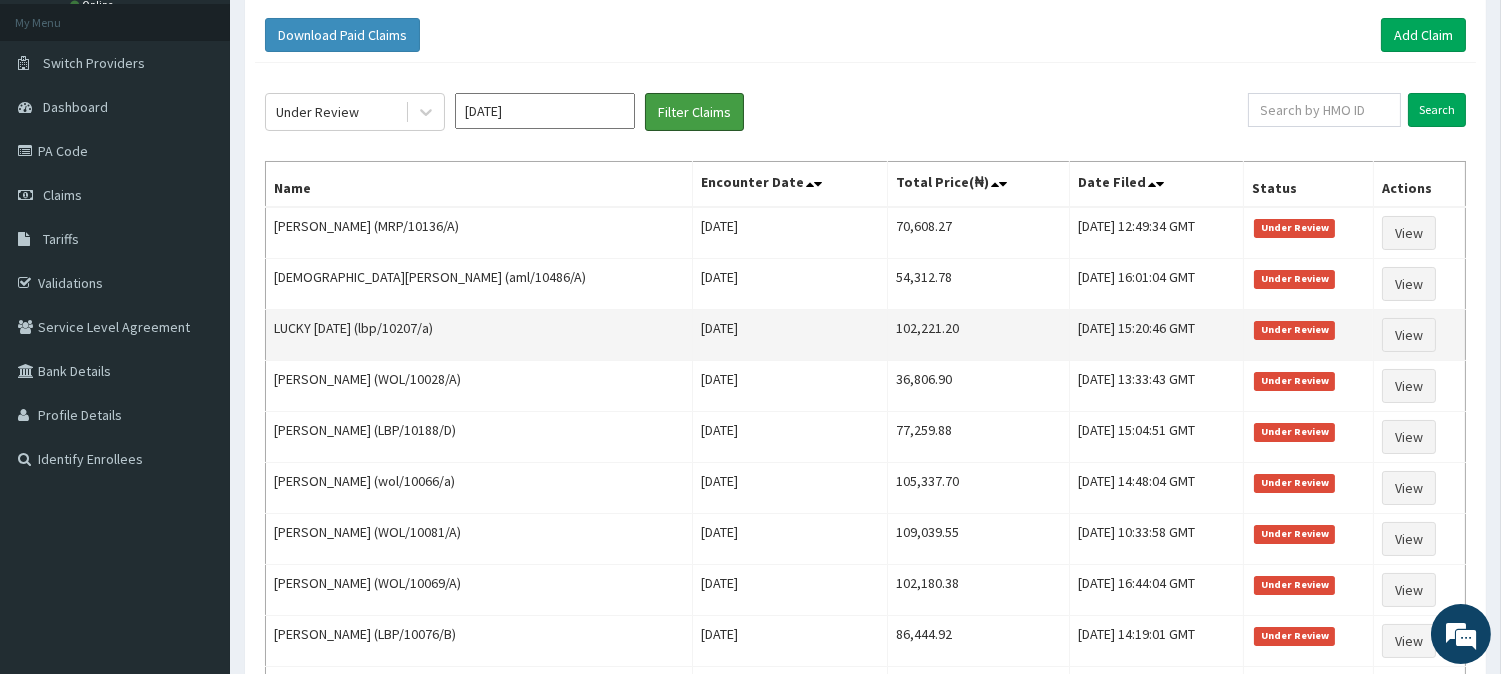 scroll, scrollTop: 333, scrollLeft: 0, axis: vertical 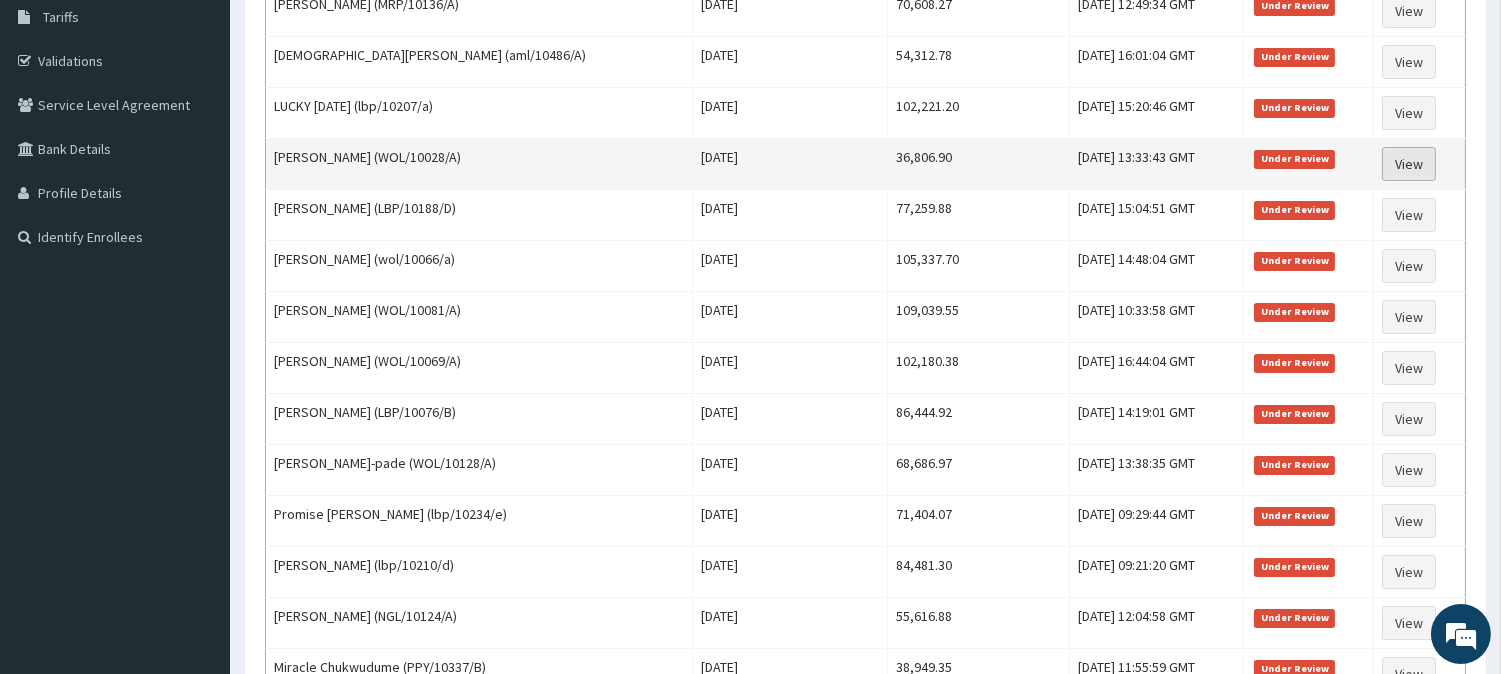 click on "View" at bounding box center [1409, 164] 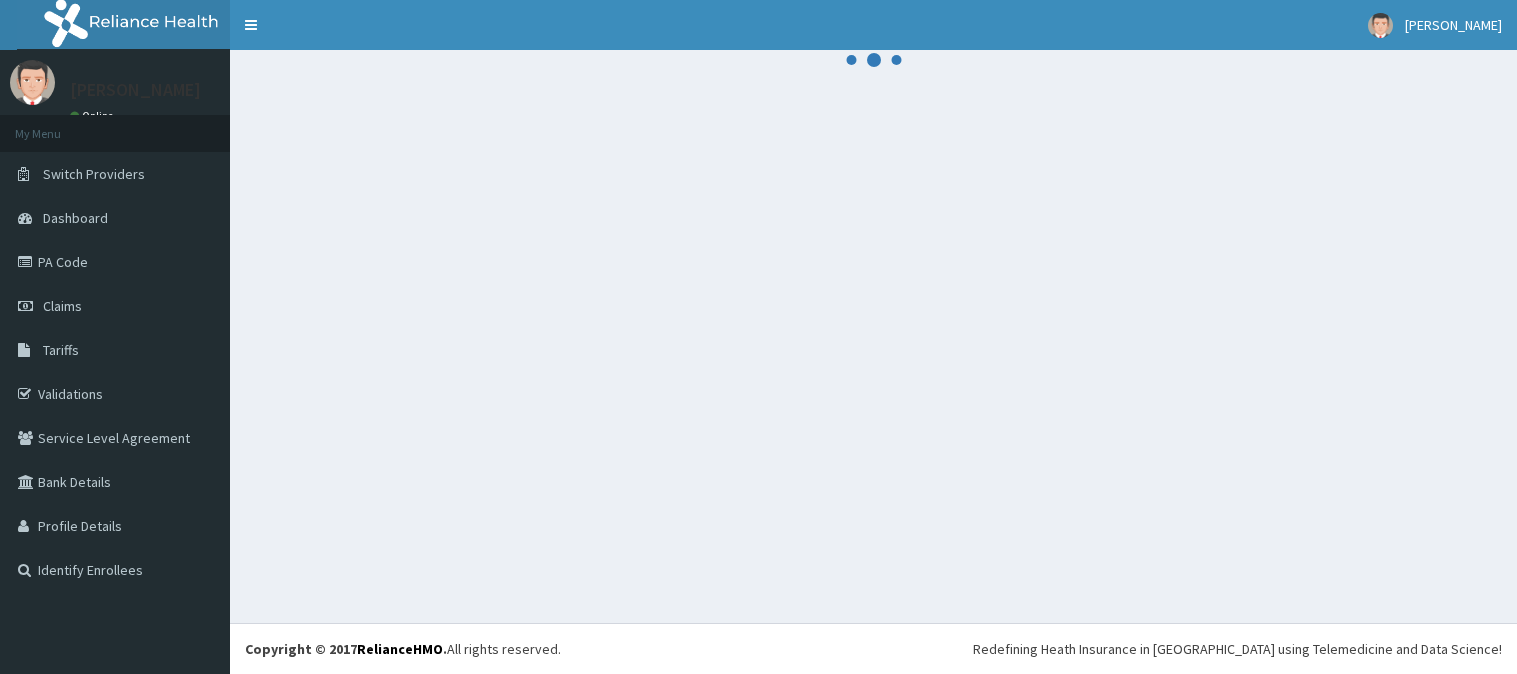 scroll, scrollTop: 0, scrollLeft: 0, axis: both 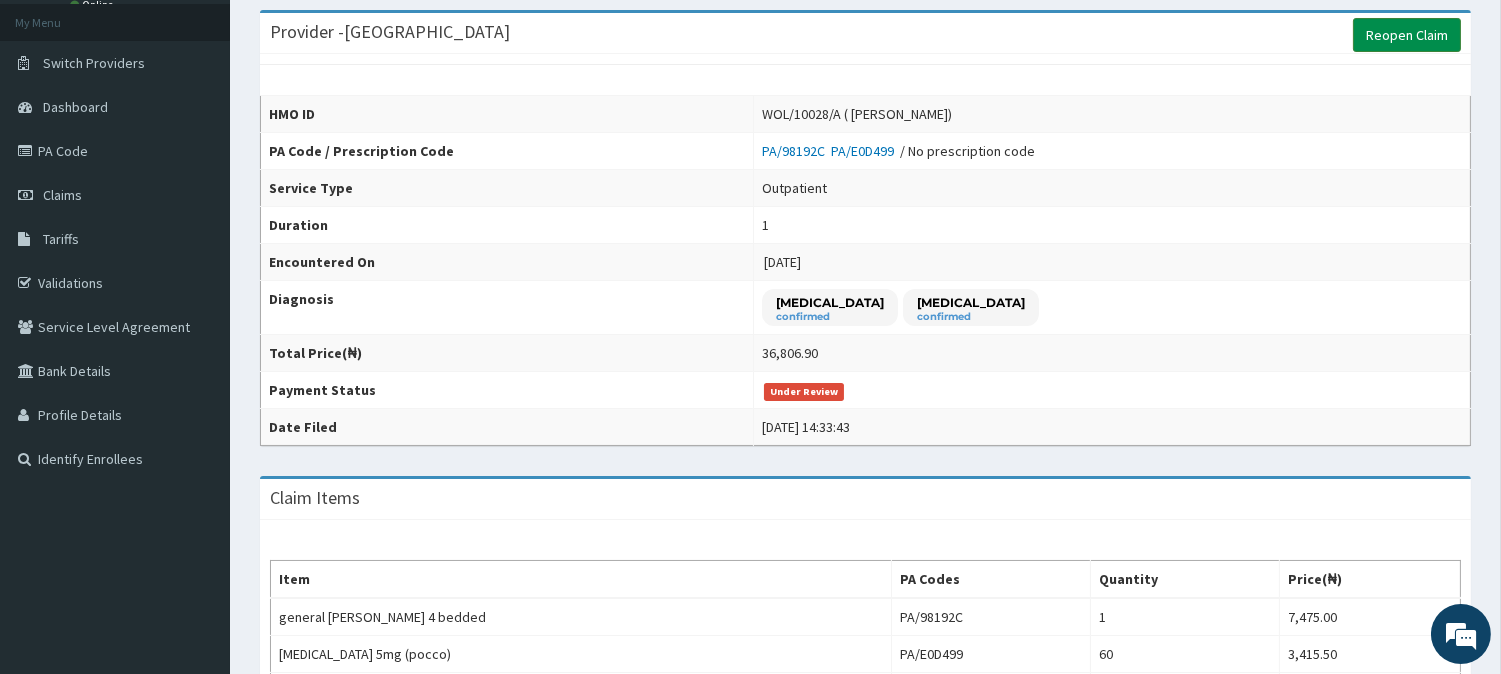 click on "Reopen Claim" at bounding box center (1407, 35) 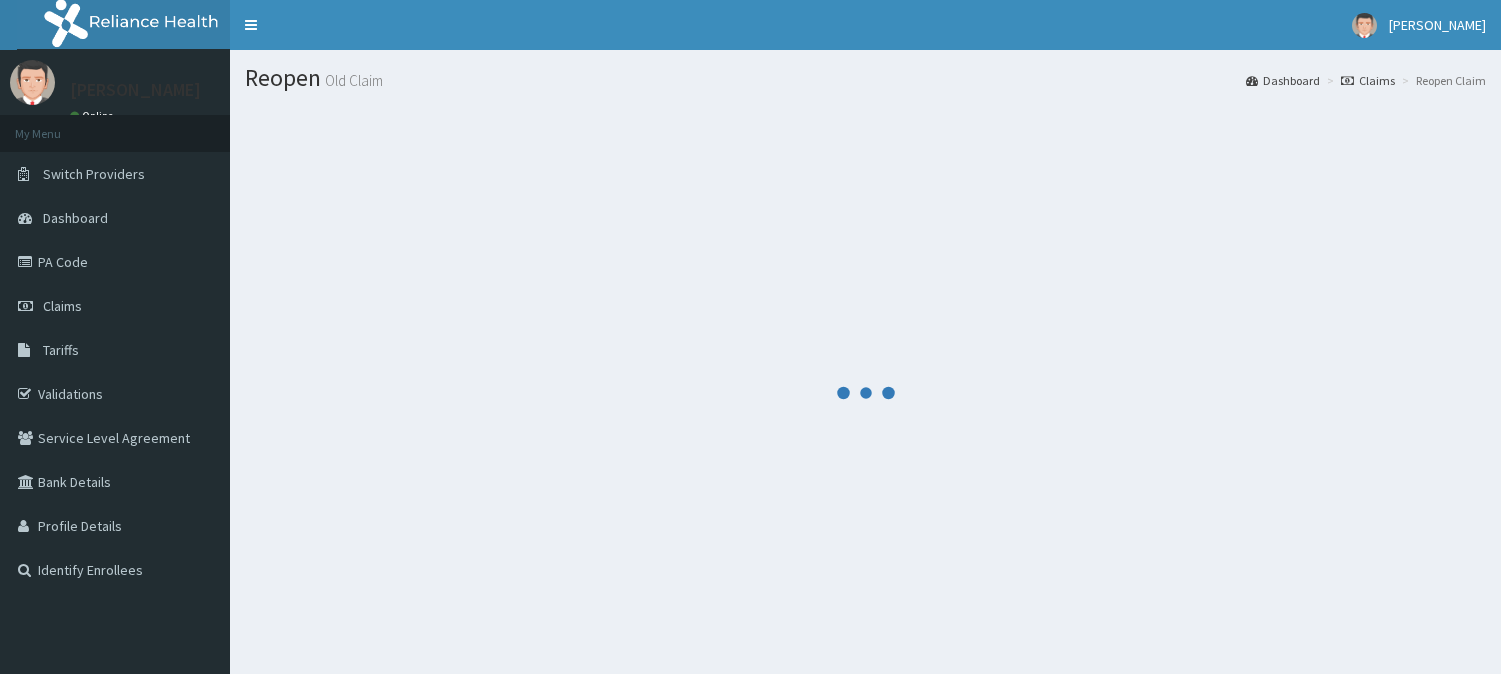 scroll, scrollTop: 0, scrollLeft: 0, axis: both 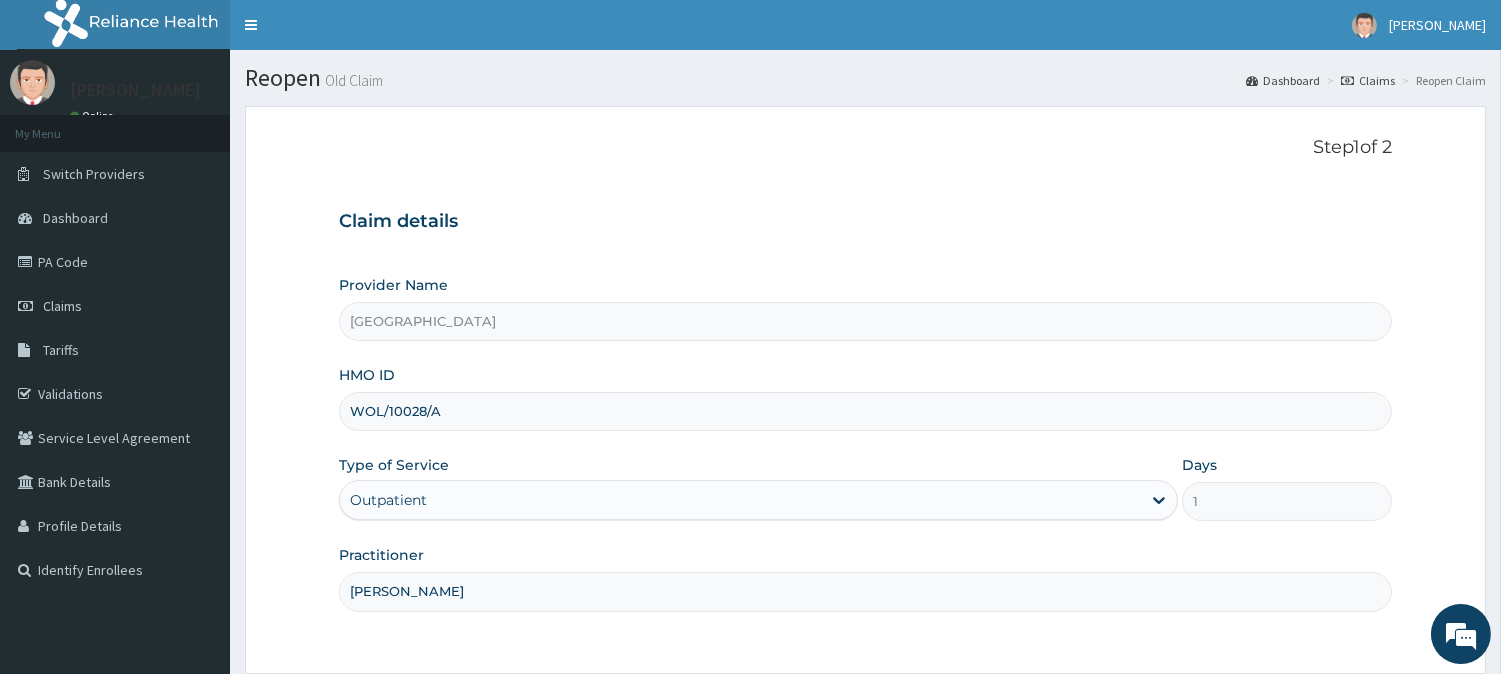 drag, startPoint x: 457, startPoint y: 413, endPoint x: 337, endPoint y: 420, distance: 120.203995 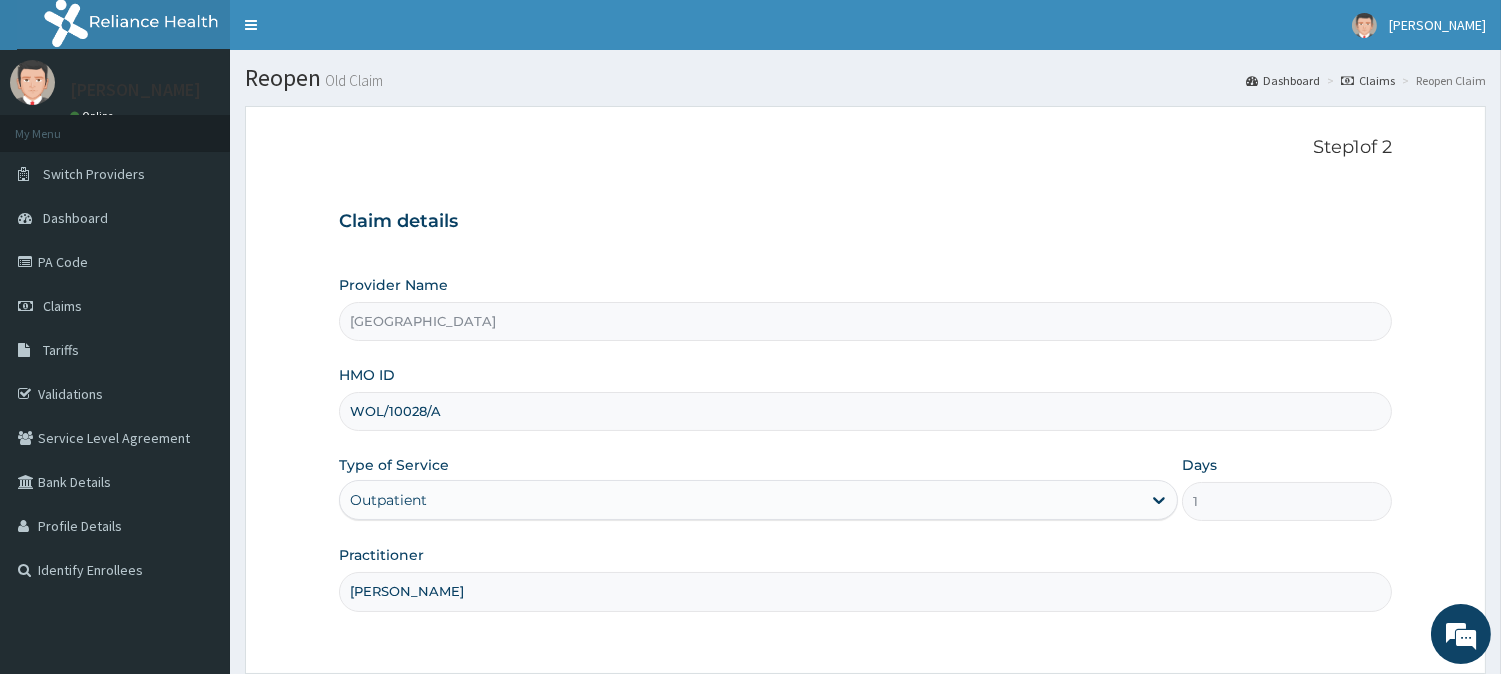 click on "WOL/10028/A" at bounding box center [865, 411] 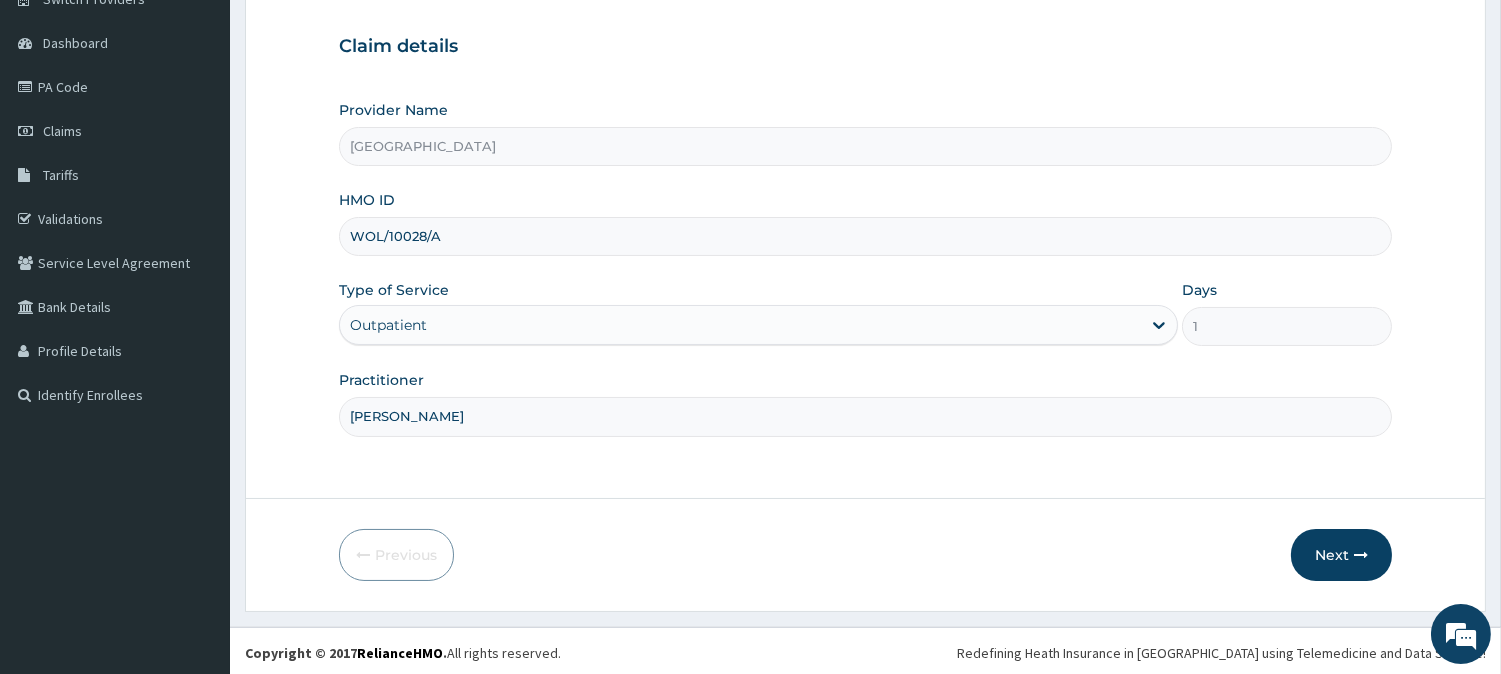 scroll, scrollTop: 178, scrollLeft: 0, axis: vertical 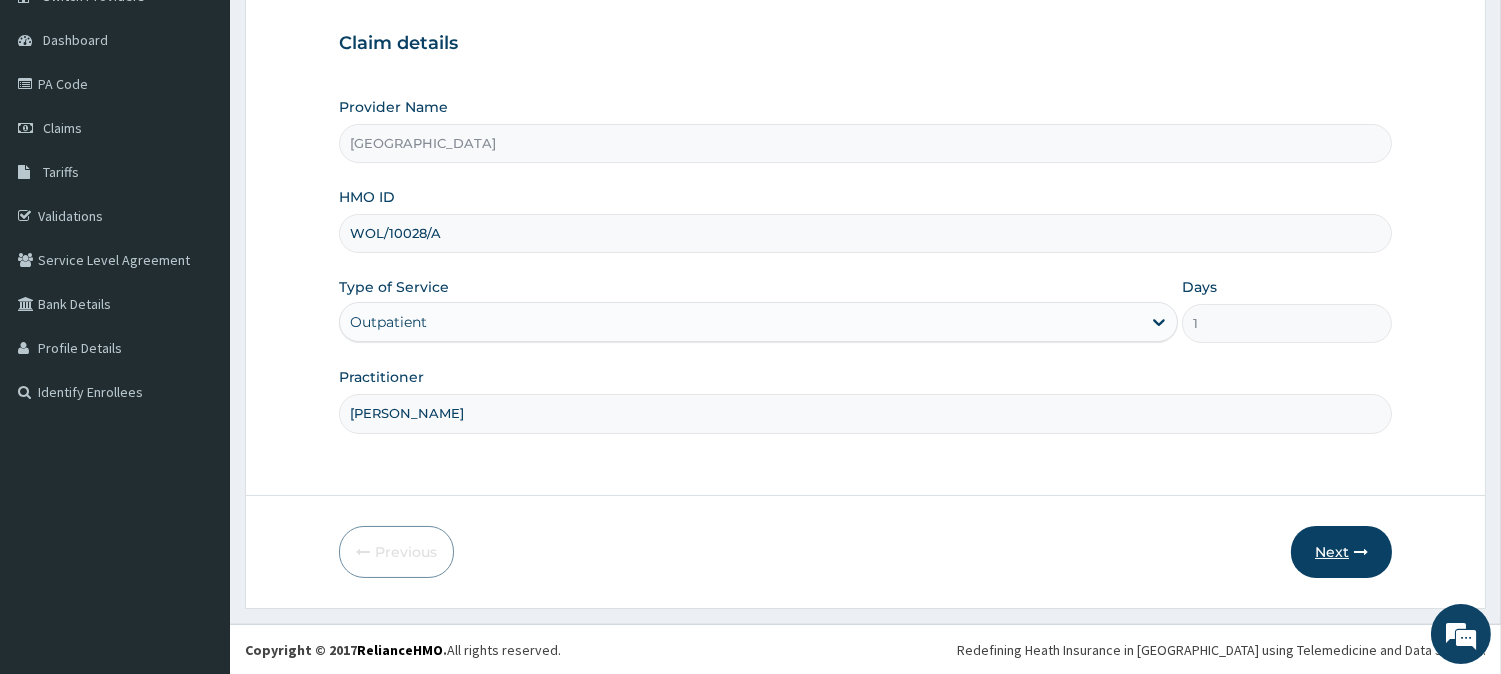 click on "Next" at bounding box center (1341, 552) 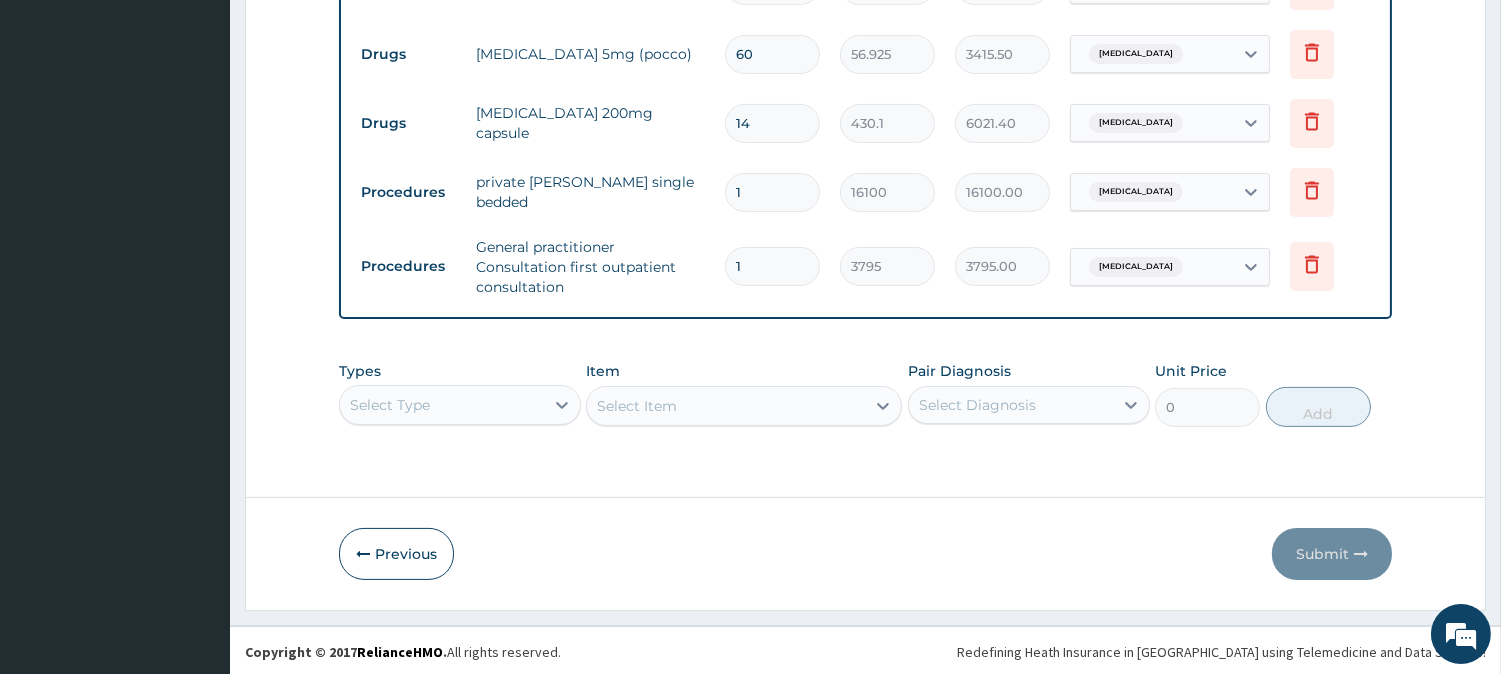scroll, scrollTop: 850, scrollLeft: 0, axis: vertical 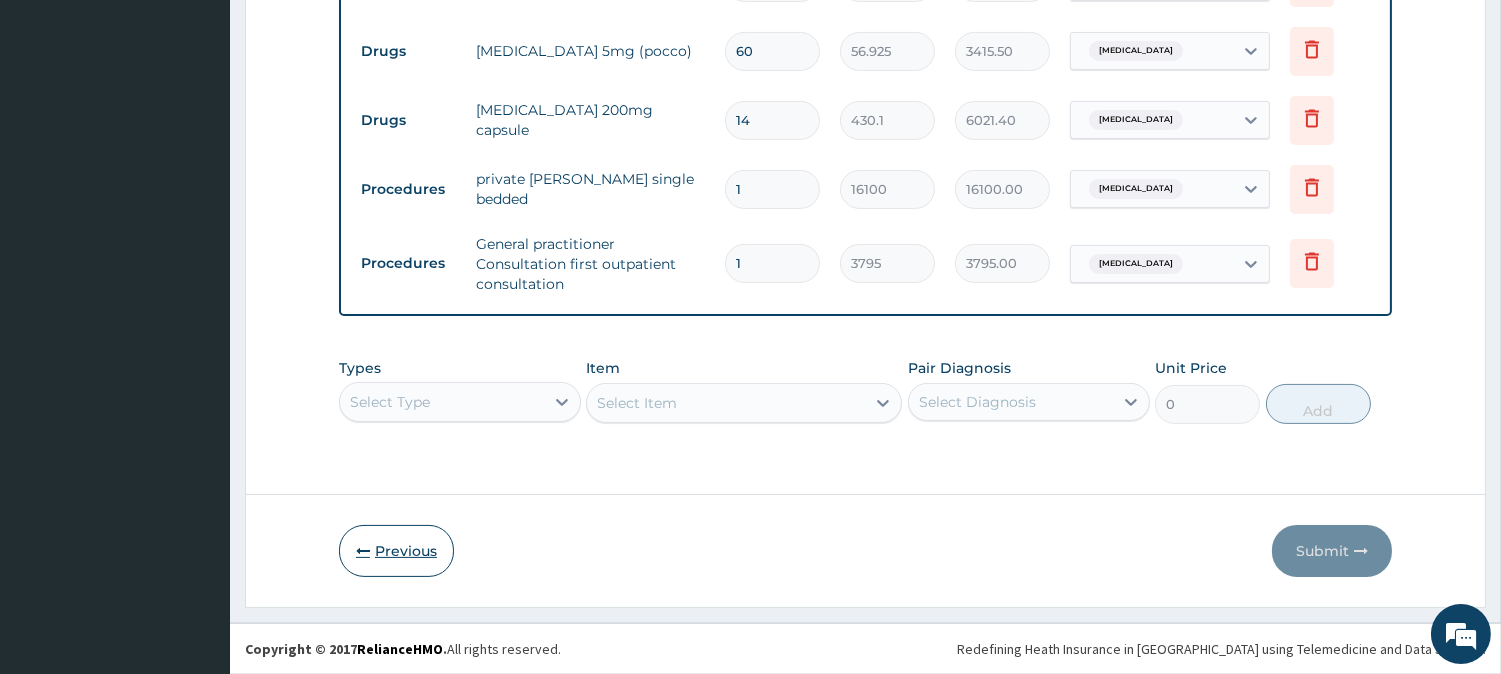click on "Previous" at bounding box center [396, 551] 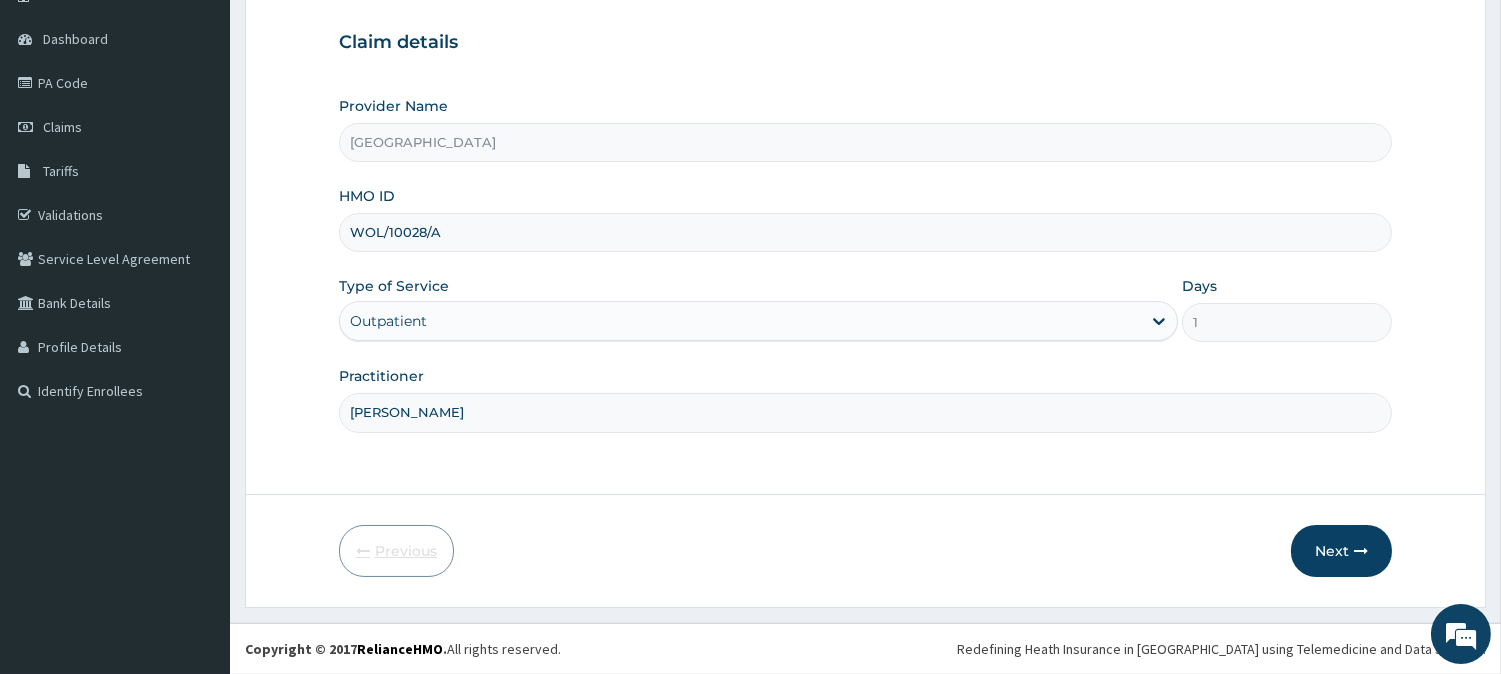scroll, scrollTop: 178, scrollLeft: 0, axis: vertical 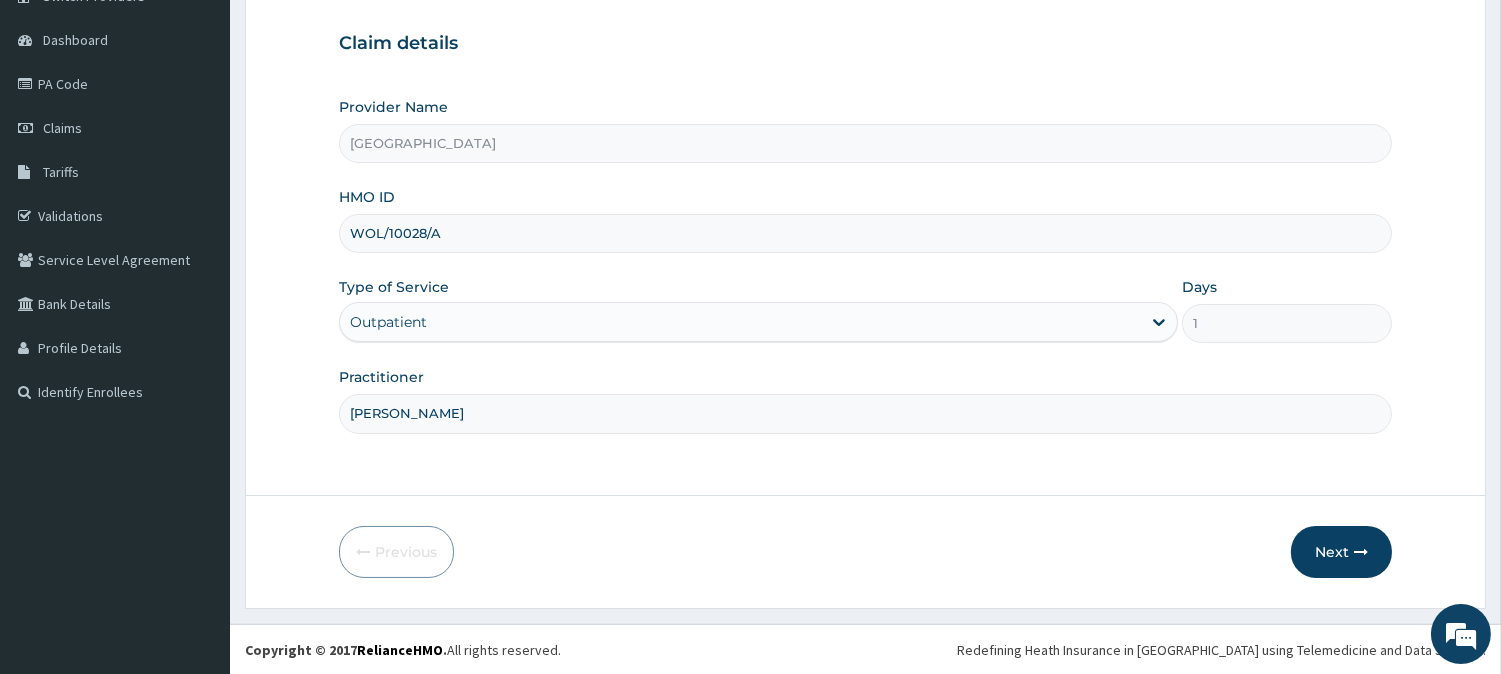 click on "Outpatient" at bounding box center (740, 322) 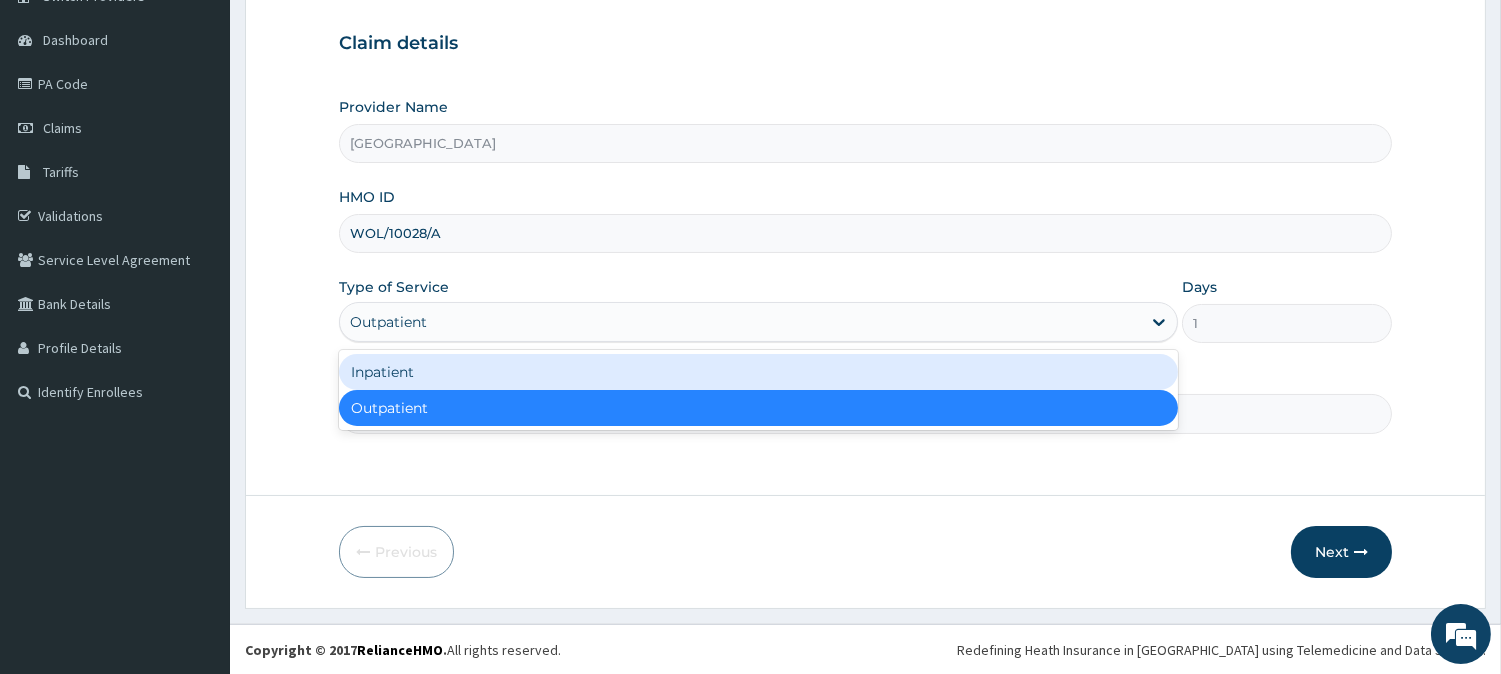 click on "Inpatient" at bounding box center (758, 372) 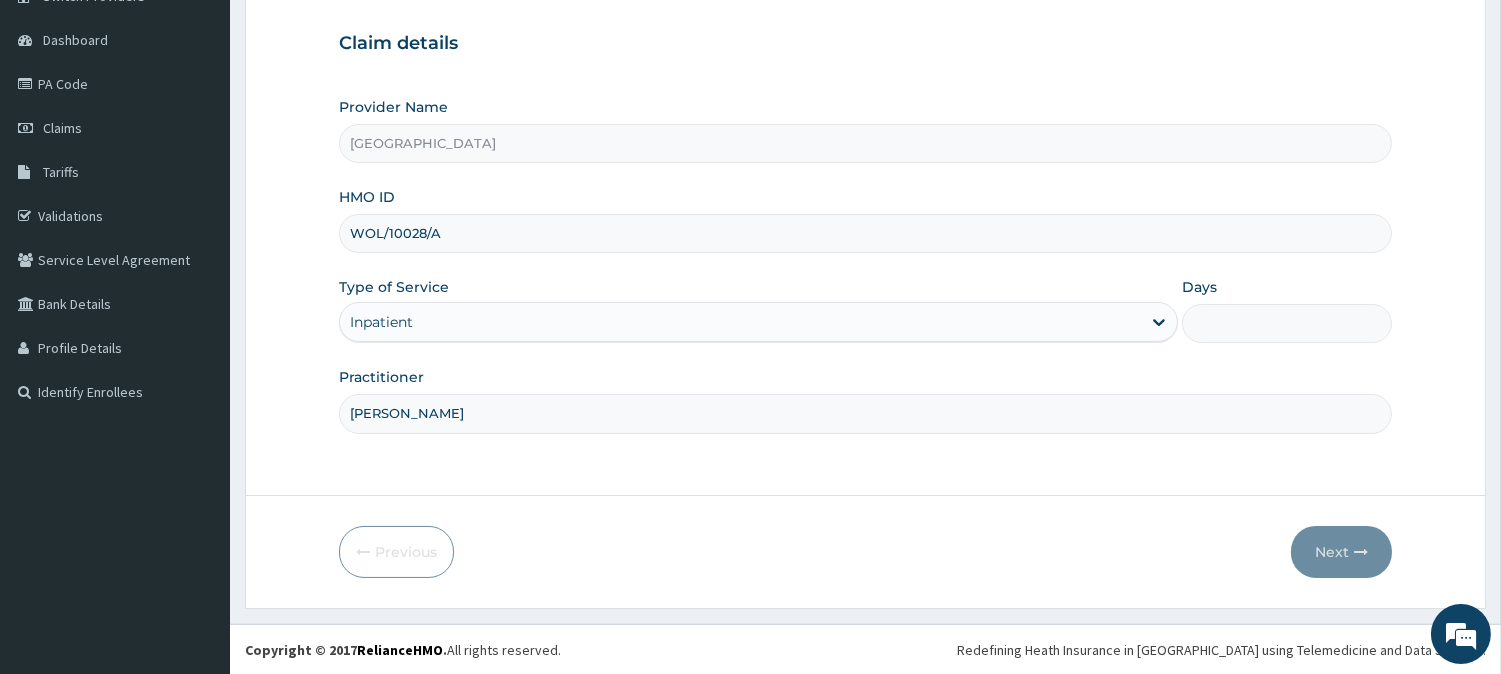 click on "Days" at bounding box center [1287, 323] 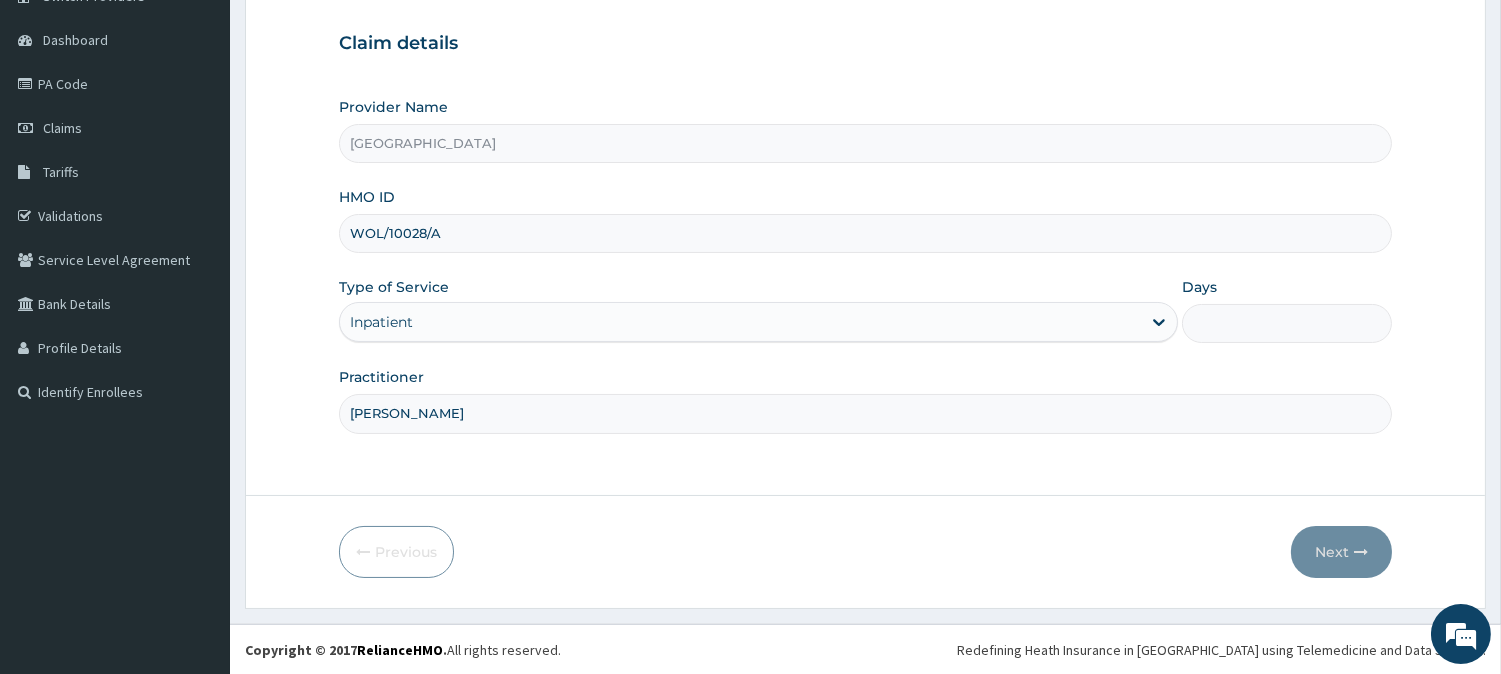 type on "1" 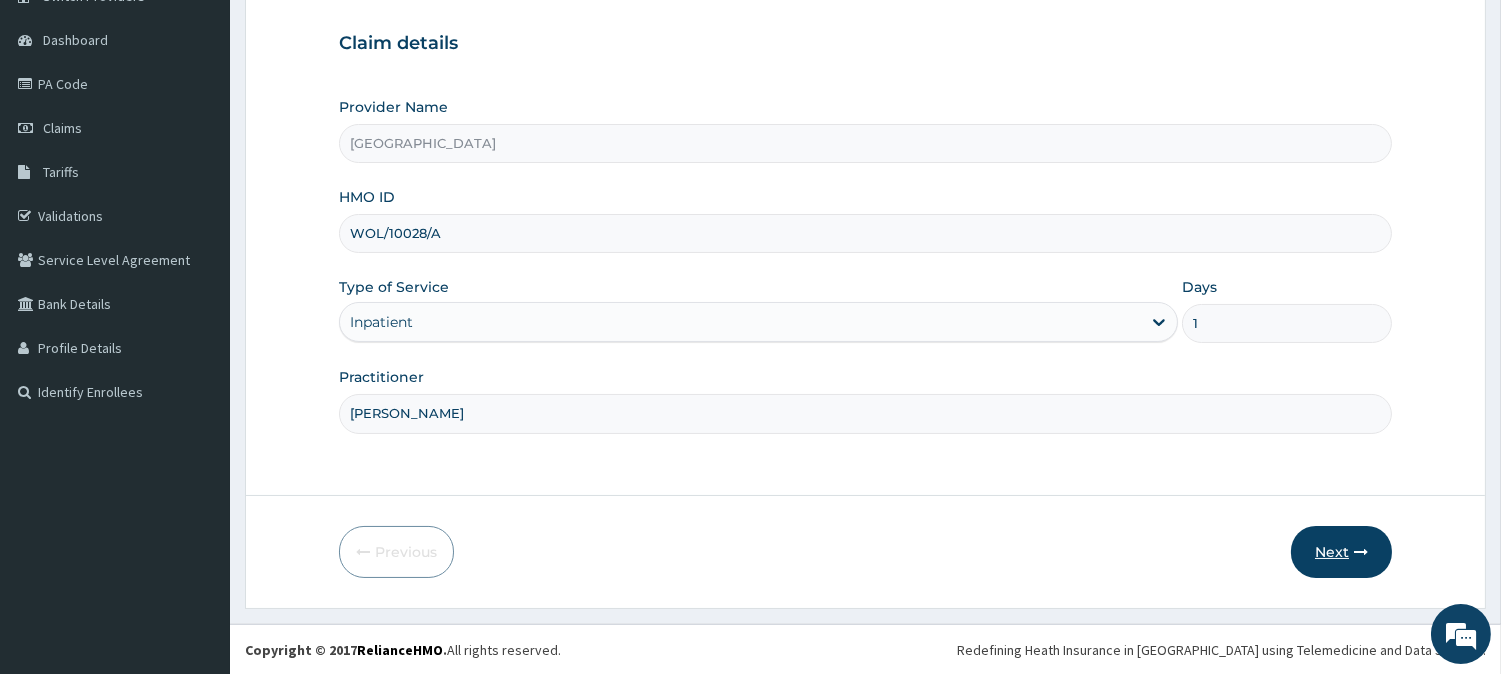 click on "Next" at bounding box center [1341, 552] 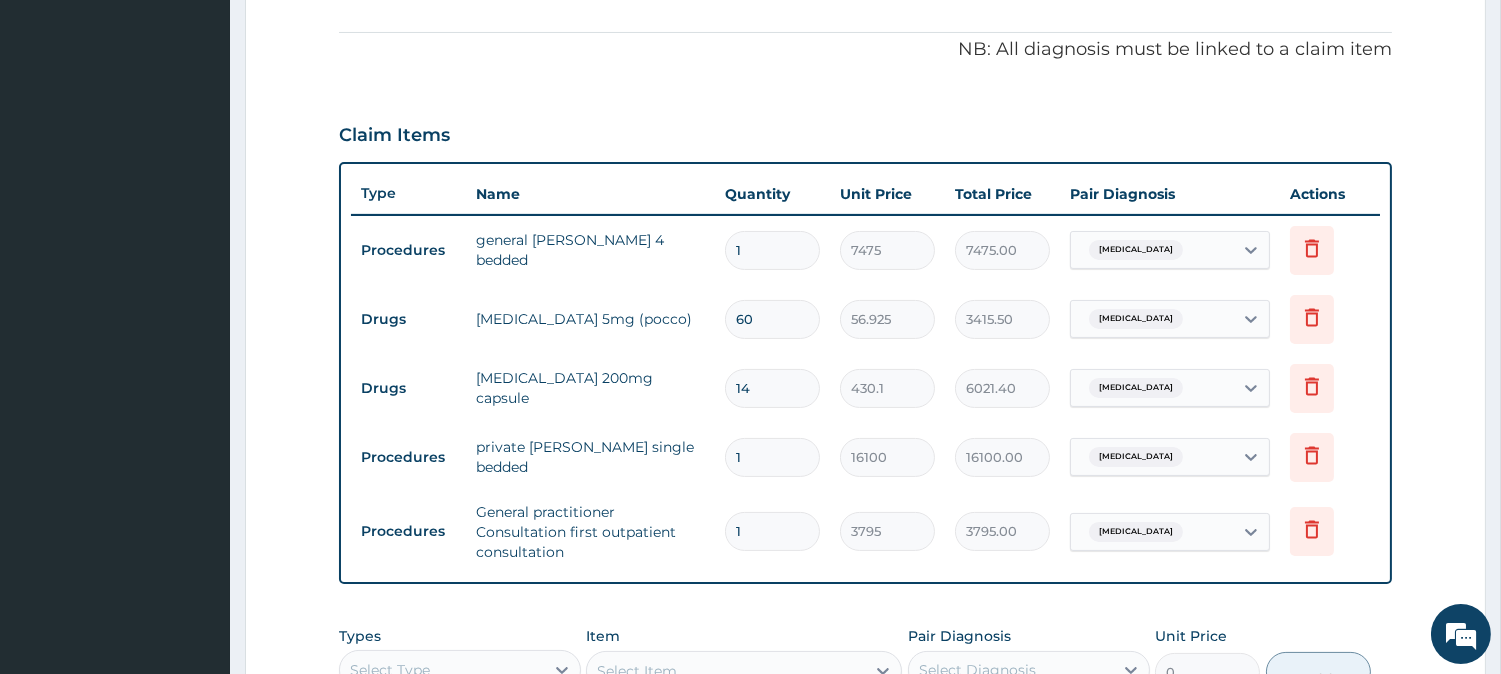 scroll, scrollTop: 623, scrollLeft: 0, axis: vertical 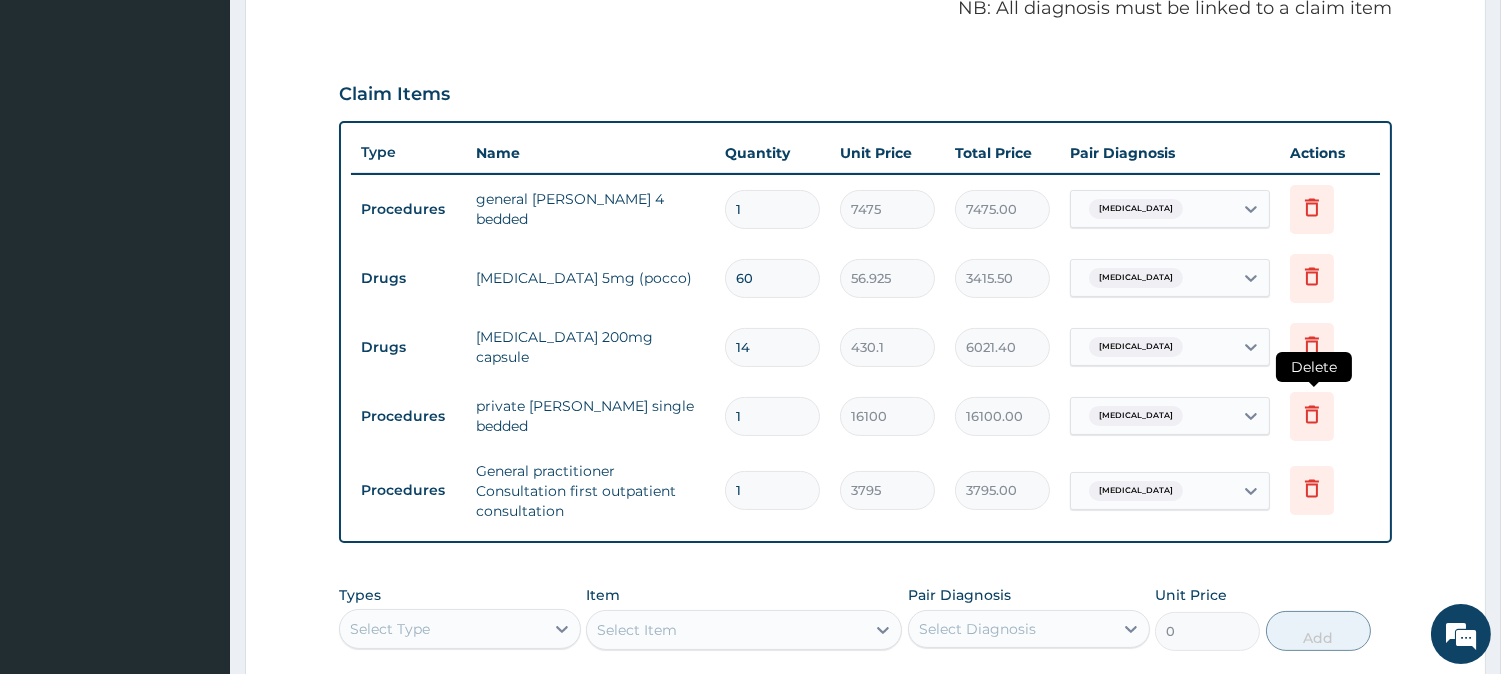 click 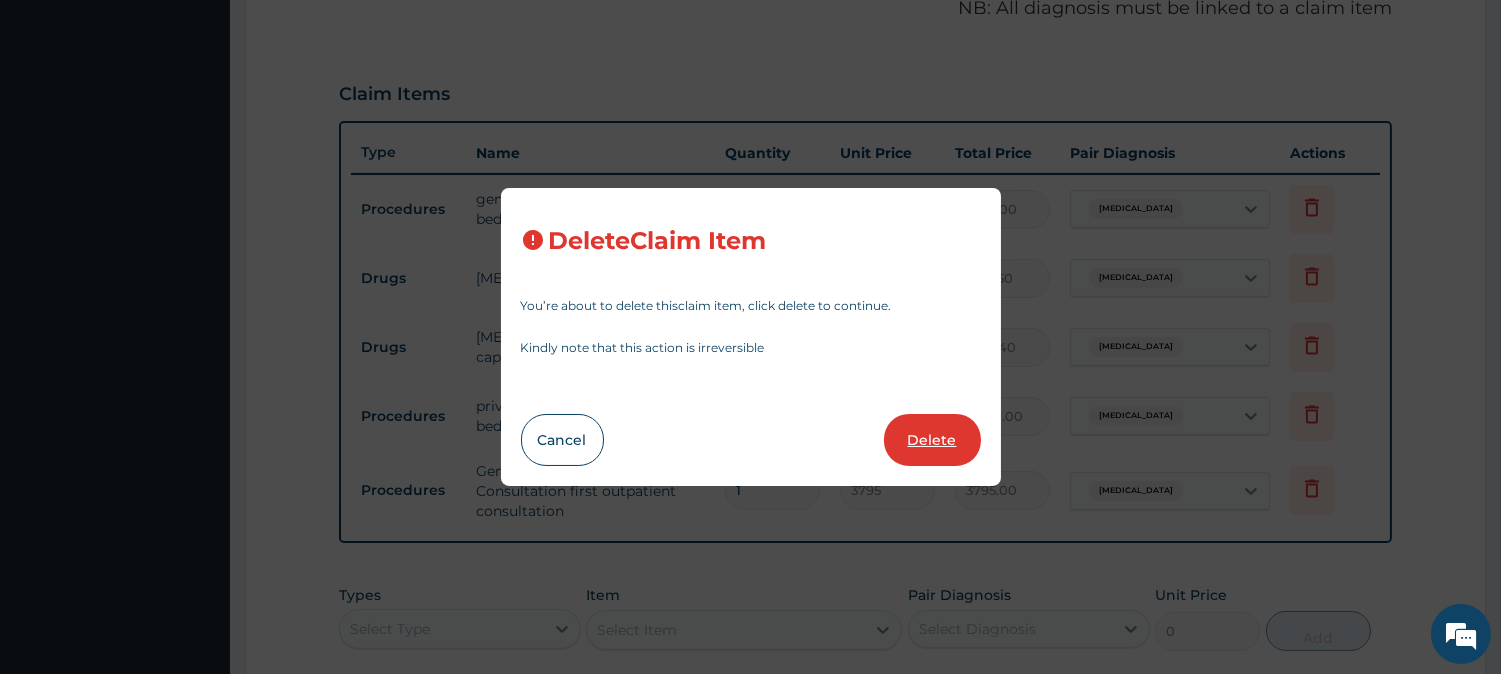 click on "Delete" at bounding box center (932, 440) 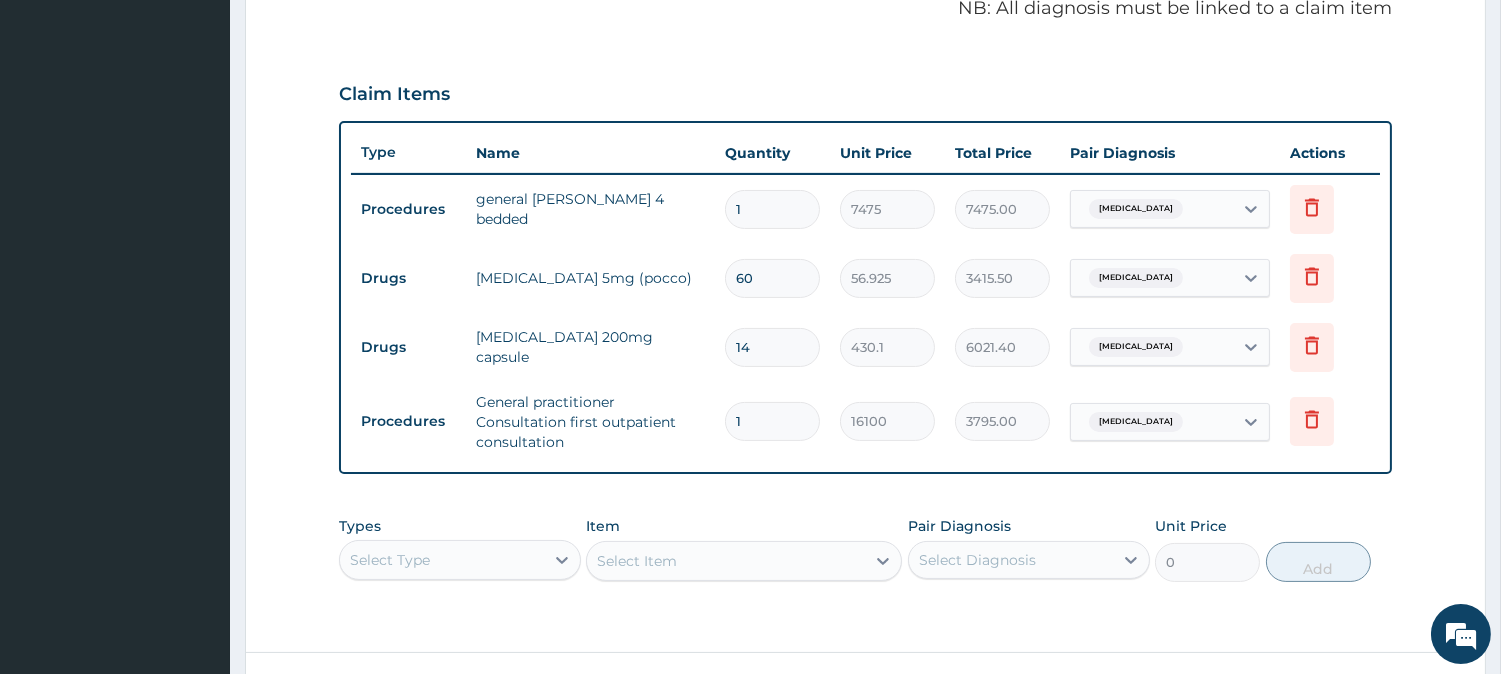 type on "3795" 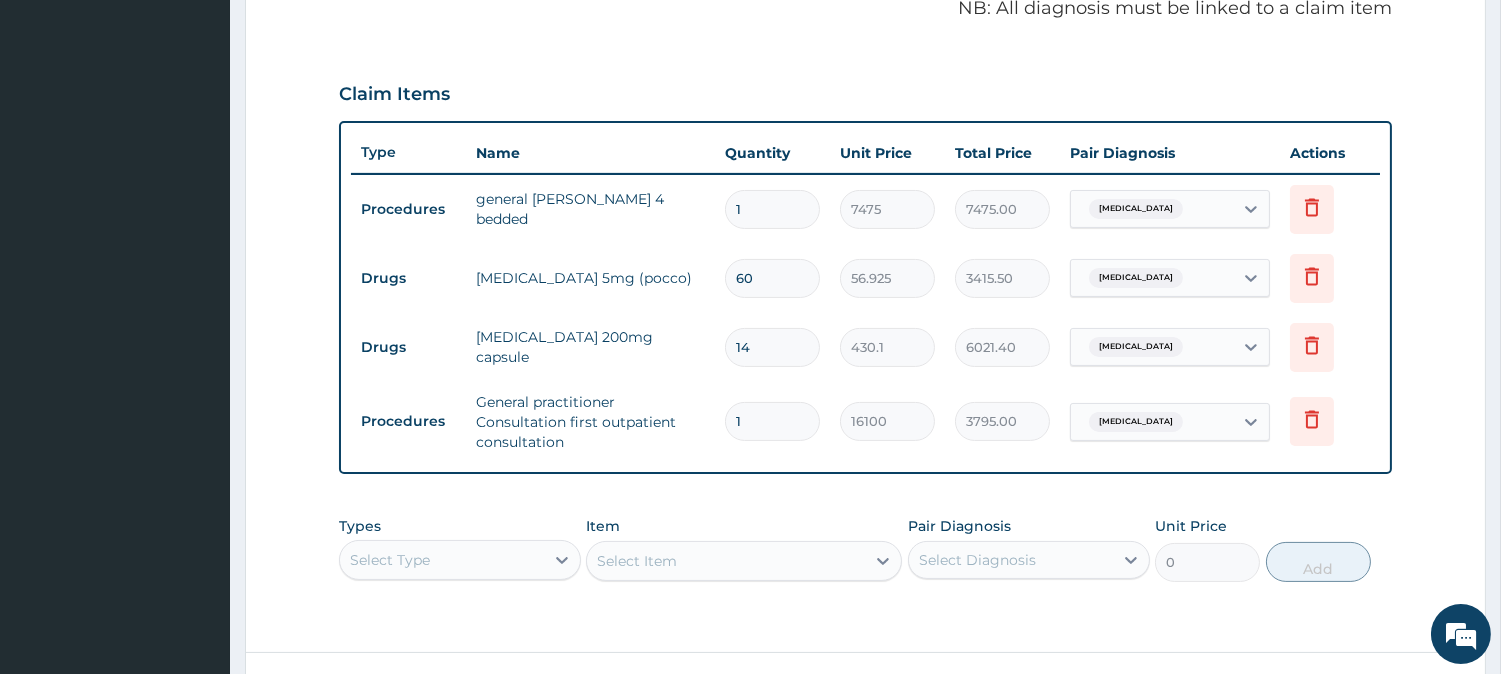 type on "3795.00" 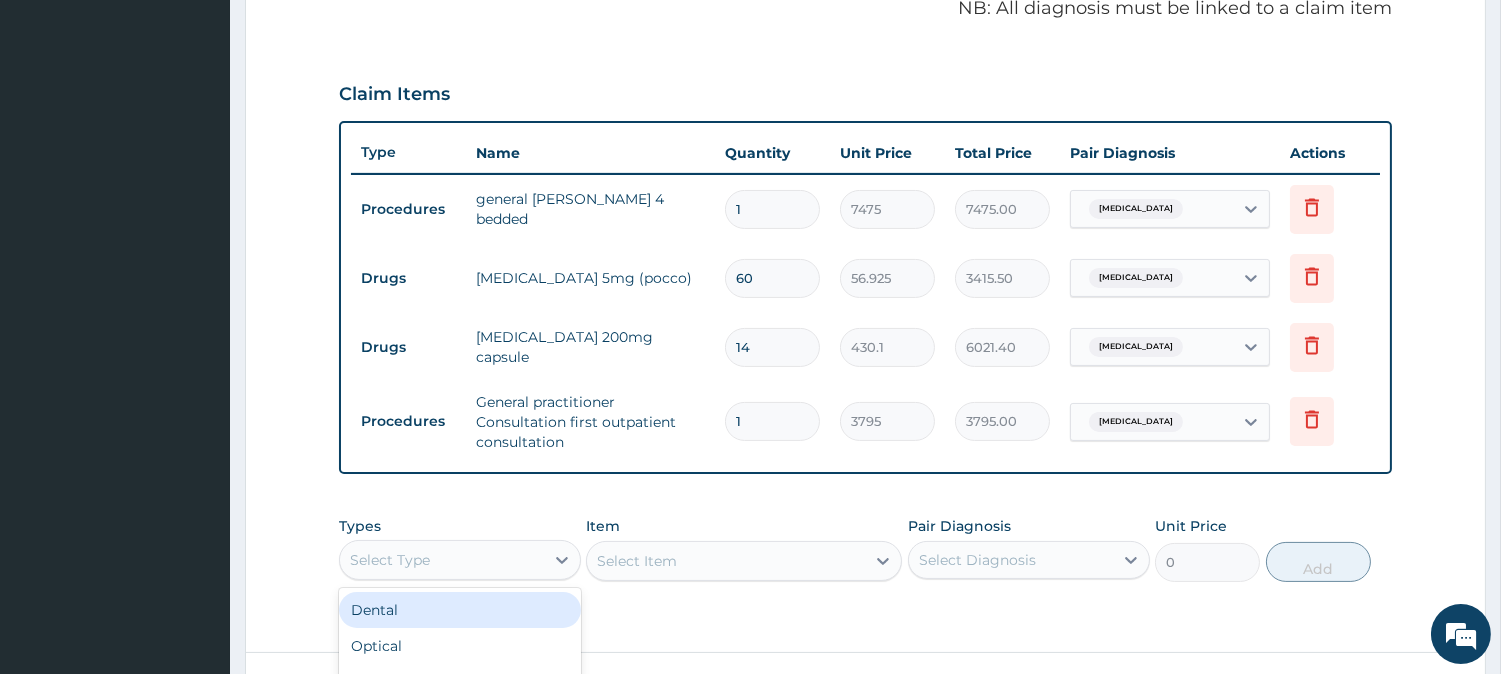 click on "option Dental focused, 1 of 10. 10 results available. Use Up and Down to choose options, press Enter to select the currently focused option, press Escape to exit the menu, press Tab to select the option and exit the menu. Select Type Dental Optical Procedures Imaging Laboratory Spa Drugs Immunizations Others Gym" at bounding box center [460, 560] 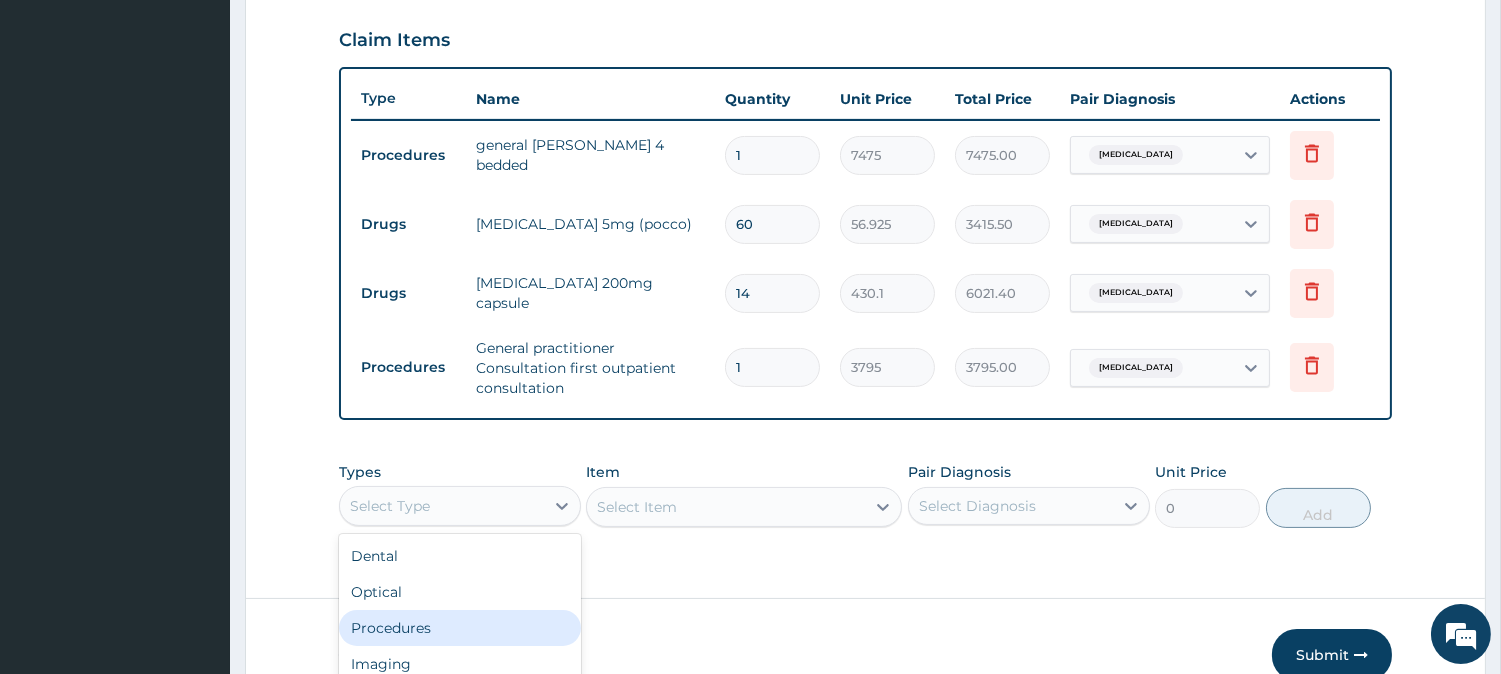 click on "Procedures" at bounding box center [460, 628] 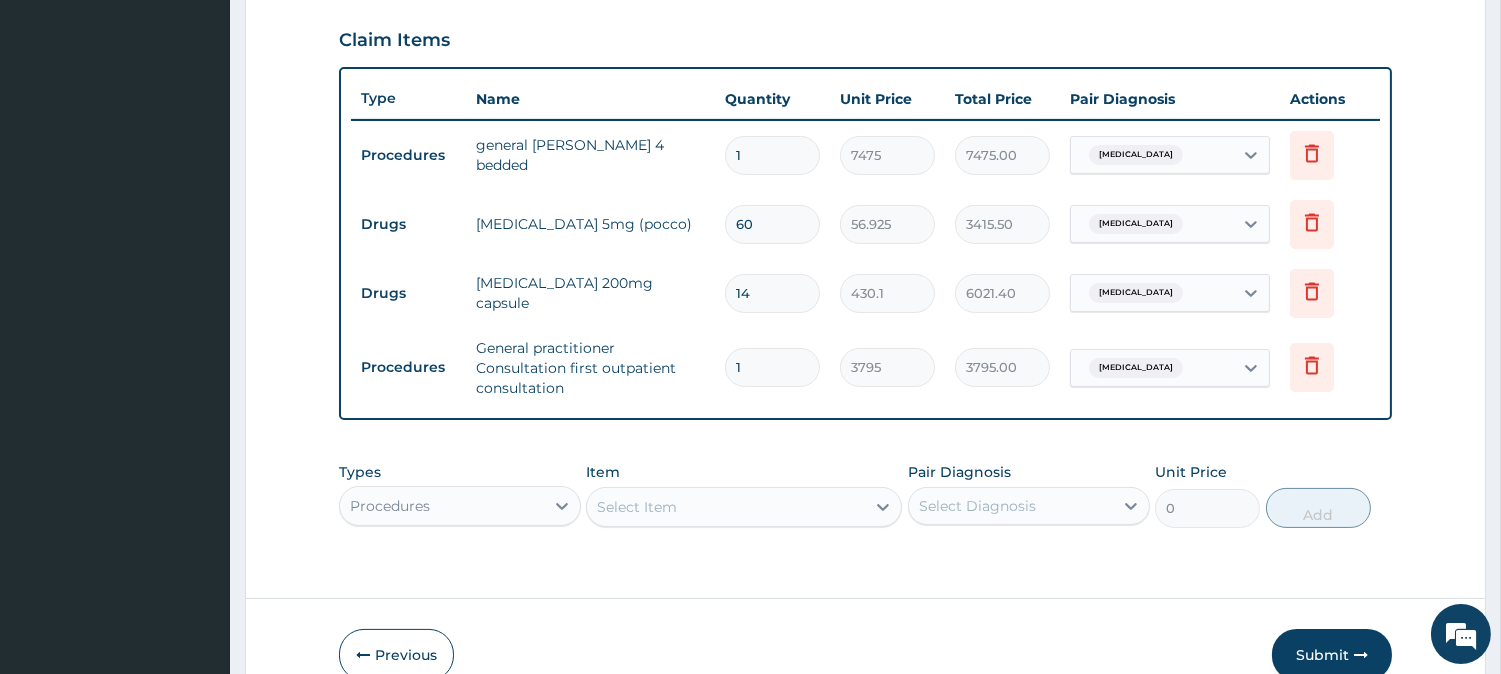 click on "Select Item" at bounding box center [744, 507] 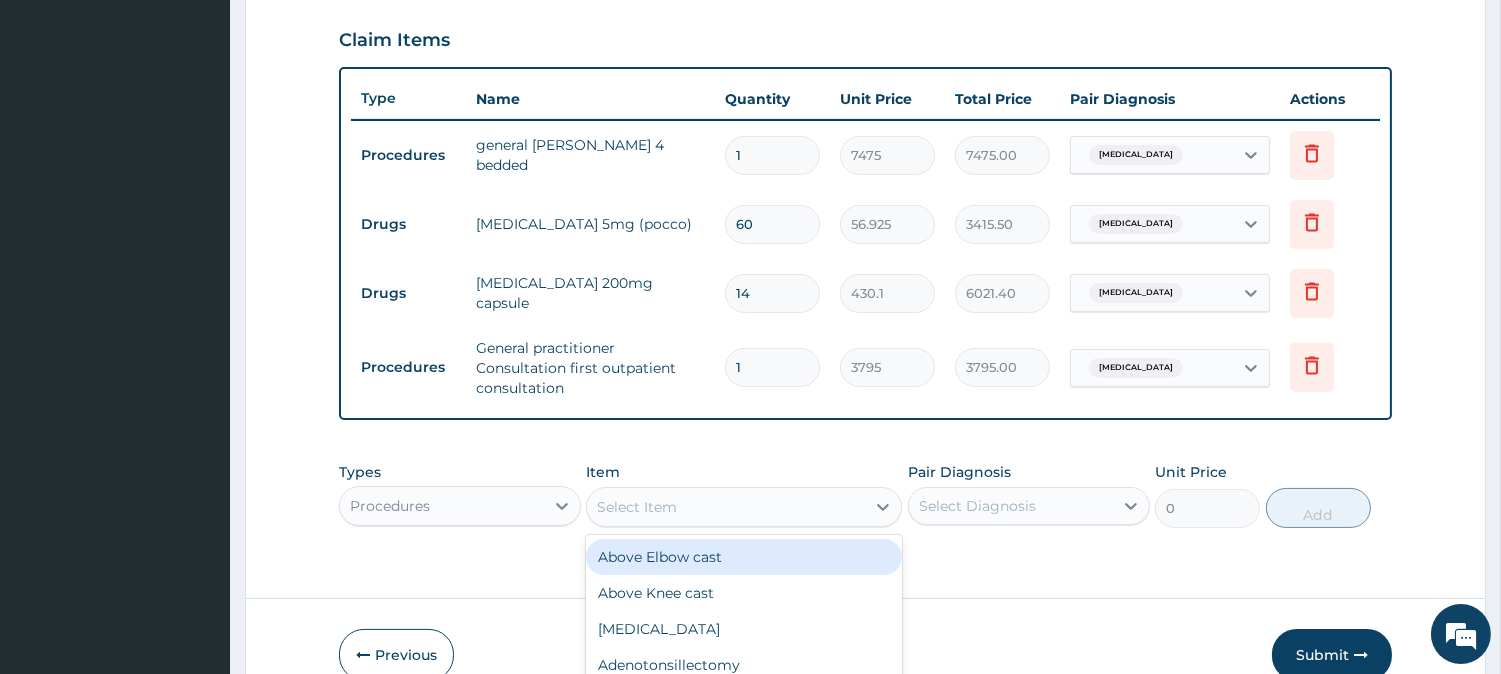 scroll, scrollTop: 56, scrollLeft: 0, axis: vertical 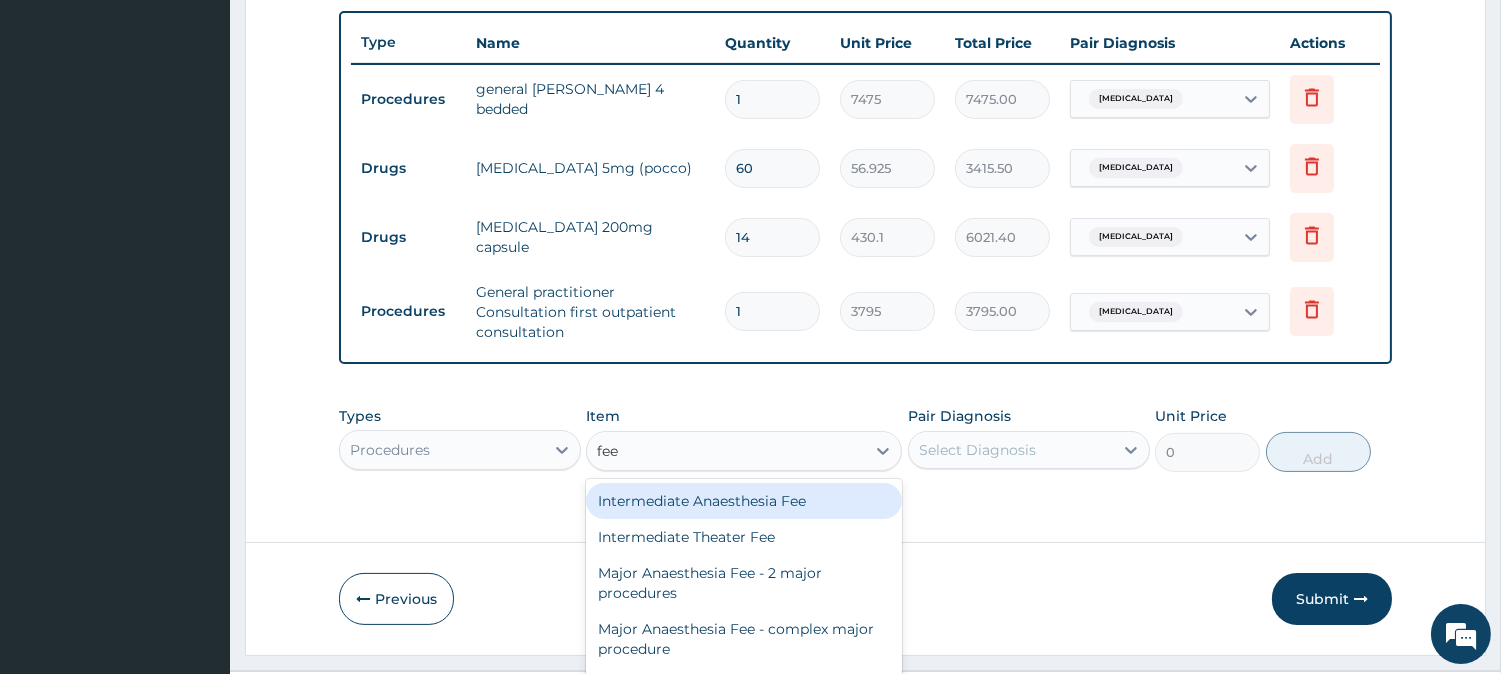 type on "feed" 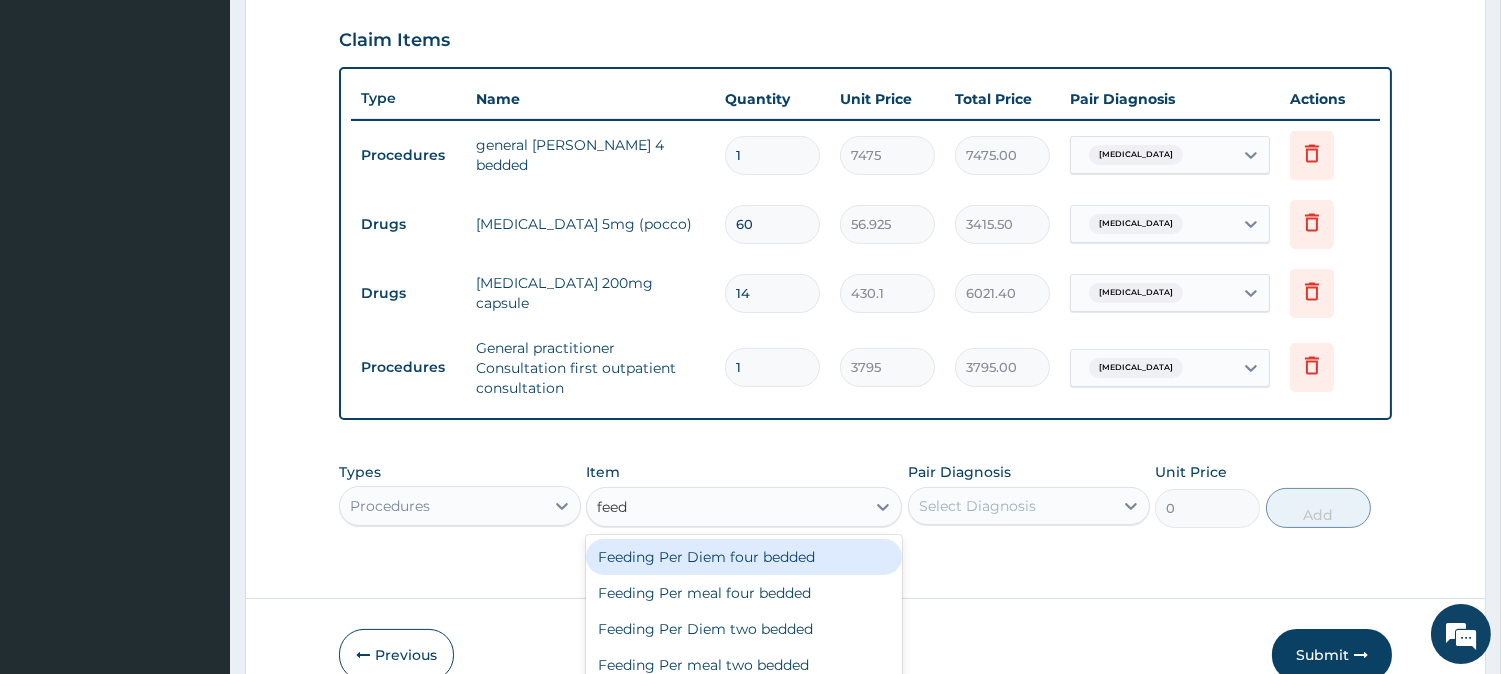 scroll, scrollTop: 734, scrollLeft: 0, axis: vertical 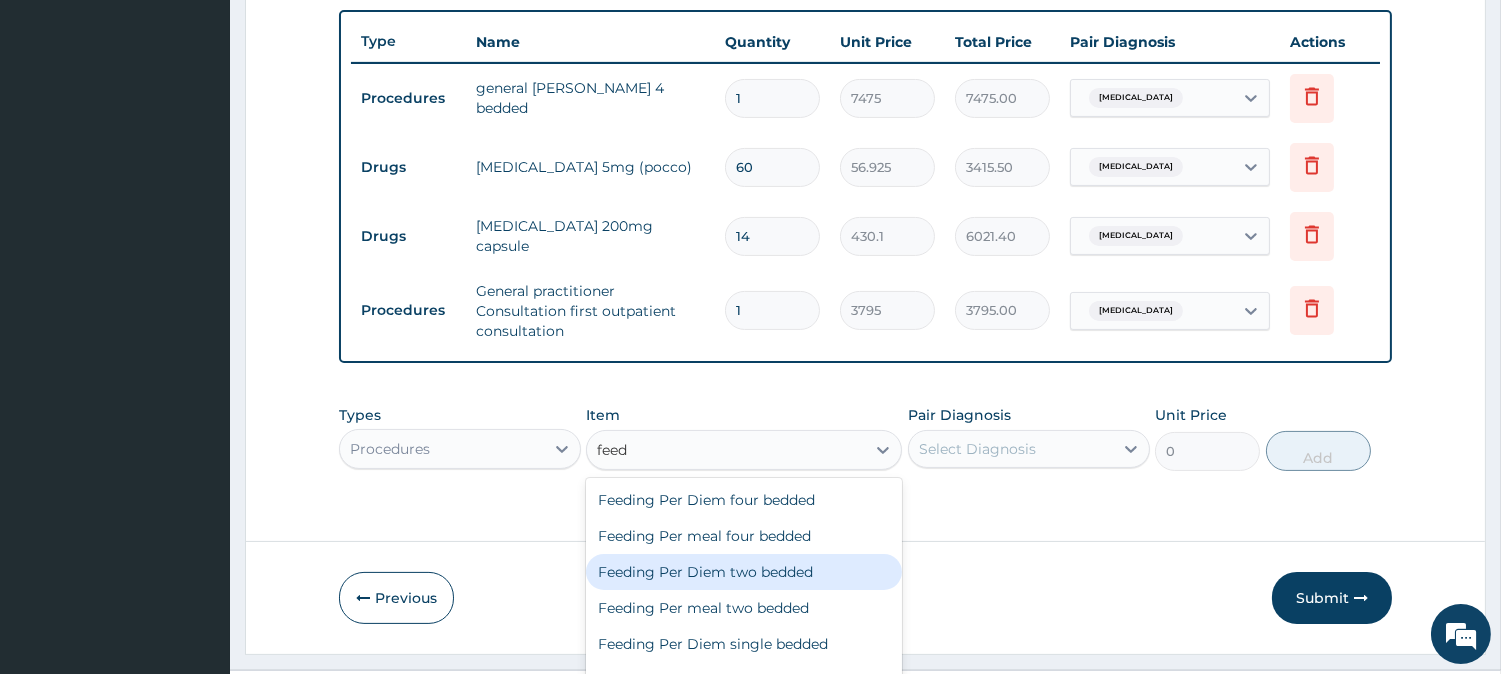 click on "Feeding Per Diem two bedded" at bounding box center [744, 572] 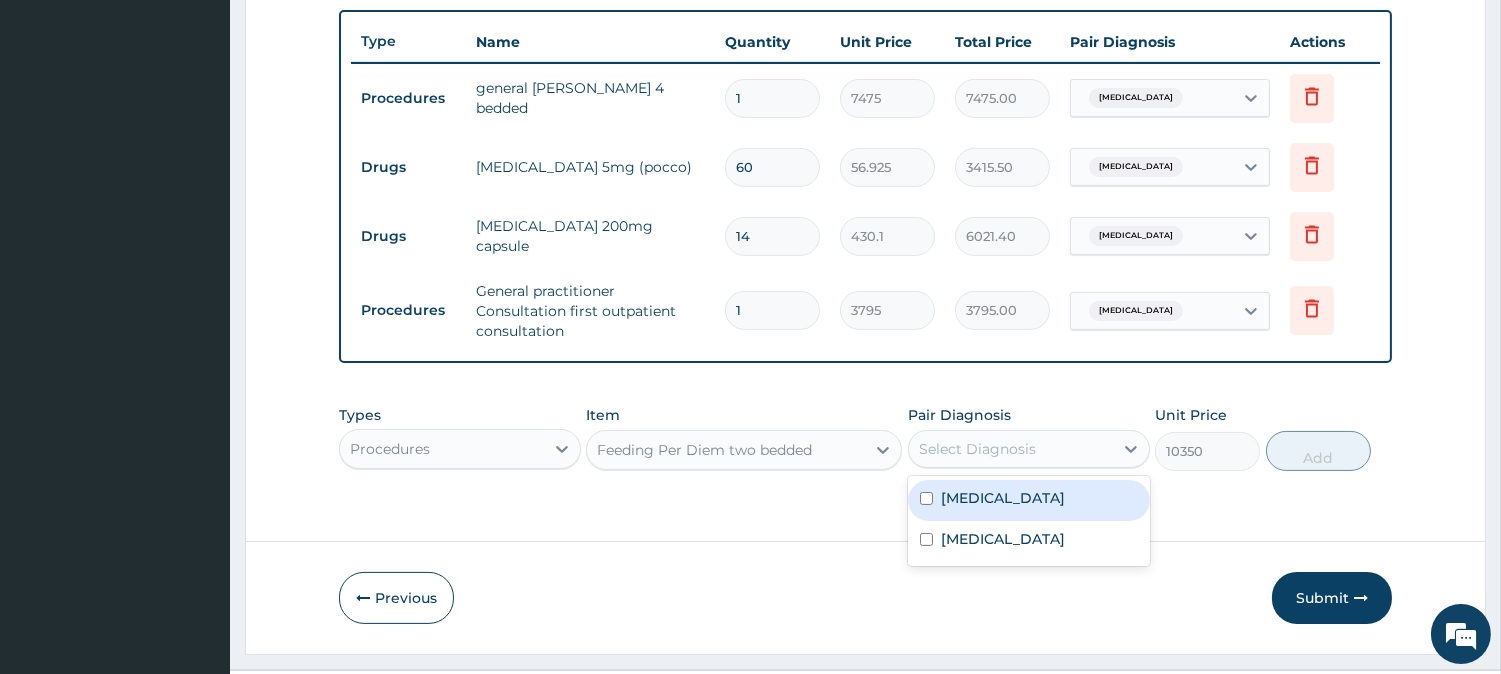 click on "Select Diagnosis" at bounding box center (1011, 449) 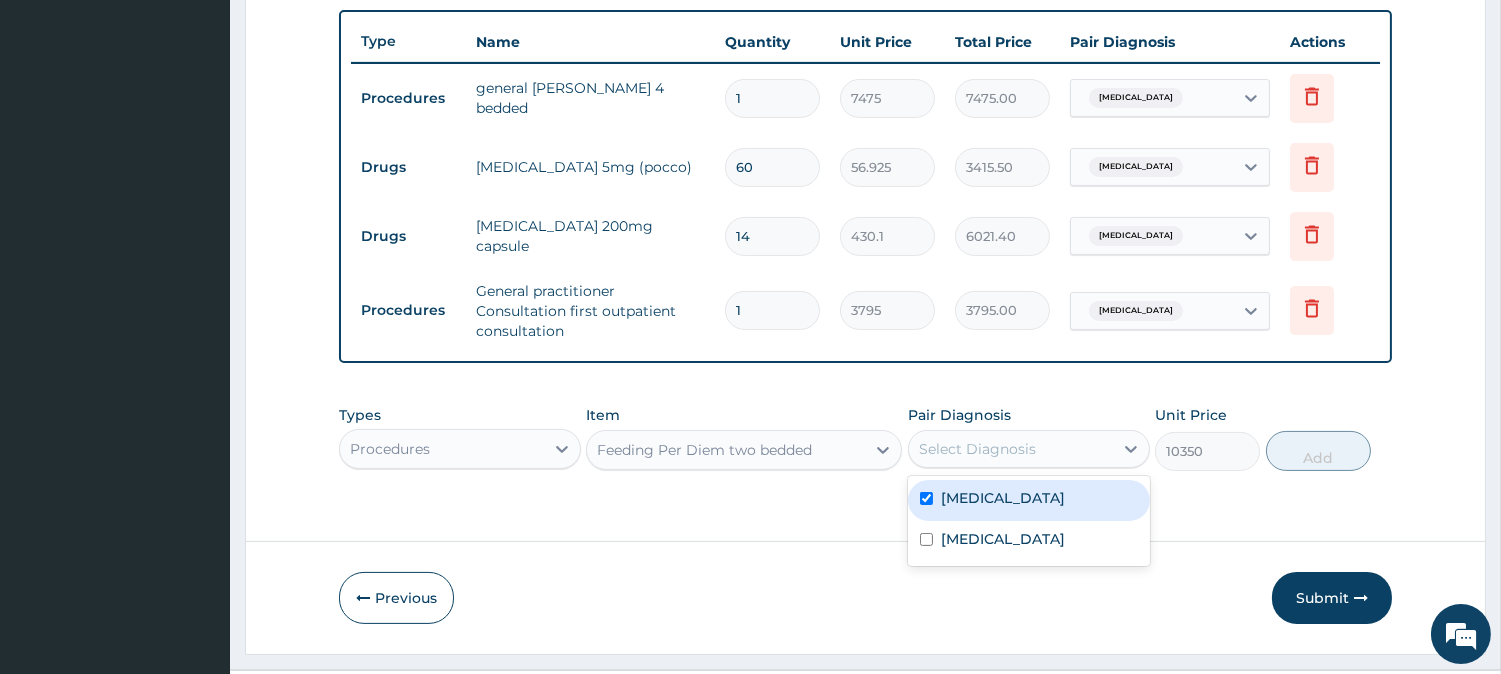 checkbox on "true" 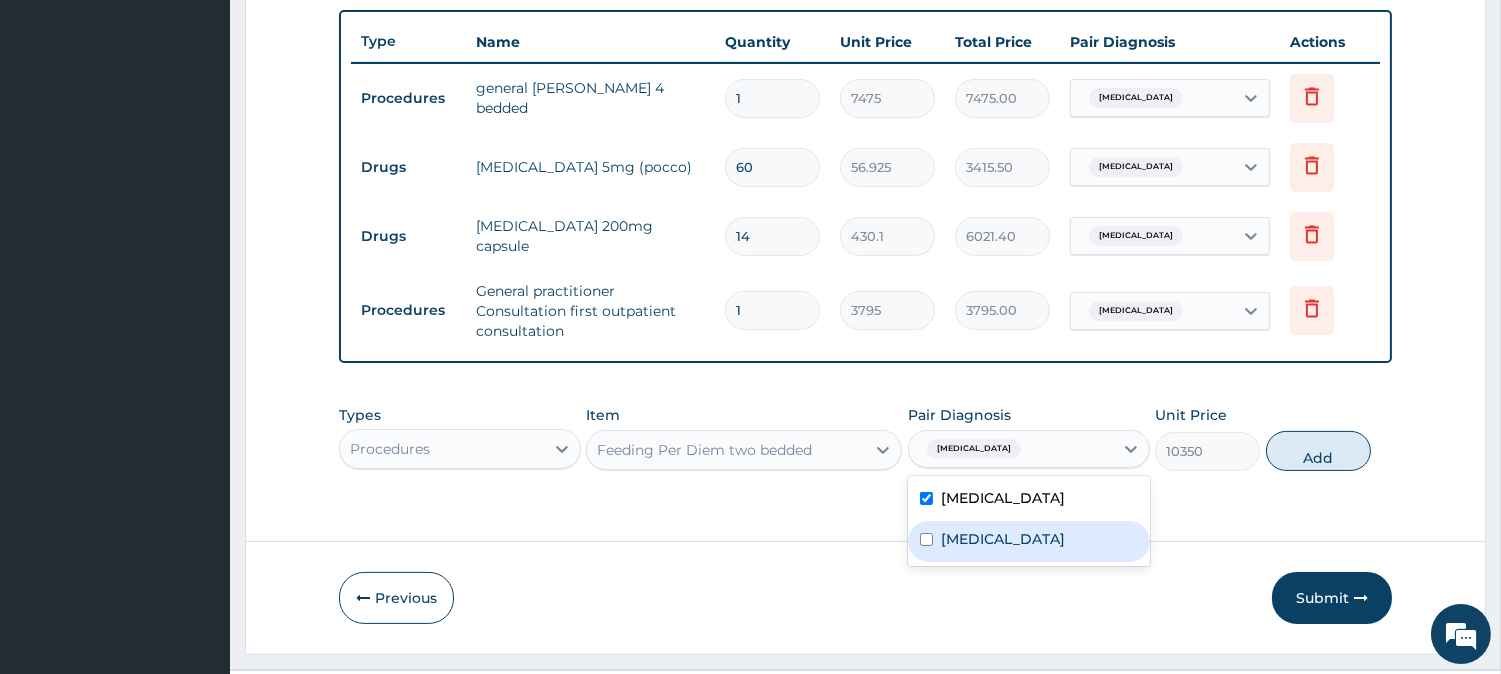 click on "Upper respiratory infection" at bounding box center (1003, 539) 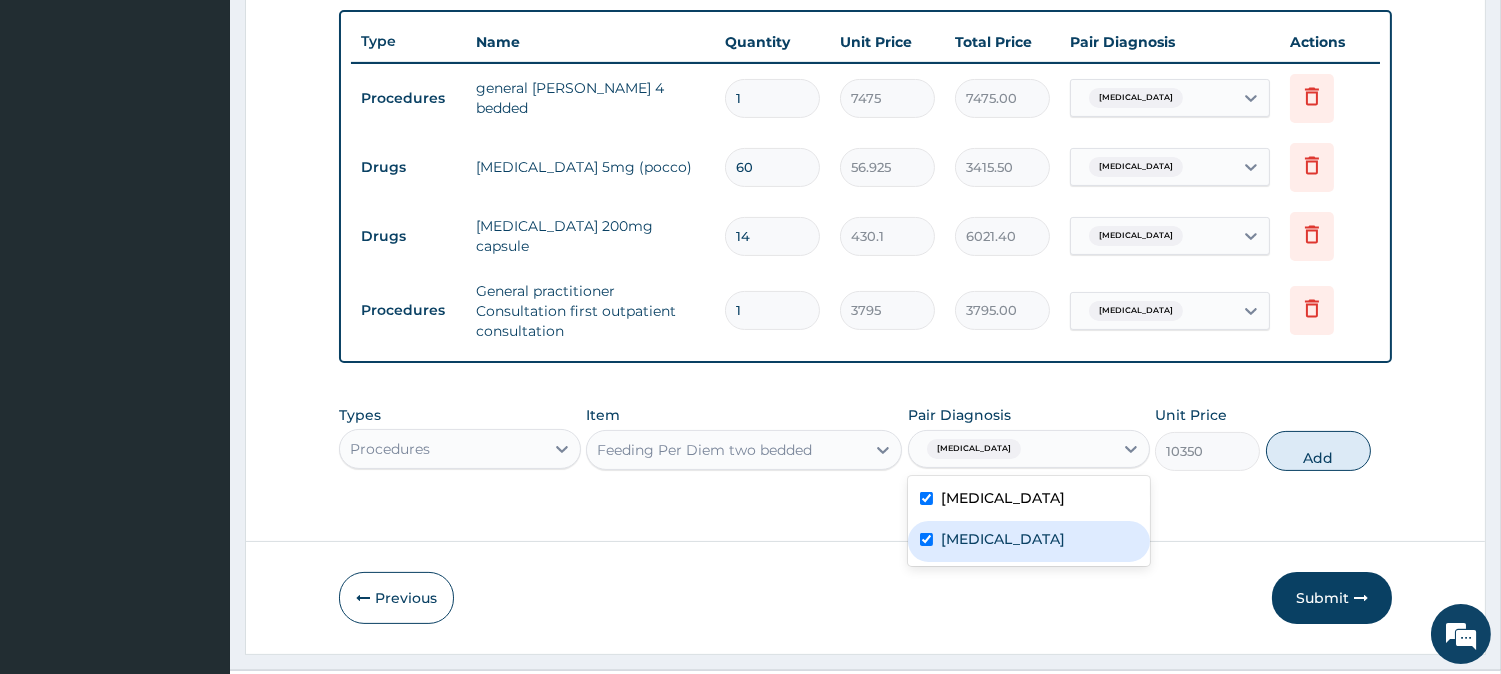 checkbox on "true" 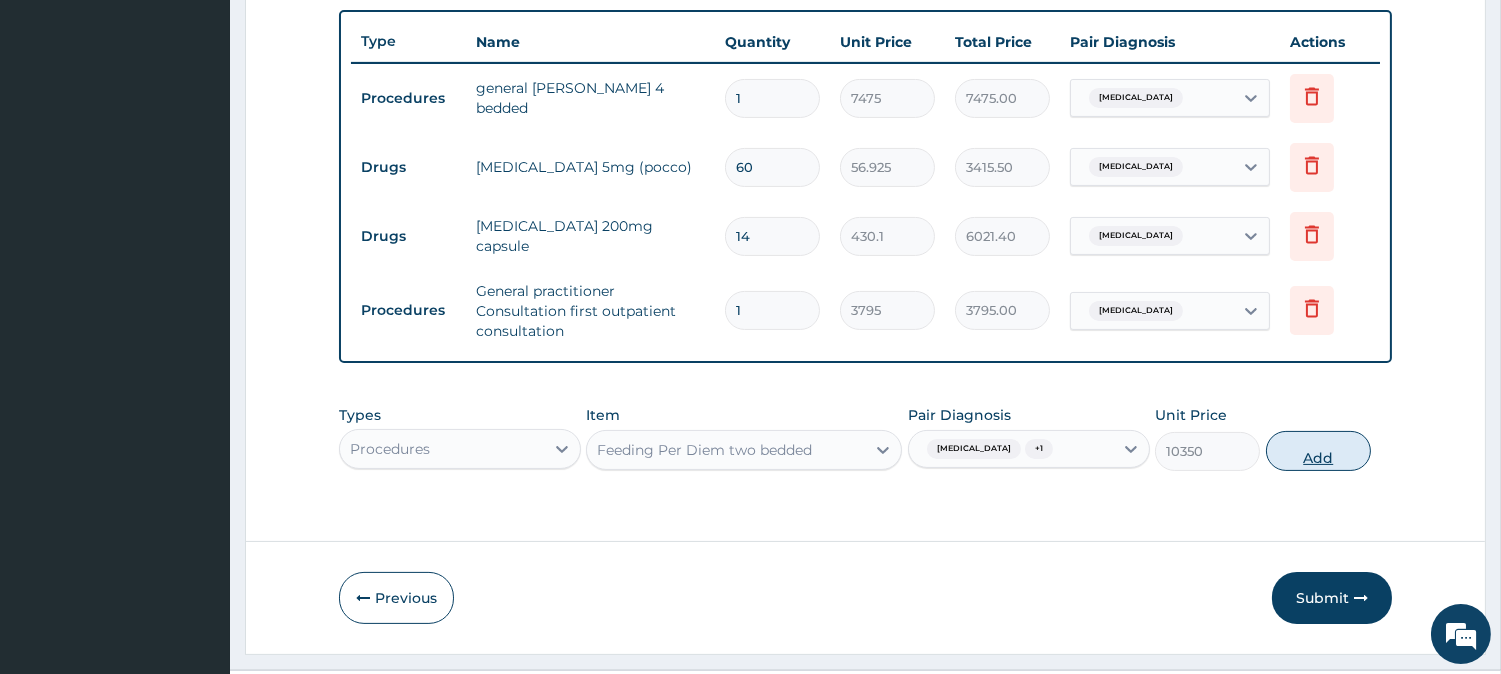 click on "Add" at bounding box center [1318, 451] 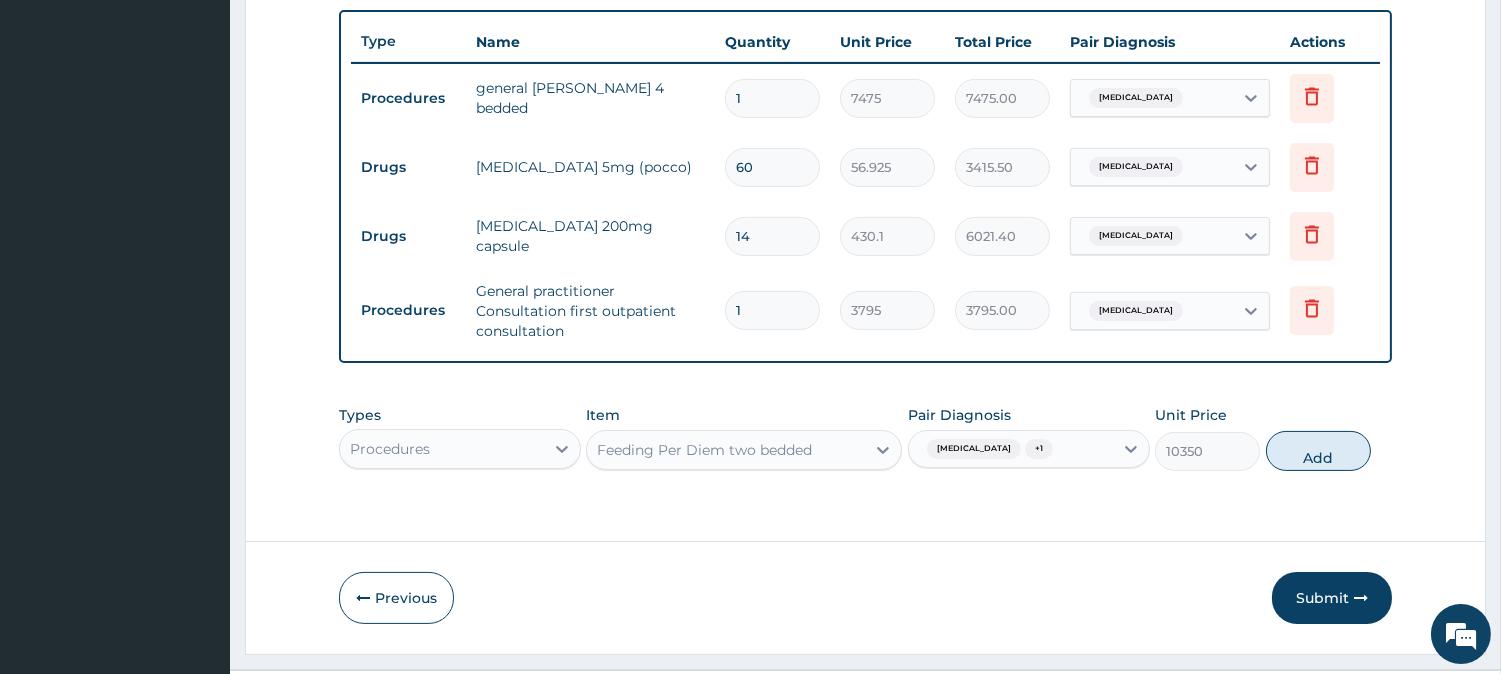type on "0" 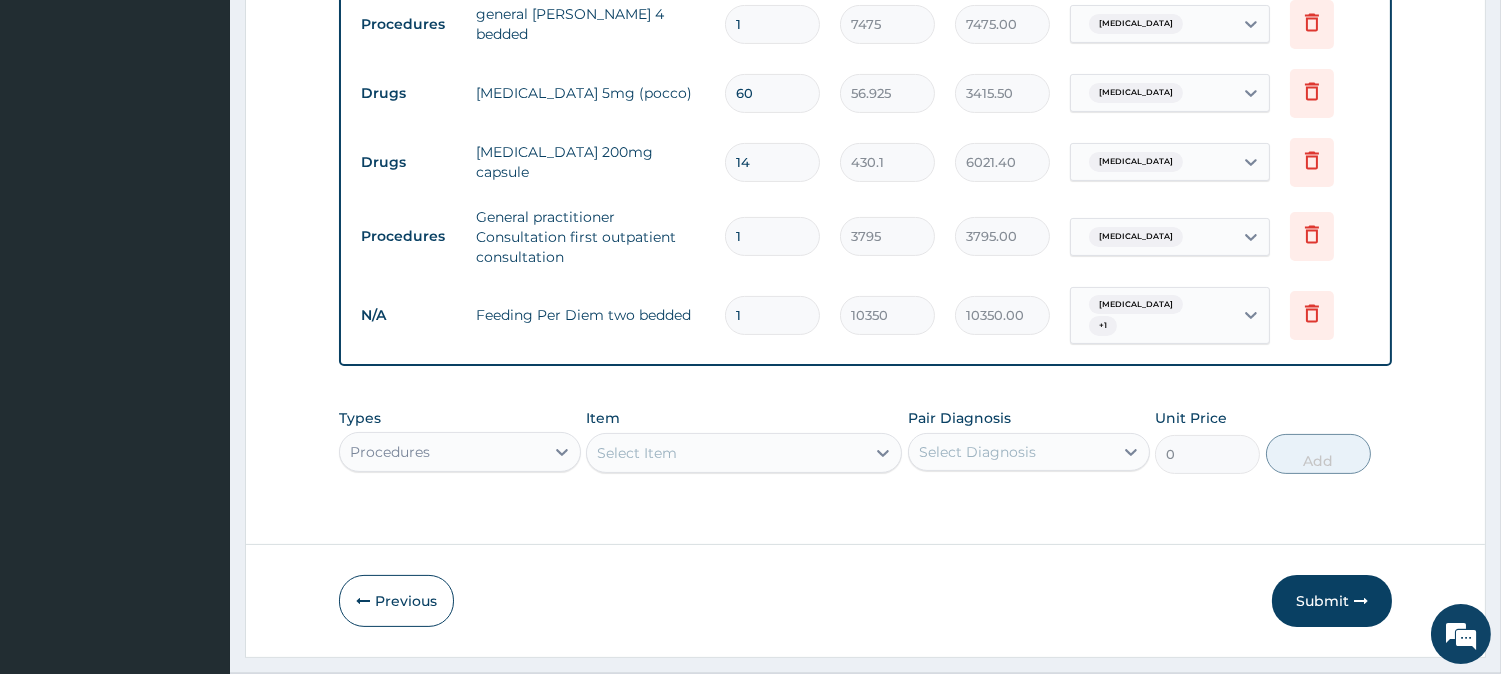 scroll, scrollTop: 845, scrollLeft: 0, axis: vertical 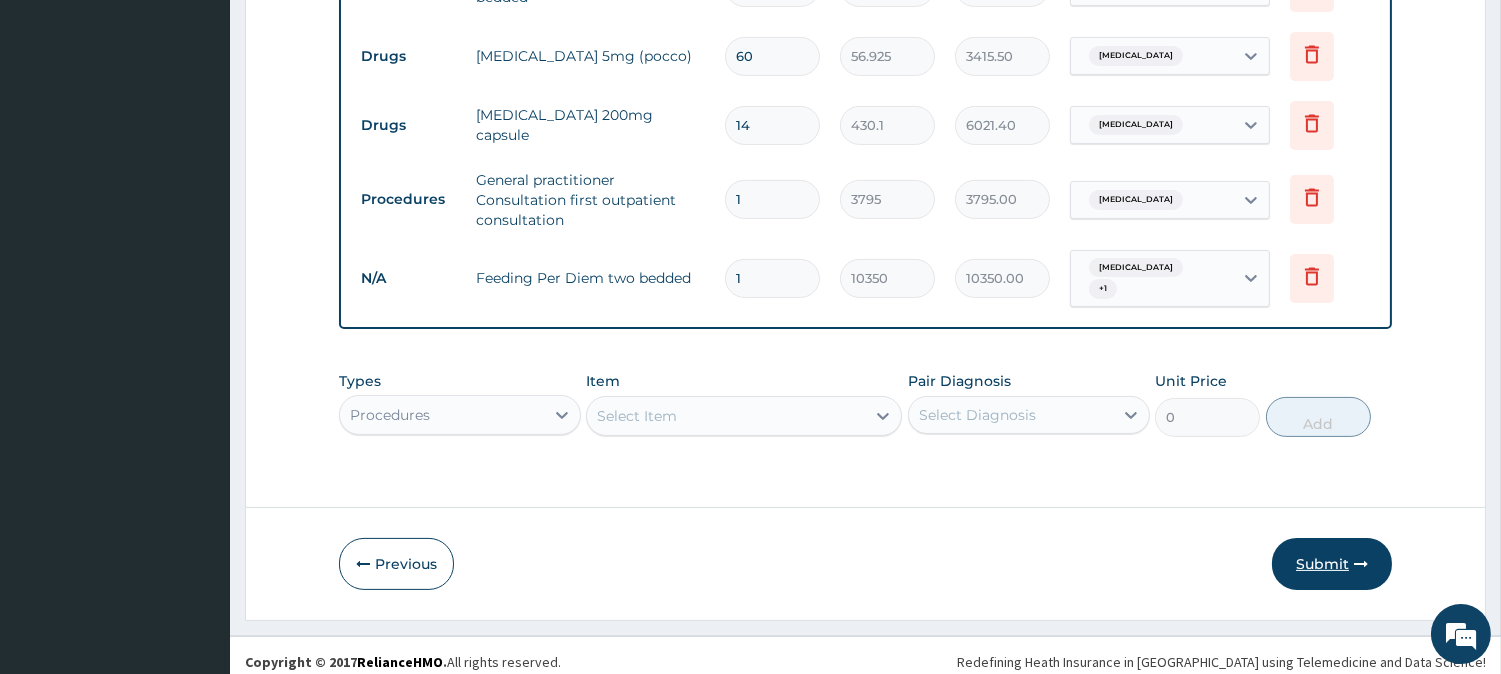 click on "Submit" at bounding box center (1332, 564) 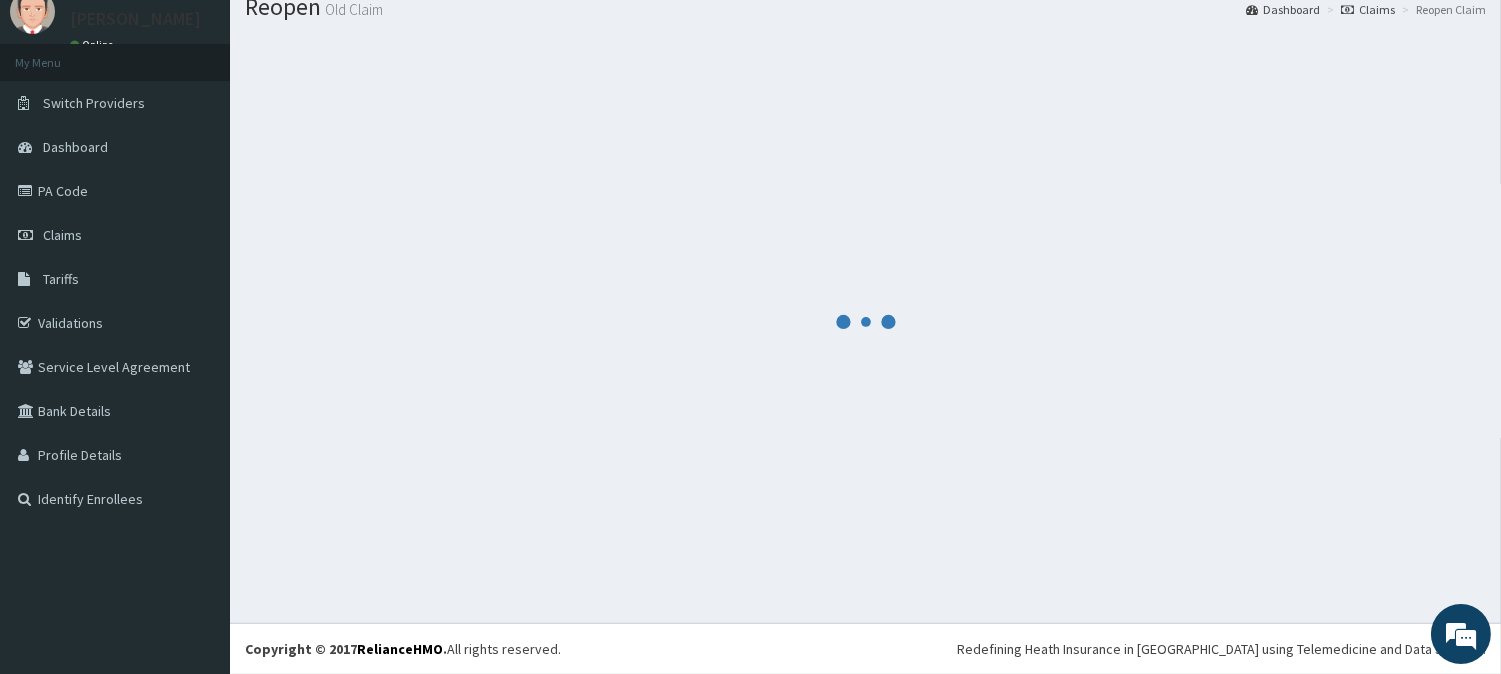 scroll, scrollTop: 845, scrollLeft: 0, axis: vertical 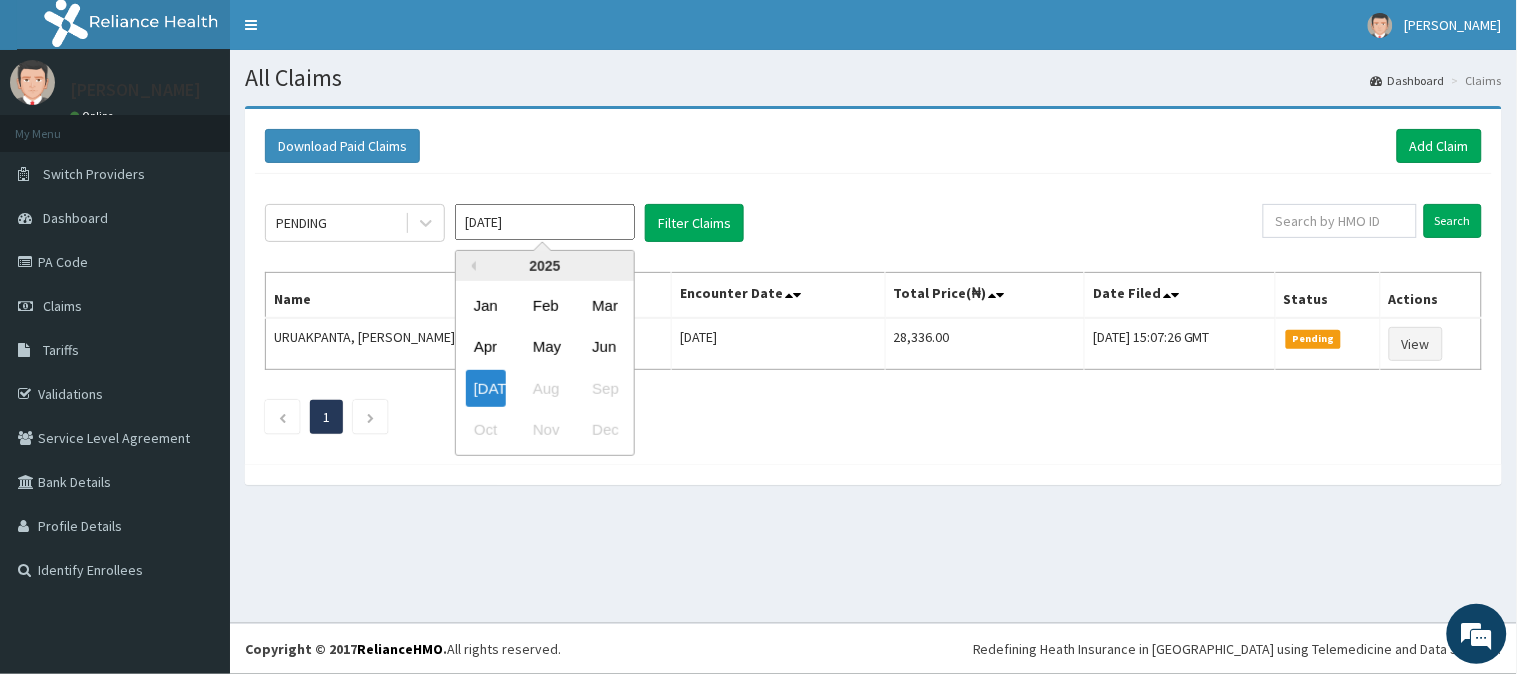 click on "Jul 2025" at bounding box center [545, 222] 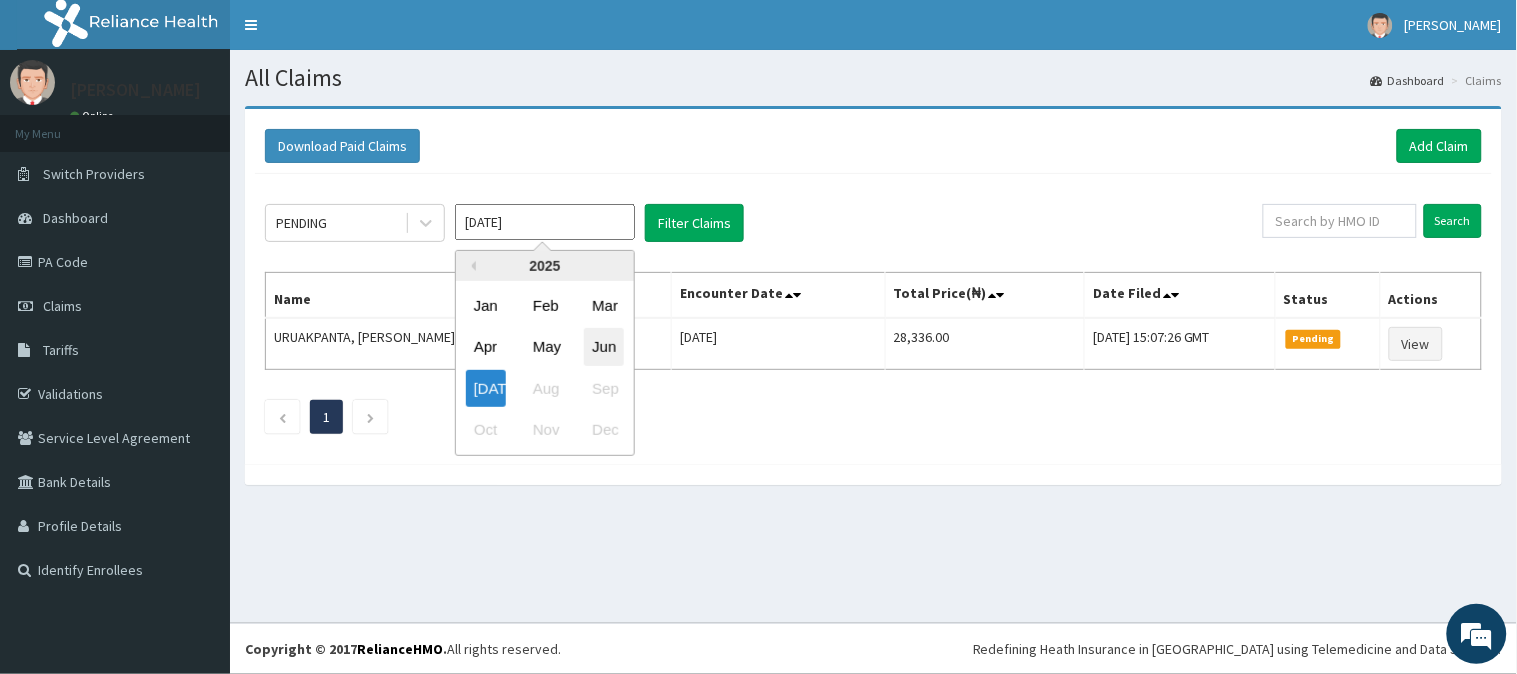 click on "Jun" at bounding box center (604, 347) 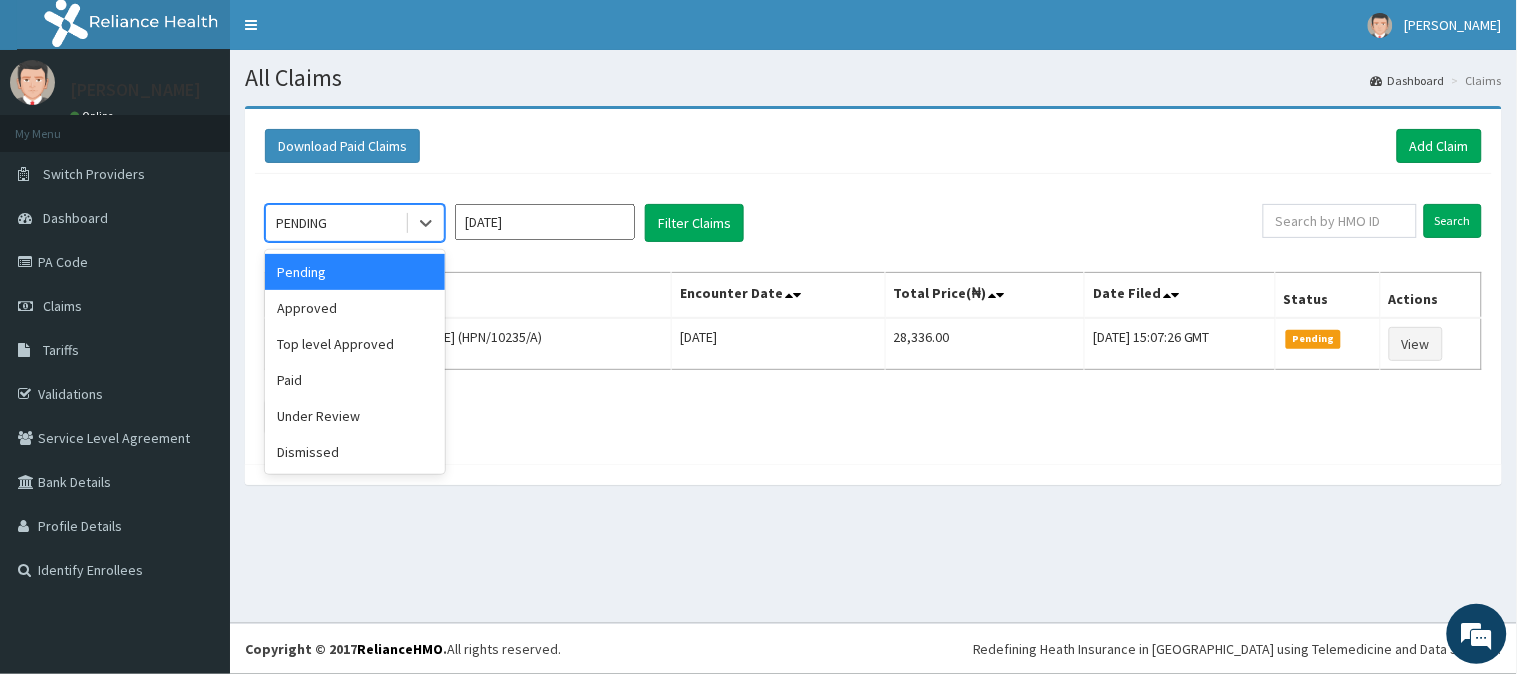 click on "PENDING" at bounding box center (335, 223) 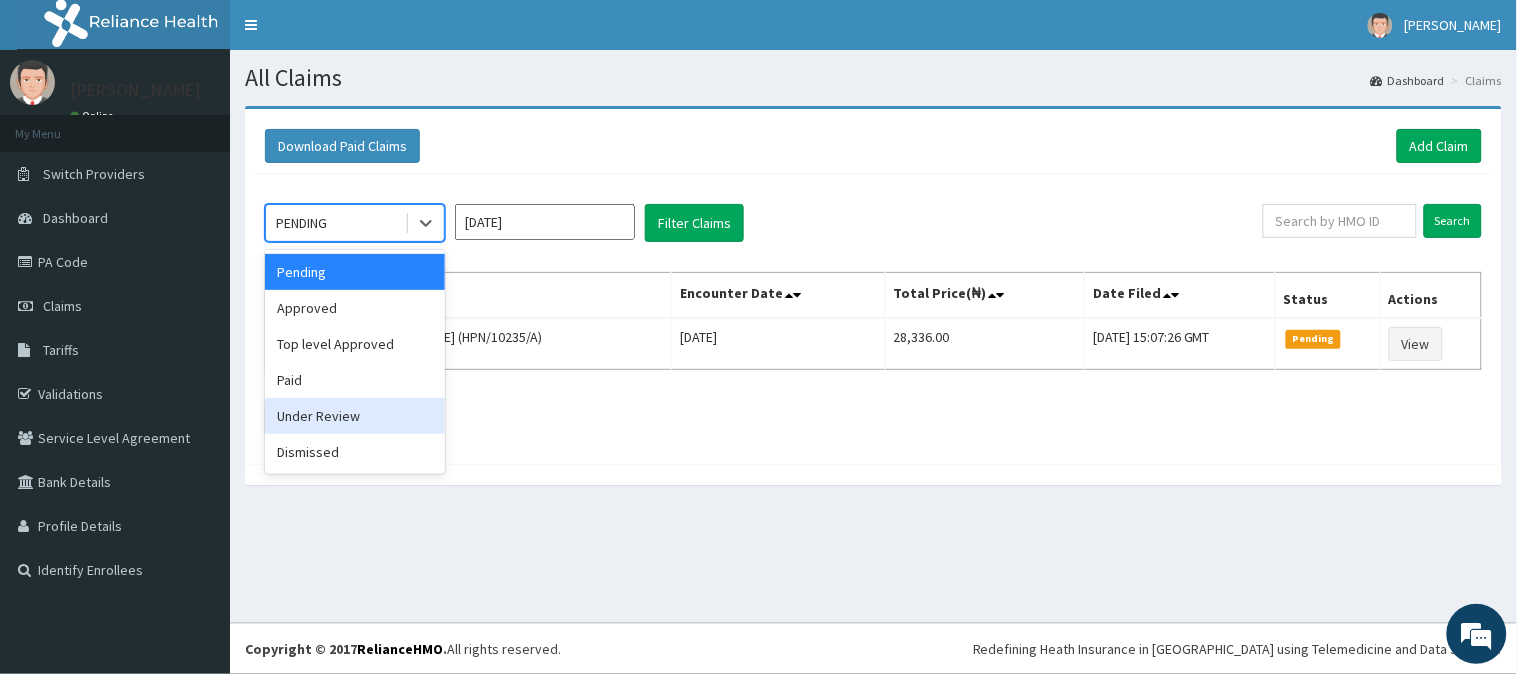 click on "Under Review" at bounding box center [355, 416] 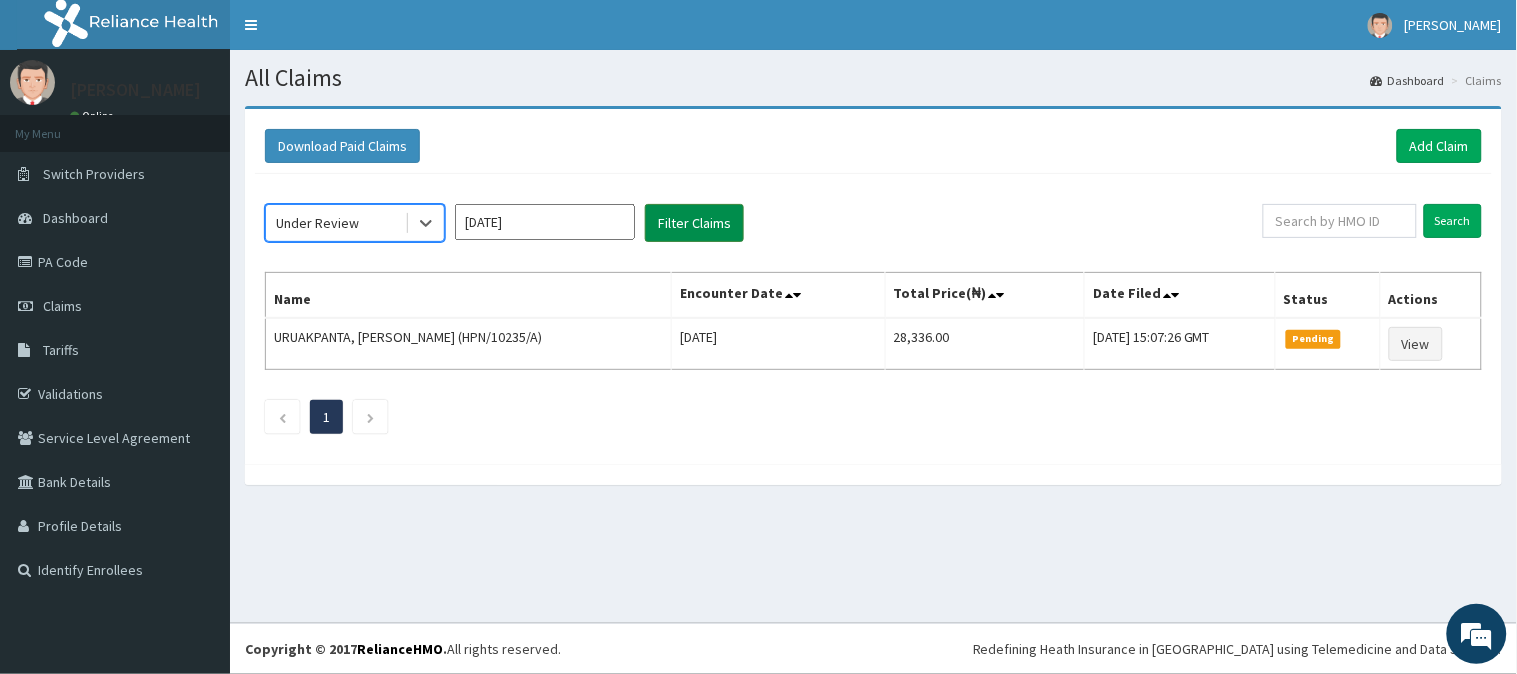 click on "Filter Claims" at bounding box center [694, 223] 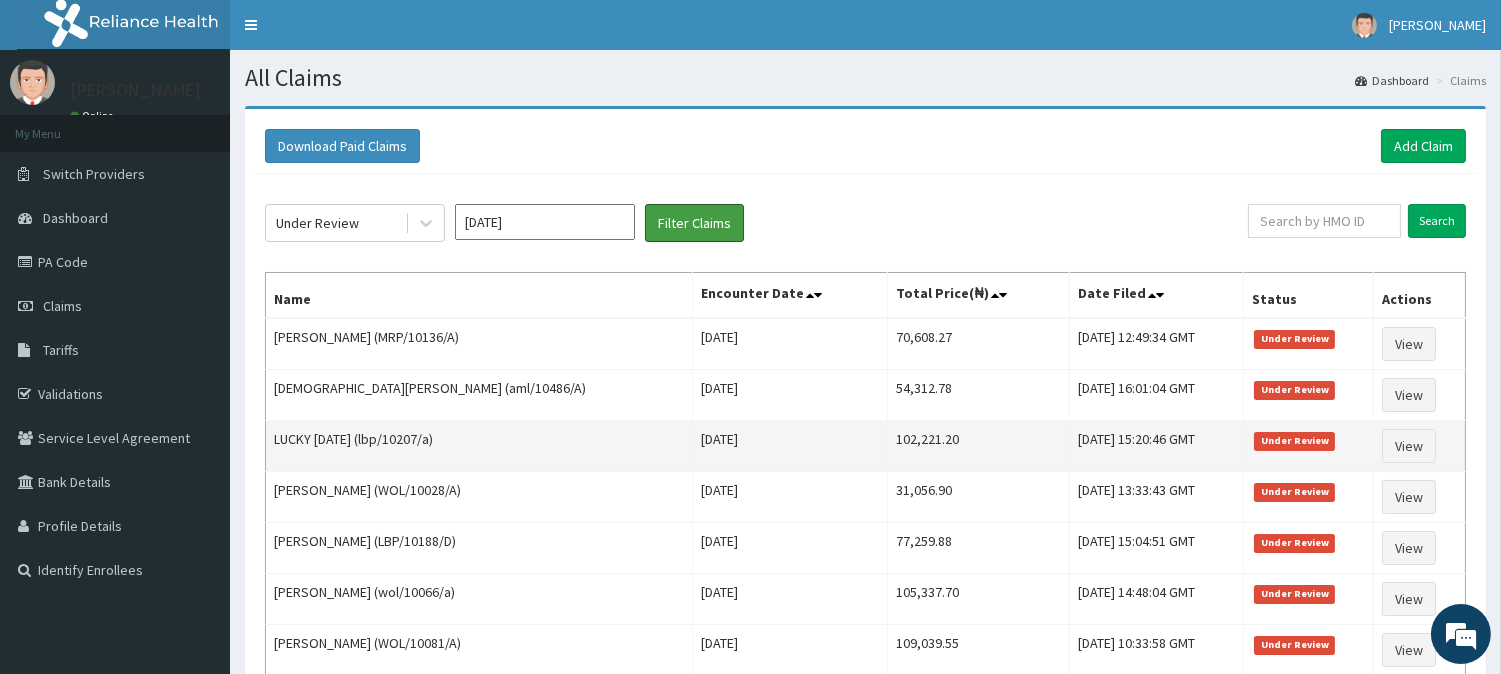 scroll, scrollTop: 0, scrollLeft: 0, axis: both 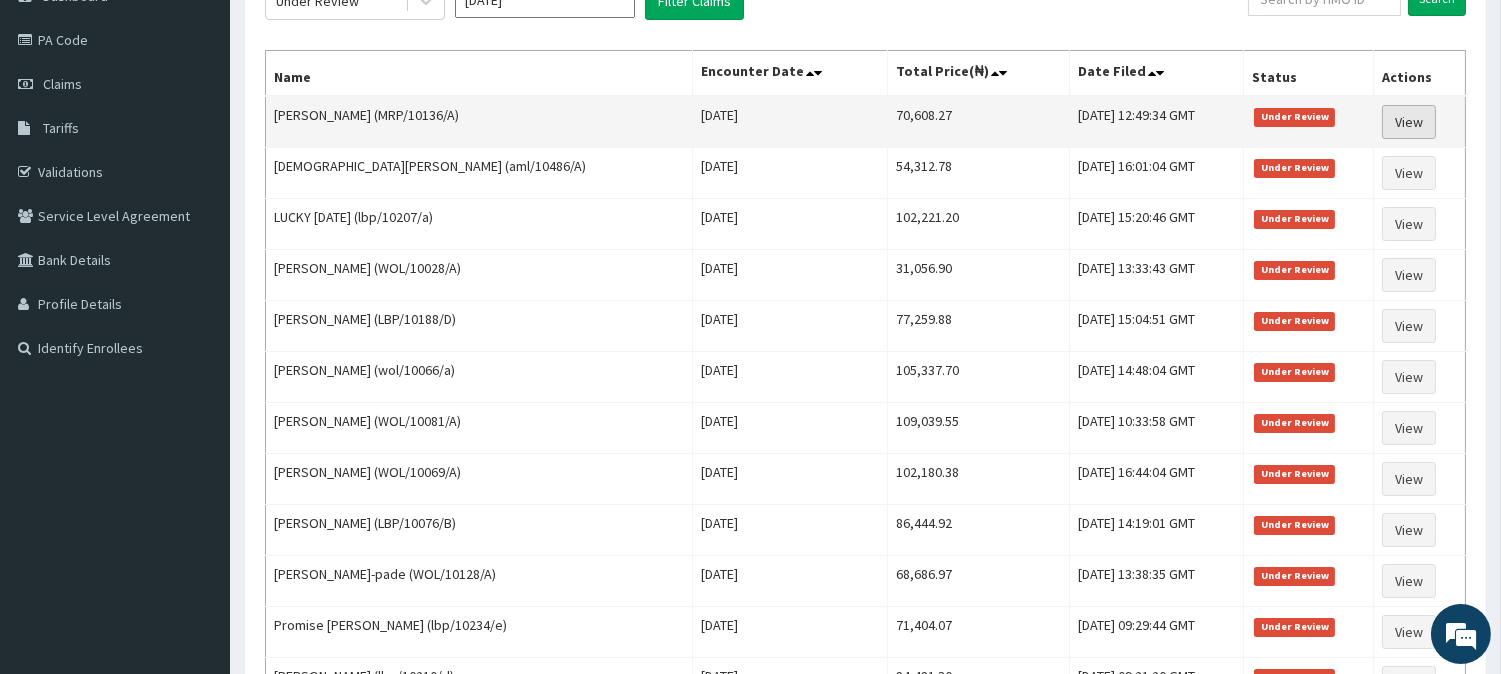 click on "View" at bounding box center [1409, 122] 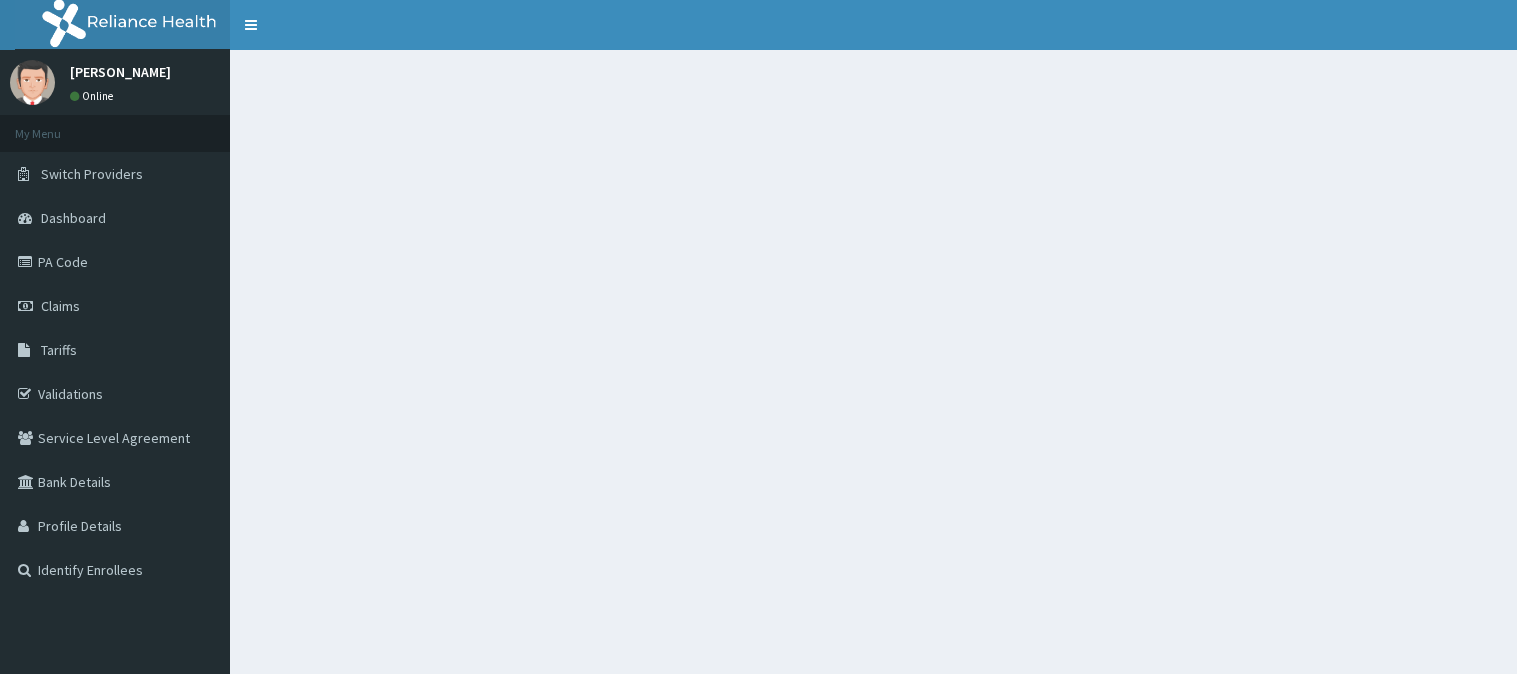 scroll, scrollTop: 0, scrollLeft: 0, axis: both 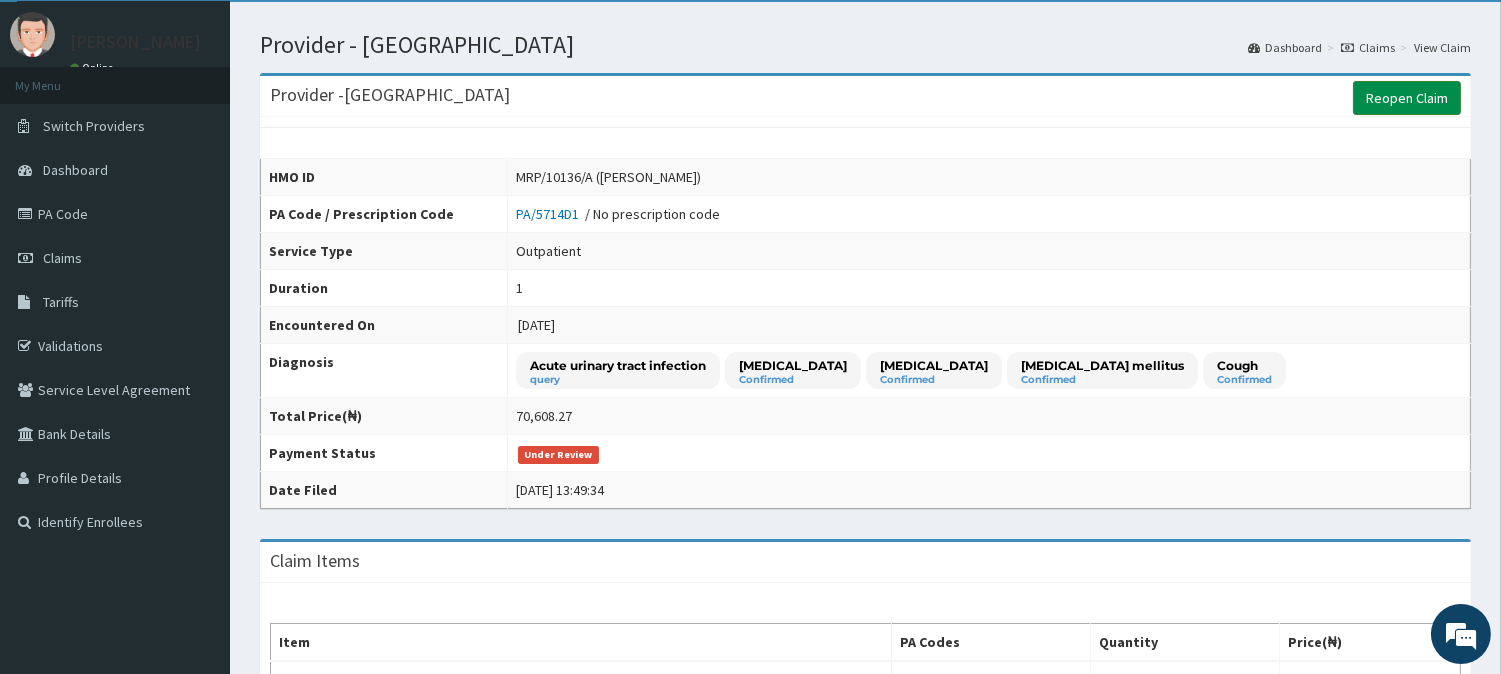 click on "Reopen Claim" at bounding box center [1407, 98] 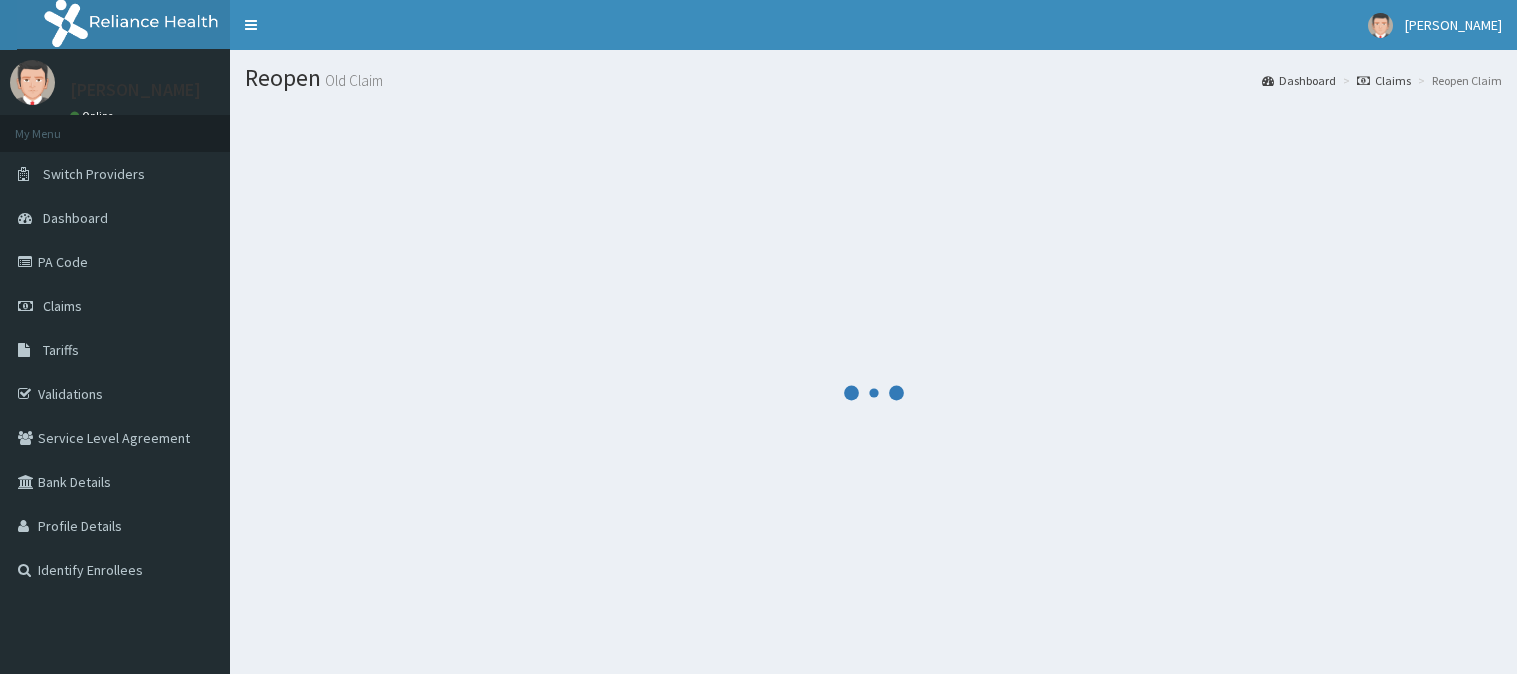 scroll, scrollTop: 0, scrollLeft: 0, axis: both 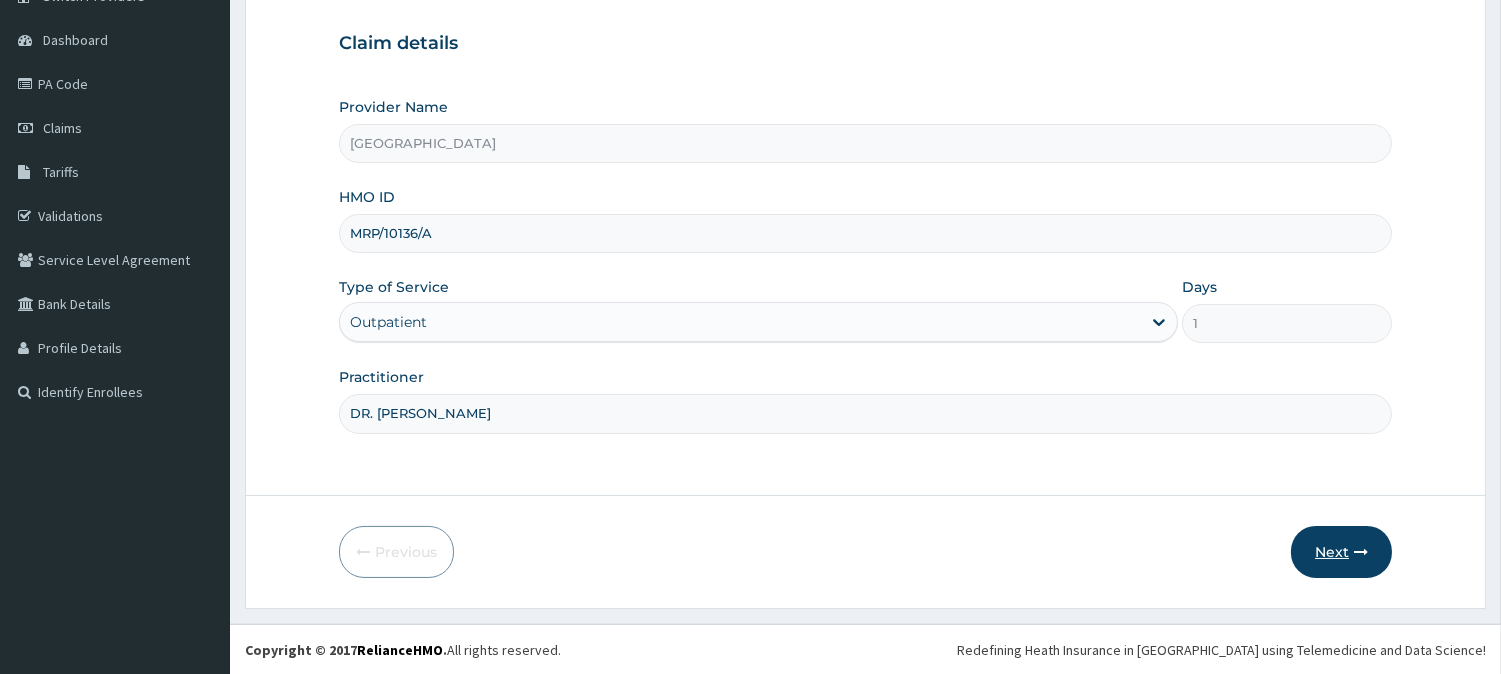 click on "Next" at bounding box center (1341, 552) 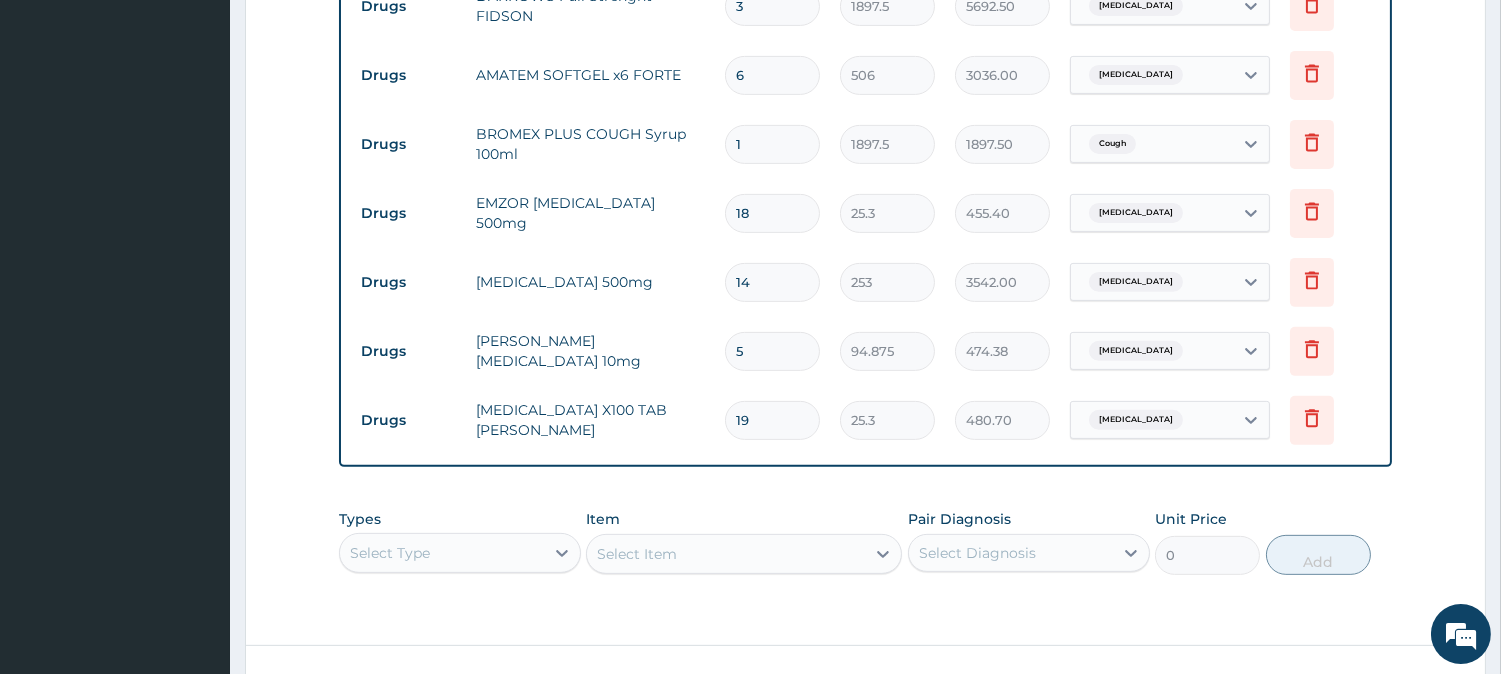 scroll, scrollTop: 1401, scrollLeft: 0, axis: vertical 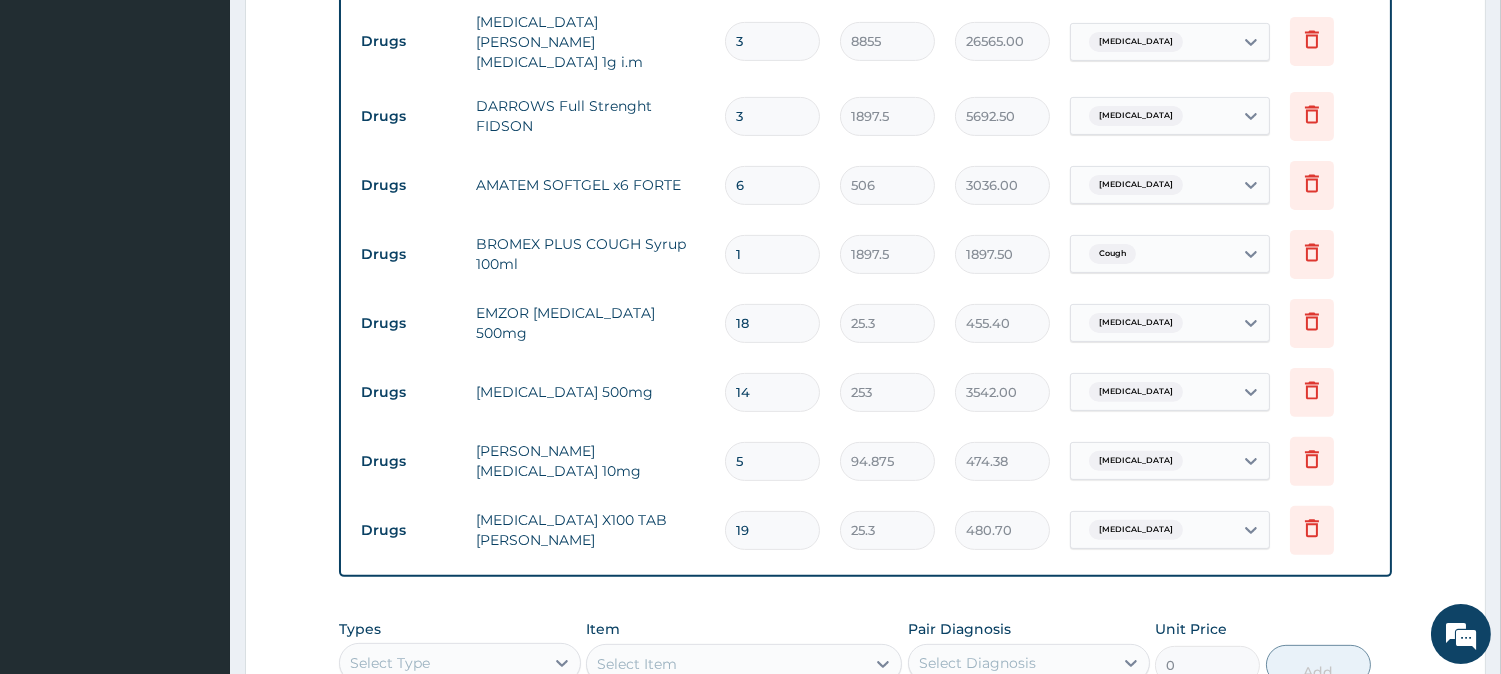 click on "14" at bounding box center (772, 392) 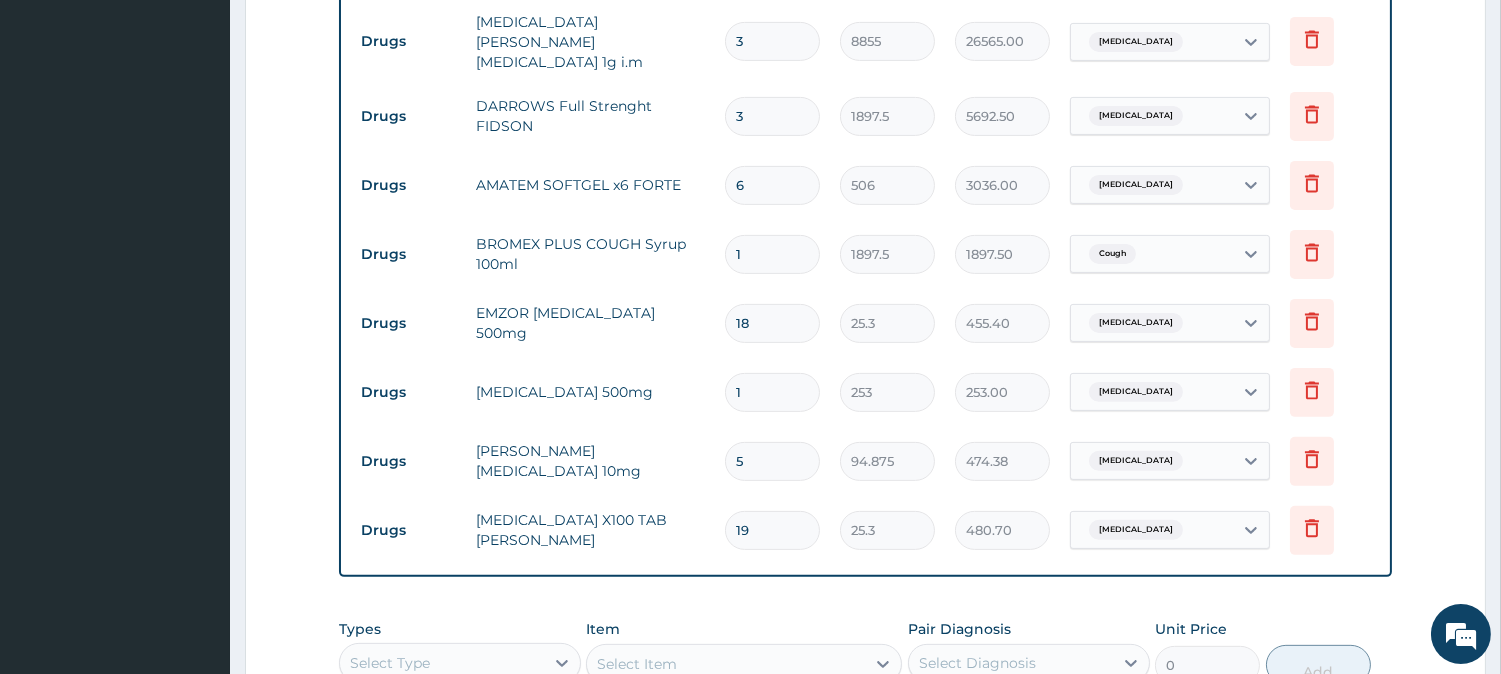 type on "10" 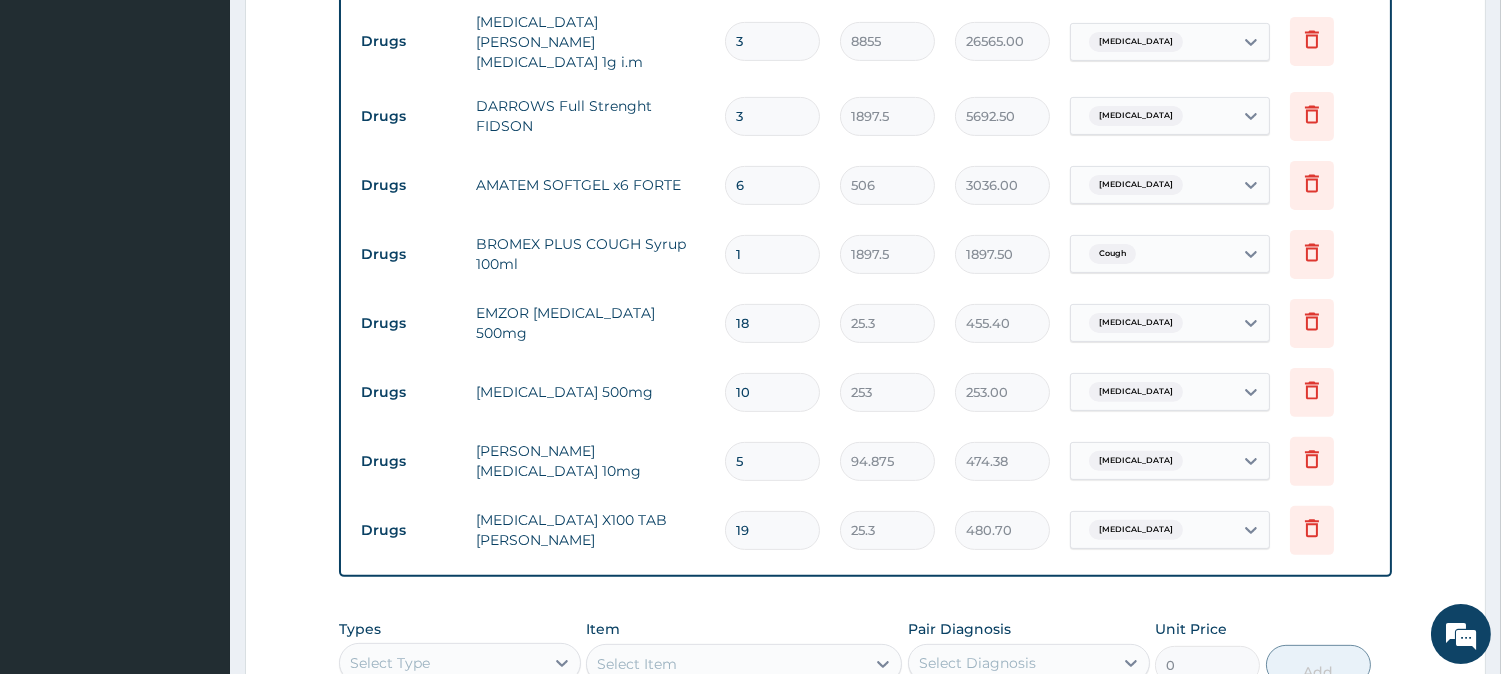 type on "2530.00" 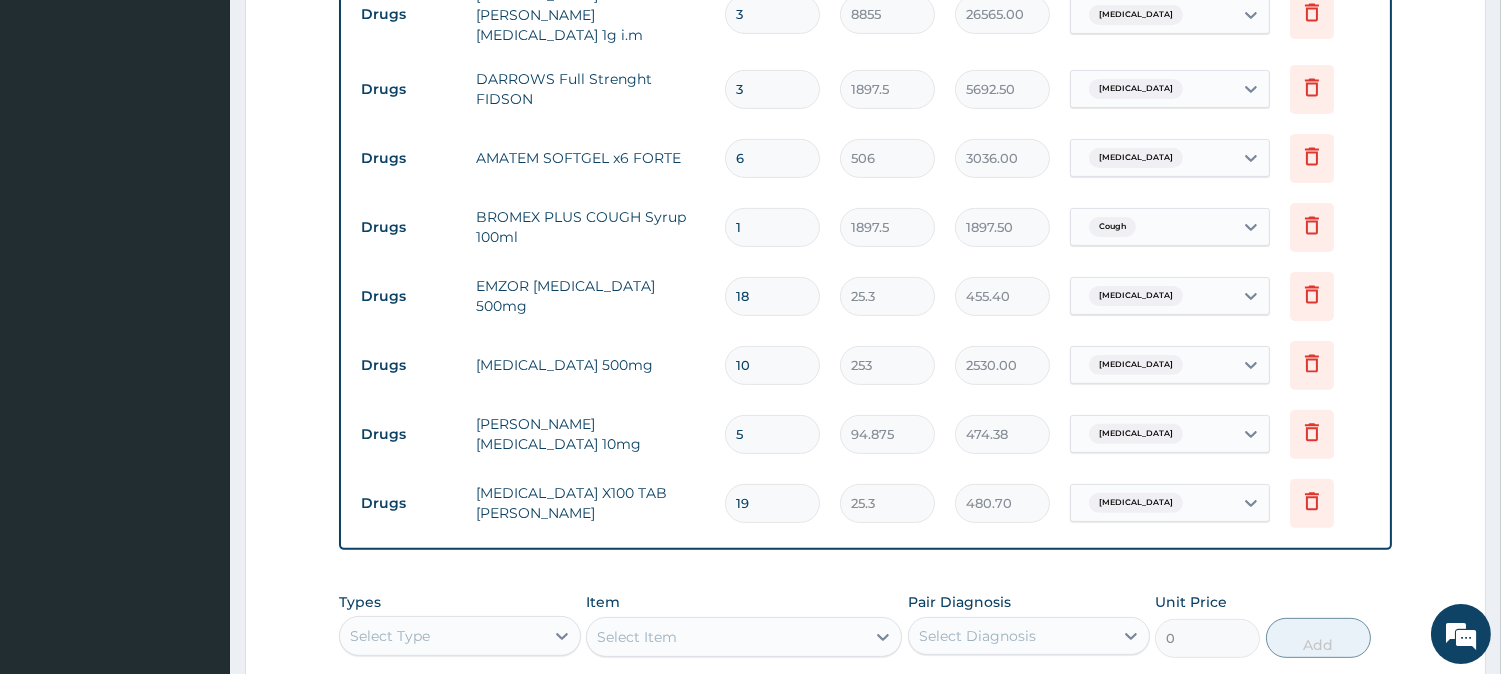 scroll, scrollTop: 1545, scrollLeft: 0, axis: vertical 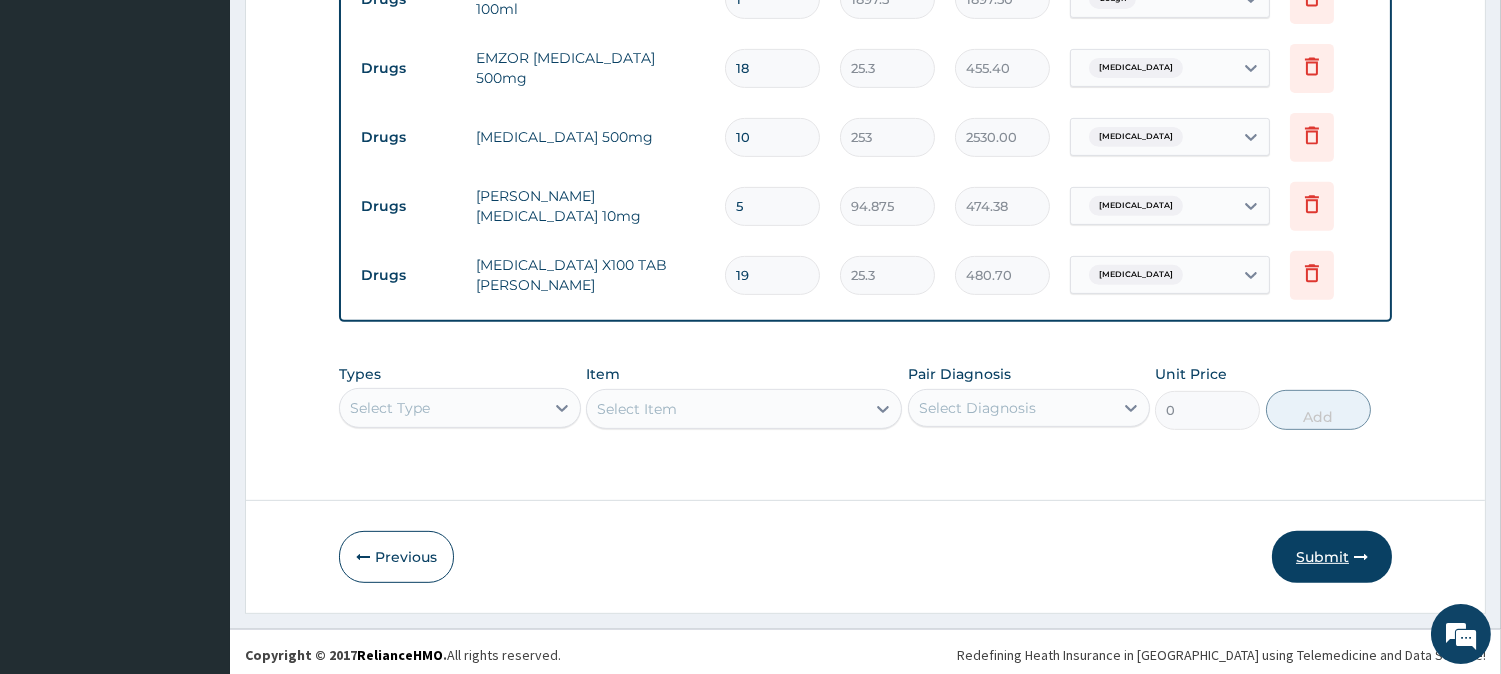 type on "10" 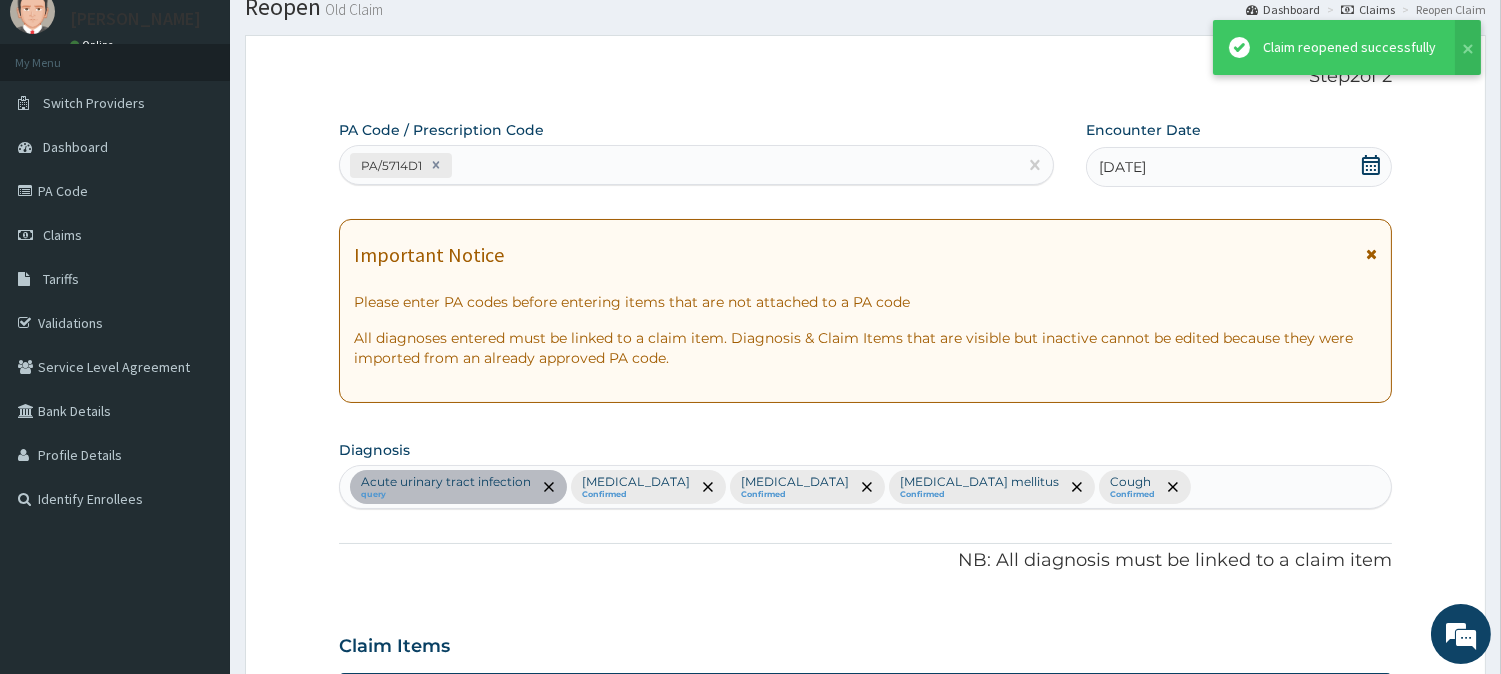 scroll, scrollTop: 1545, scrollLeft: 0, axis: vertical 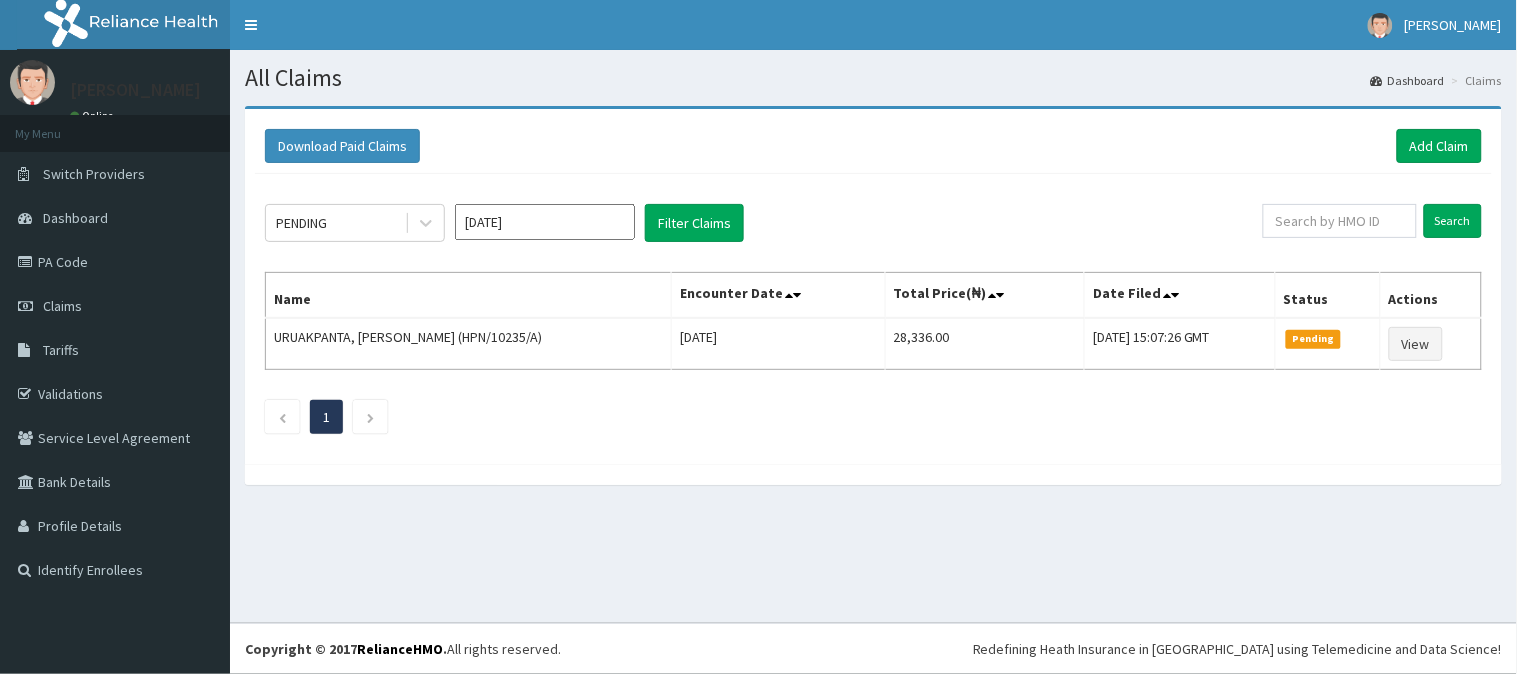 click on "[DATE]" at bounding box center (545, 222) 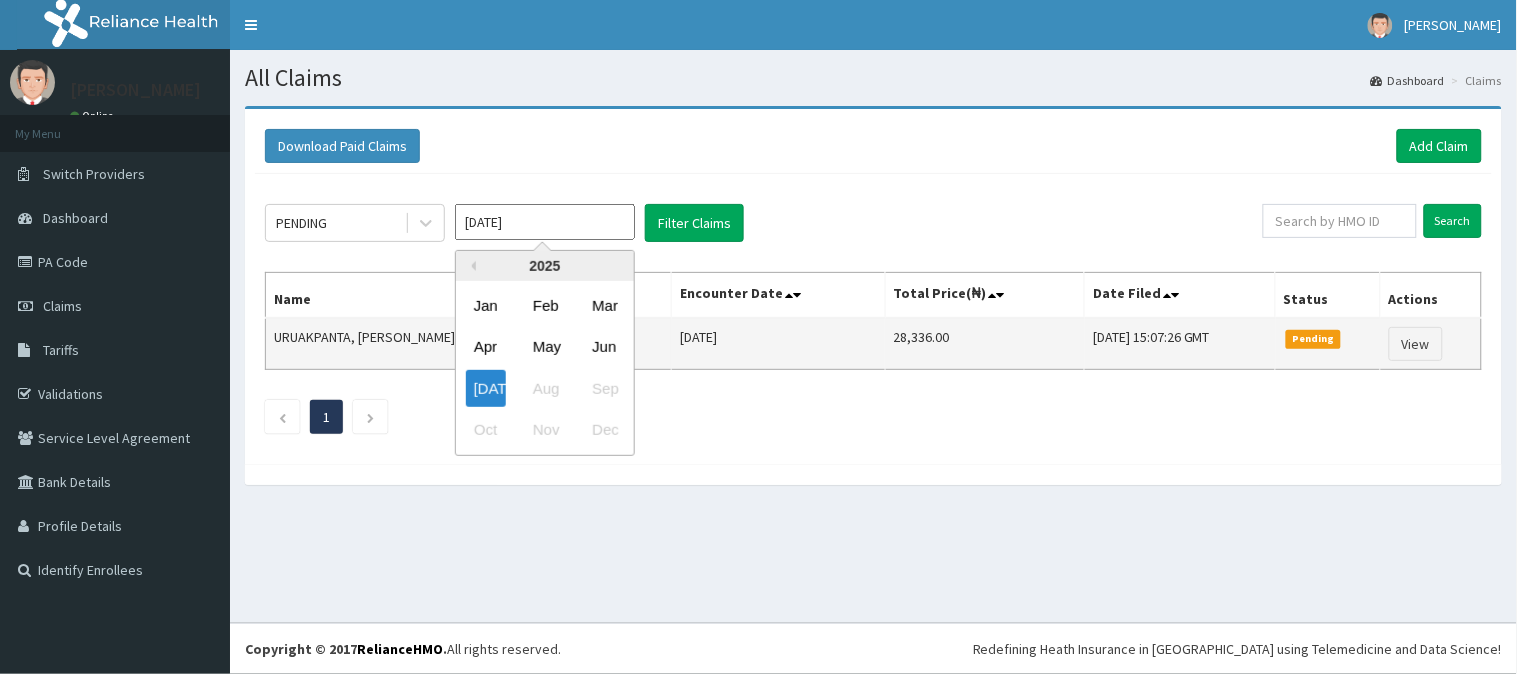 click on "Jun" at bounding box center (604, 347) 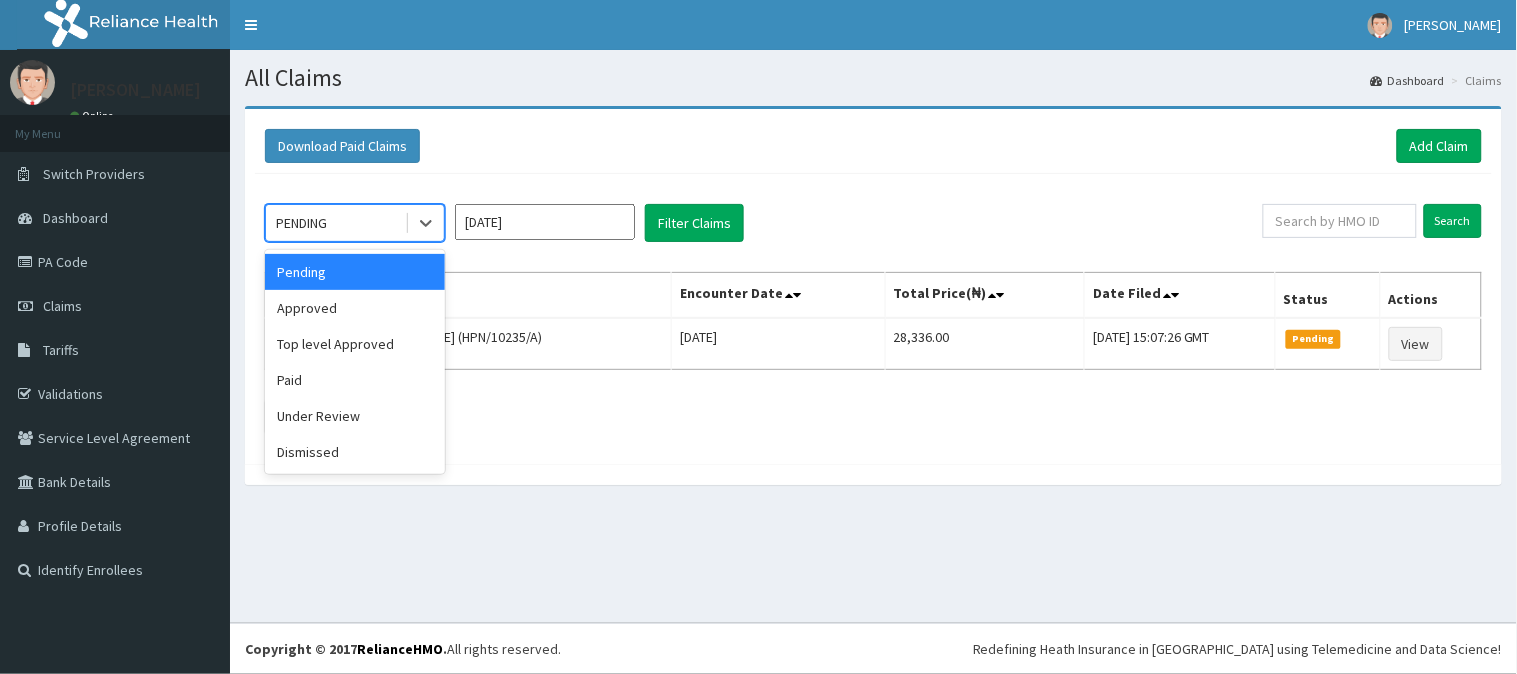 click on "PENDING" at bounding box center [335, 223] 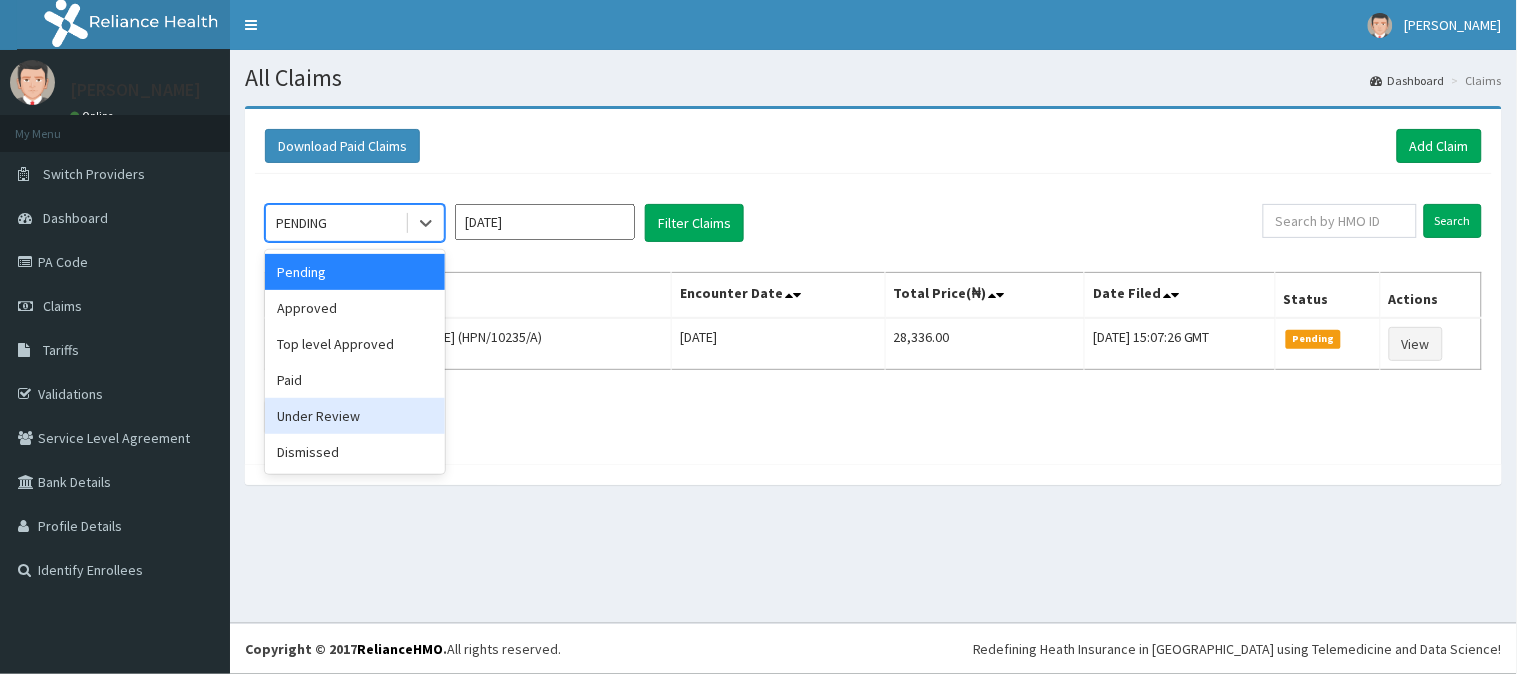 click on "Under Review" at bounding box center [355, 416] 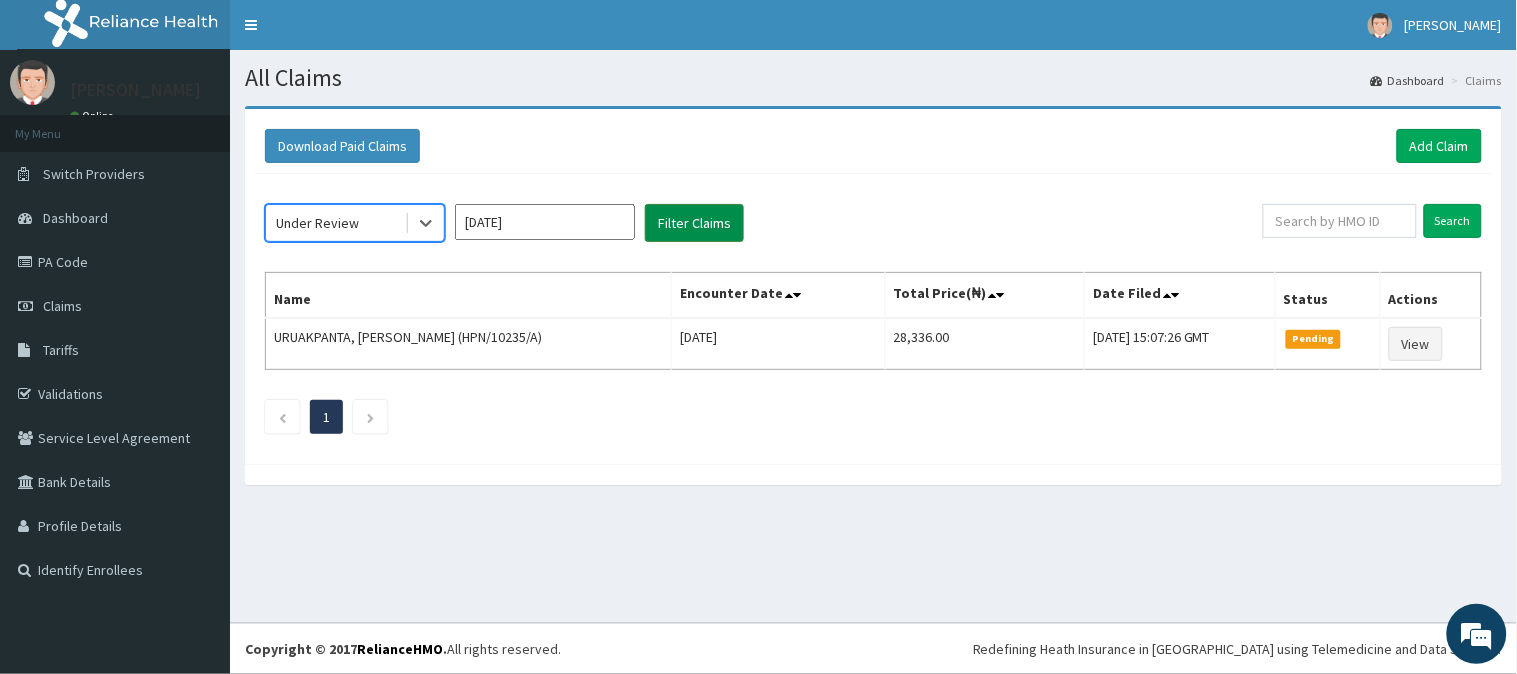 click on "Filter Claims" at bounding box center (694, 223) 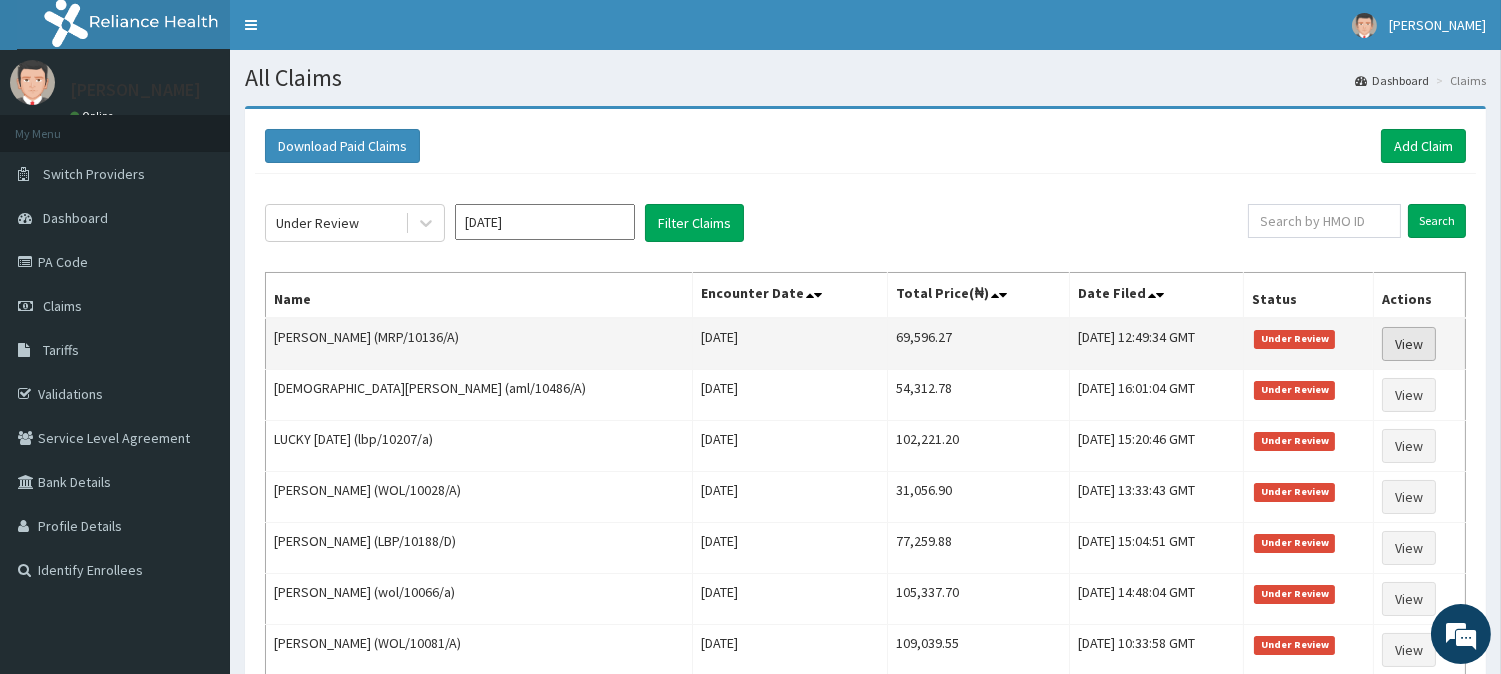 scroll, scrollTop: 0, scrollLeft: 0, axis: both 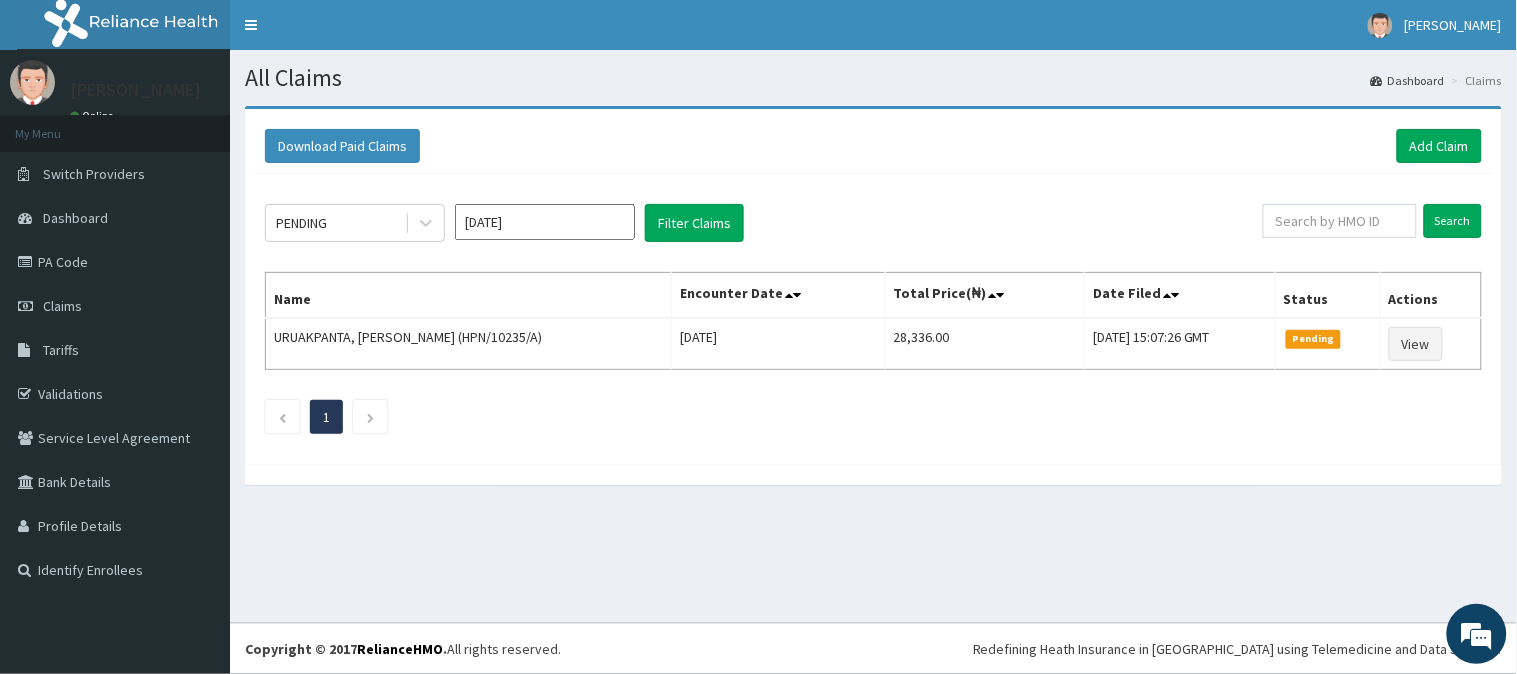 click on "Jul 2025" at bounding box center (545, 222) 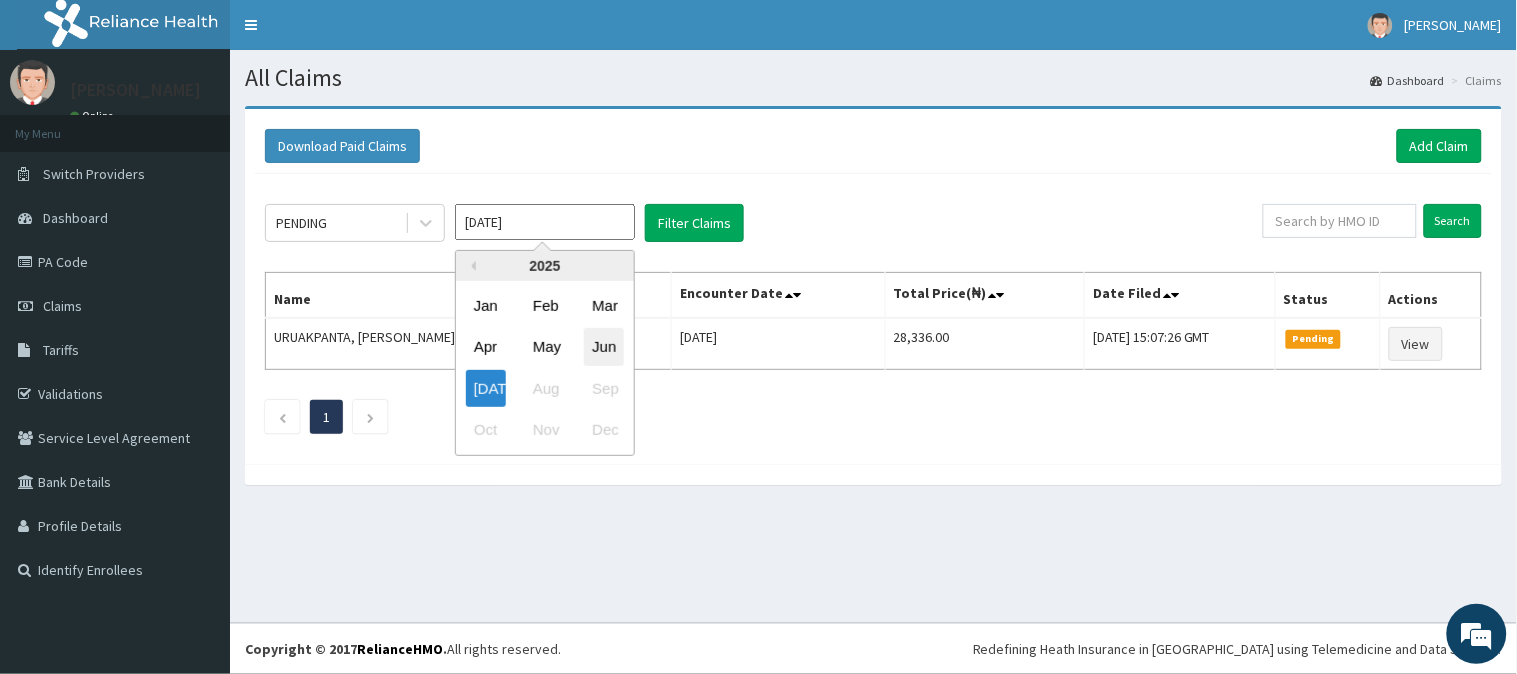click on "Jun" at bounding box center [604, 347] 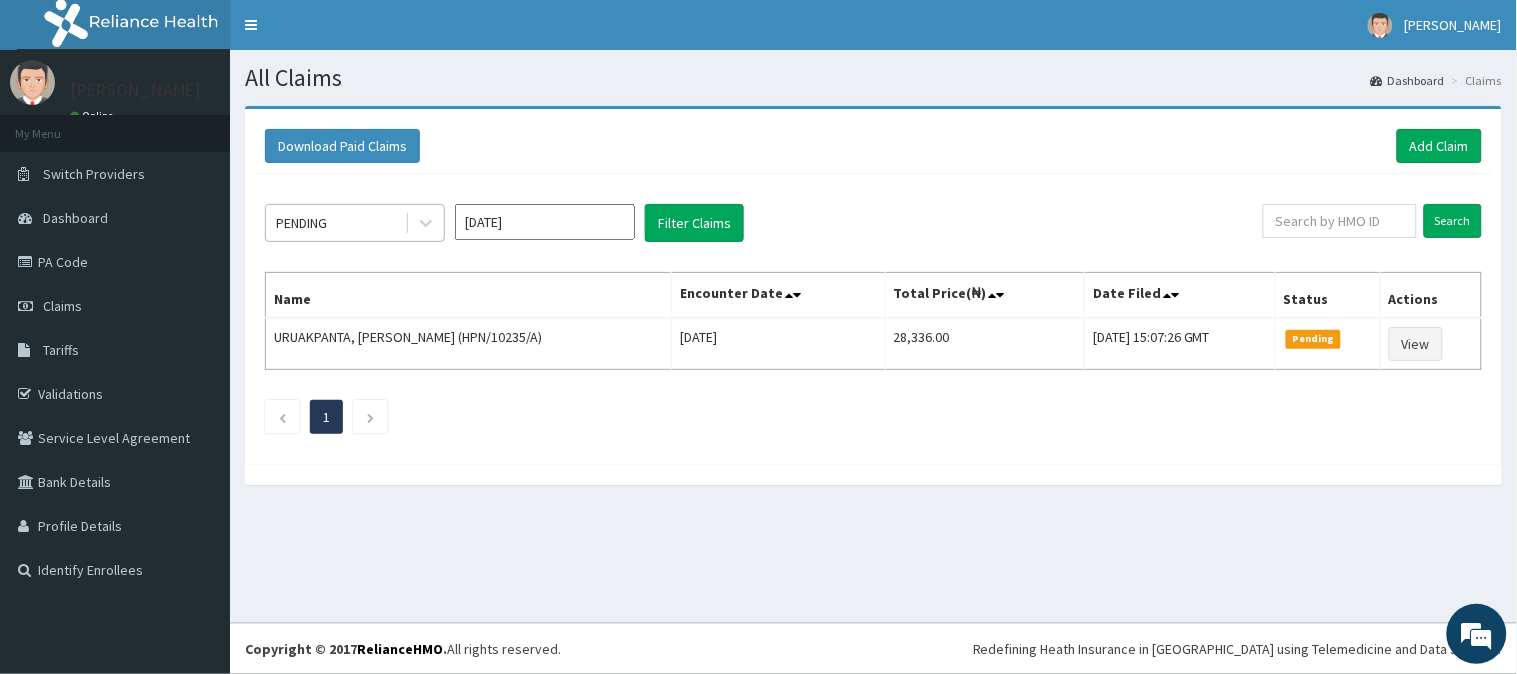 click on "PENDING" at bounding box center [335, 223] 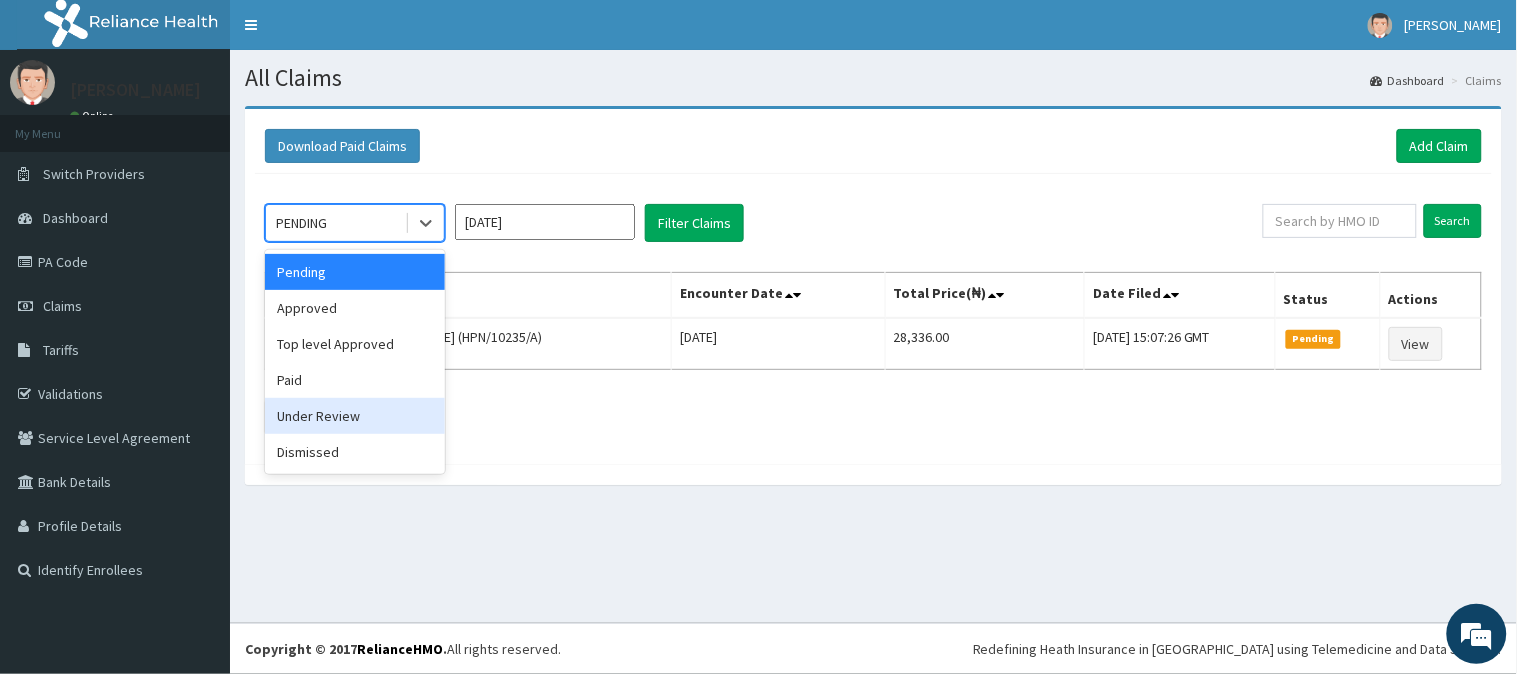 click on "Under Review" at bounding box center [355, 416] 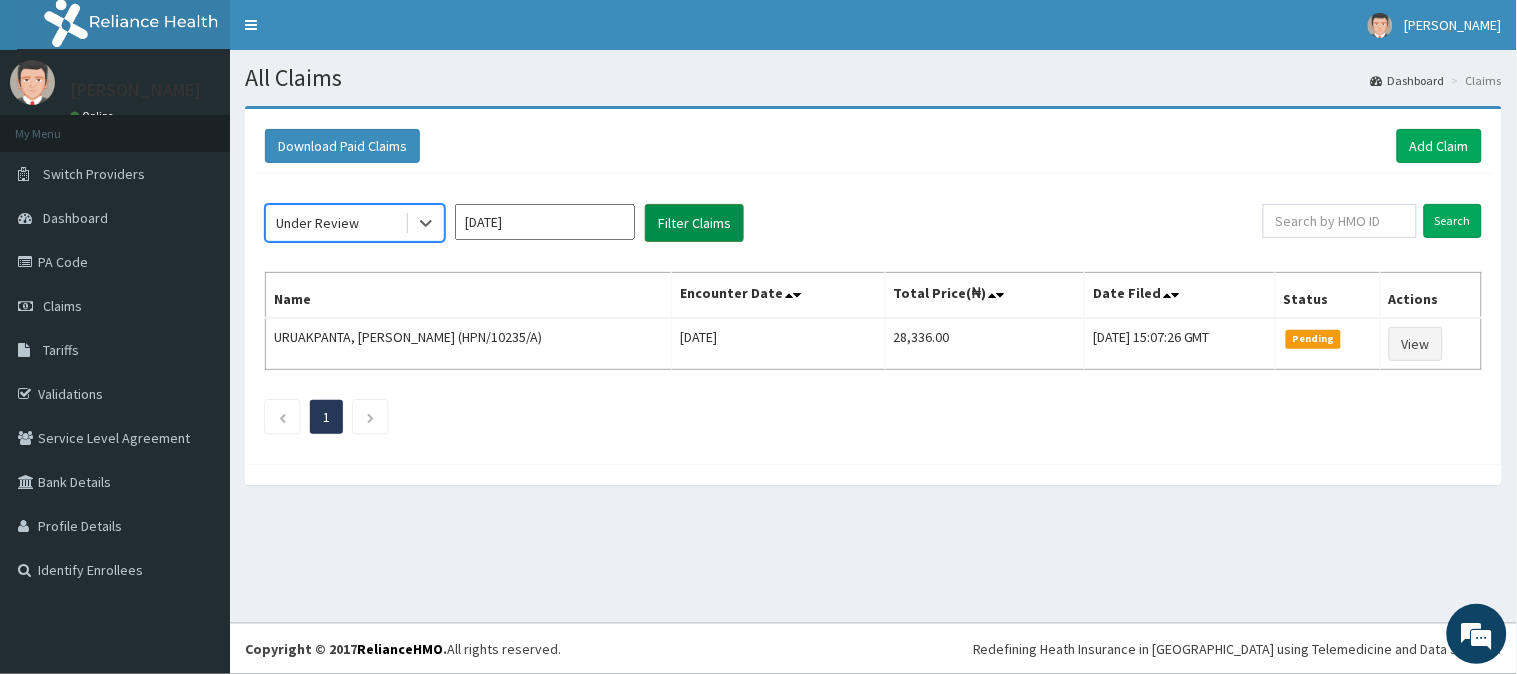 click on "Filter Claims" at bounding box center [694, 223] 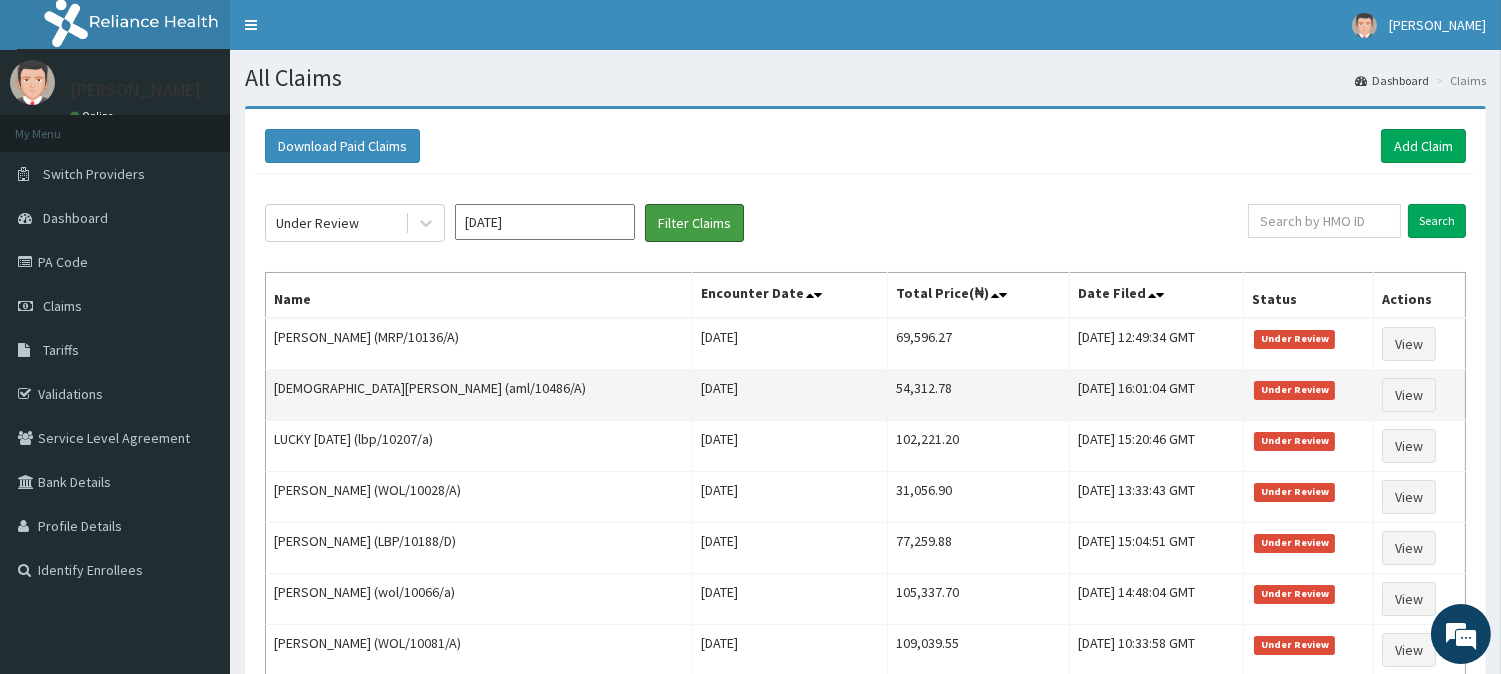 scroll, scrollTop: 111, scrollLeft: 0, axis: vertical 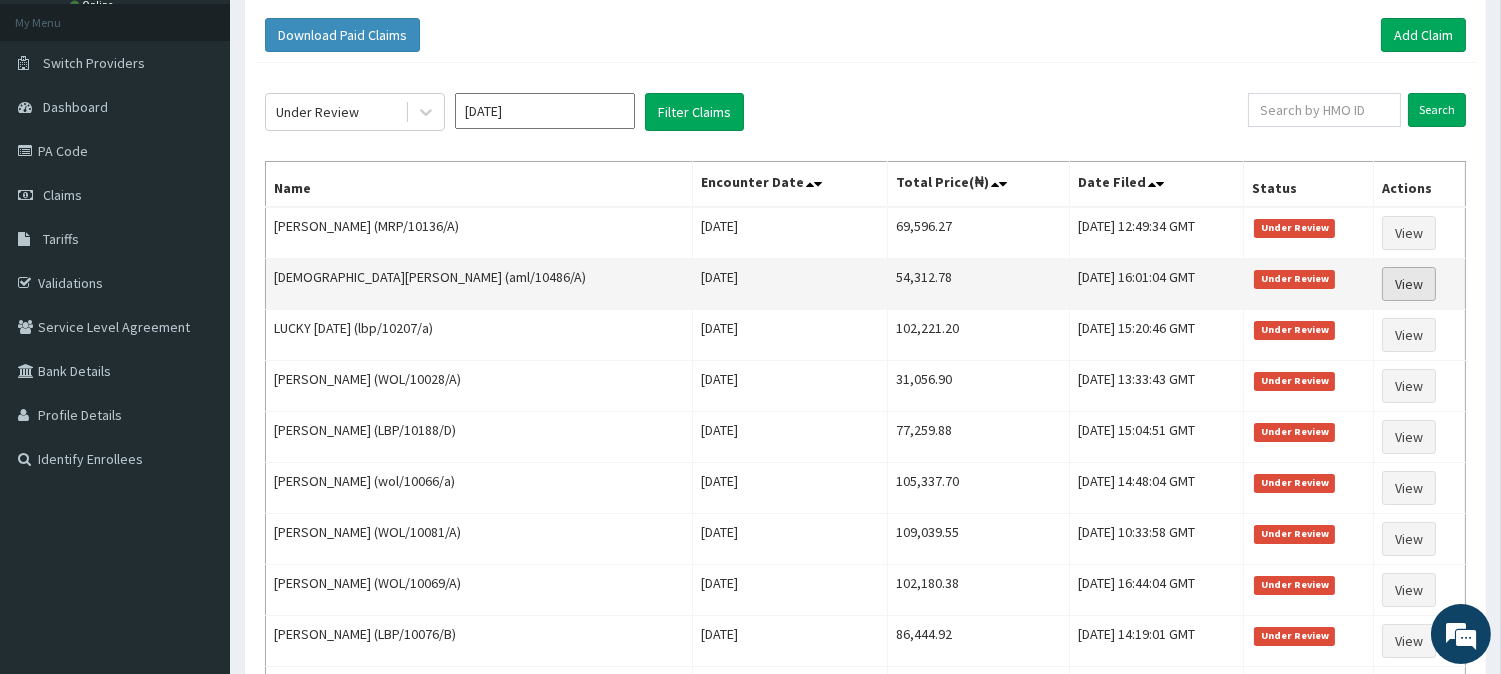 click on "View" at bounding box center (1409, 284) 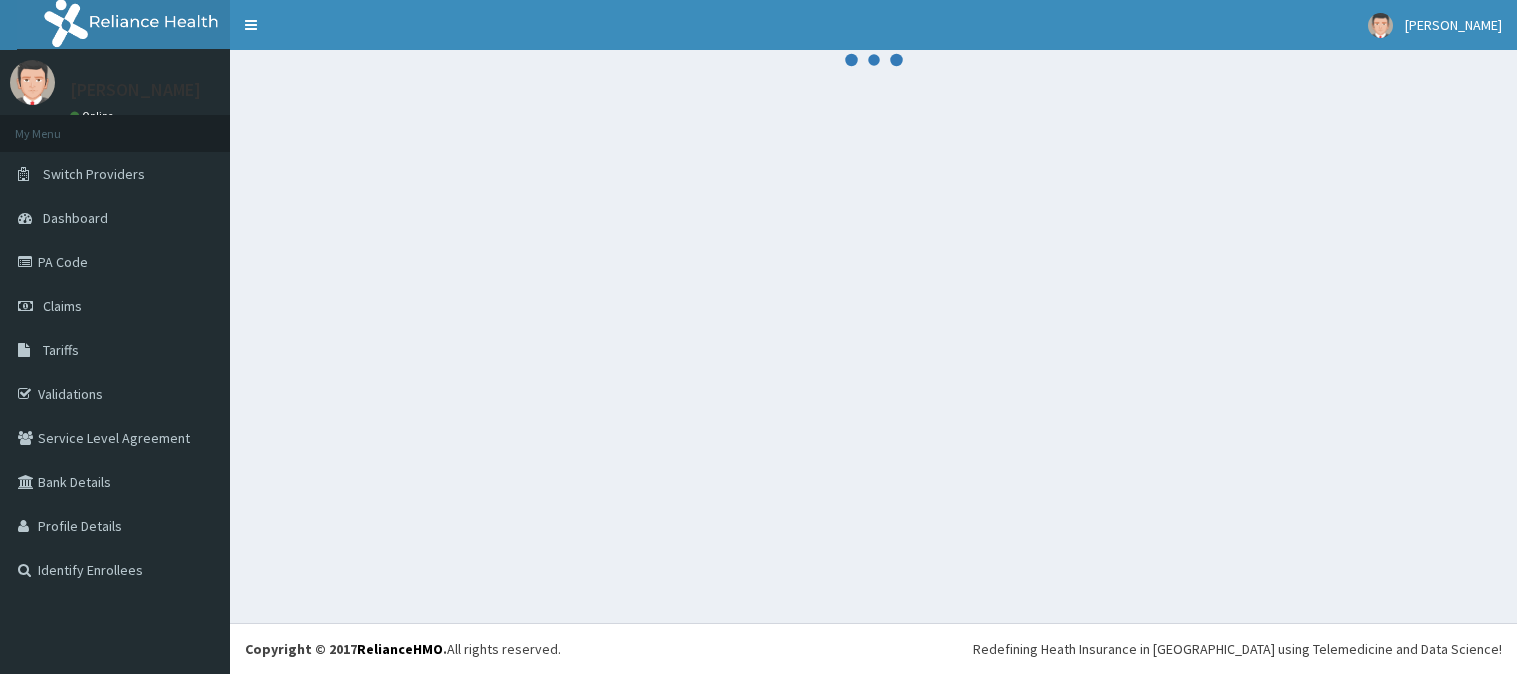 scroll, scrollTop: 0, scrollLeft: 0, axis: both 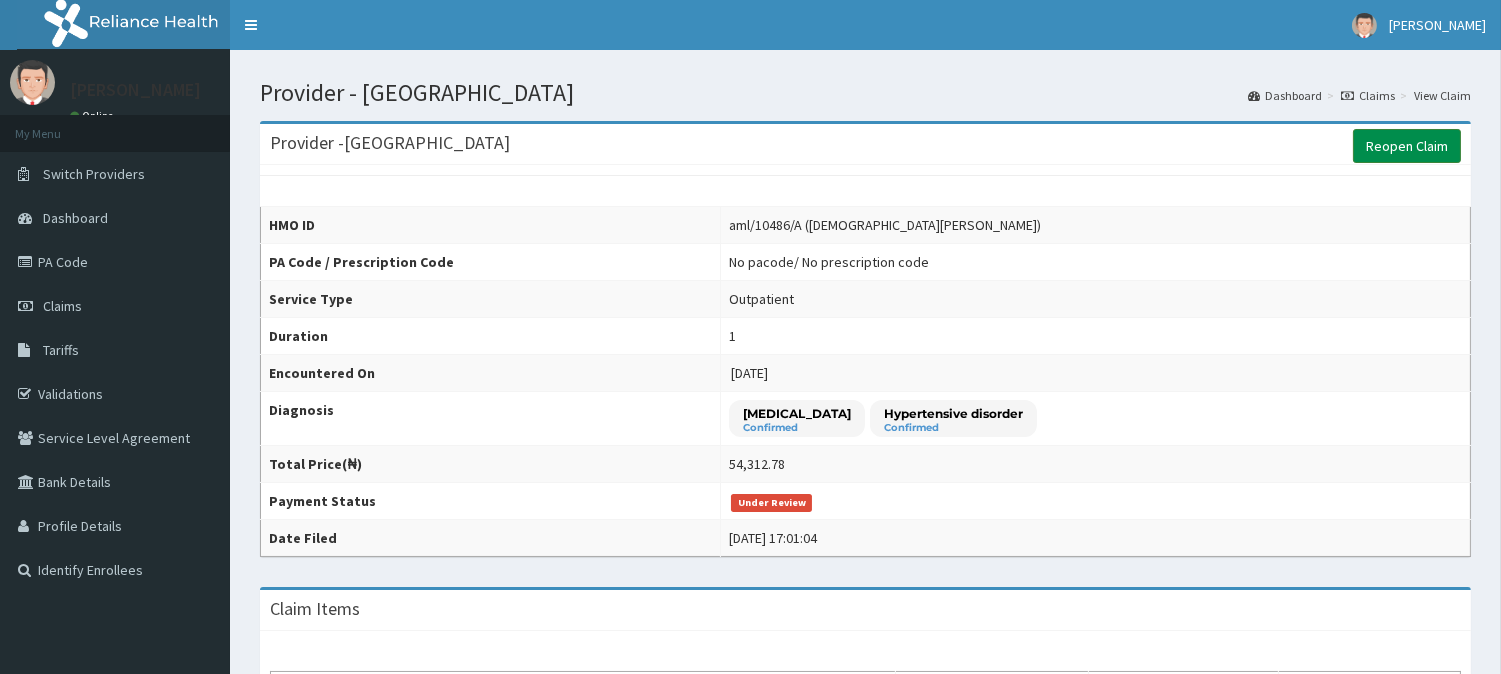 click on "Reopen Claim" at bounding box center (1407, 146) 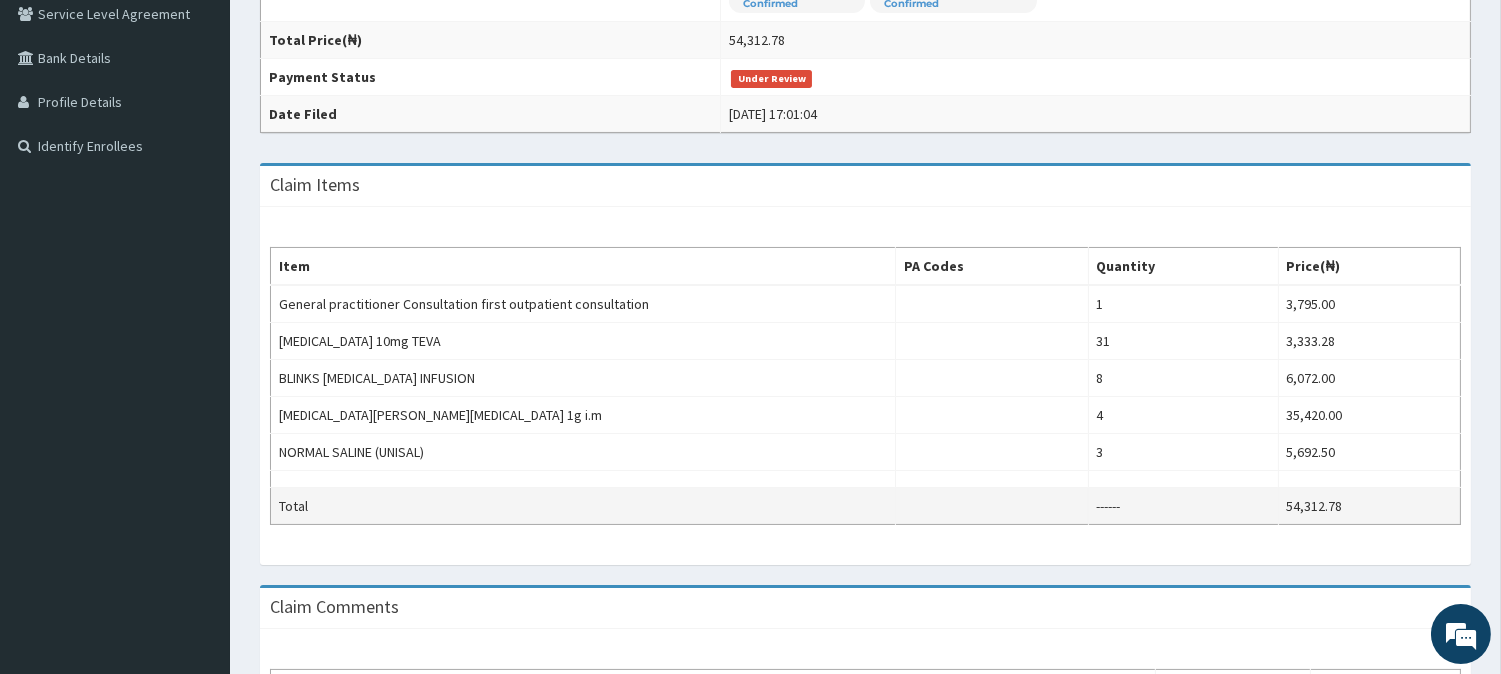 scroll, scrollTop: 324, scrollLeft: 0, axis: vertical 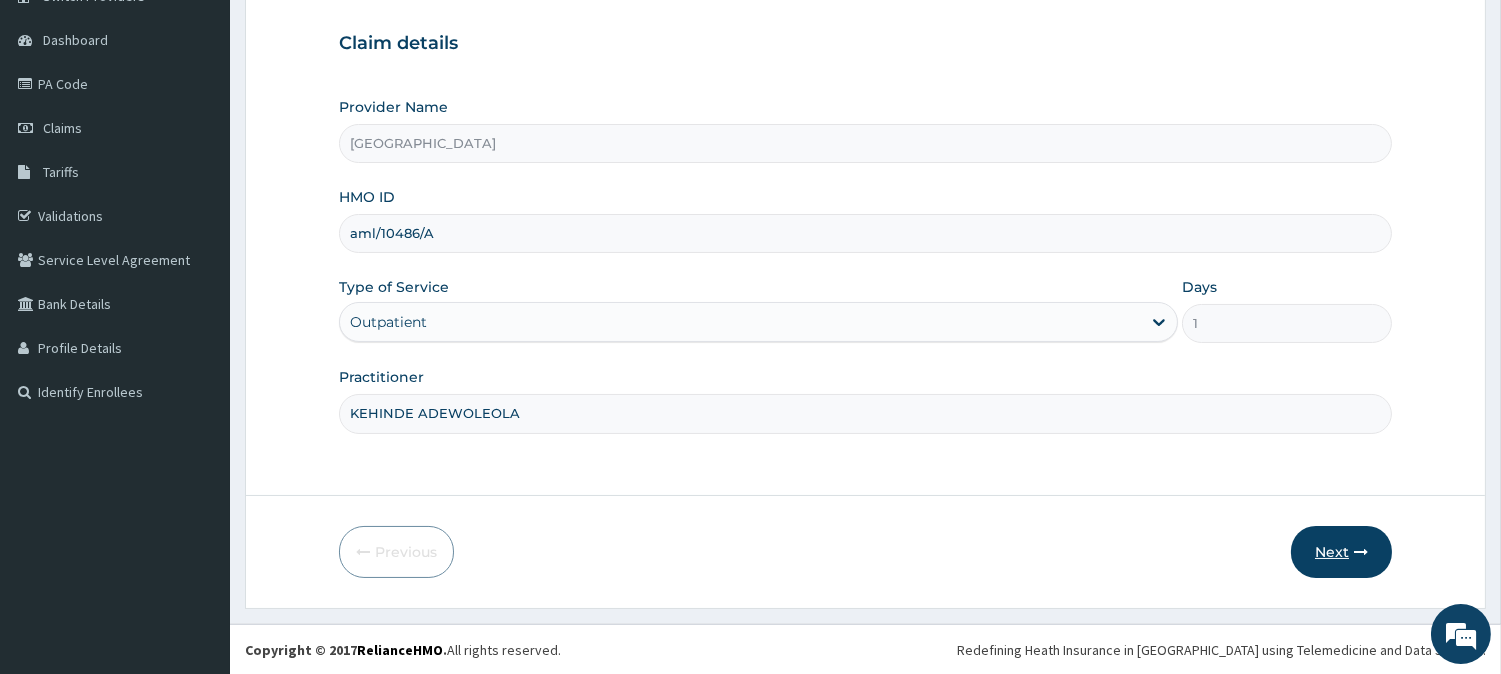 click on "Next" at bounding box center (1341, 552) 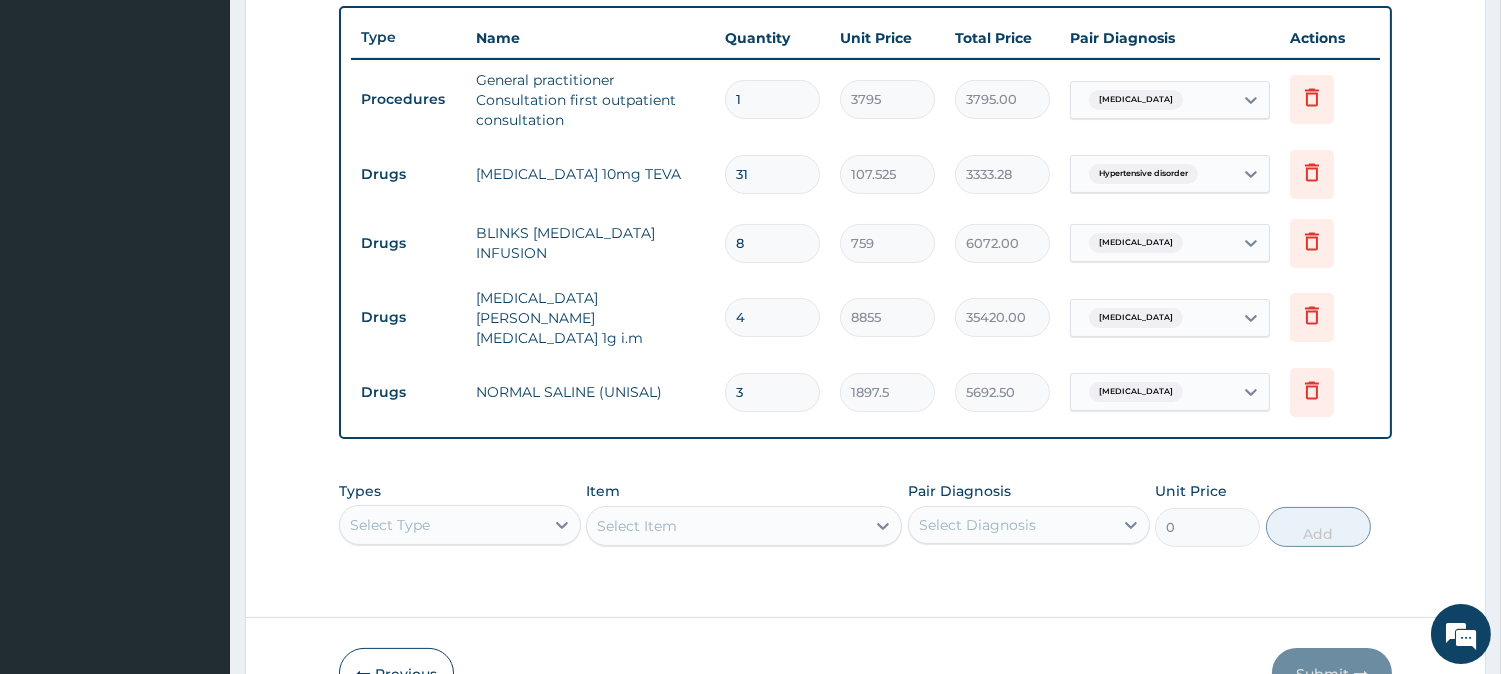 scroll, scrollTop: 627, scrollLeft: 0, axis: vertical 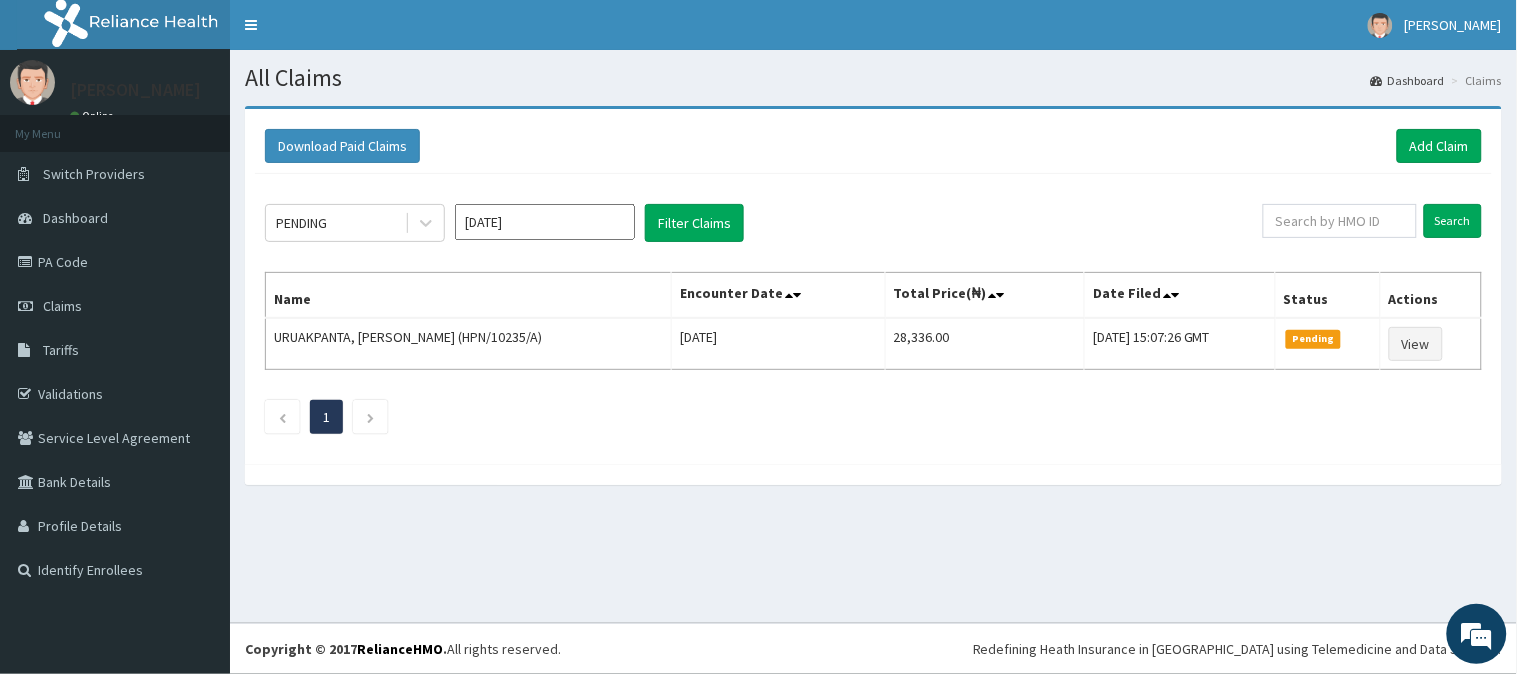 drag, startPoint x: 505, startPoint y: 227, endPoint x: 504, endPoint y: 243, distance: 16.03122 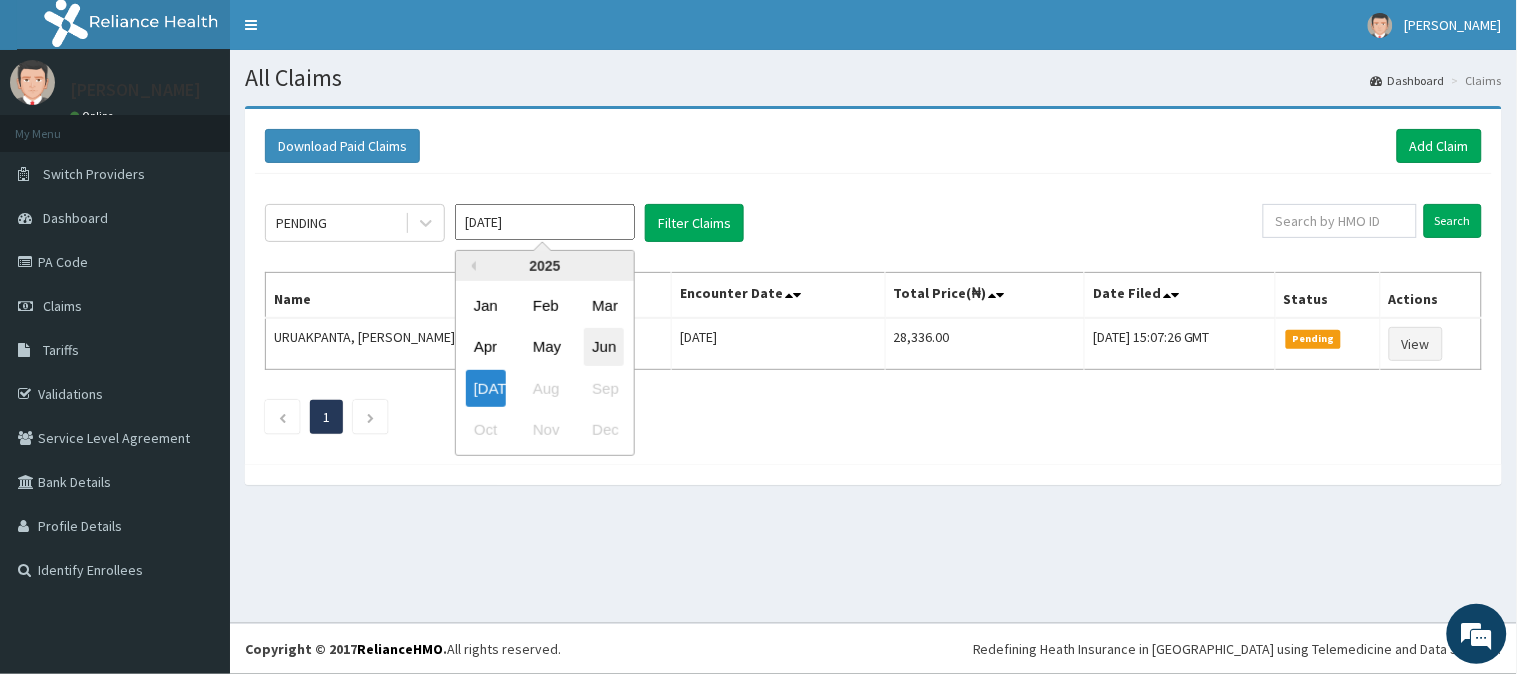 click on "Jun" at bounding box center (604, 347) 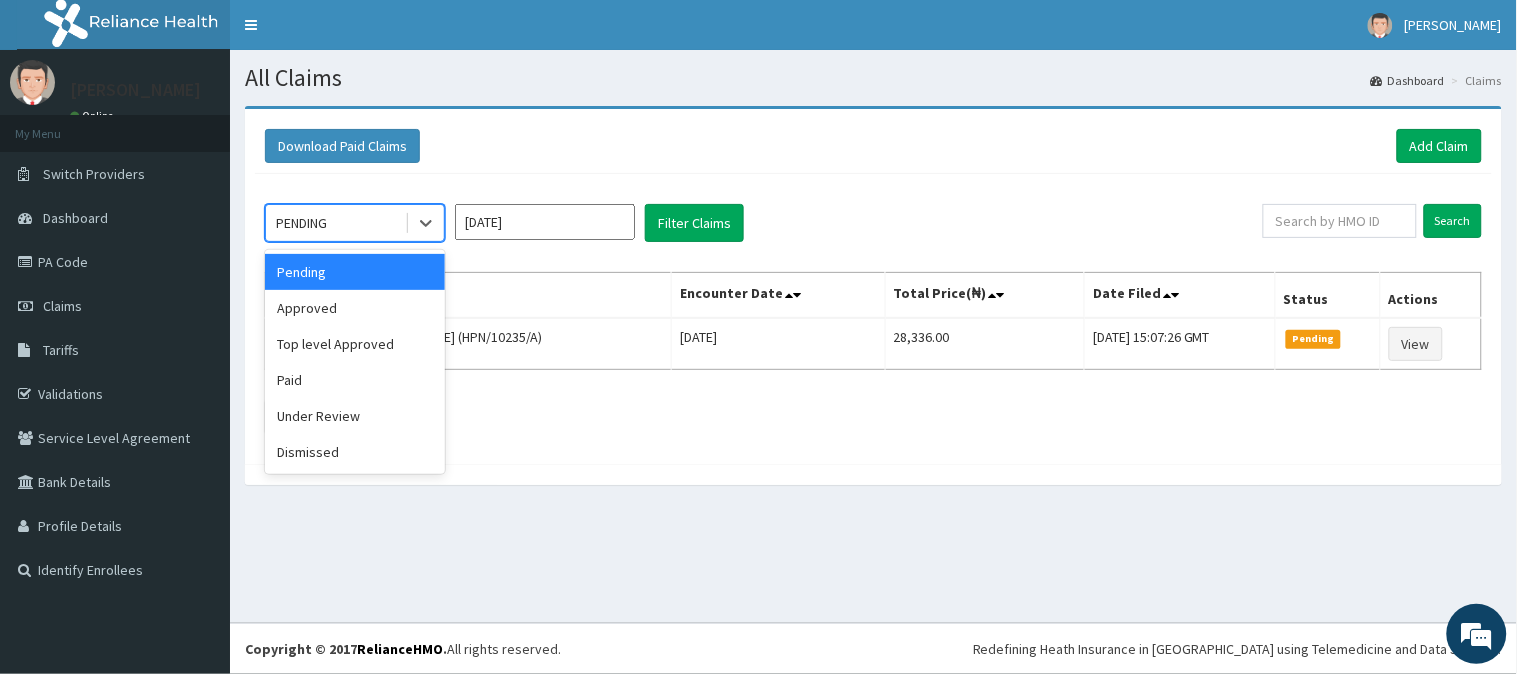 click on "PENDING" at bounding box center (335, 223) 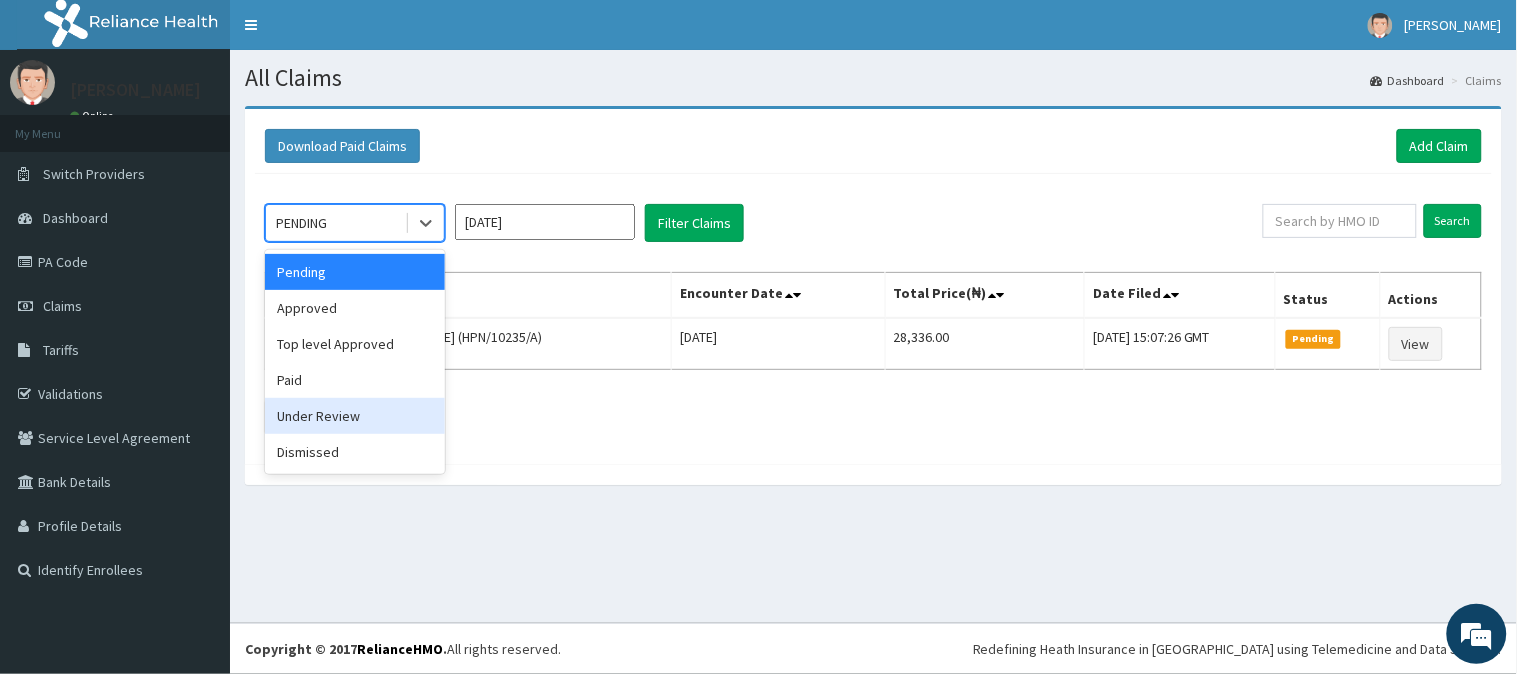 click on "Under Review" at bounding box center (355, 416) 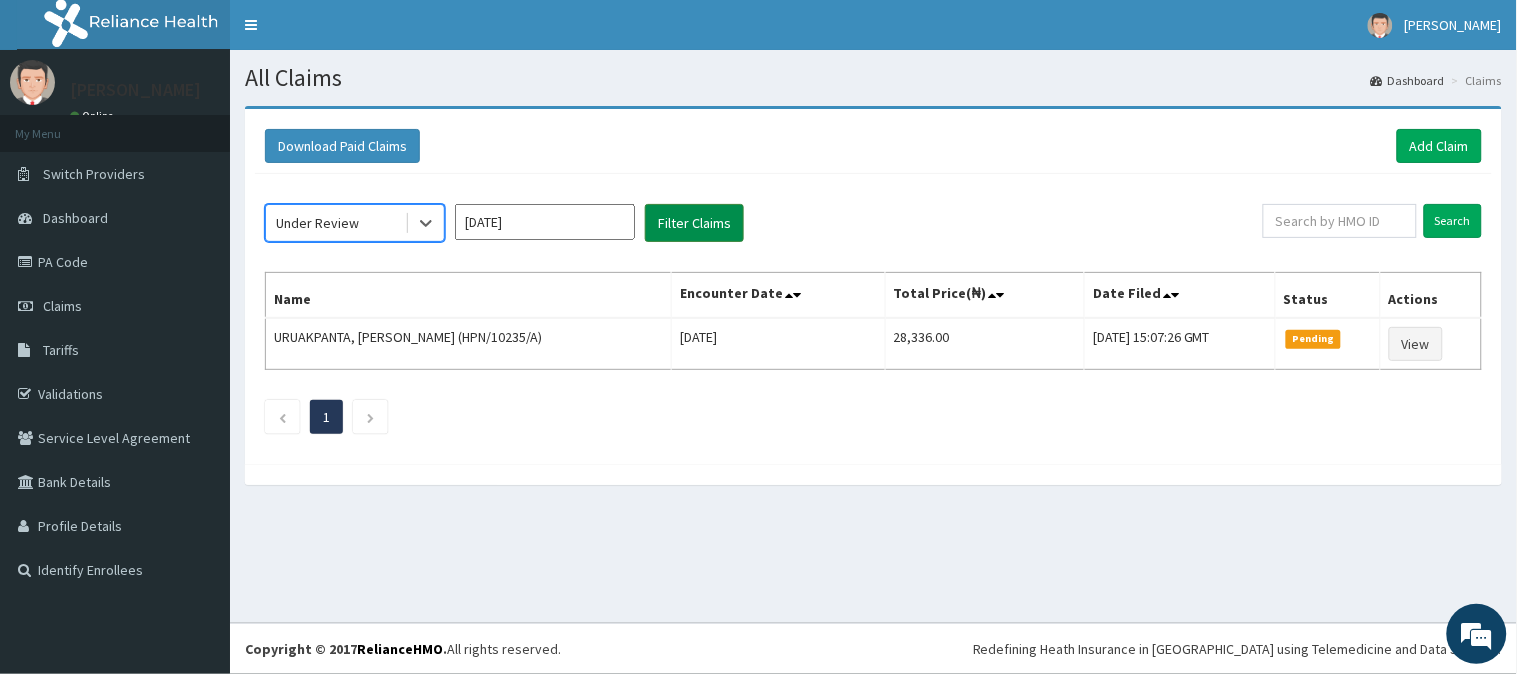 click on "Filter Claims" at bounding box center [694, 223] 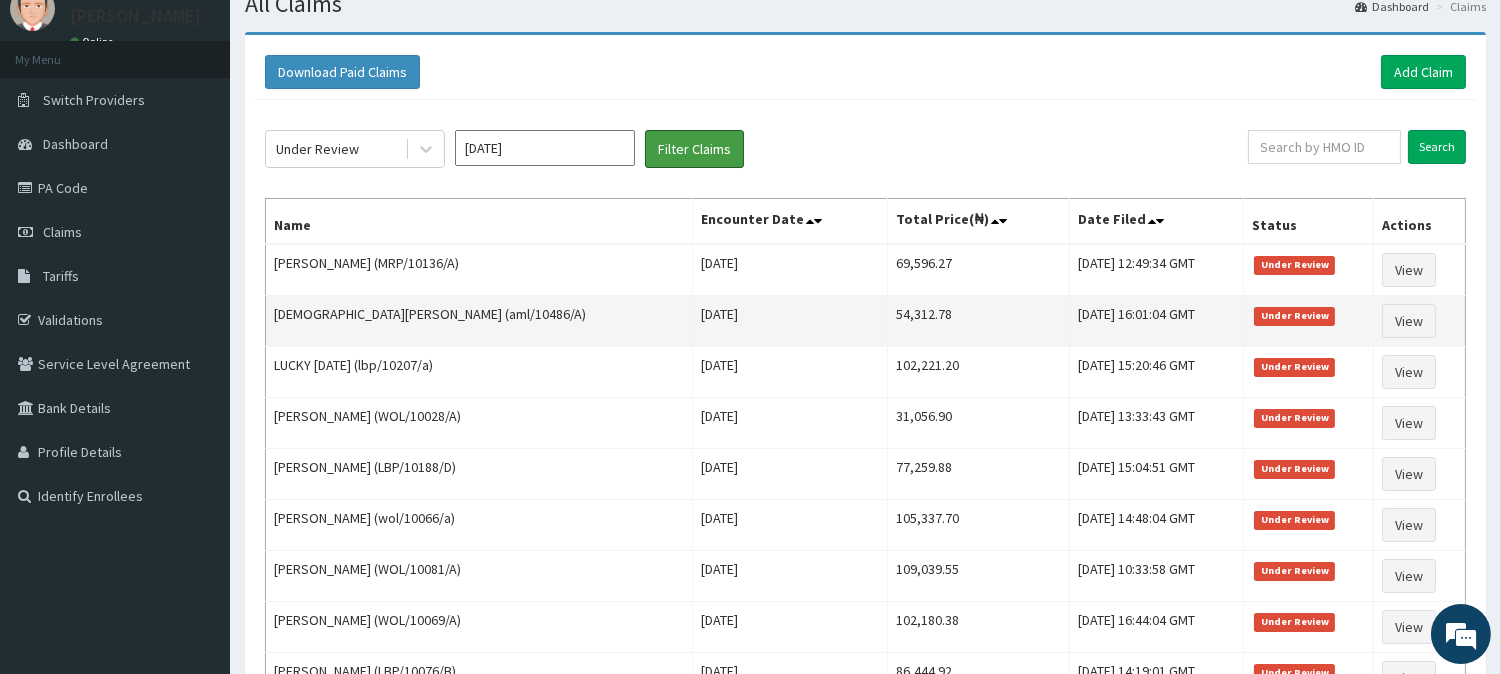 scroll, scrollTop: 111, scrollLeft: 0, axis: vertical 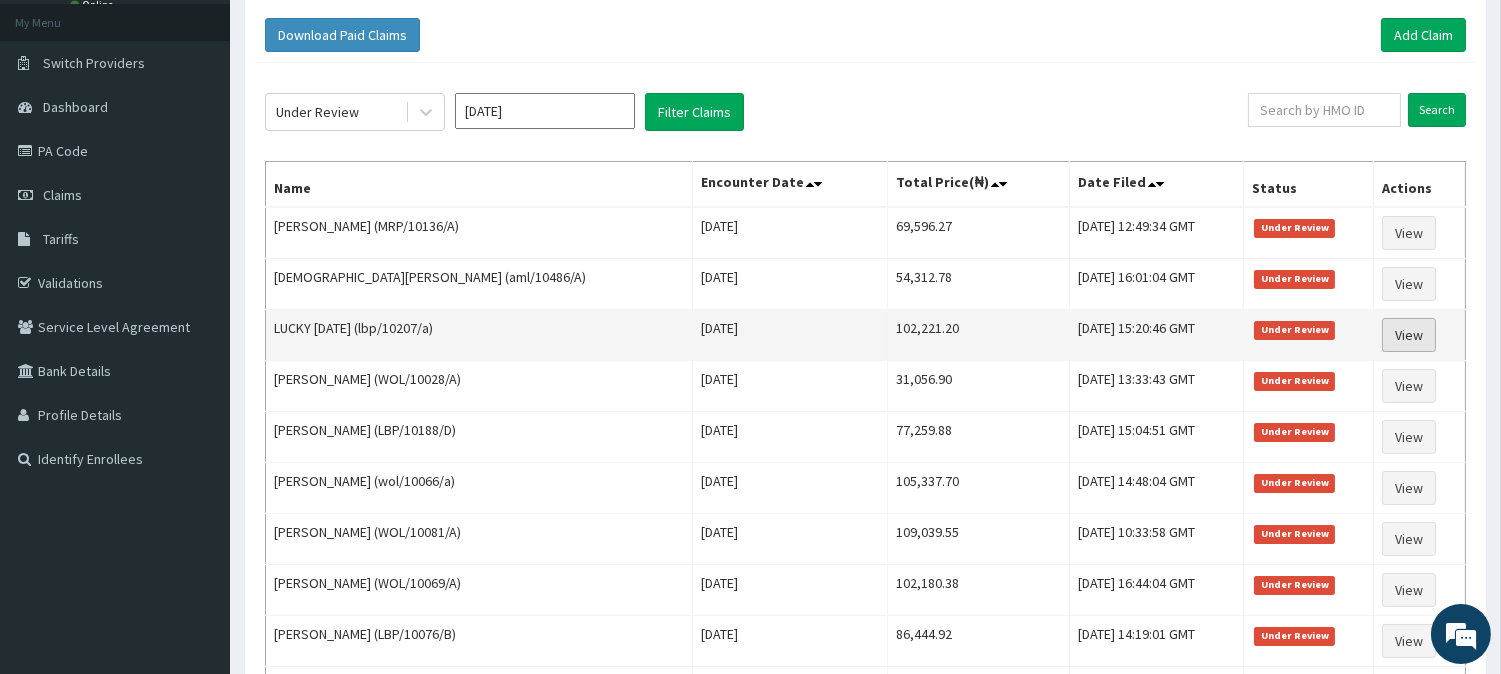 click on "View" at bounding box center (1409, 335) 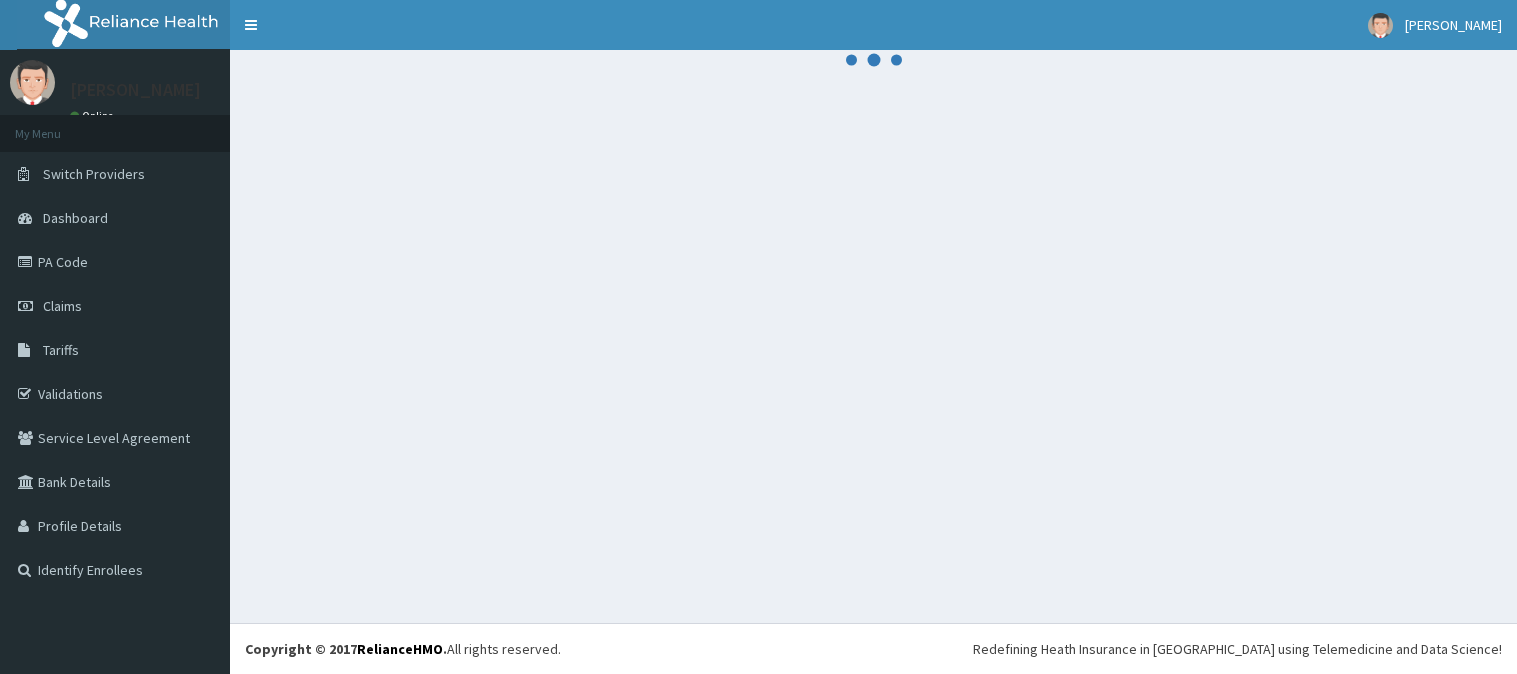 scroll, scrollTop: 0, scrollLeft: 0, axis: both 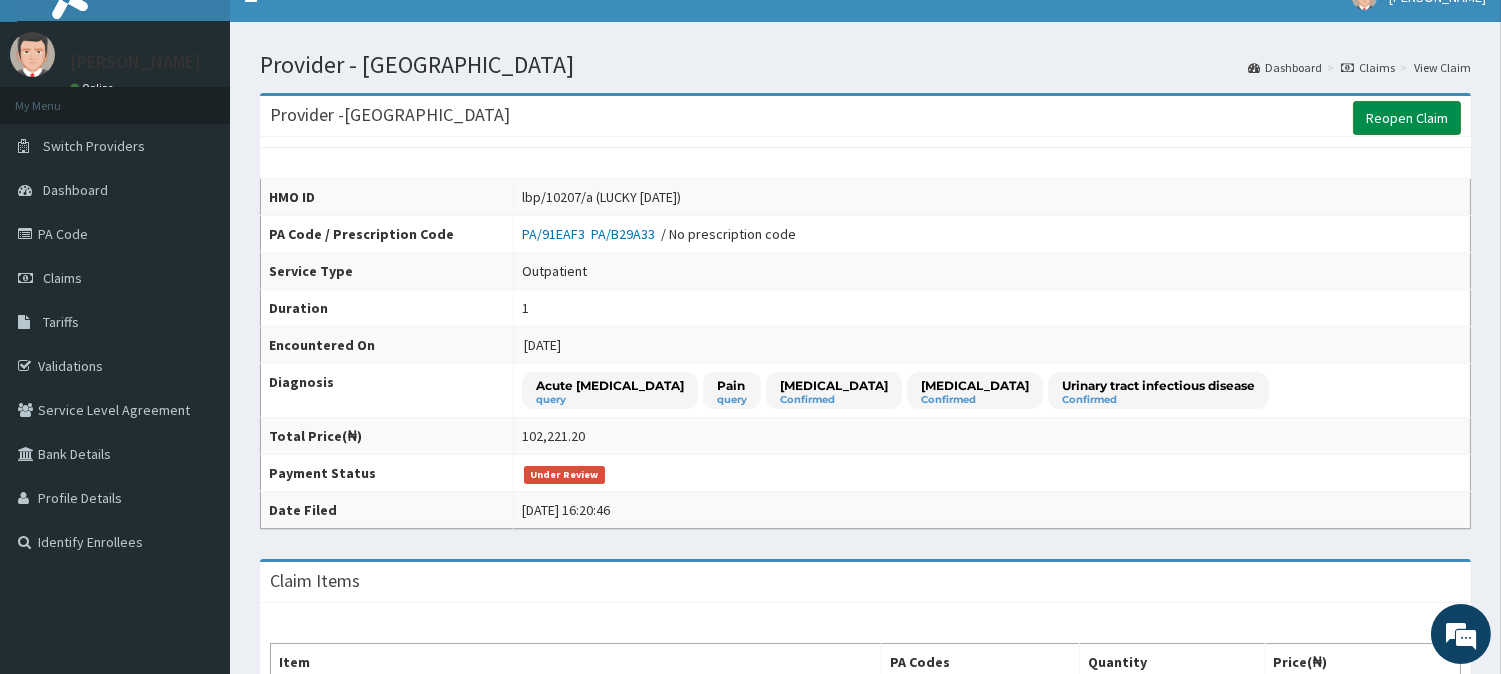 click on "Reopen Claim" at bounding box center (1407, 118) 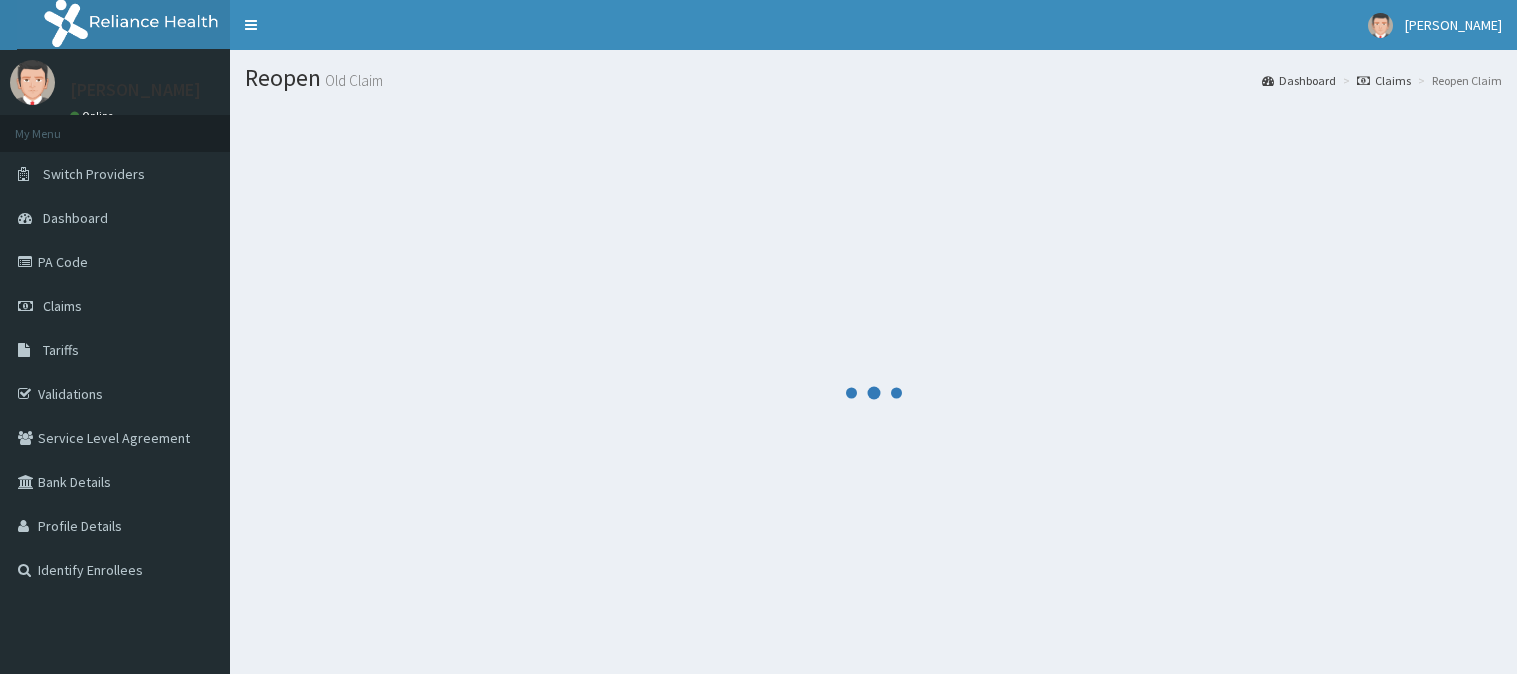 scroll, scrollTop: 0, scrollLeft: 0, axis: both 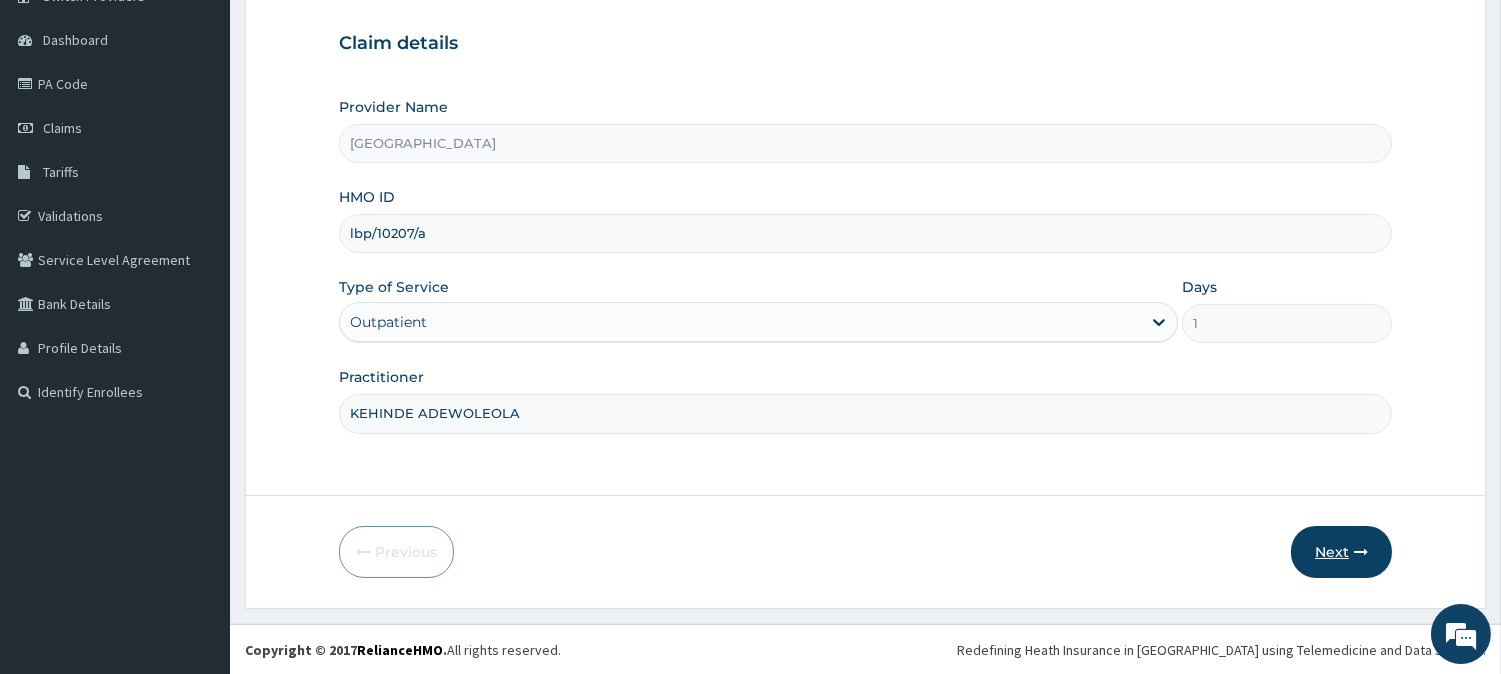 click at bounding box center (1361, 552) 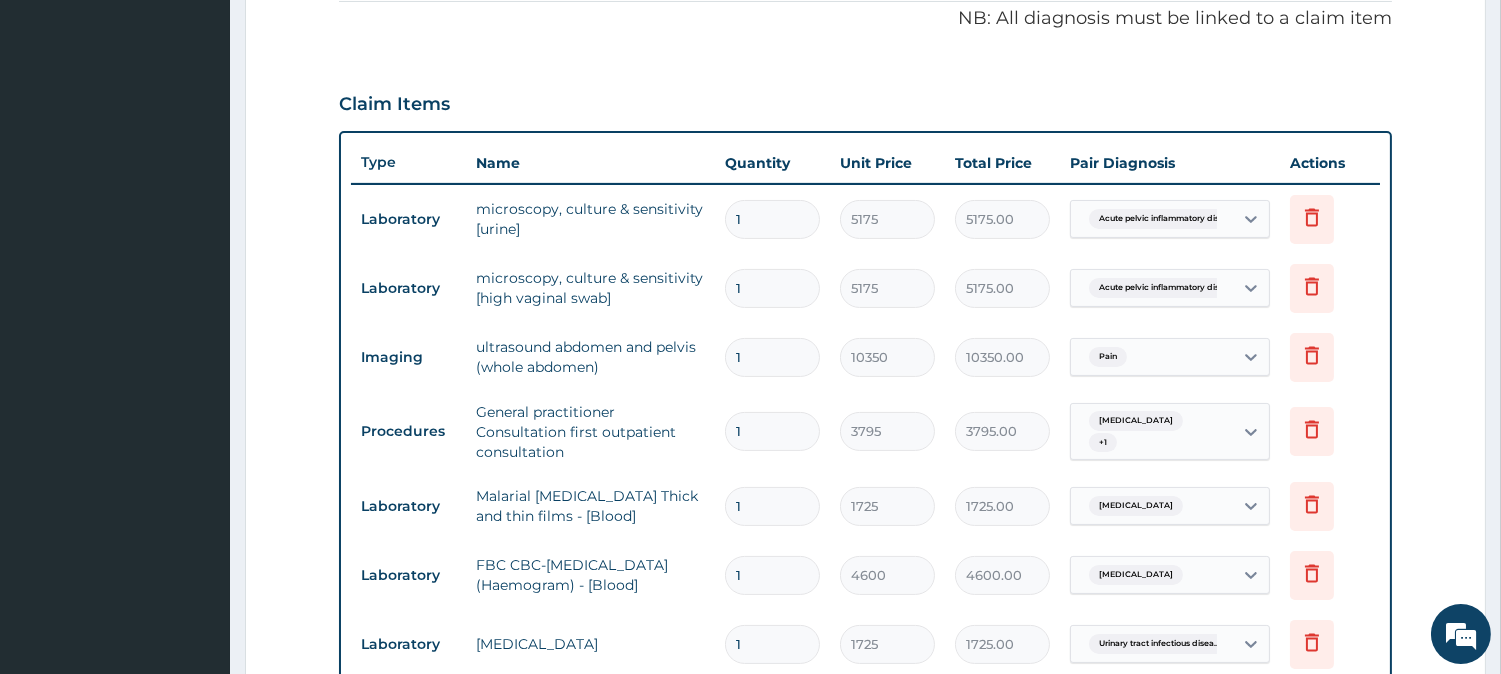 scroll, scrollTop: 734, scrollLeft: 0, axis: vertical 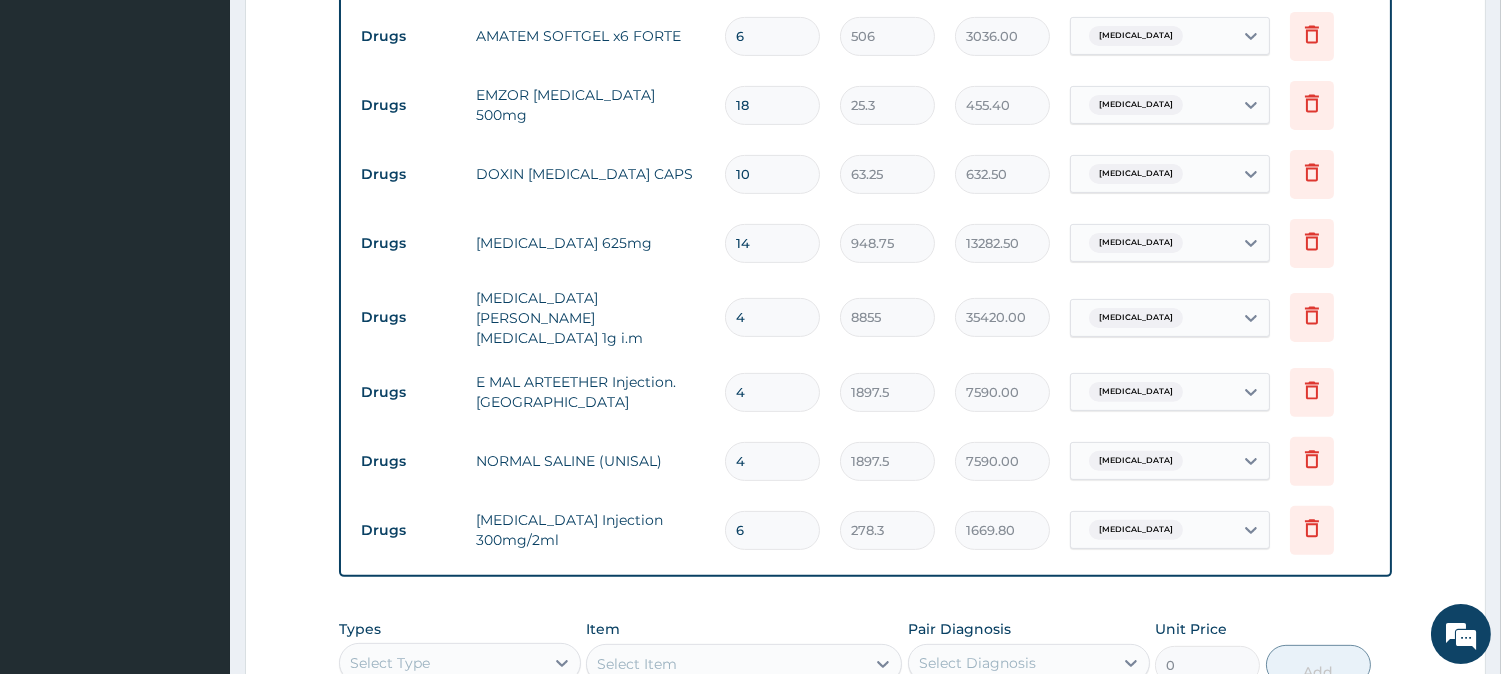 drag, startPoint x: 757, startPoint y: 382, endPoint x: 666, endPoint y: 373, distance: 91.44397 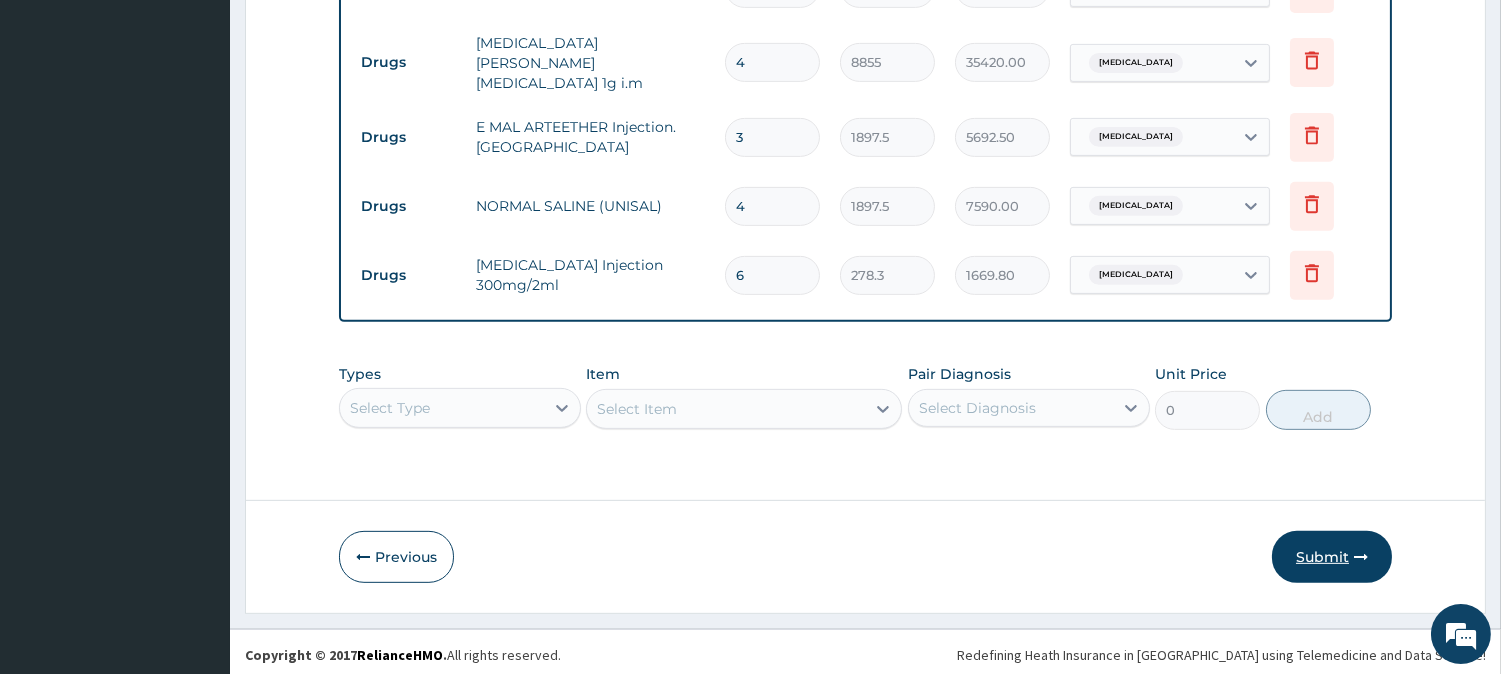 type on "3" 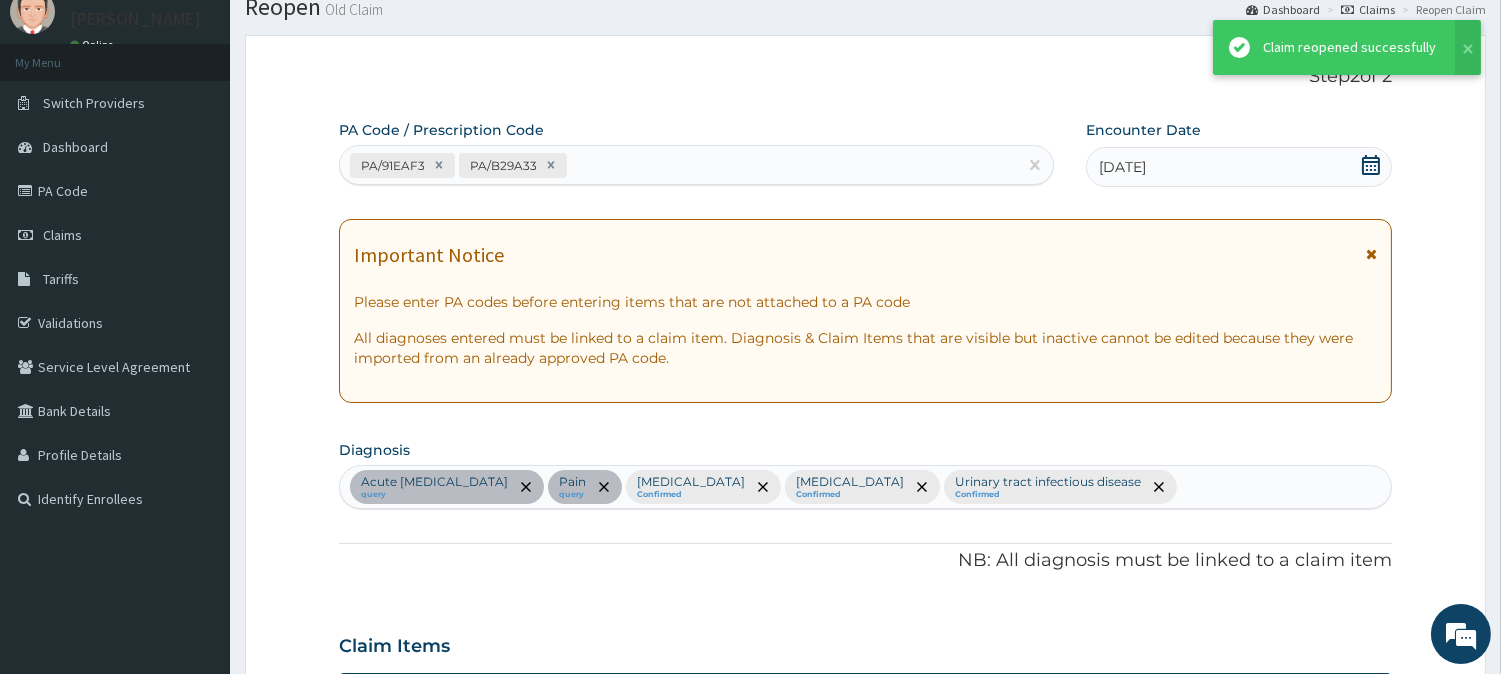 scroll, scrollTop: 1545, scrollLeft: 0, axis: vertical 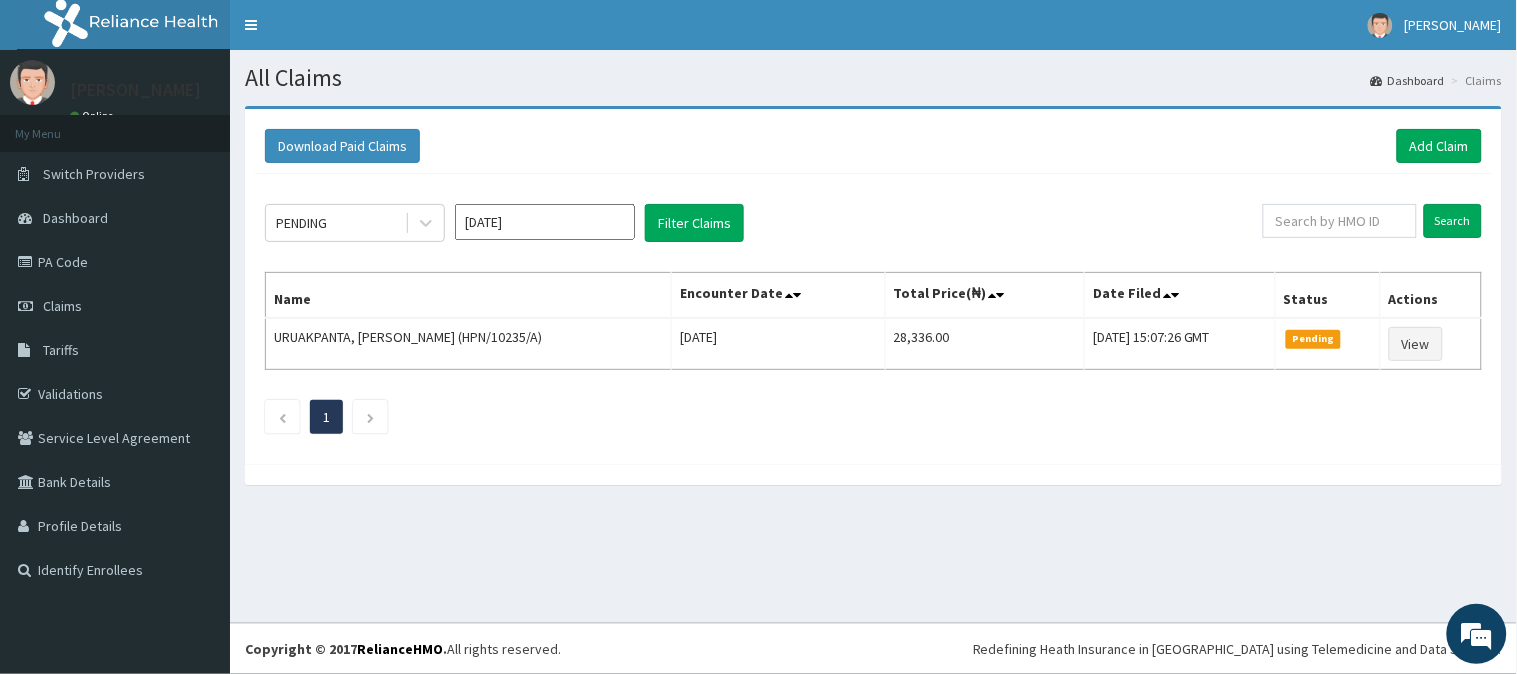 click on "Jul 2025" at bounding box center [545, 222] 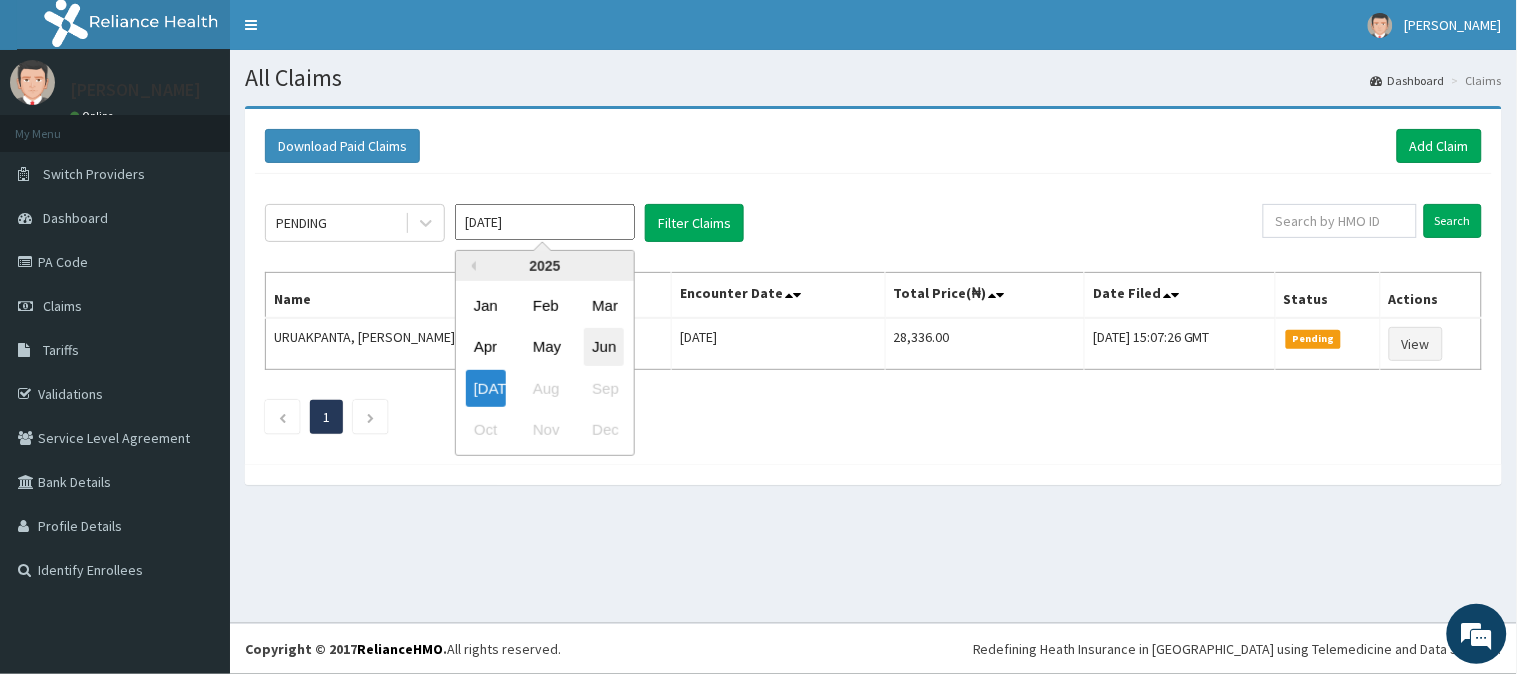 click on "Jun" at bounding box center (604, 347) 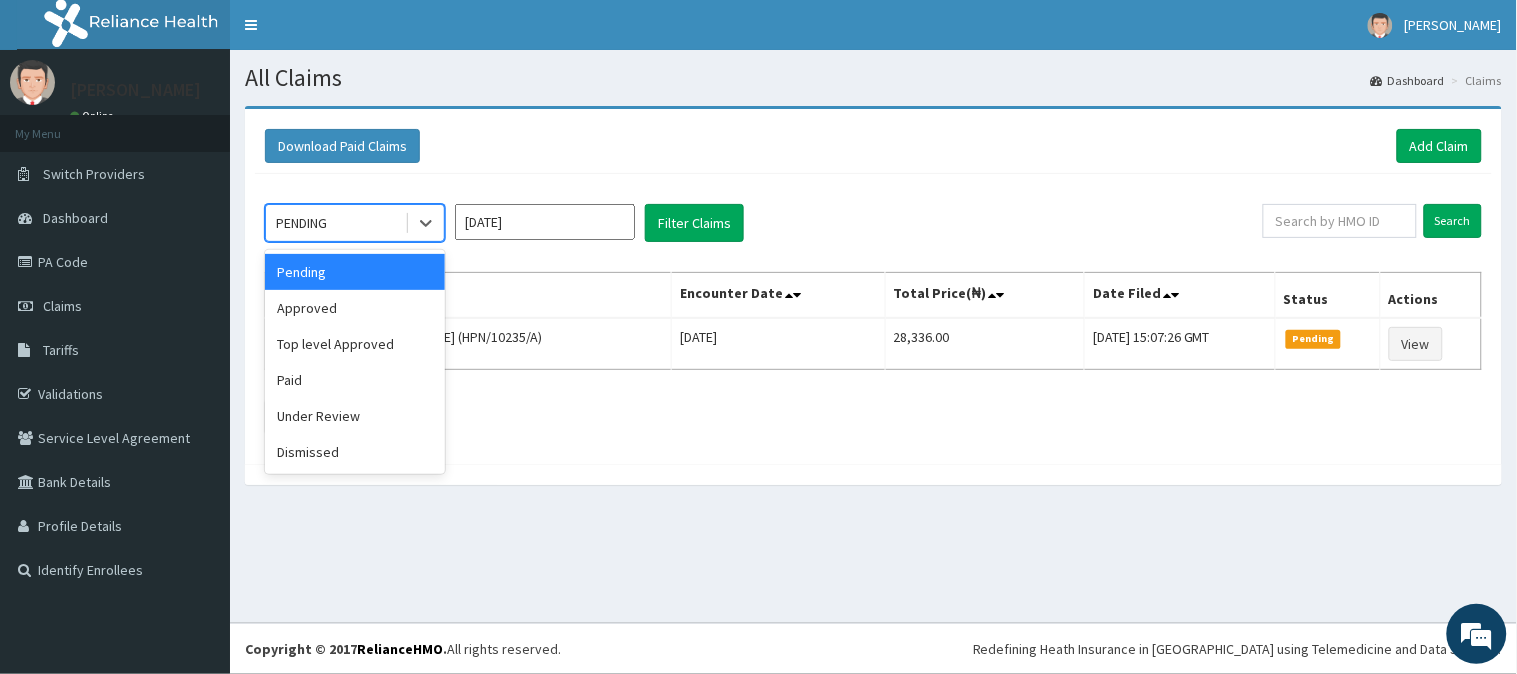 click on "PENDING" at bounding box center (335, 223) 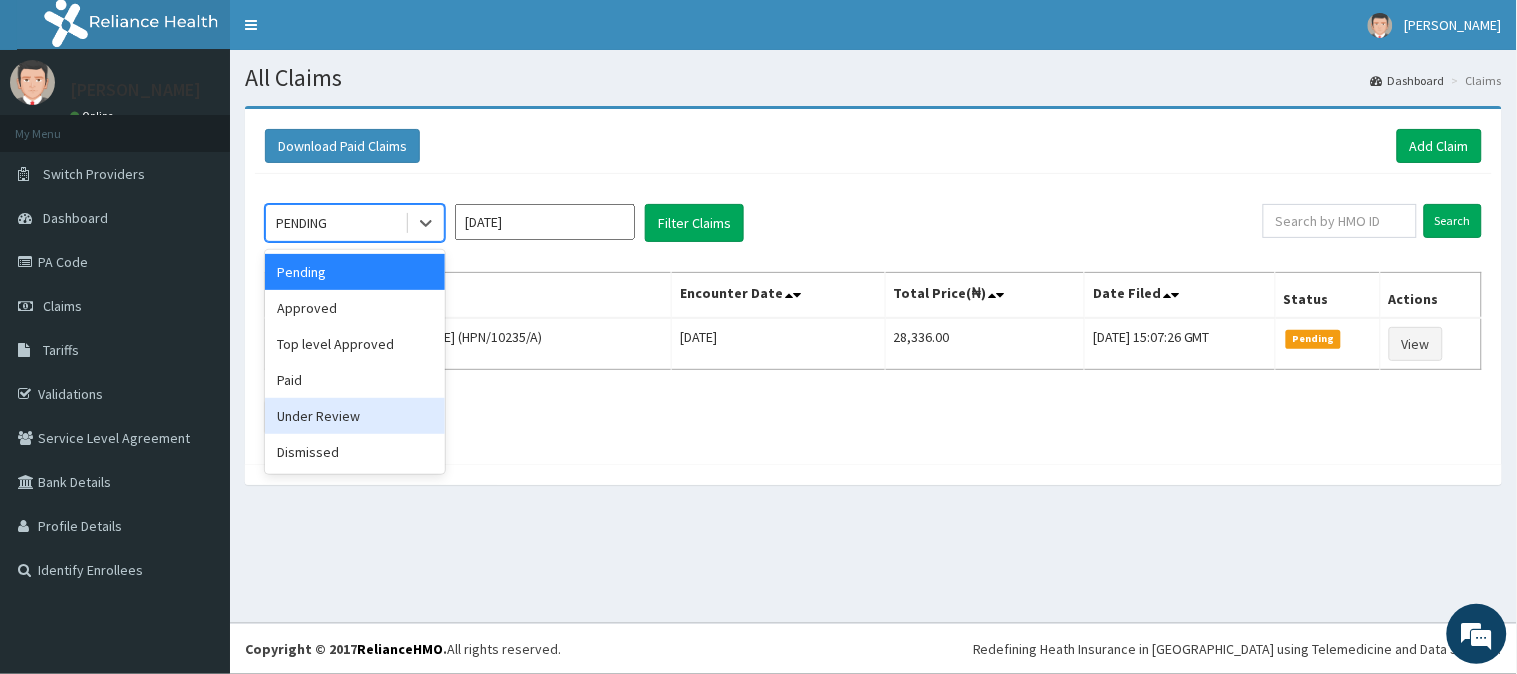 click on "Under Review" at bounding box center (355, 416) 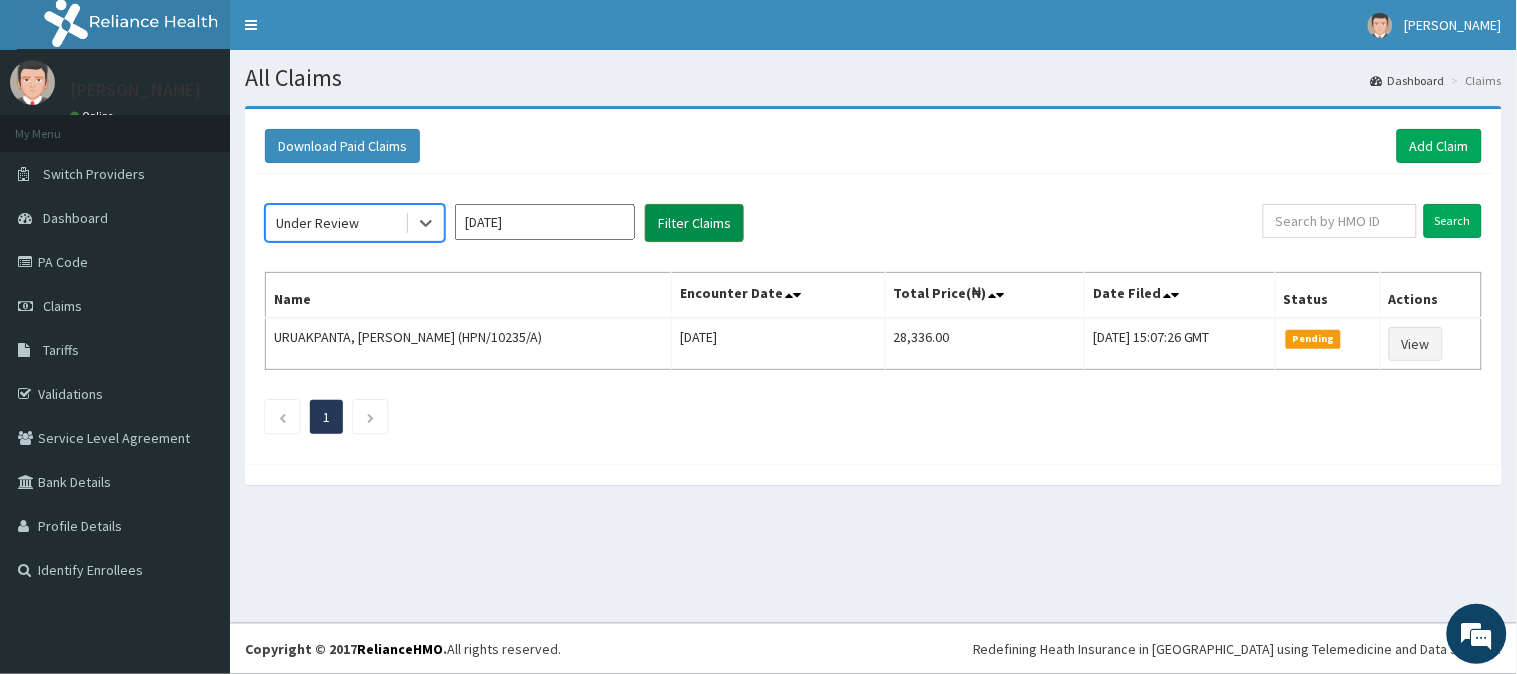 drag, startPoint x: 711, startPoint y: 205, endPoint x: 686, endPoint y: 214, distance: 26.57066 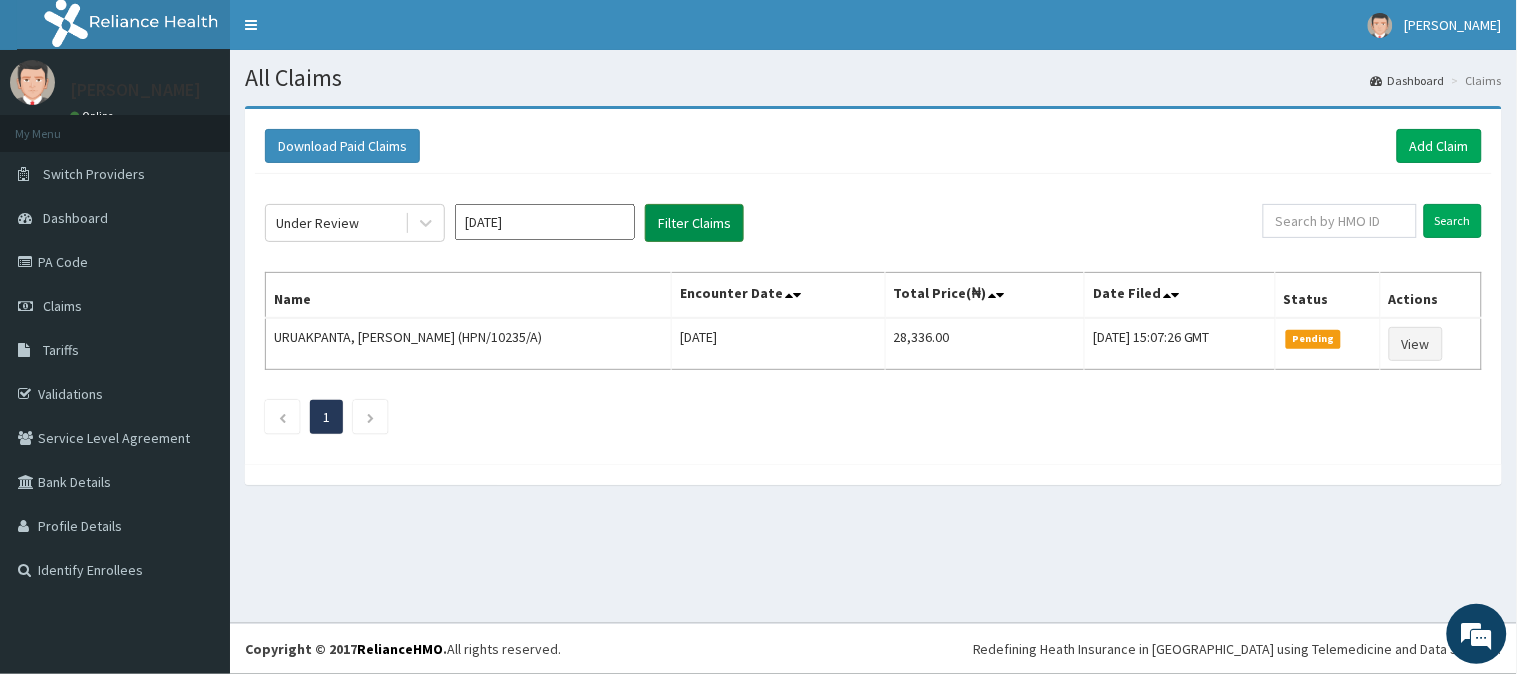 click on "Filter Claims" at bounding box center [694, 223] 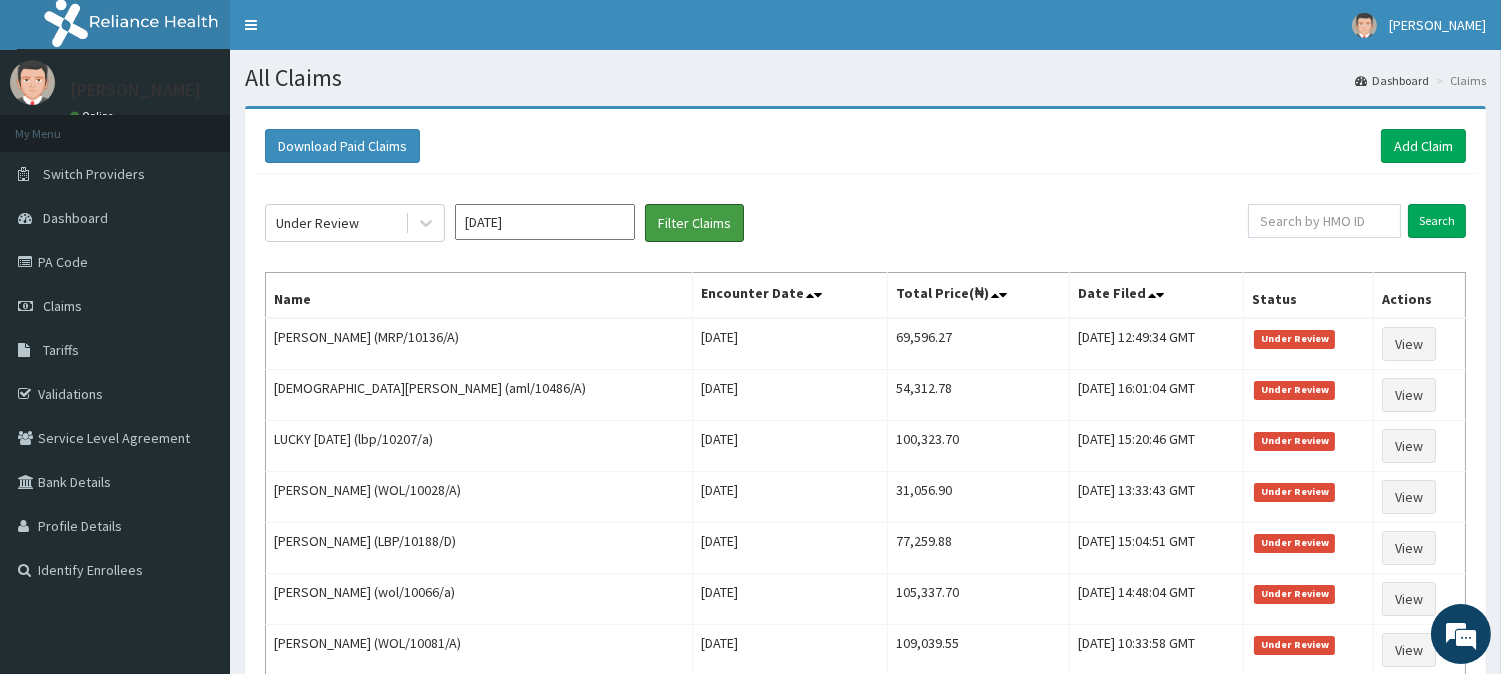 scroll, scrollTop: 0, scrollLeft: 0, axis: both 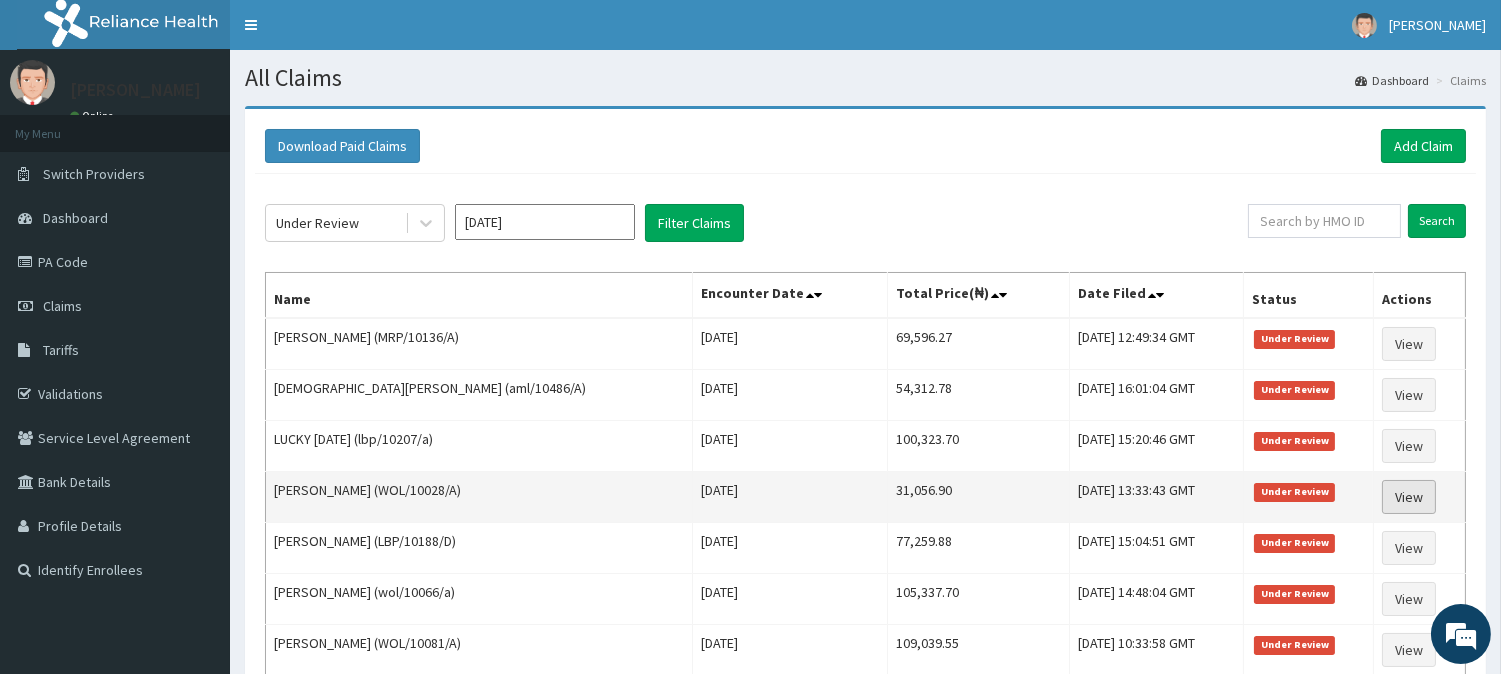 click on "View" at bounding box center [1409, 497] 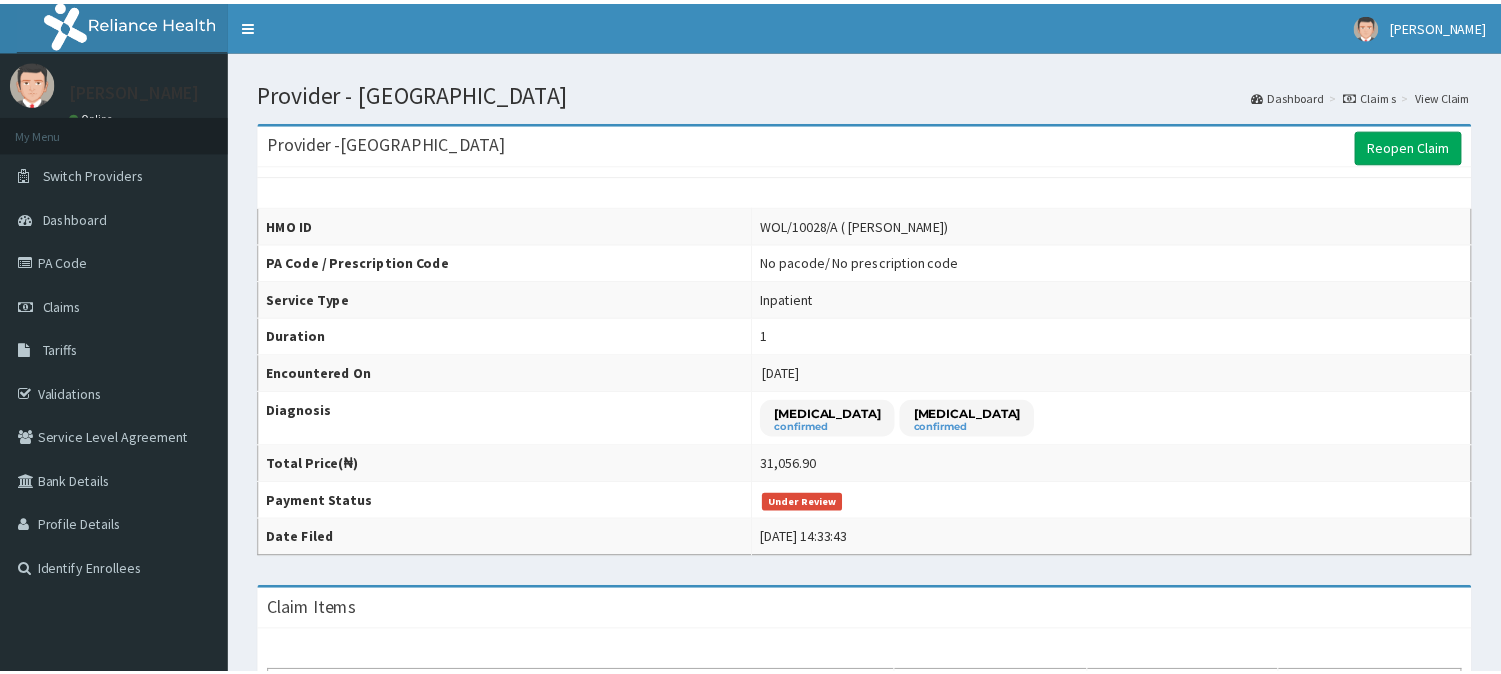scroll, scrollTop: 0, scrollLeft: 0, axis: both 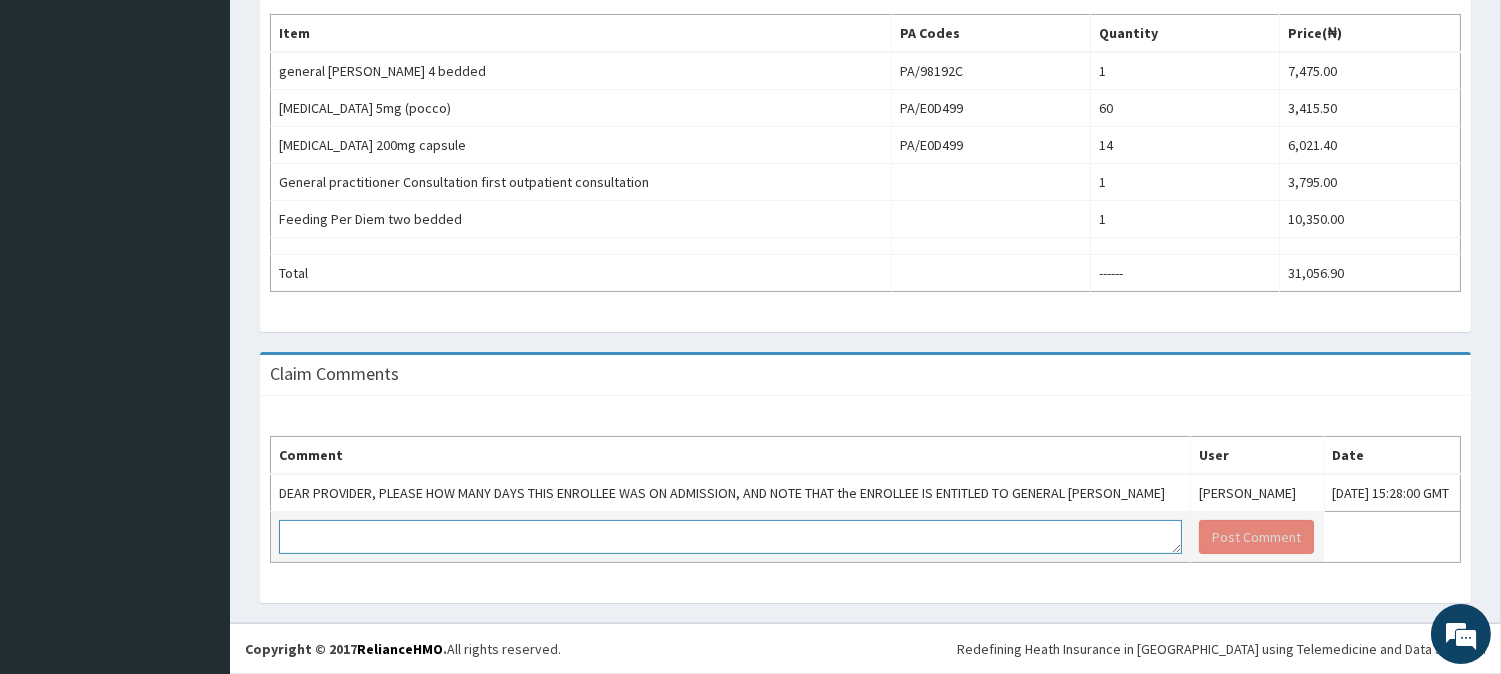click at bounding box center (730, 537) 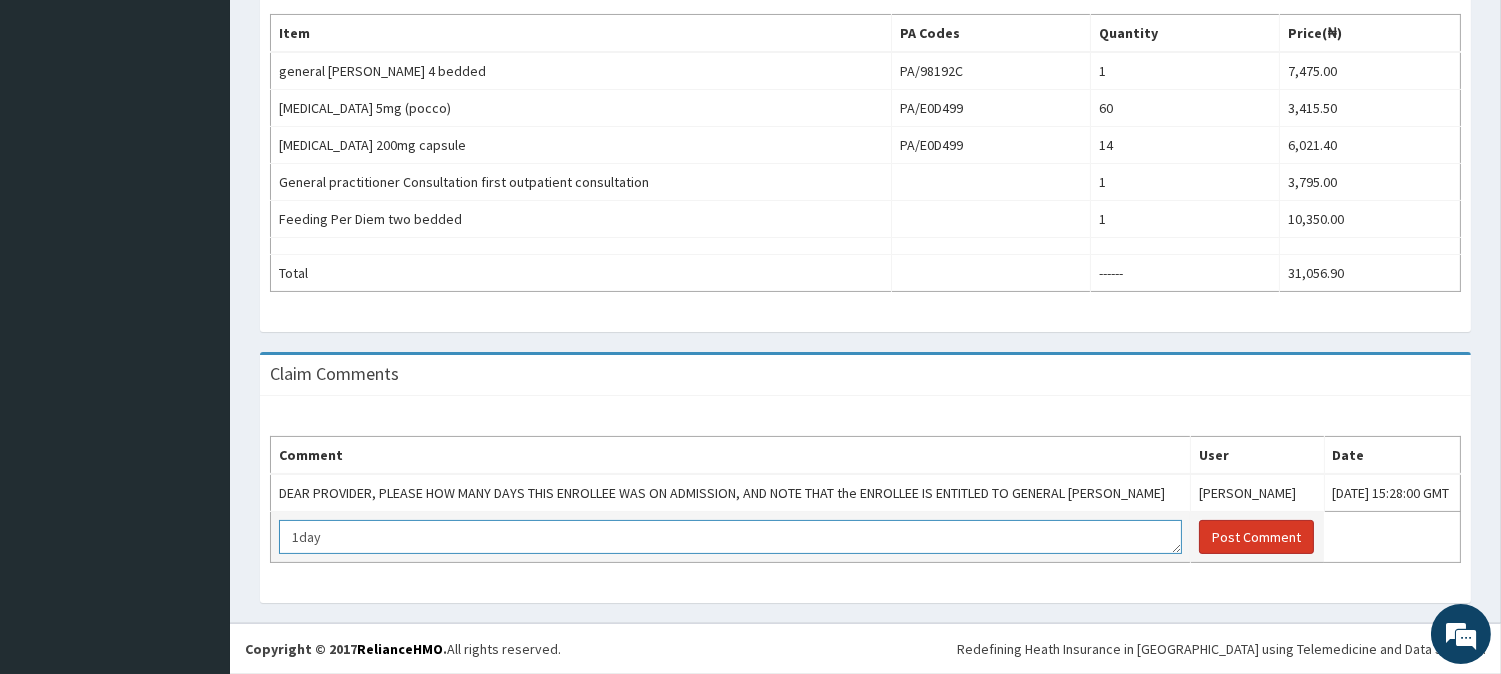 type on "1day" 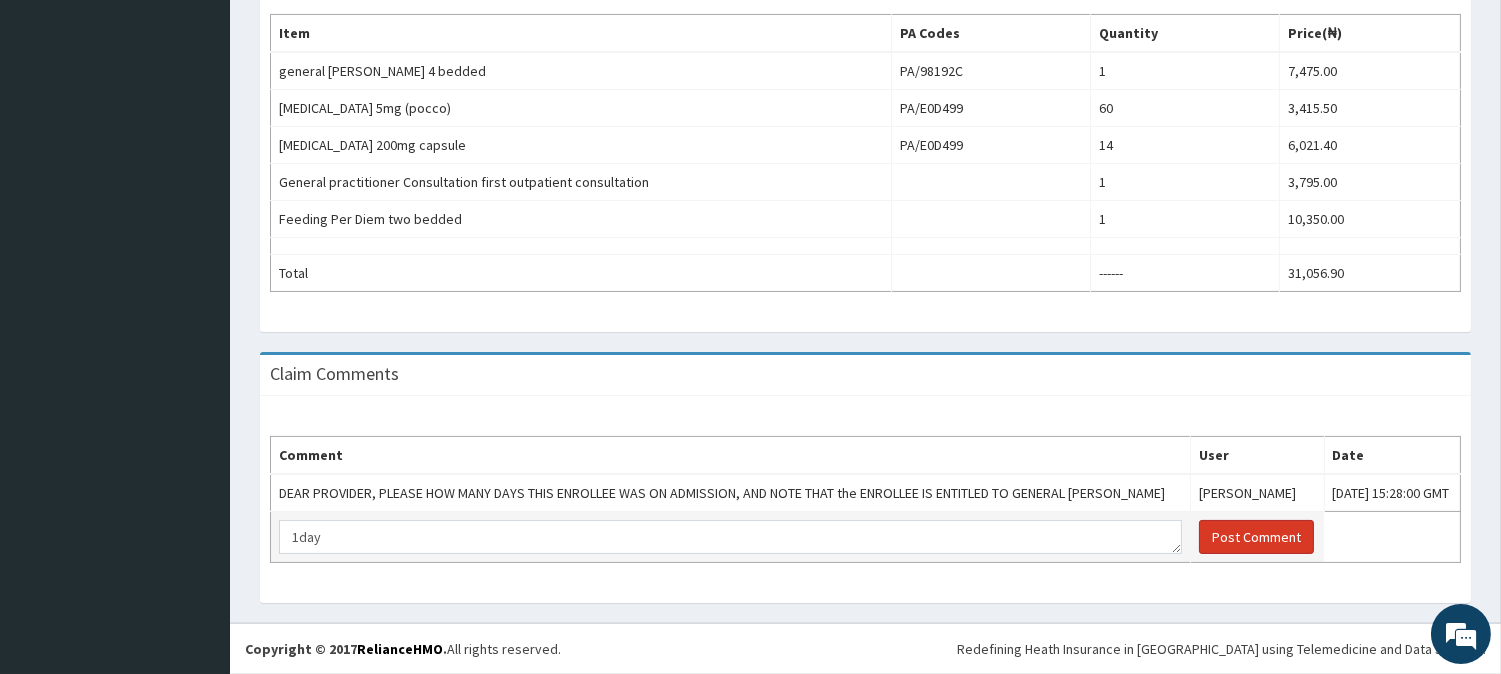 click on "Post Comment" at bounding box center (1256, 537) 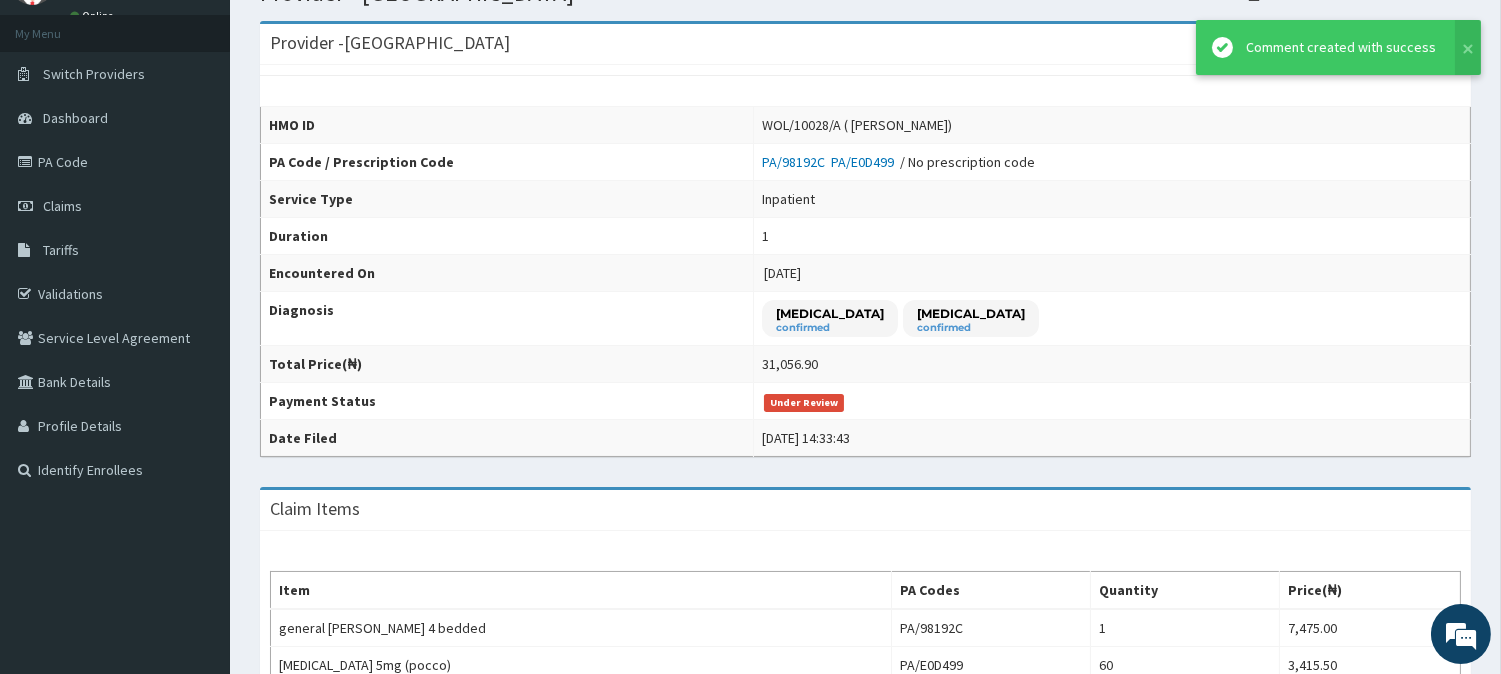 scroll, scrollTop: 0, scrollLeft: 0, axis: both 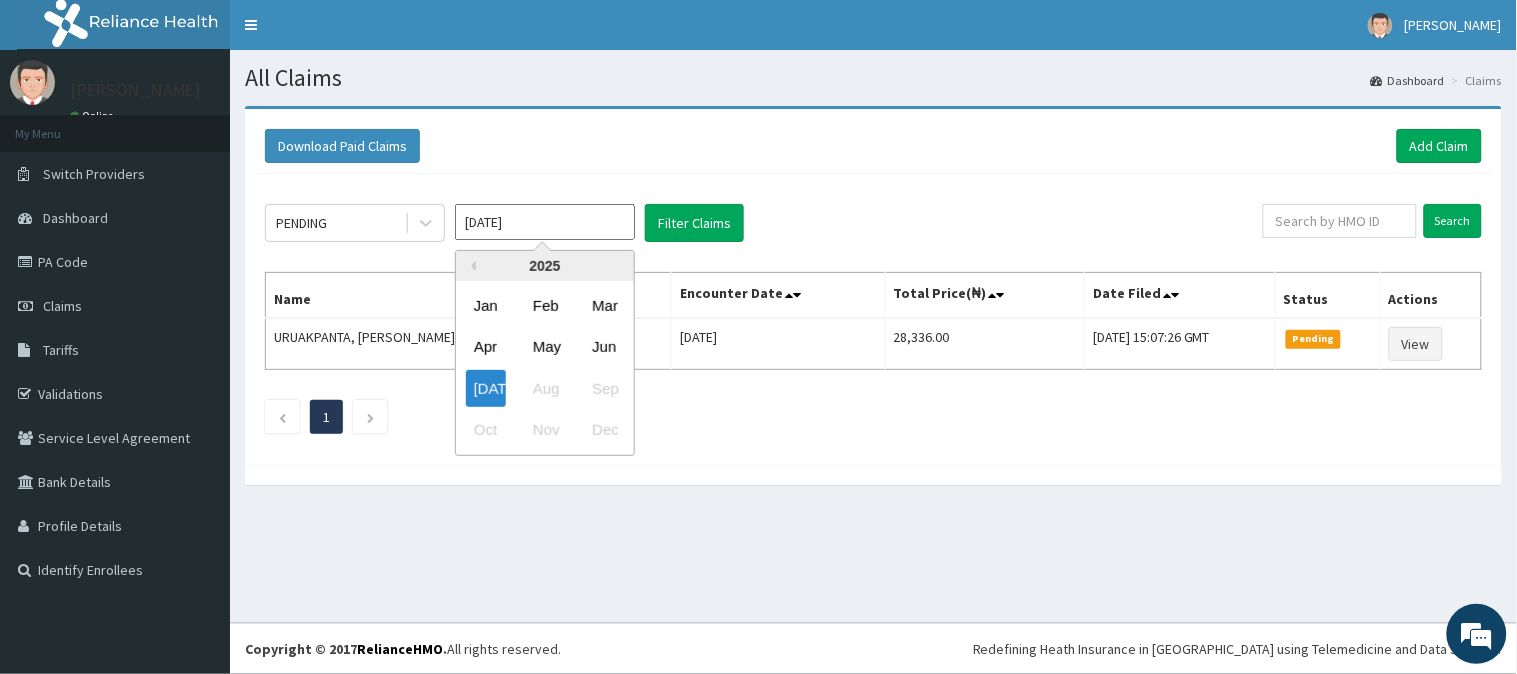 drag, startPoint x: 627, startPoint y: 218, endPoint x: 600, endPoint y: 274, distance: 62.169125 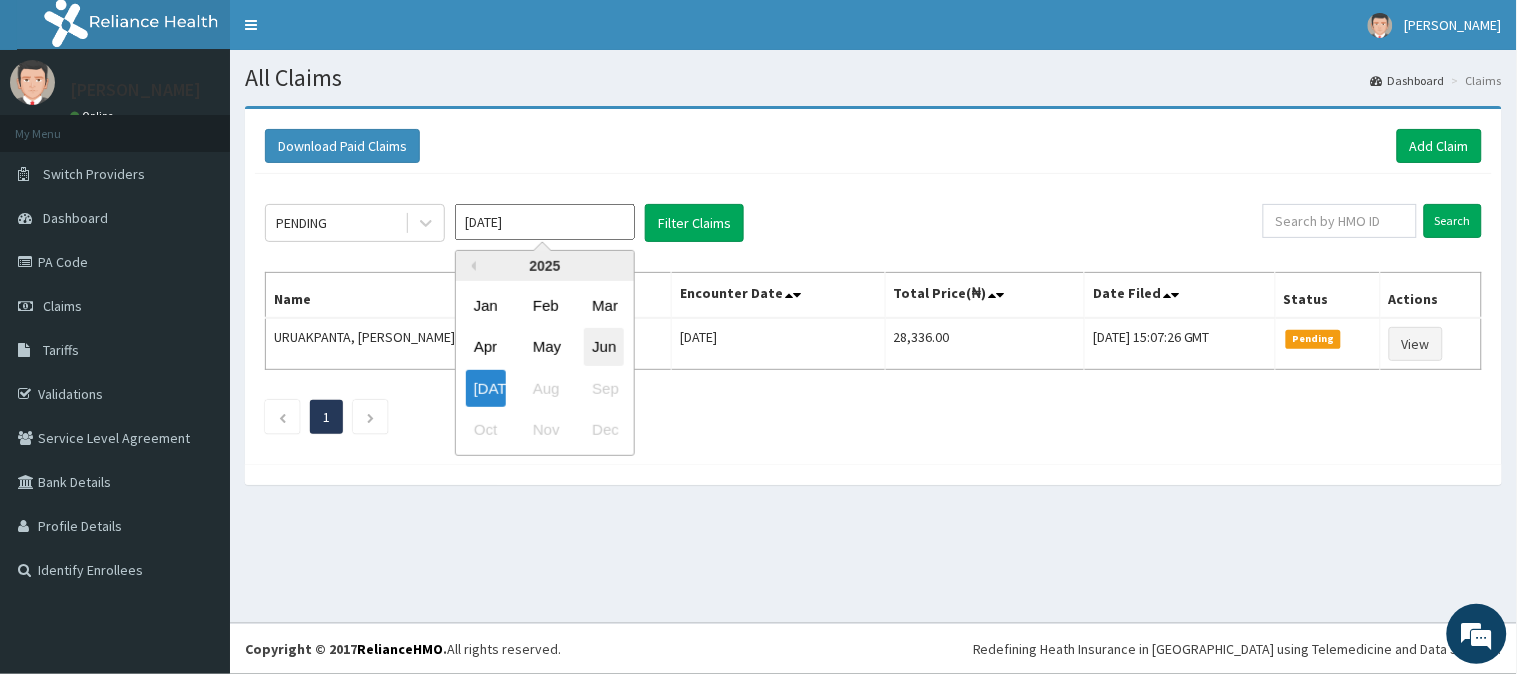 click on "Jun" at bounding box center [604, 347] 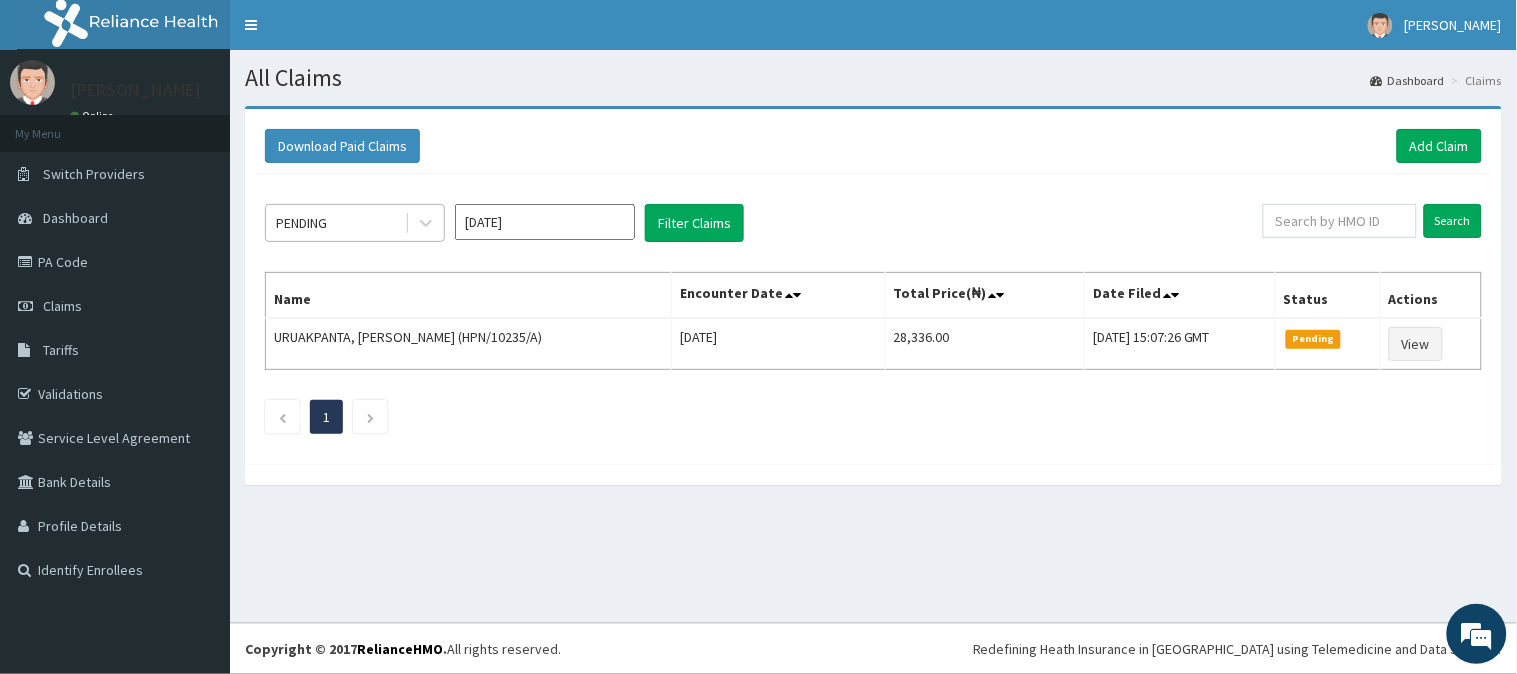 click on "PENDING" at bounding box center (335, 223) 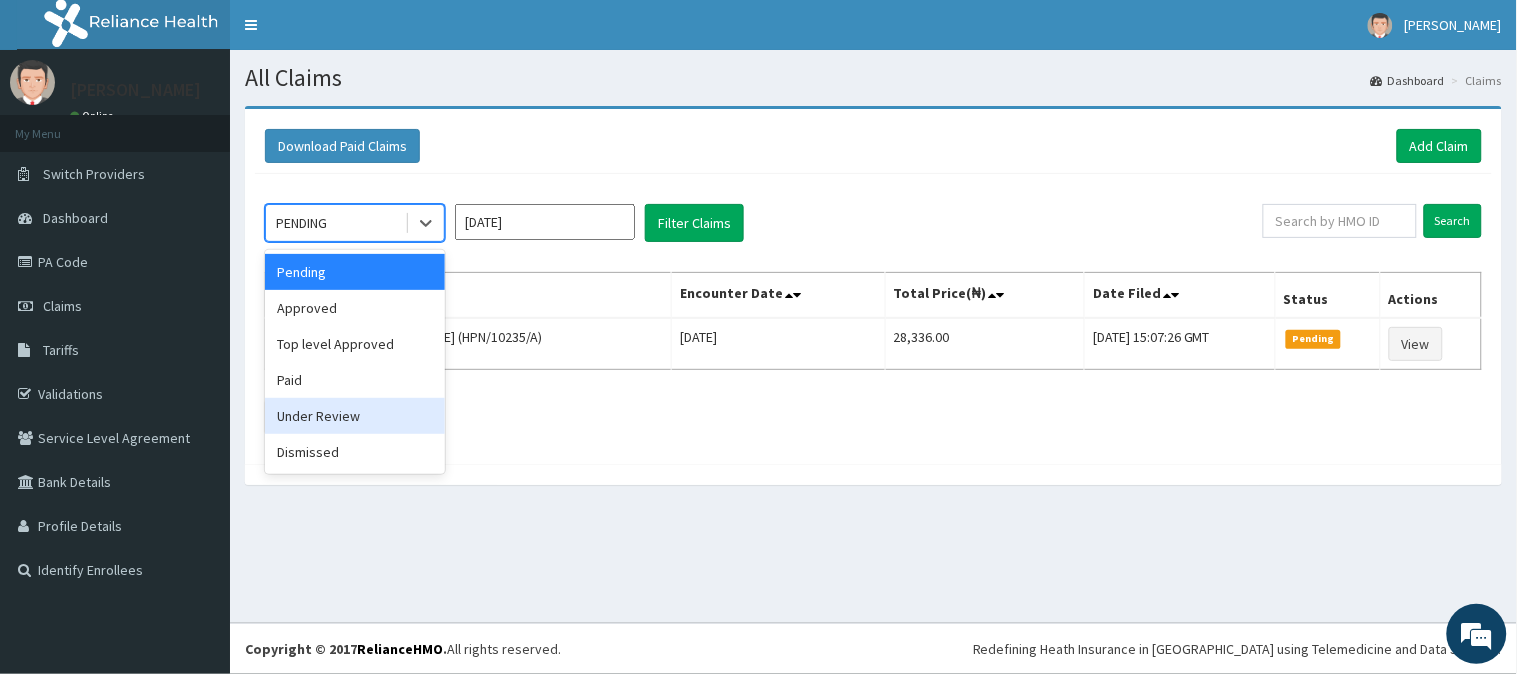 click on "Under Review" at bounding box center [355, 416] 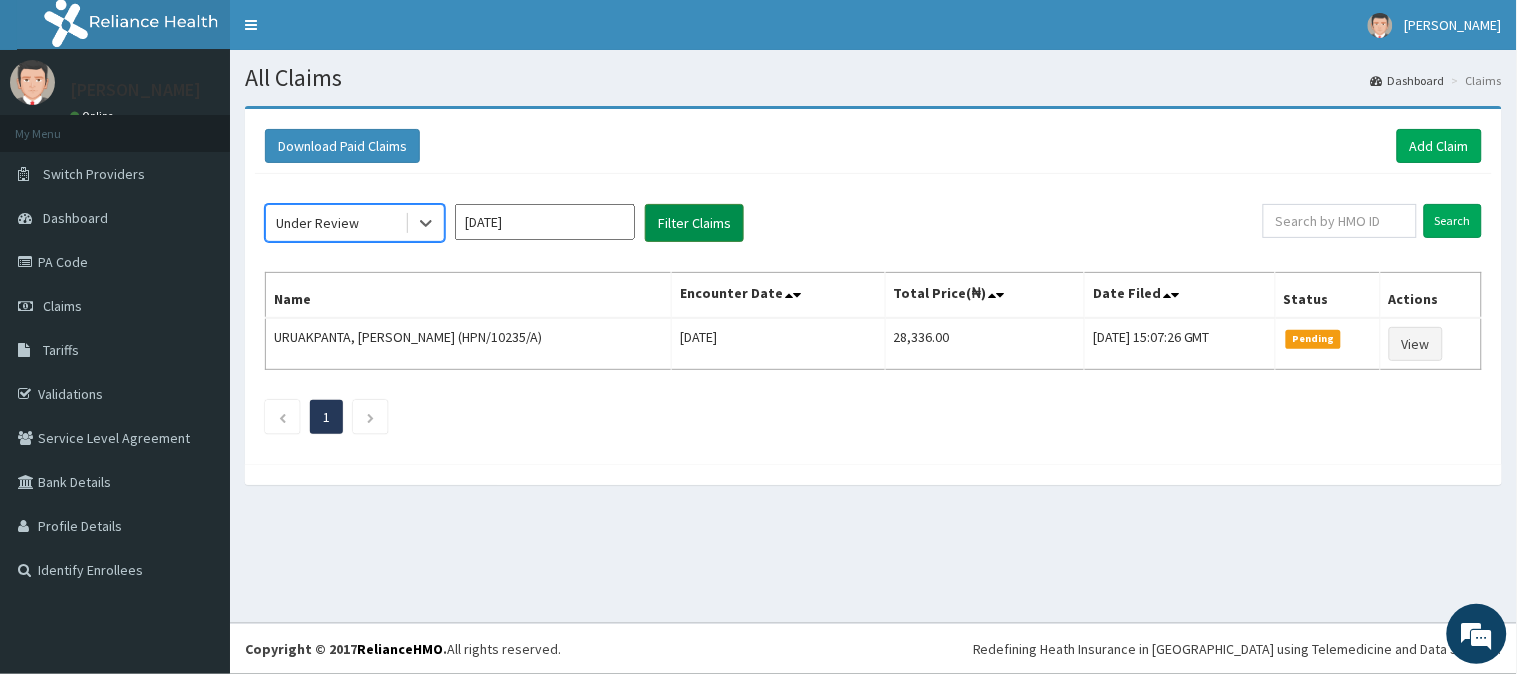 click on "Filter Claims" at bounding box center (694, 223) 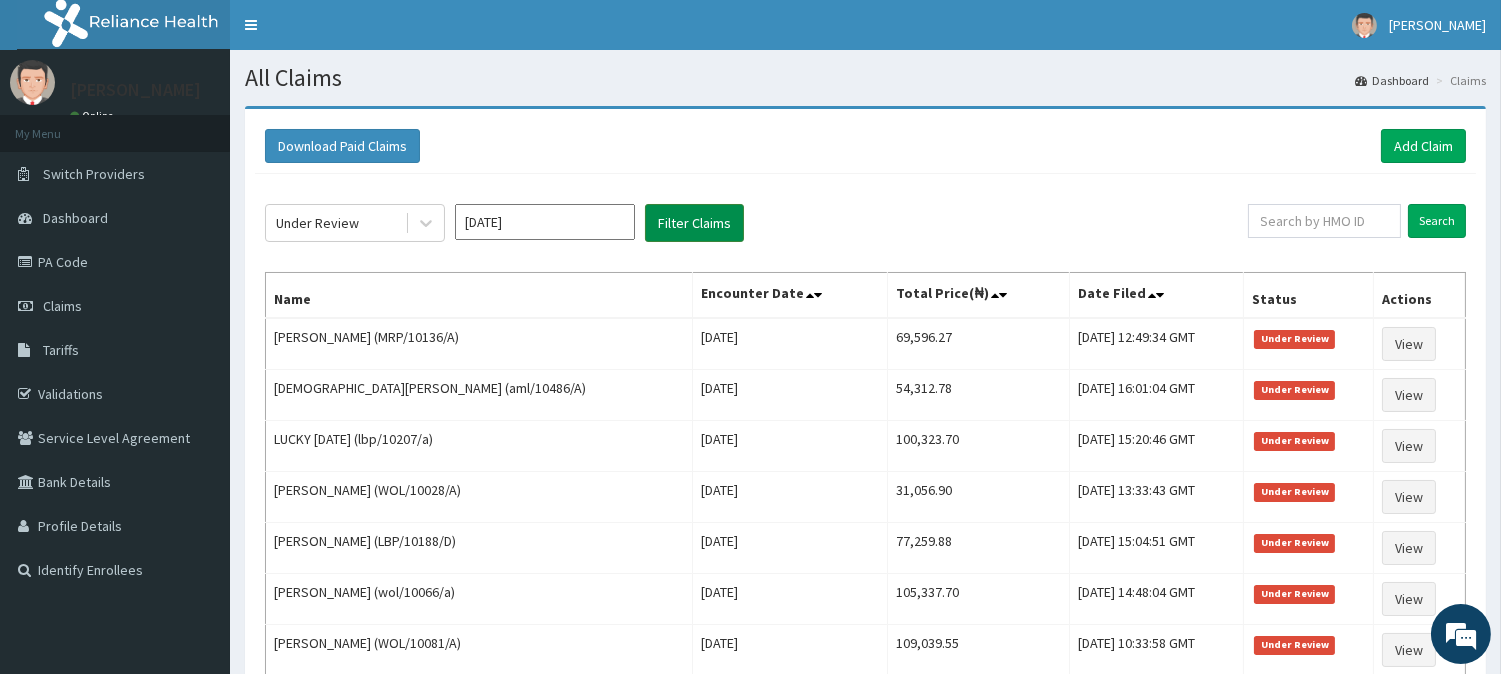 scroll, scrollTop: 0, scrollLeft: 0, axis: both 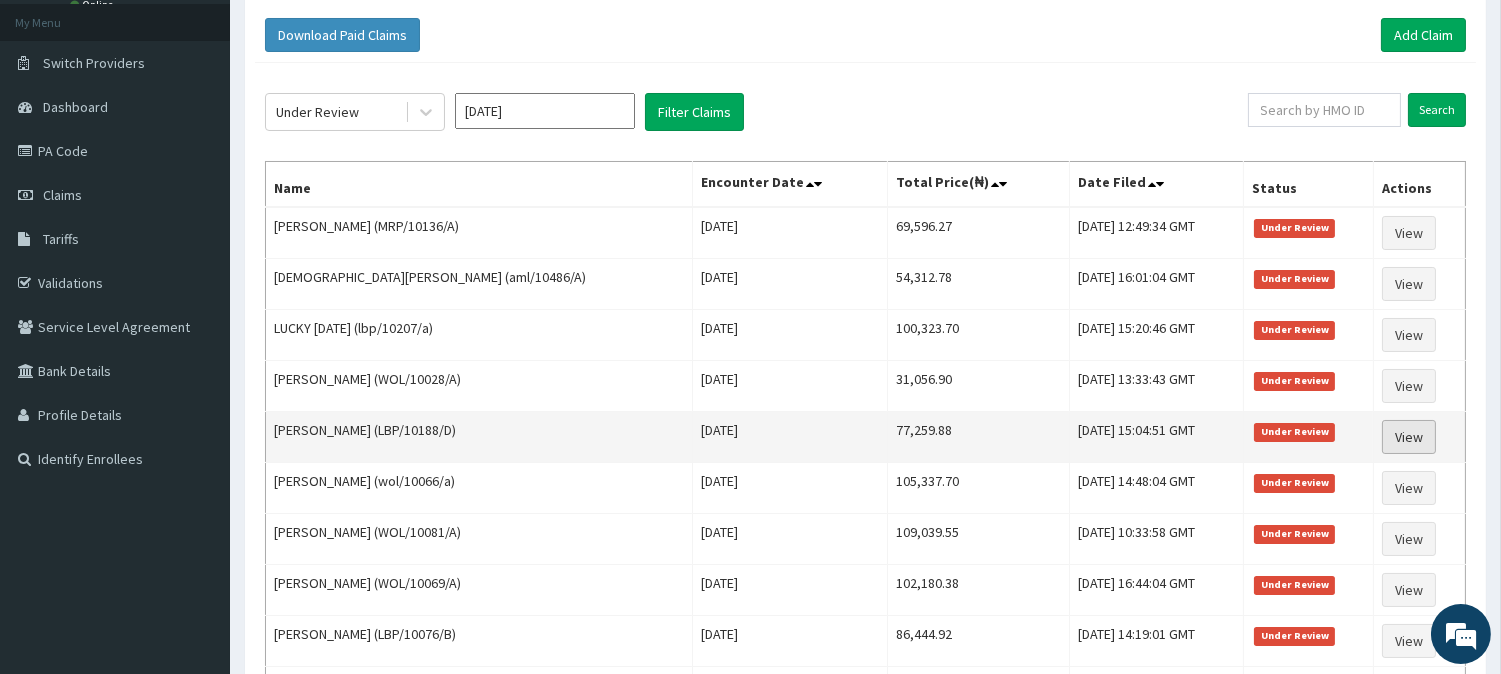 click on "View" at bounding box center (1409, 437) 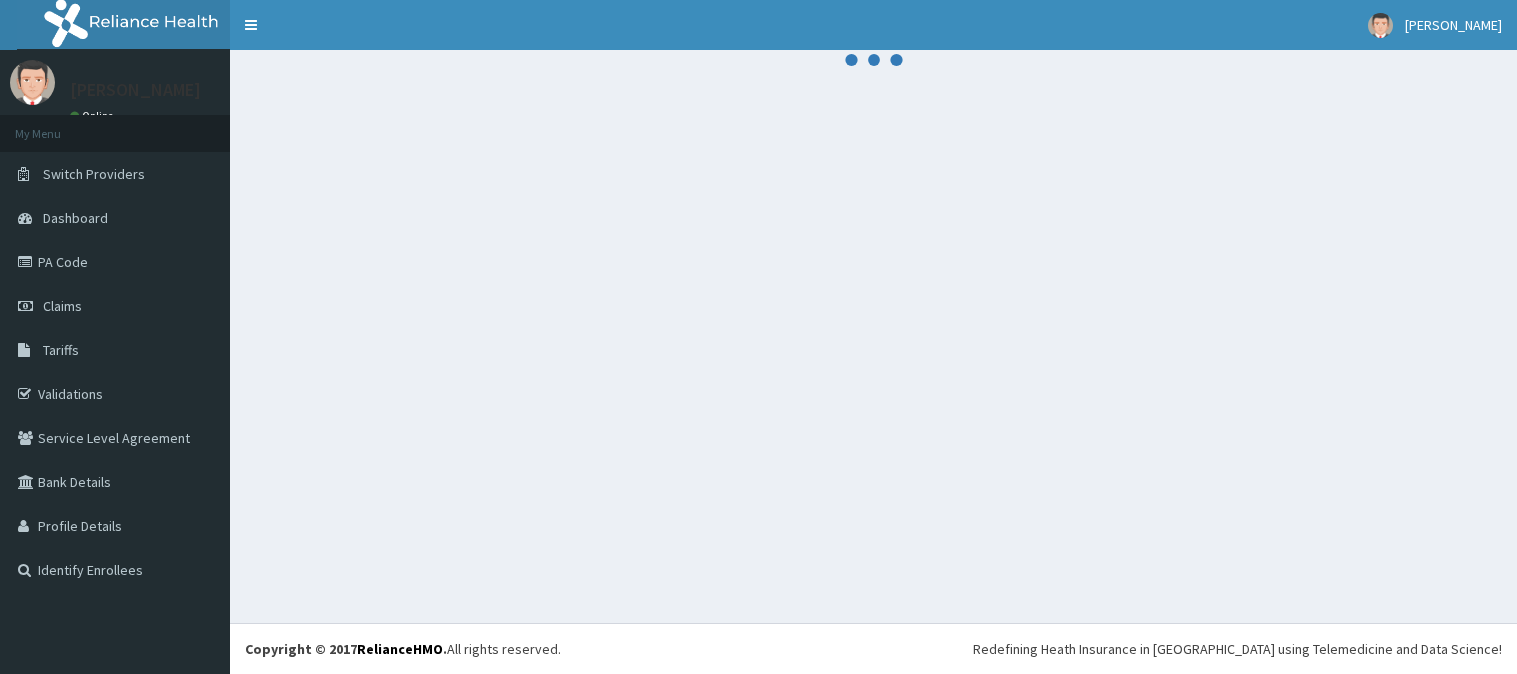 scroll, scrollTop: 0, scrollLeft: 0, axis: both 